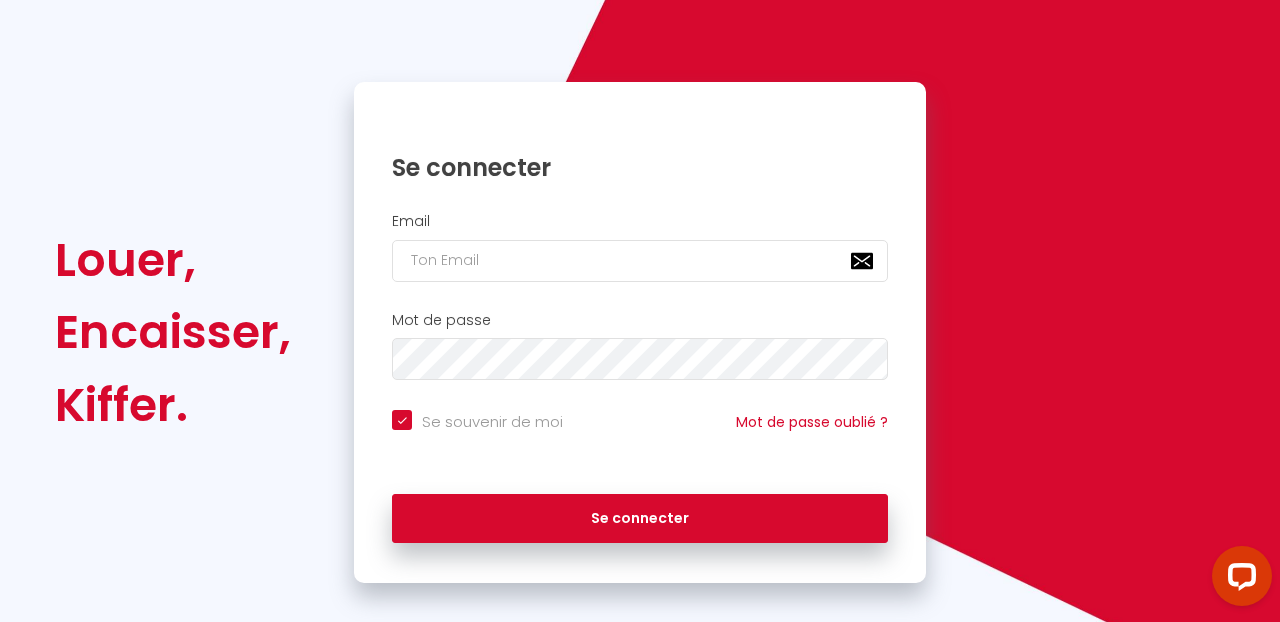 scroll, scrollTop: 0, scrollLeft: 0, axis: both 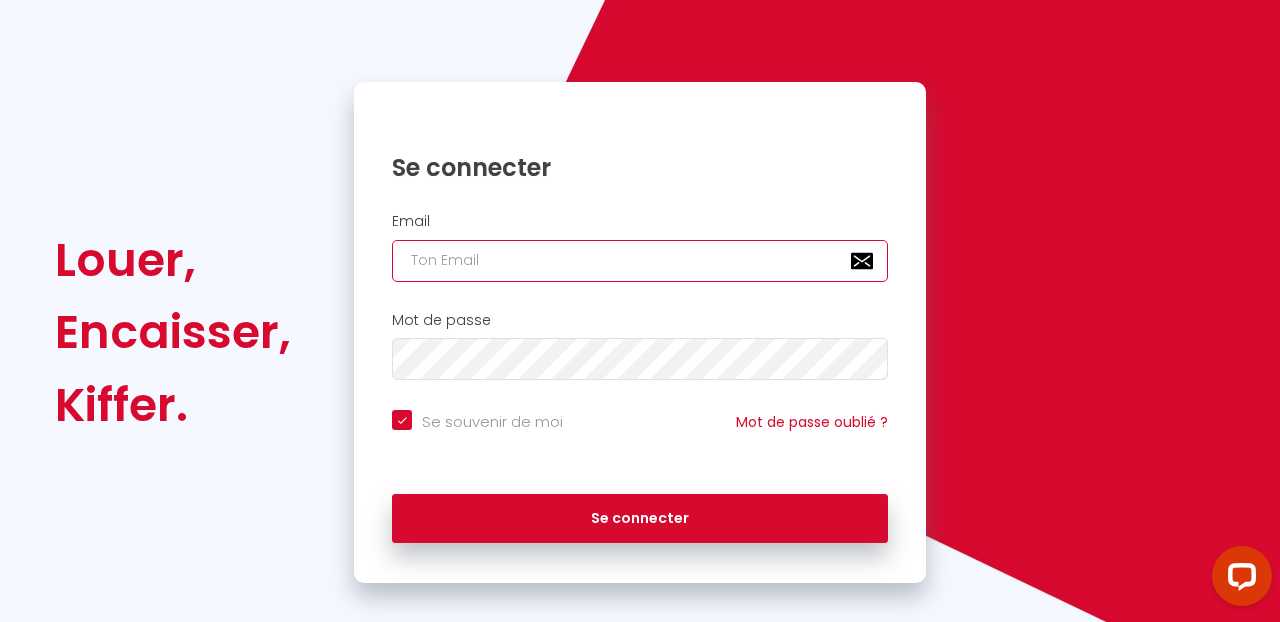 type on "[EMAIL_ADDRESS][DOMAIN_NAME]" 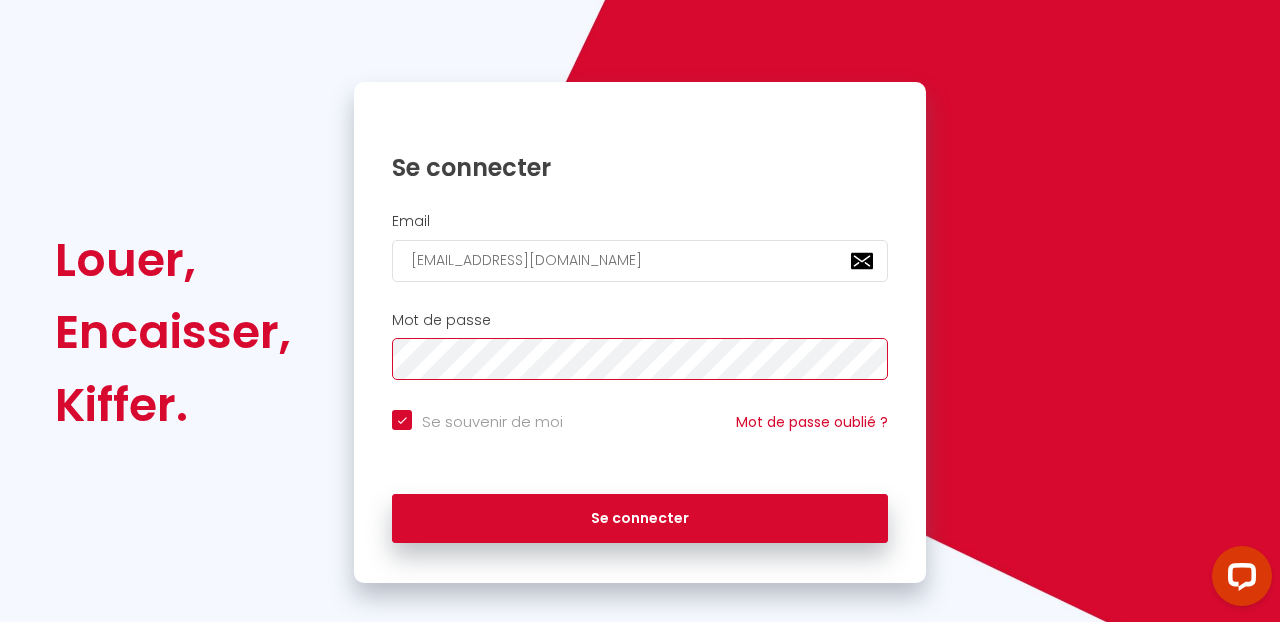 click on "Se connecter" at bounding box center [640, 519] 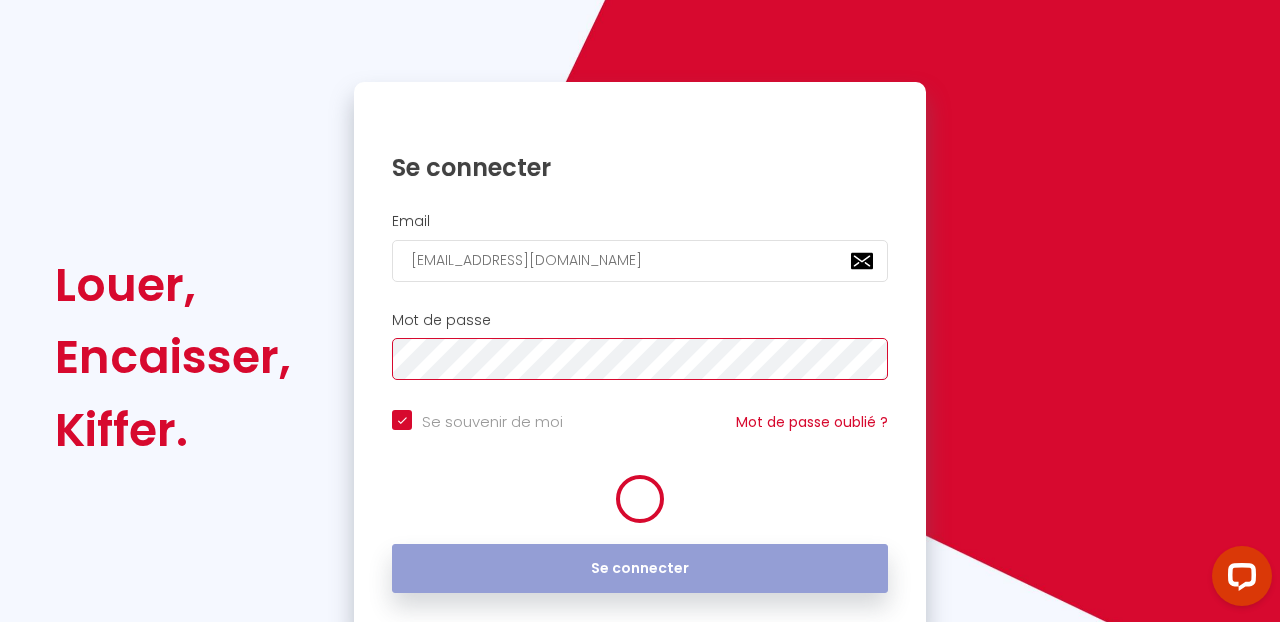 checkbox on "true" 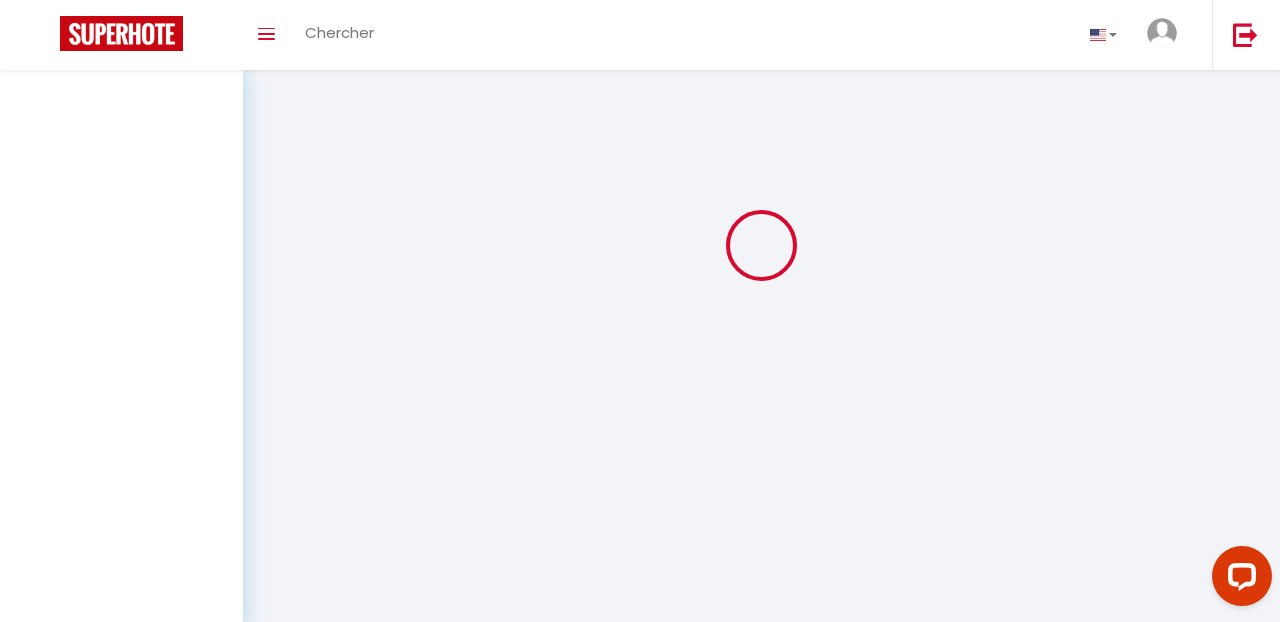 scroll, scrollTop: 0, scrollLeft: 0, axis: both 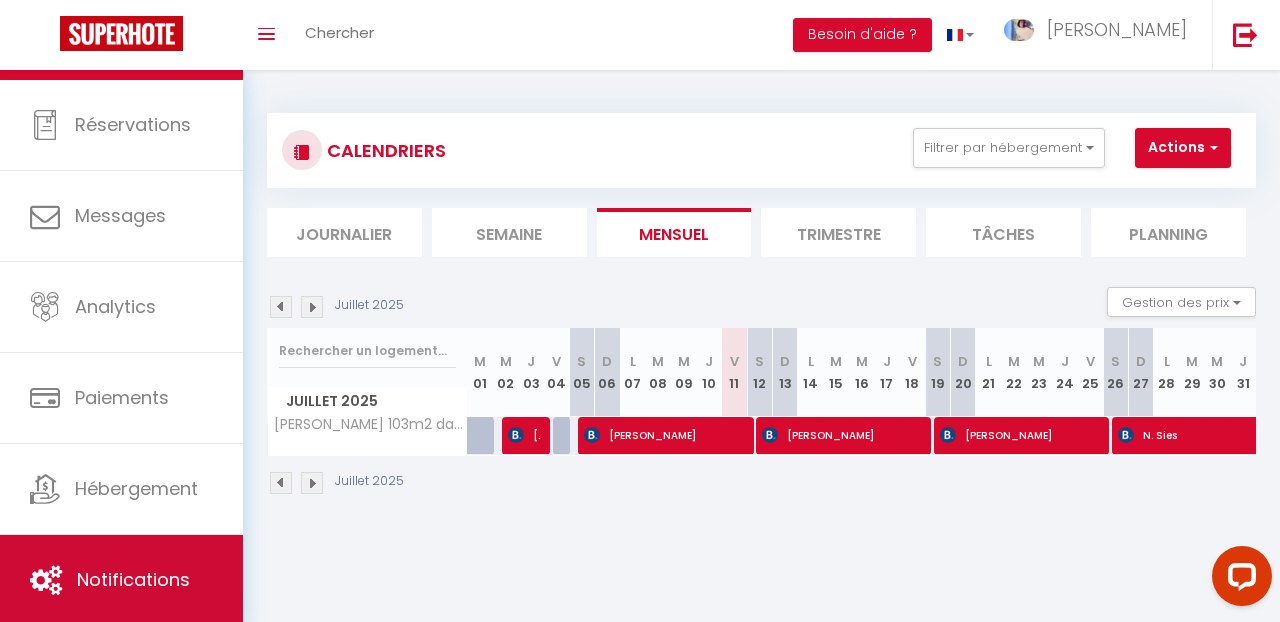 click on "Notifications" at bounding box center (133, 579) 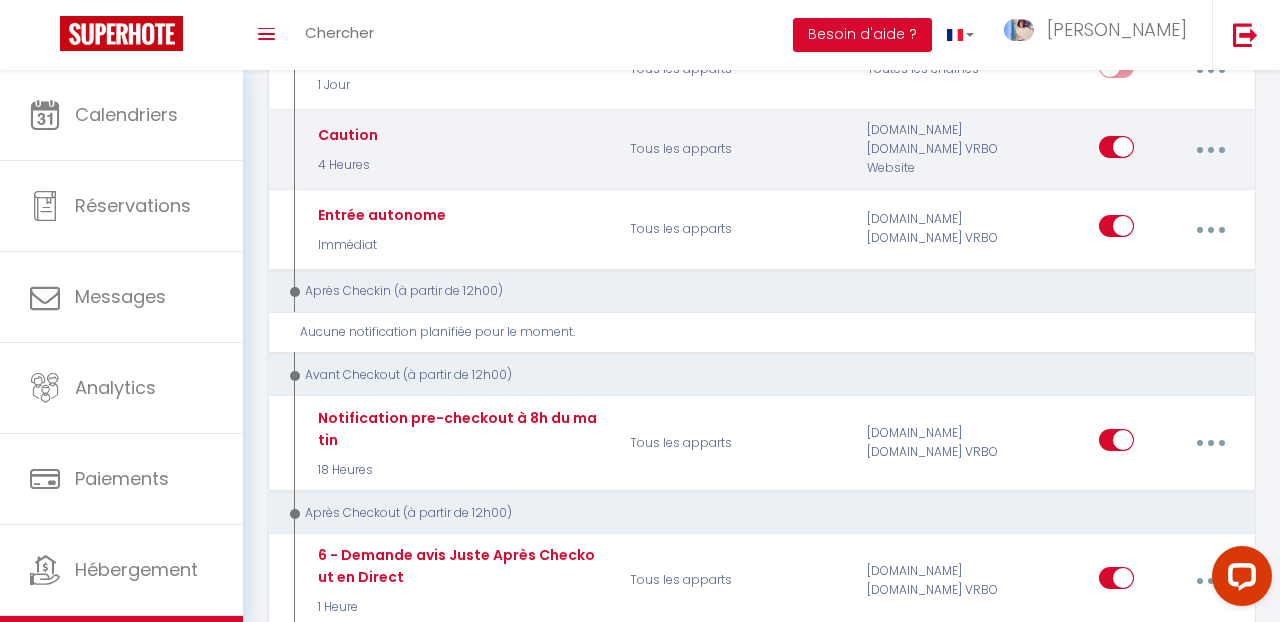 scroll, scrollTop: 523, scrollLeft: 0, axis: vertical 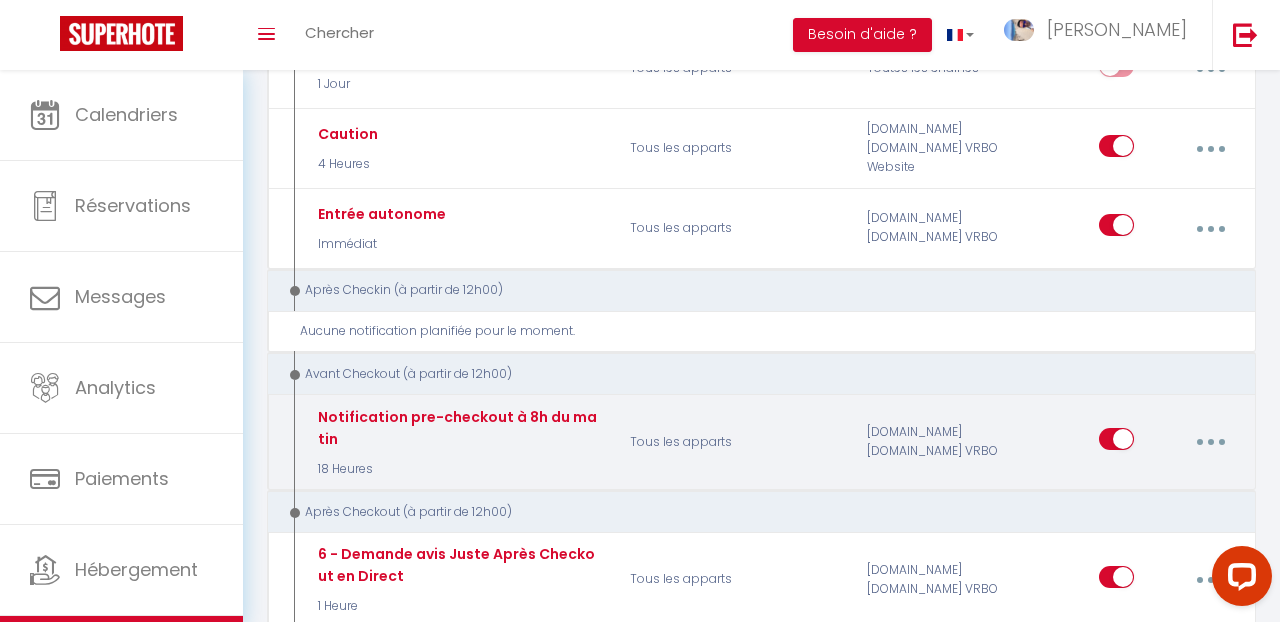 click at bounding box center [1210, 442] 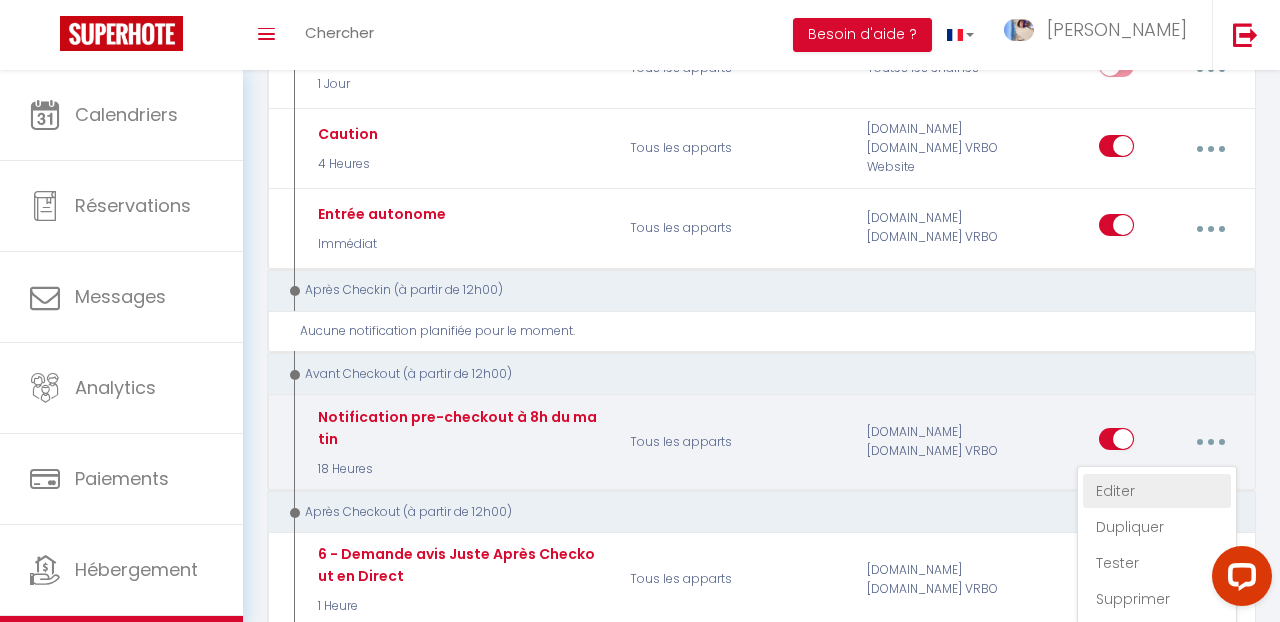 click on "Editer" at bounding box center [1157, 491] 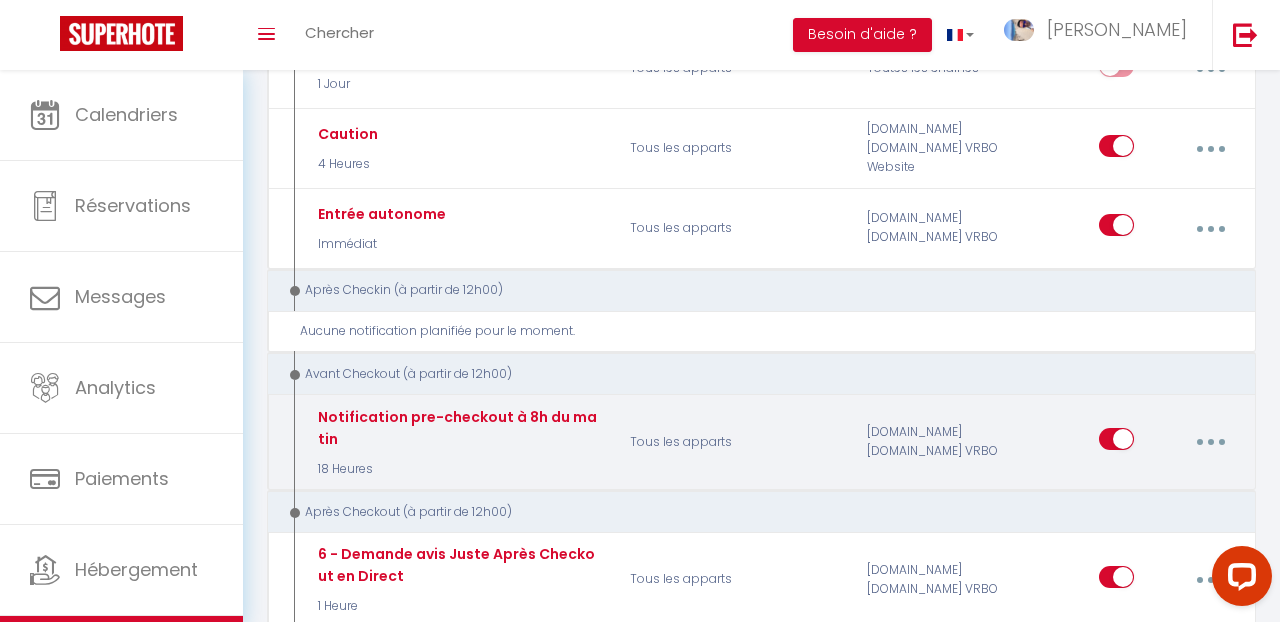 type on "Notification pre-checkout à 8h du matin" 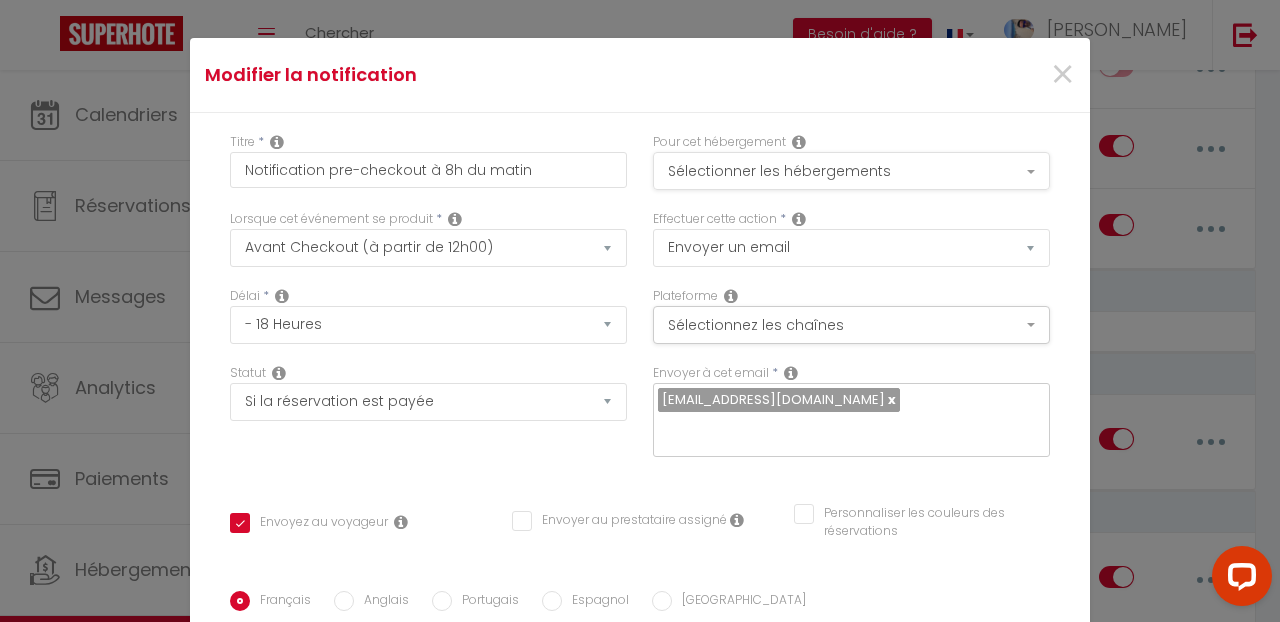 click on "Sélectionner les hébergements" at bounding box center [851, 171] 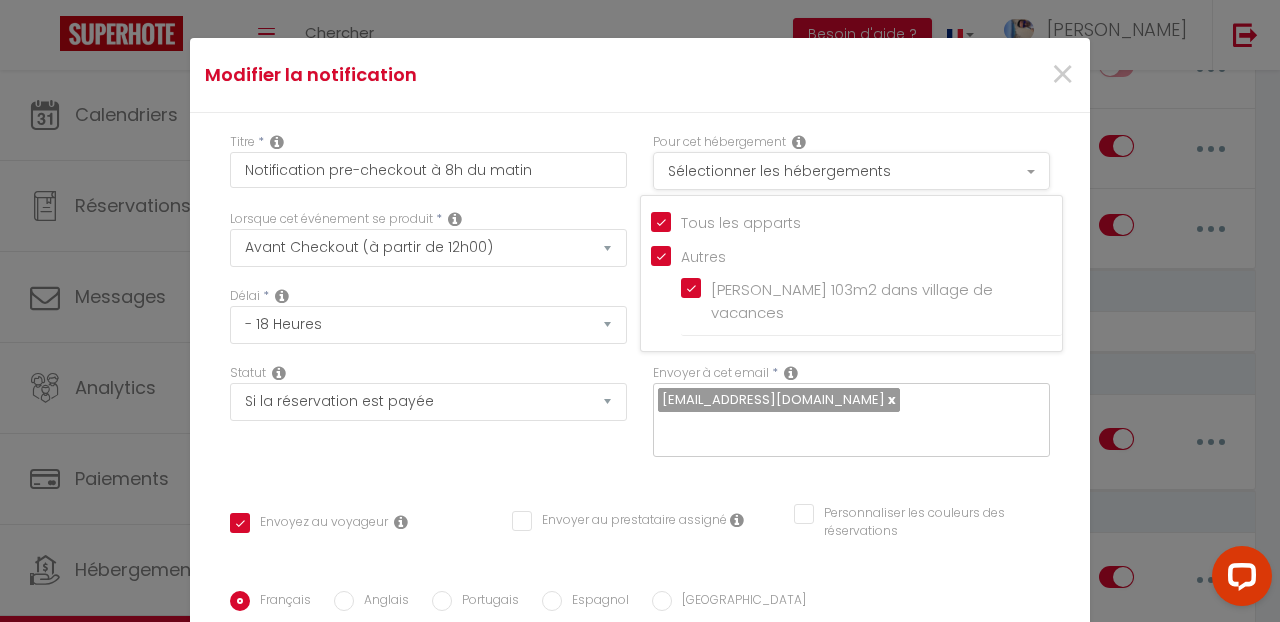 click on "Sélectionner les hébergements" at bounding box center (851, 171) 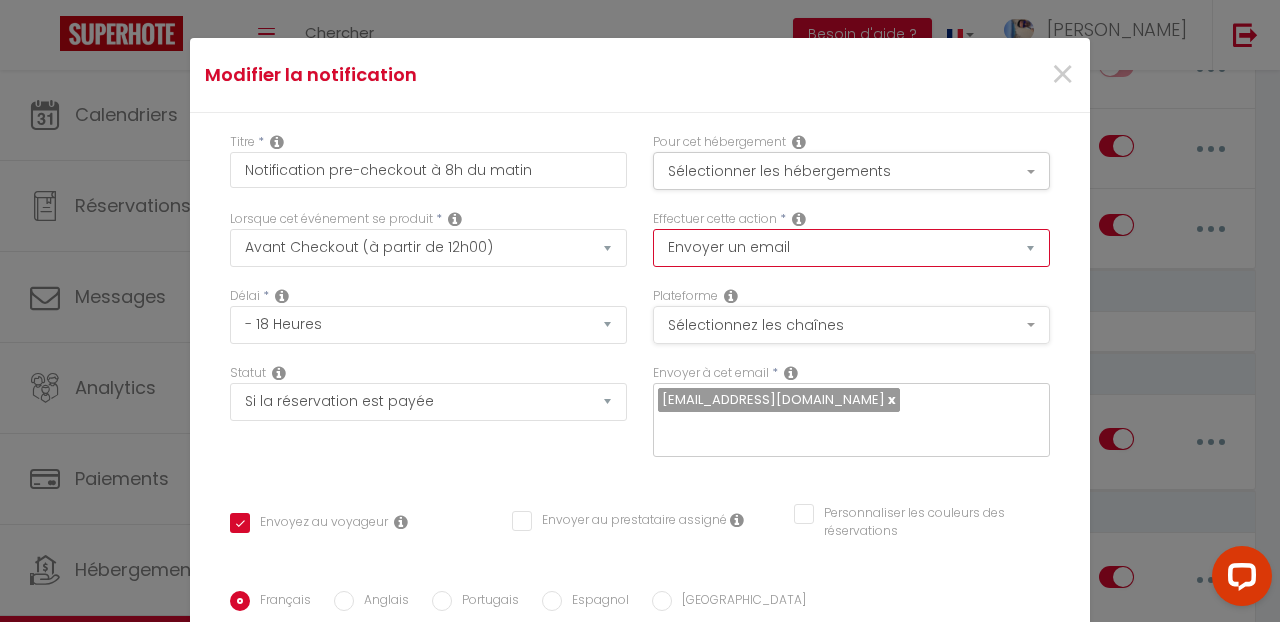 click on "Sélectionnez les chaînes" at bounding box center [851, 325] 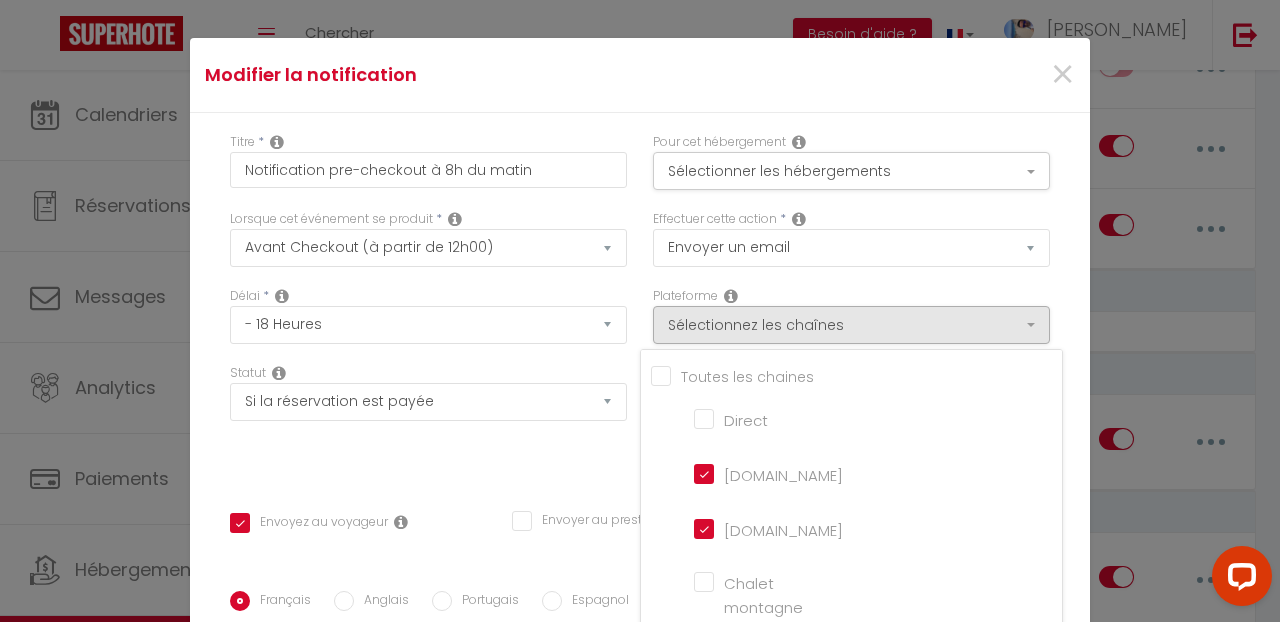 click on "Délai   *     Immédiat - 10 Minutes - 1 Heure - 2 Heures - 3 Heures - 4 Heures - 5 Heures - 6 Heures - 7 Heures - 8 Heures - 9 Heures - 10 Heures - 11 Heures - 12 Heures - 13 Heures - 14 Heures - 15 Heures - 16 Heures - 17 Heures - 18 Heures - 19 Heures - 20 Heures - 21 Heures - 22 Heures - 23 Heures   - 1 Jour - 2 Jours - 3 Jours - 4 Jours - 5 Jours - 6 Jours - 7 Jours - 8 Jours - 9 Jours - 10 Jours - 11 Jours - 12 Jours - 13 Jours - 14 Jours - 15 Jours - 16 Jours - 17 Jours - 18 Jours - 19 Jours - 20 Jours - 21 Jours - 22 Jours - 23 Jours - 24 Jours - 25 Jours - 26 Jours - 27 Jours - 28 Jours - 29 Jours - 30 Jours - 31 Jours - 32 Jours - 33 Jours - 34 Jours - 35 Jours - 36 Jours - 37 Jours - 38 Jours - 39 Jours - 40 Jours - 41 Jours - 42 Jours - 43 Jours - 44 Jours - 45 Jours - 46 Jours - 47 Jours - 48 Jours - 49 Jours - 50 Jours - 51 Jours - 52 Jours - 53 Jours - 54 Jours - 55 Jours - 56 Jours - 57 Jours - 58 Jours - 59 Jours - 60 Jours - 61 Jours - 62 Jours - 63 Jours - 64 Jours - 65 Jours - 66 Jours" at bounding box center [428, 325] 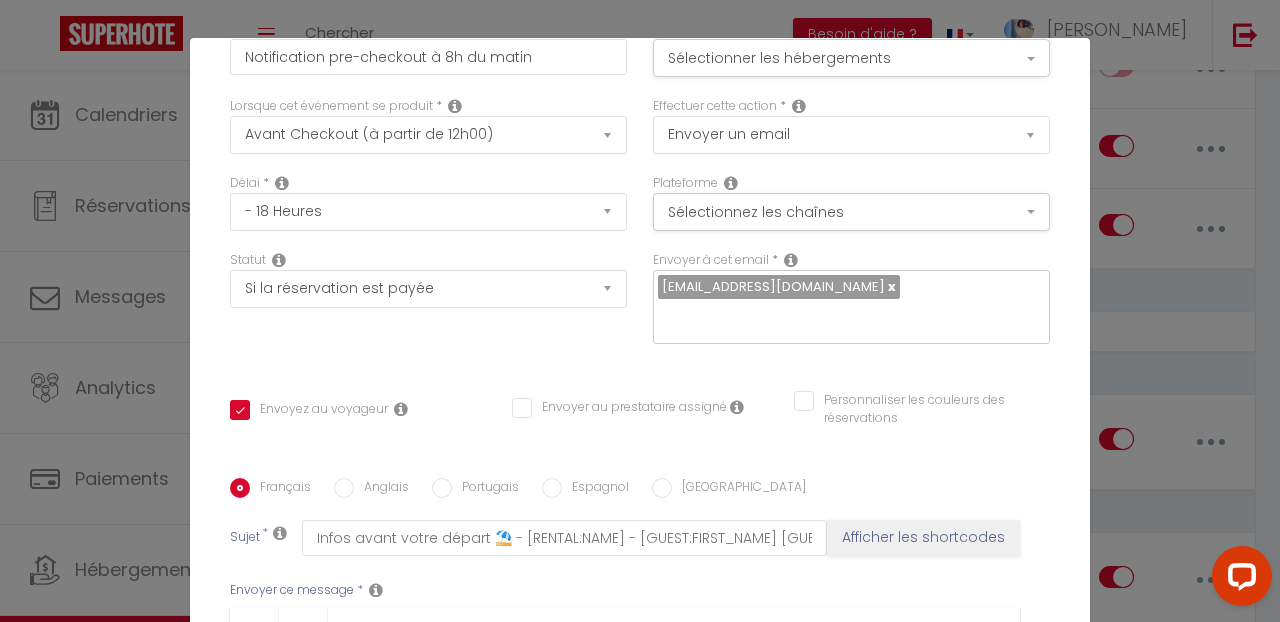 scroll, scrollTop: 114, scrollLeft: 0, axis: vertical 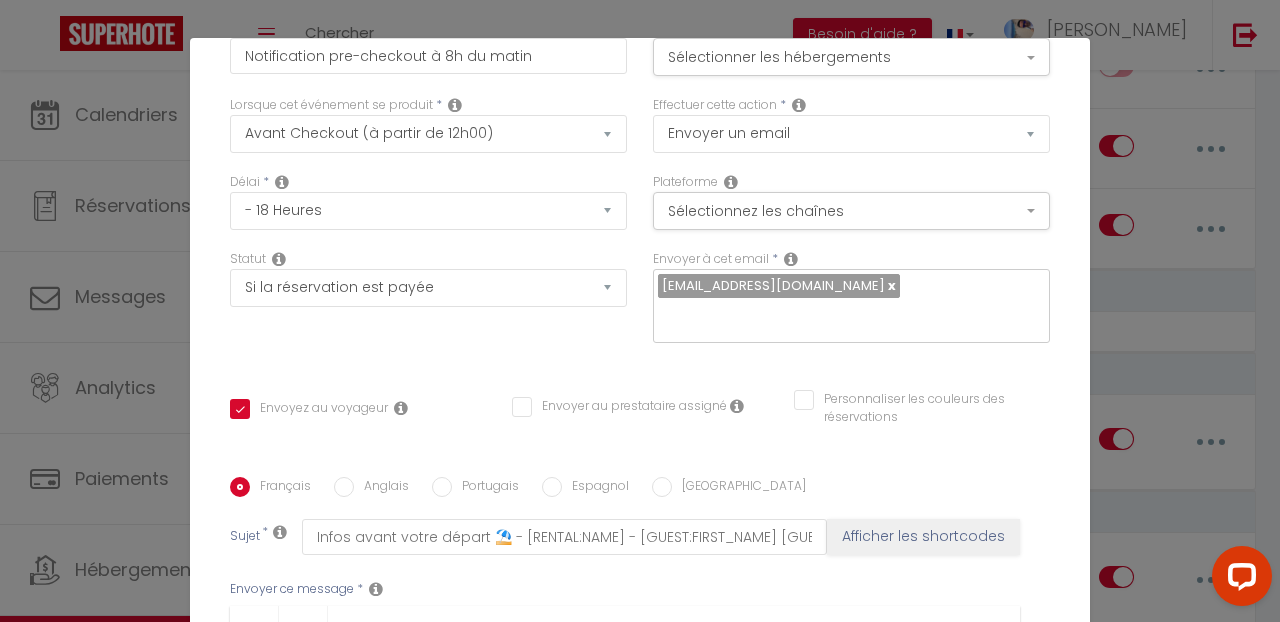 click at bounding box center [791, 259] 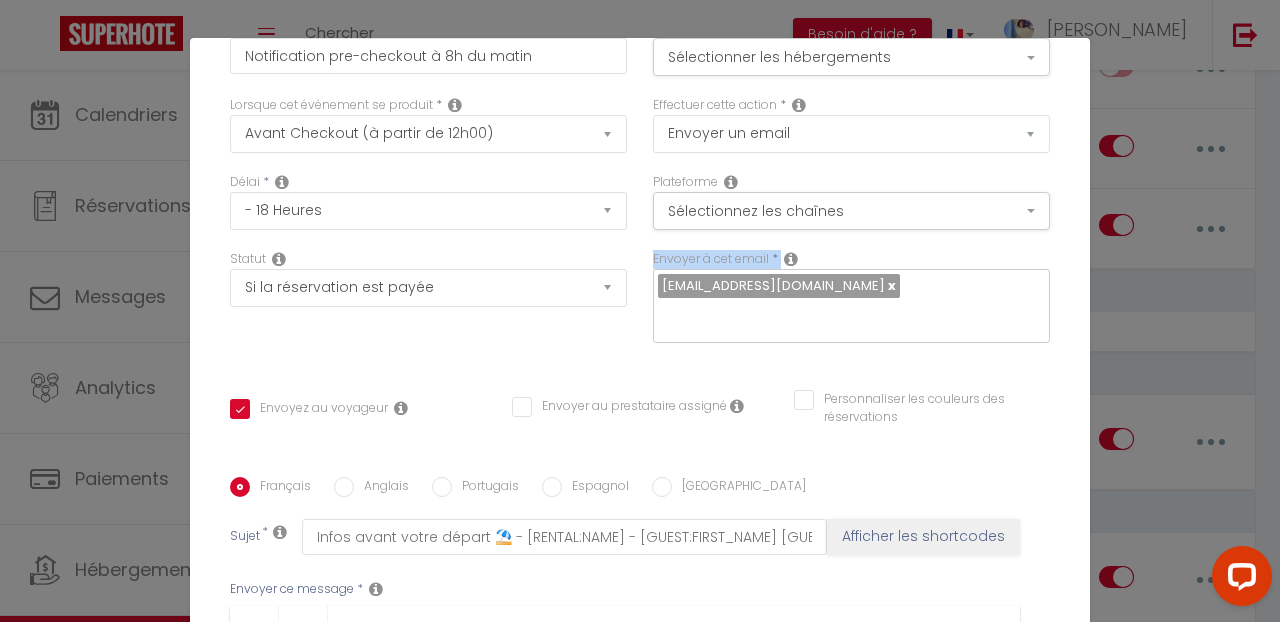 click at bounding box center [791, 259] 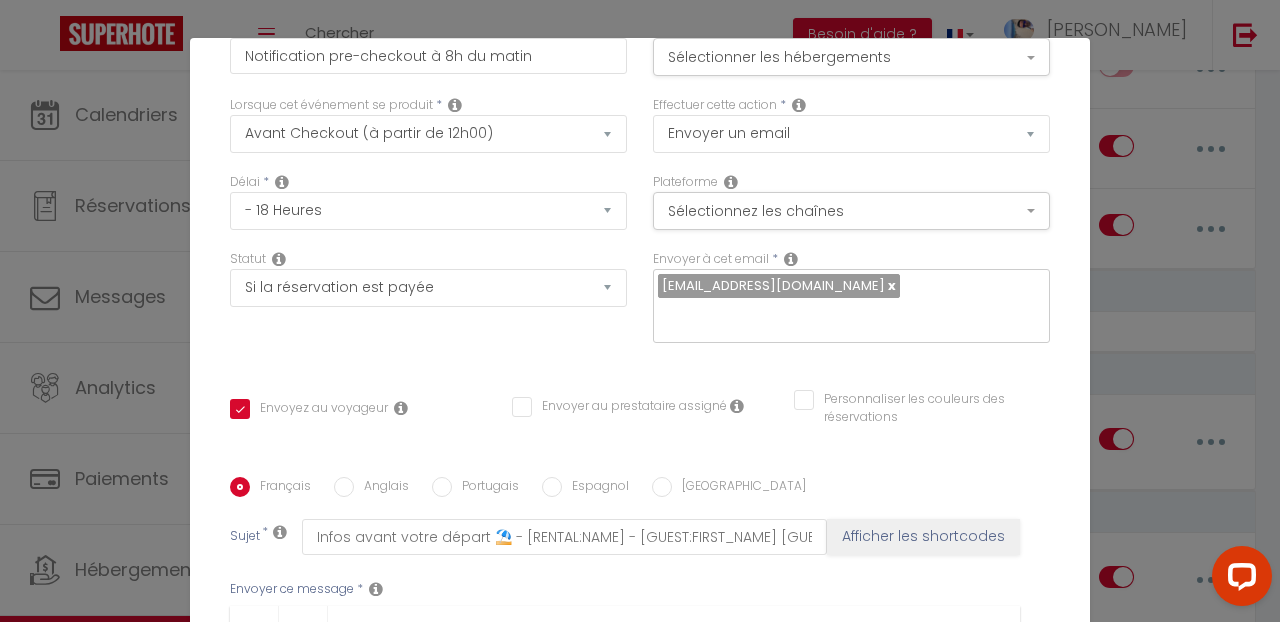 click at bounding box center [791, 259] 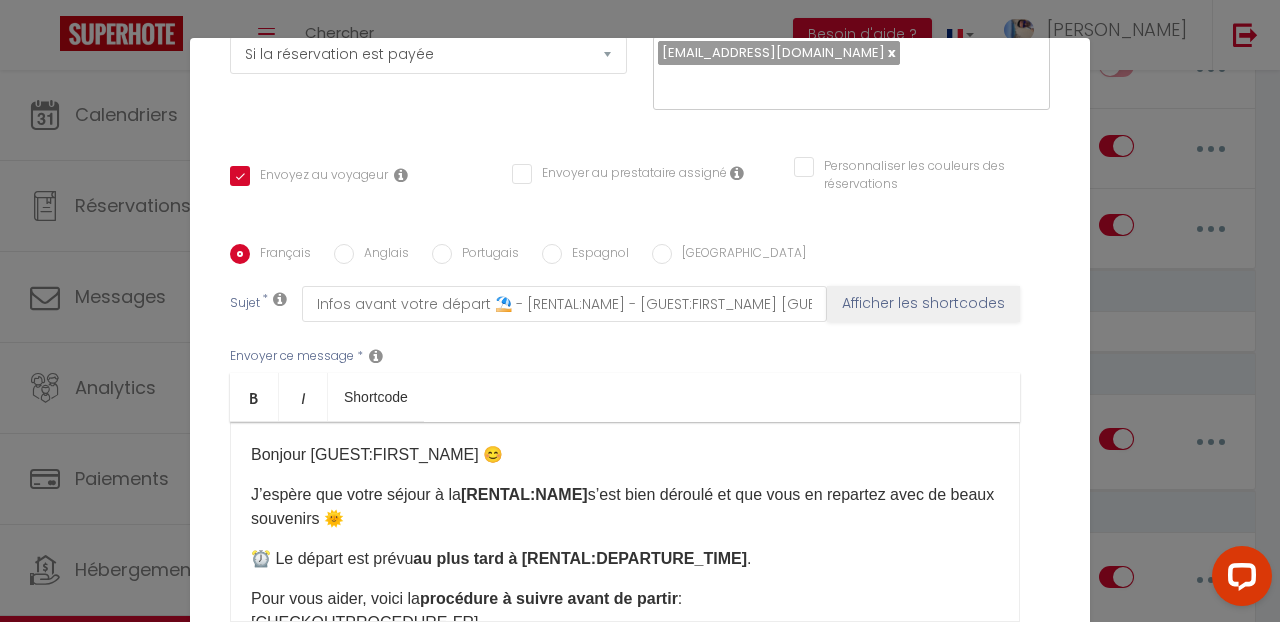 scroll, scrollTop: 359, scrollLeft: 0, axis: vertical 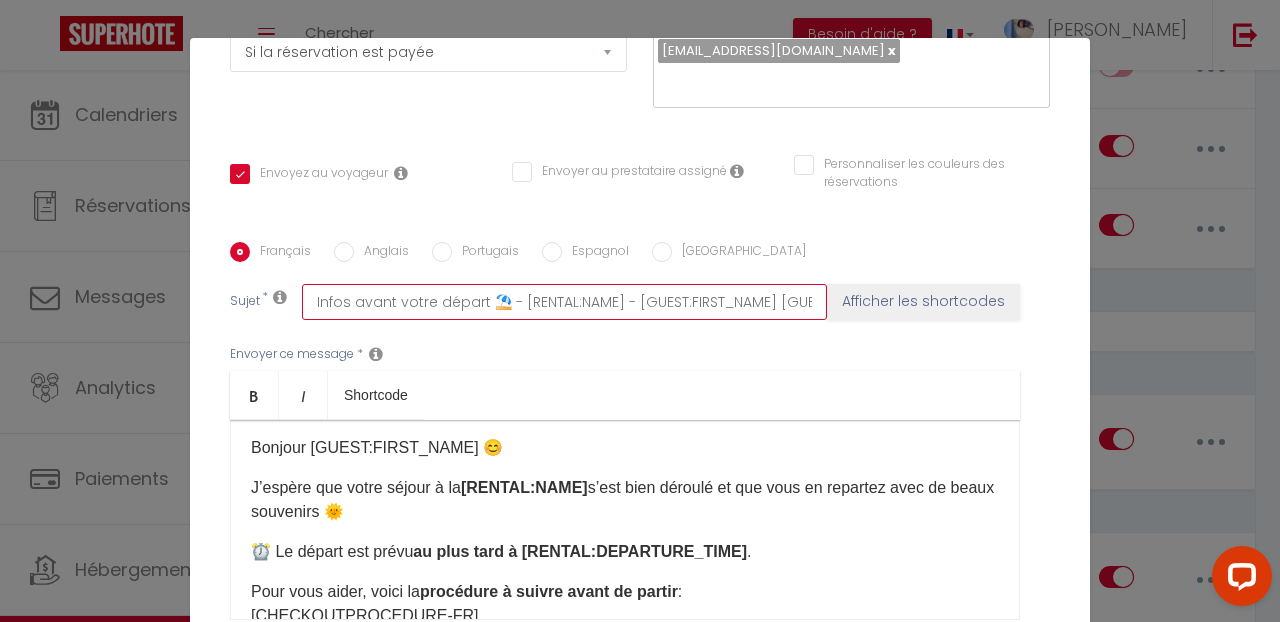 type on "Infos avant votre départ ⛱️ - [RENTAL:NAME] - [GUEST:FIRST_NAME][GUEST:NAME]" 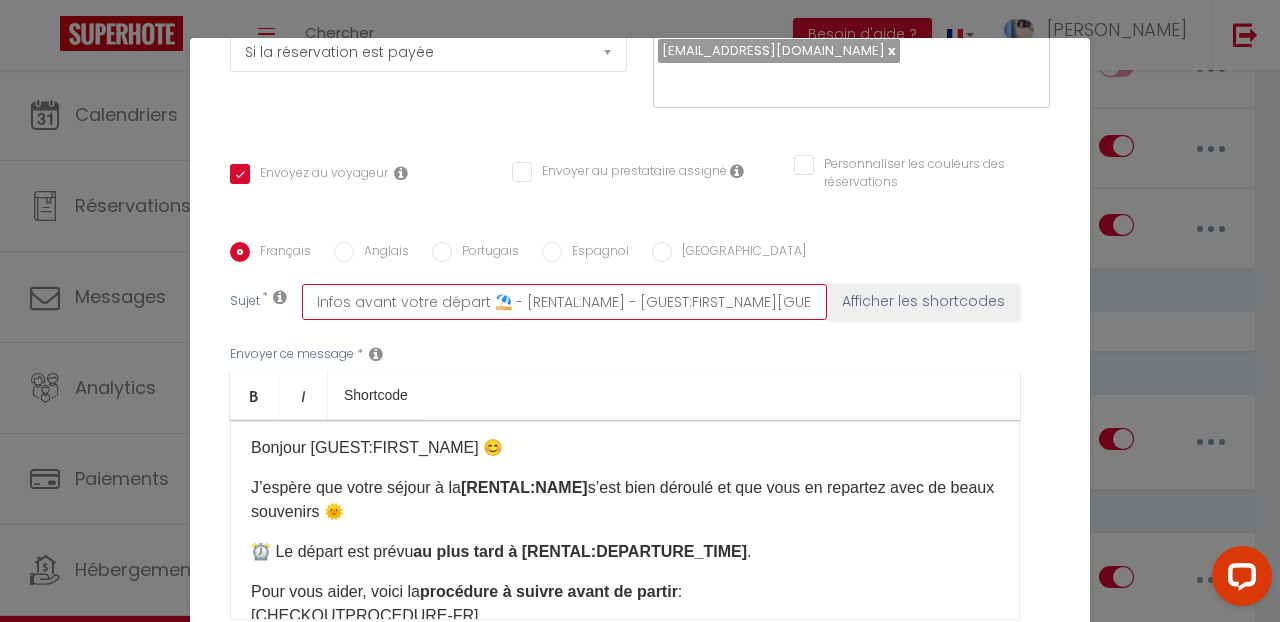 checkbox on "true" 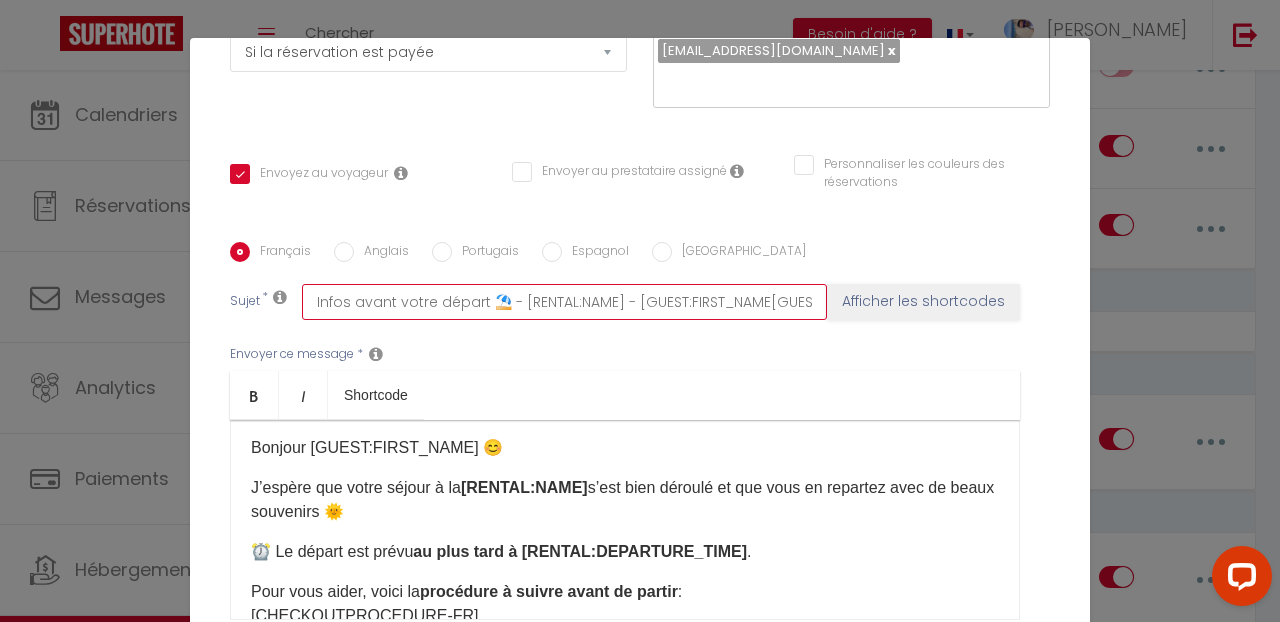 checkbox on "true" 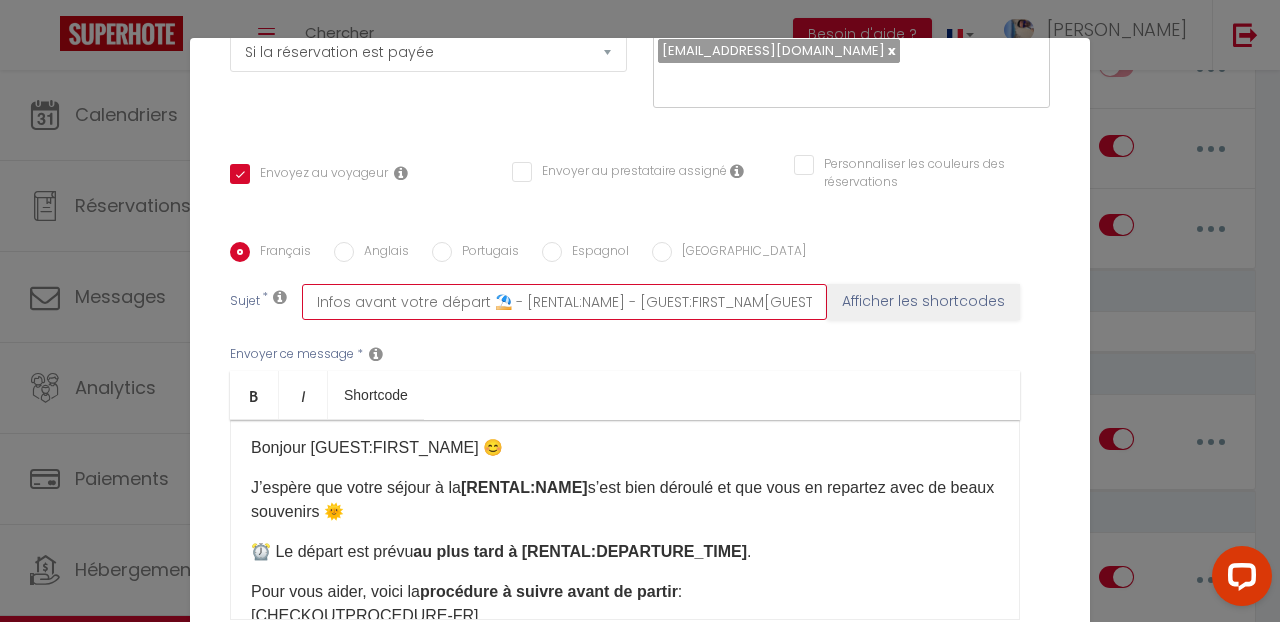 checkbox on "true" 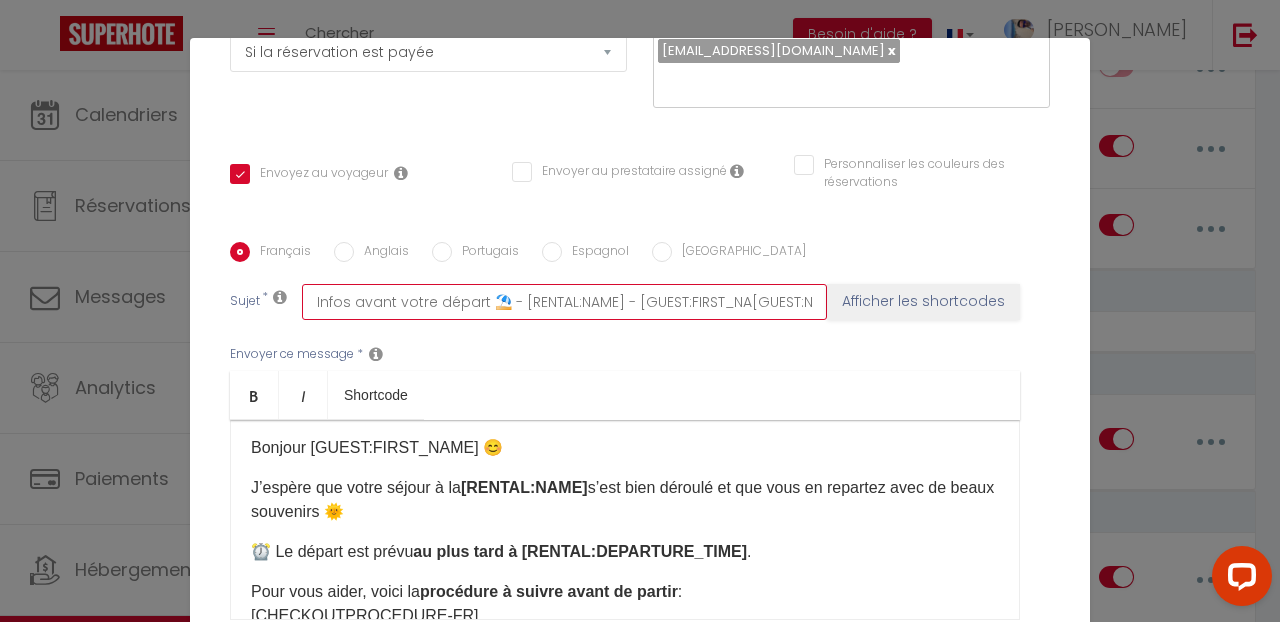 checkbox on "true" 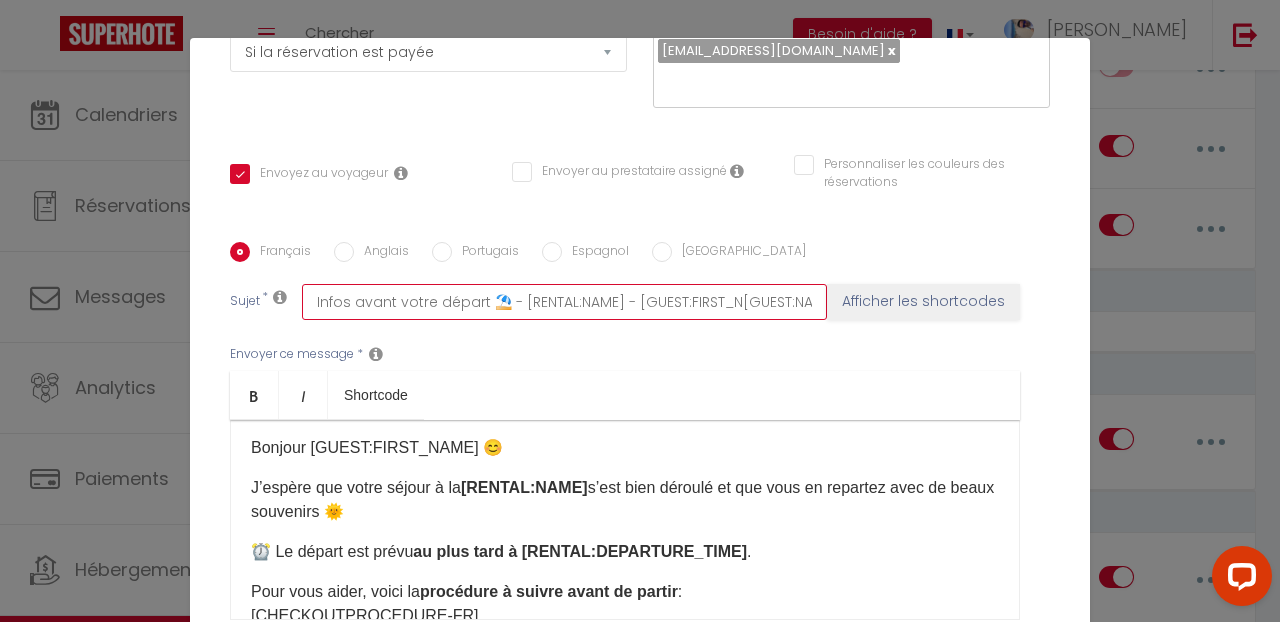 checkbox on "true" 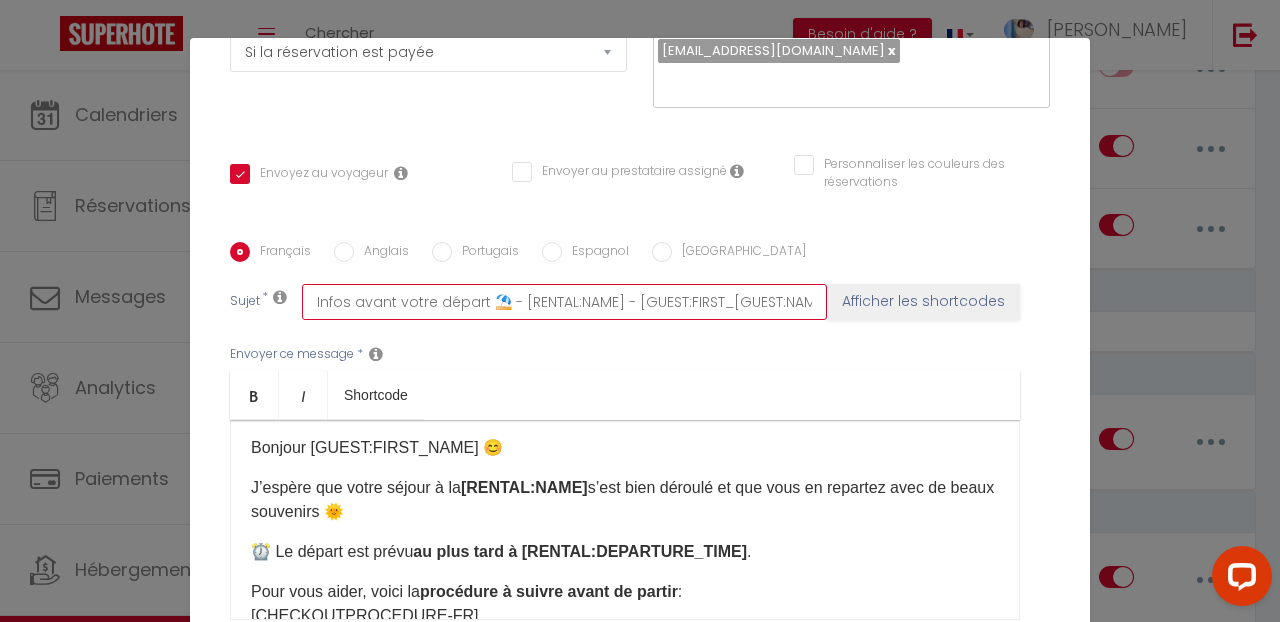 checkbox on "true" 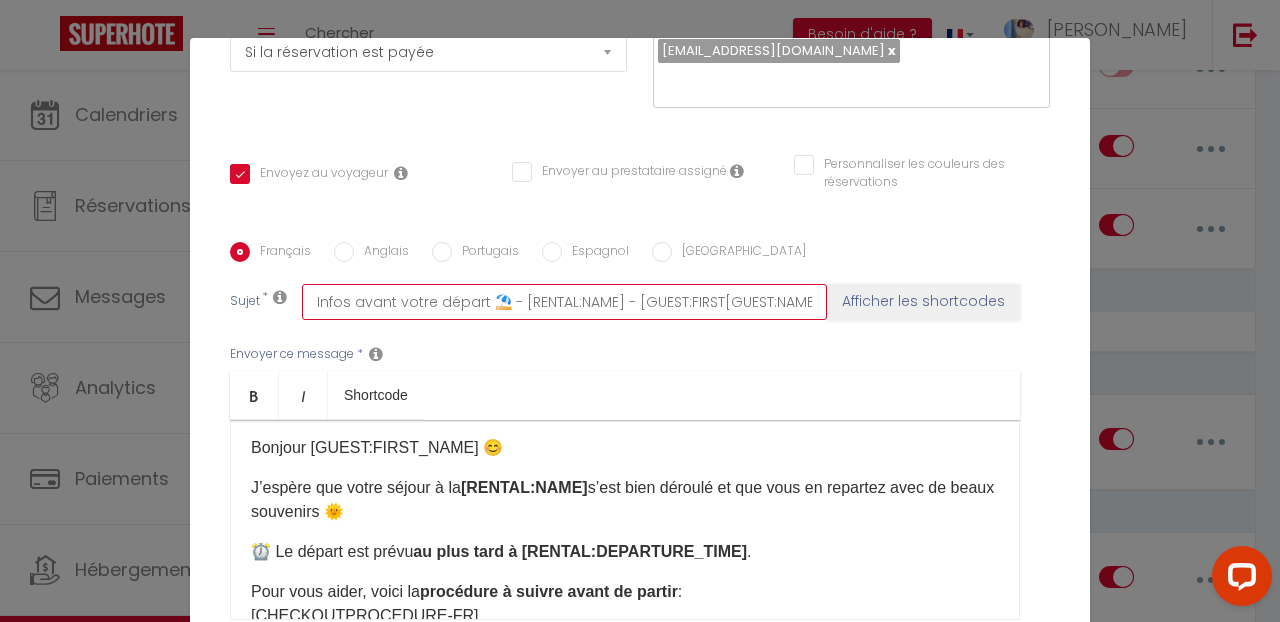checkbox on "true" 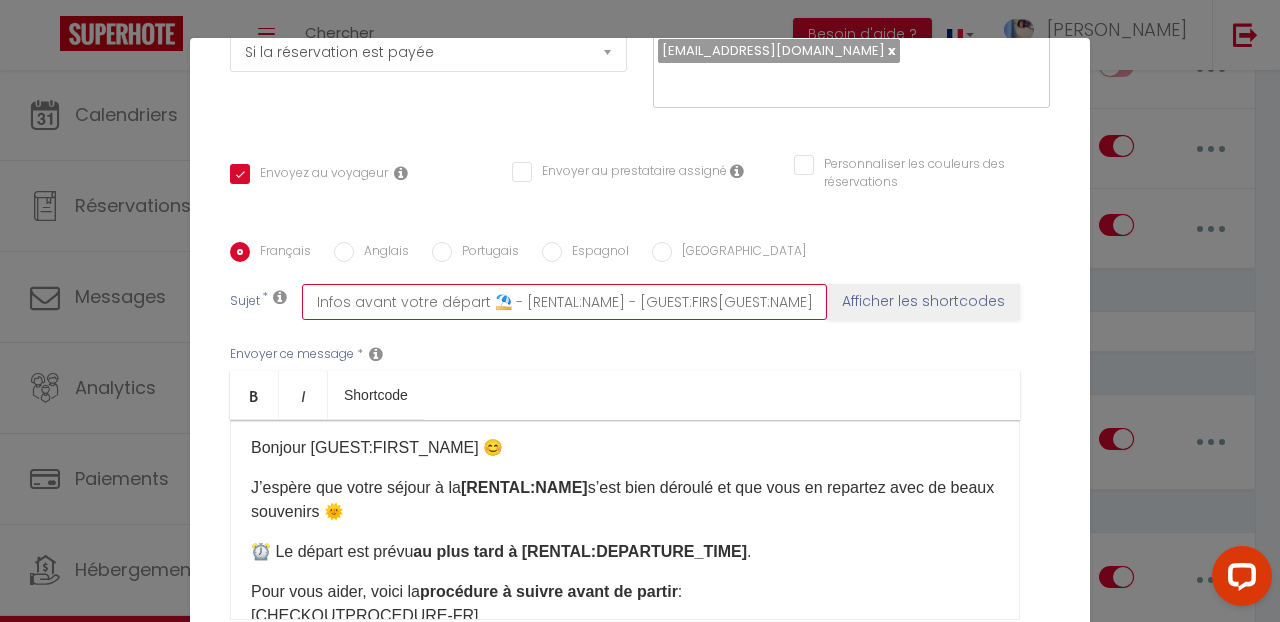checkbox on "true" 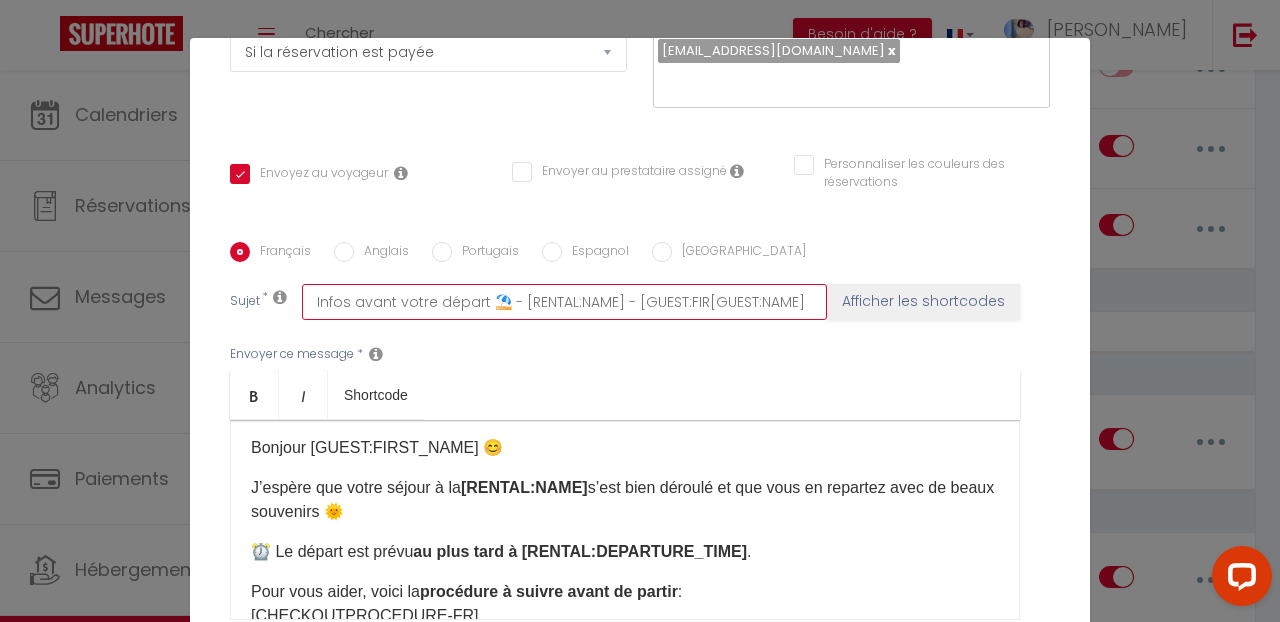 checkbox on "true" 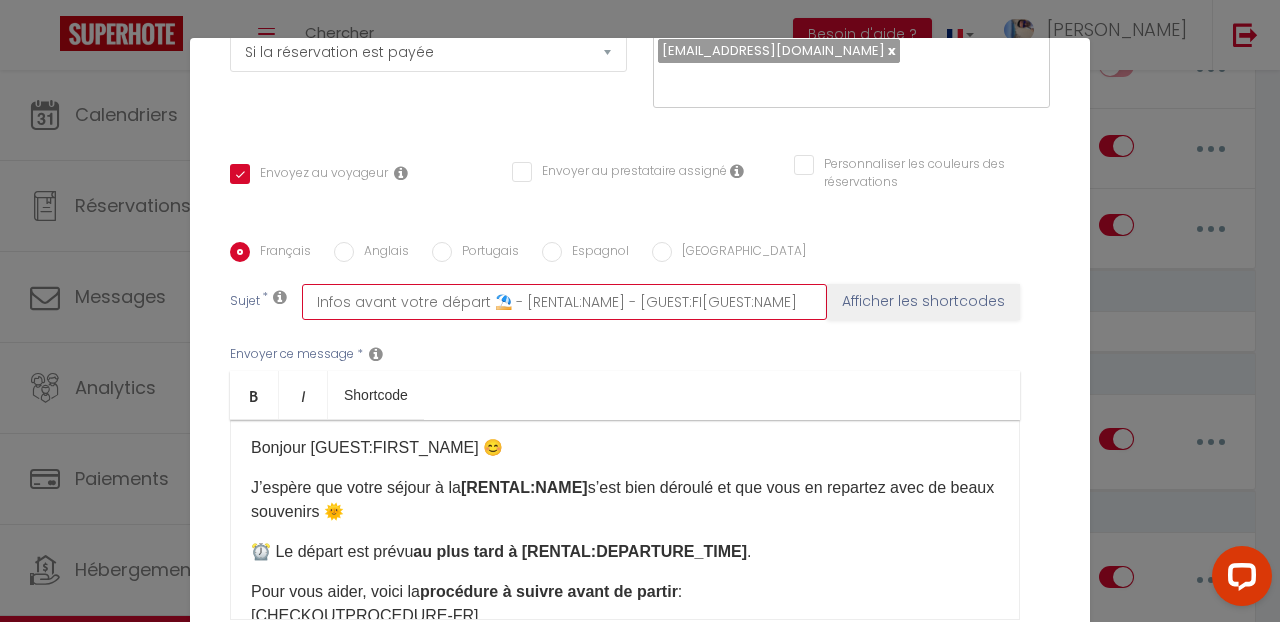 checkbox on "true" 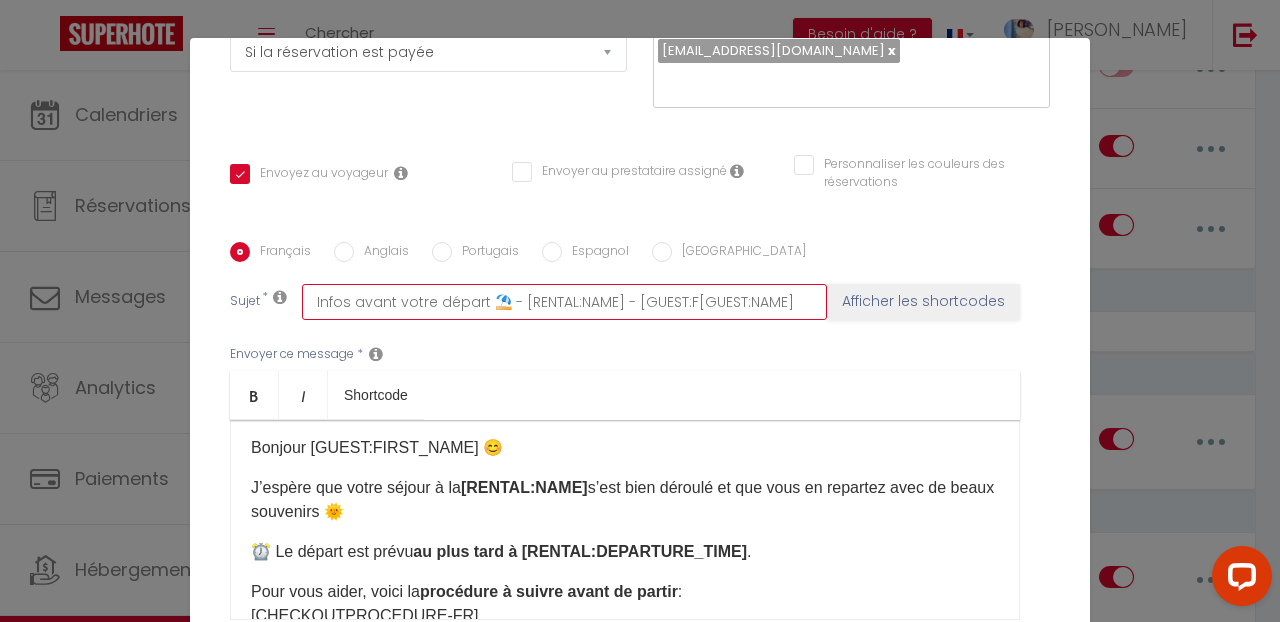checkbox on "true" 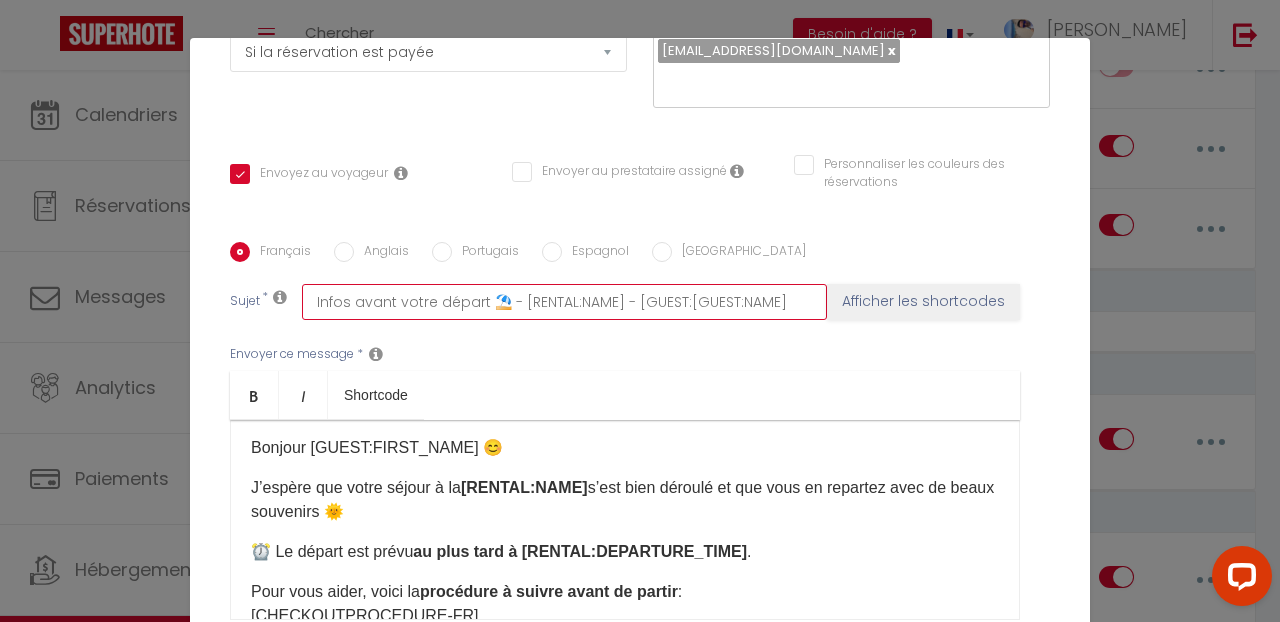 checkbox on "true" 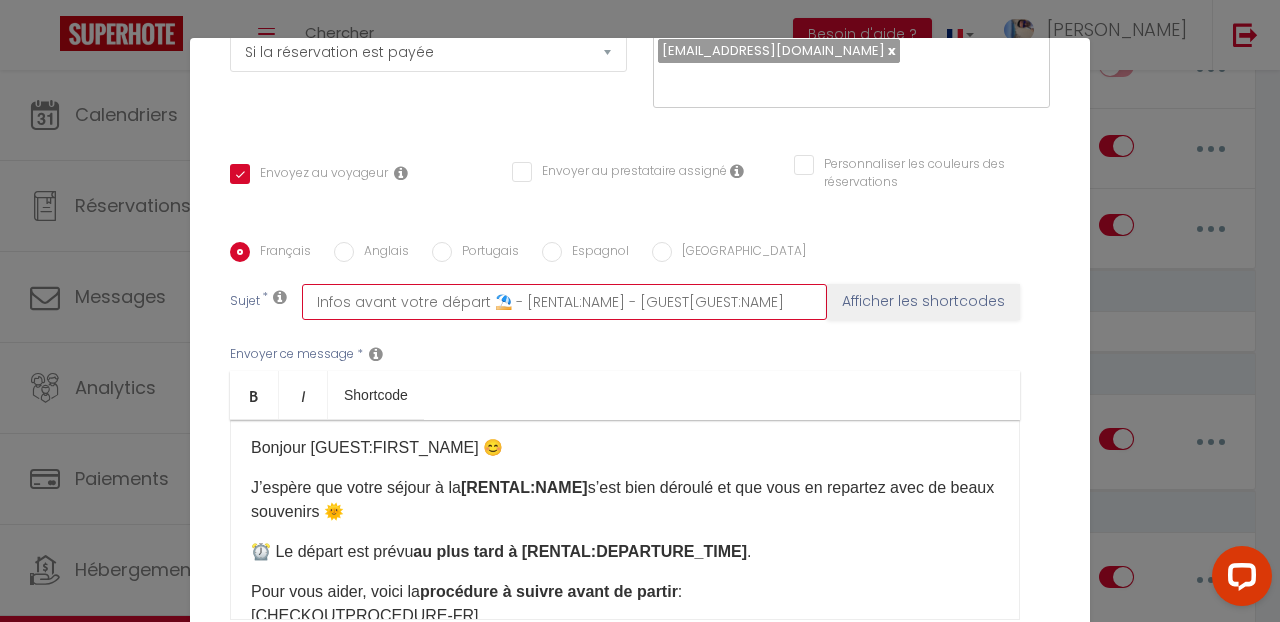 checkbox on "true" 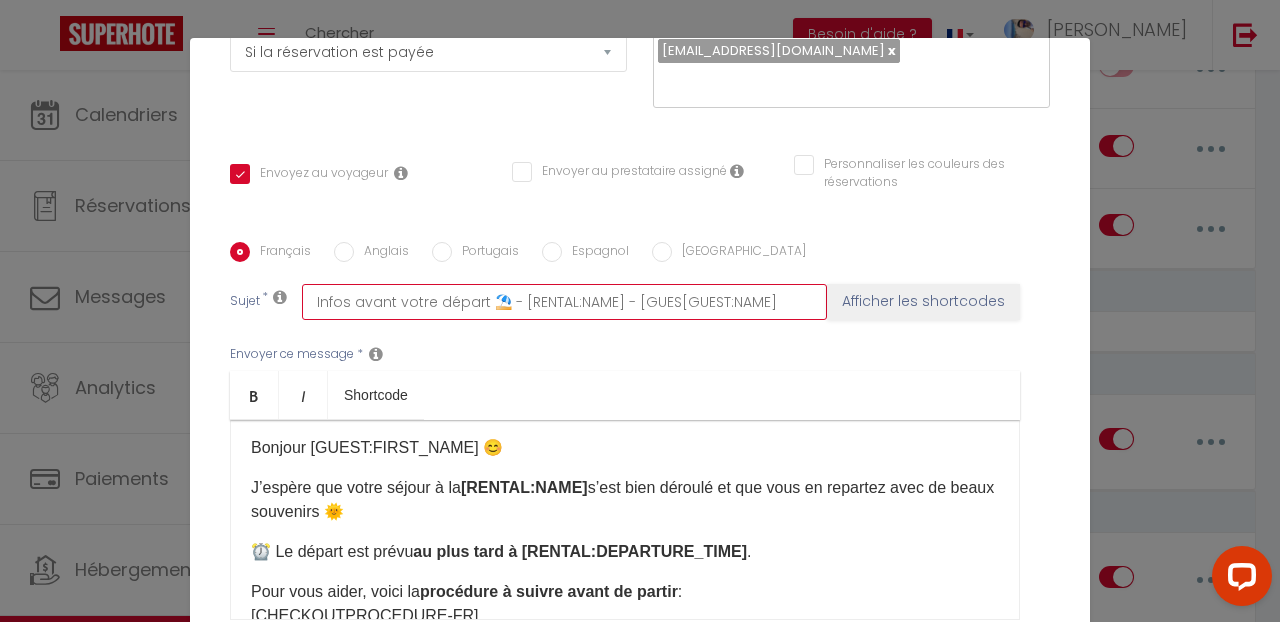 checkbox on "true" 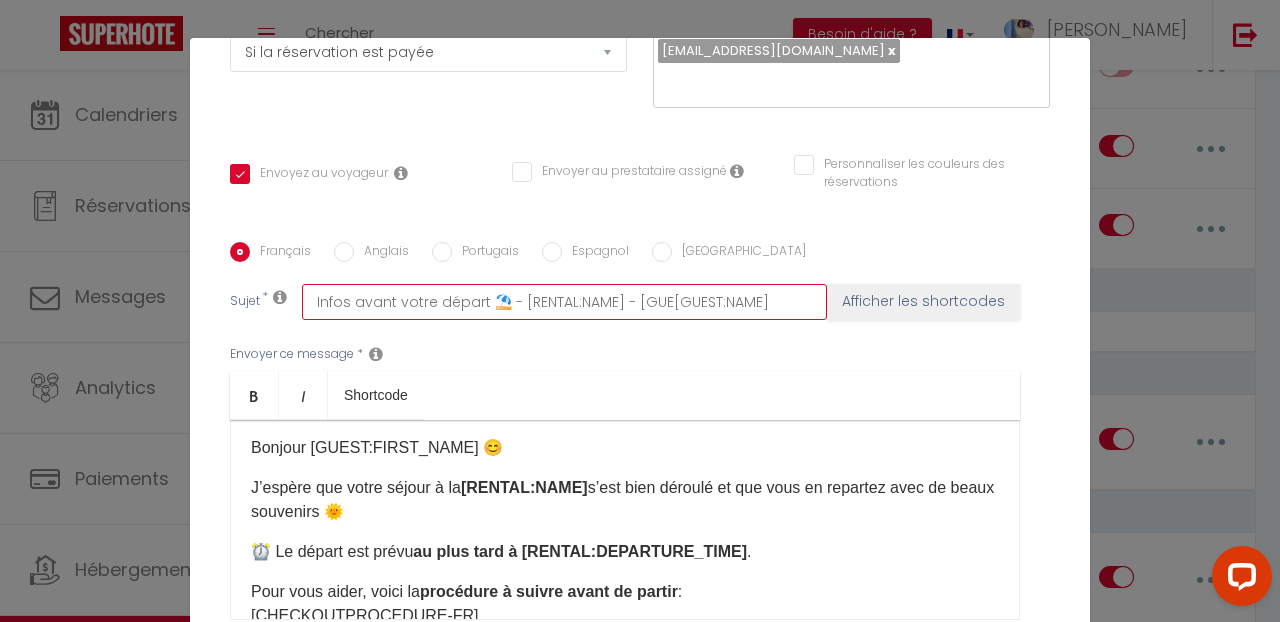 checkbox on "true" 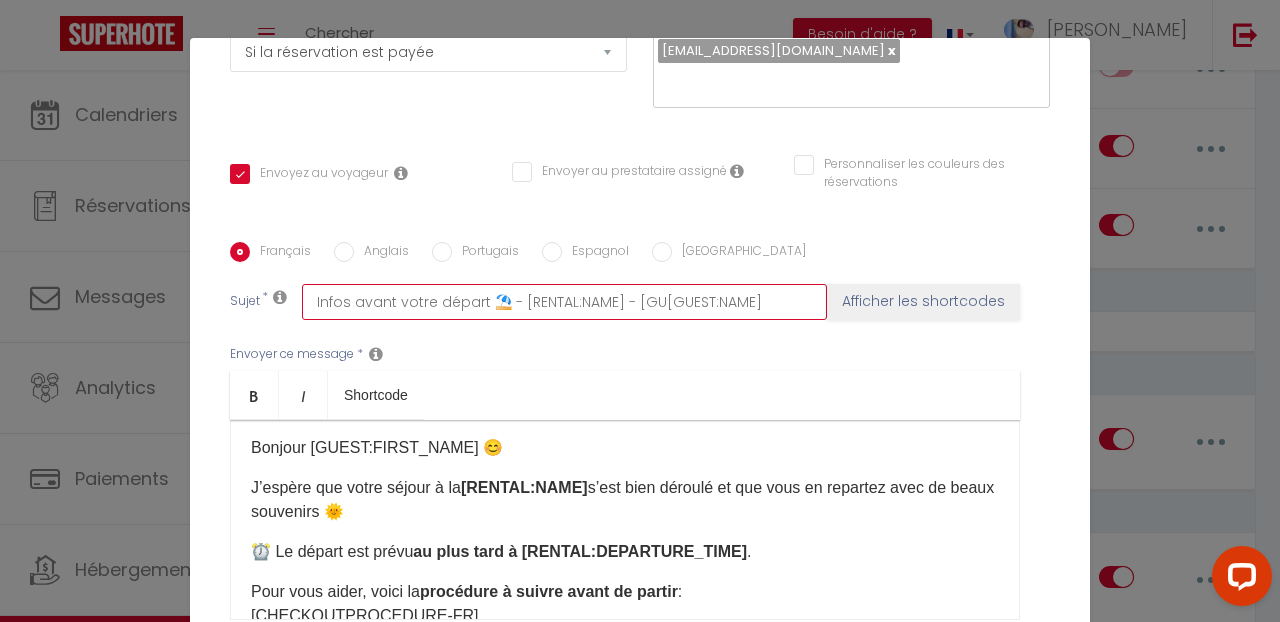 checkbox on "true" 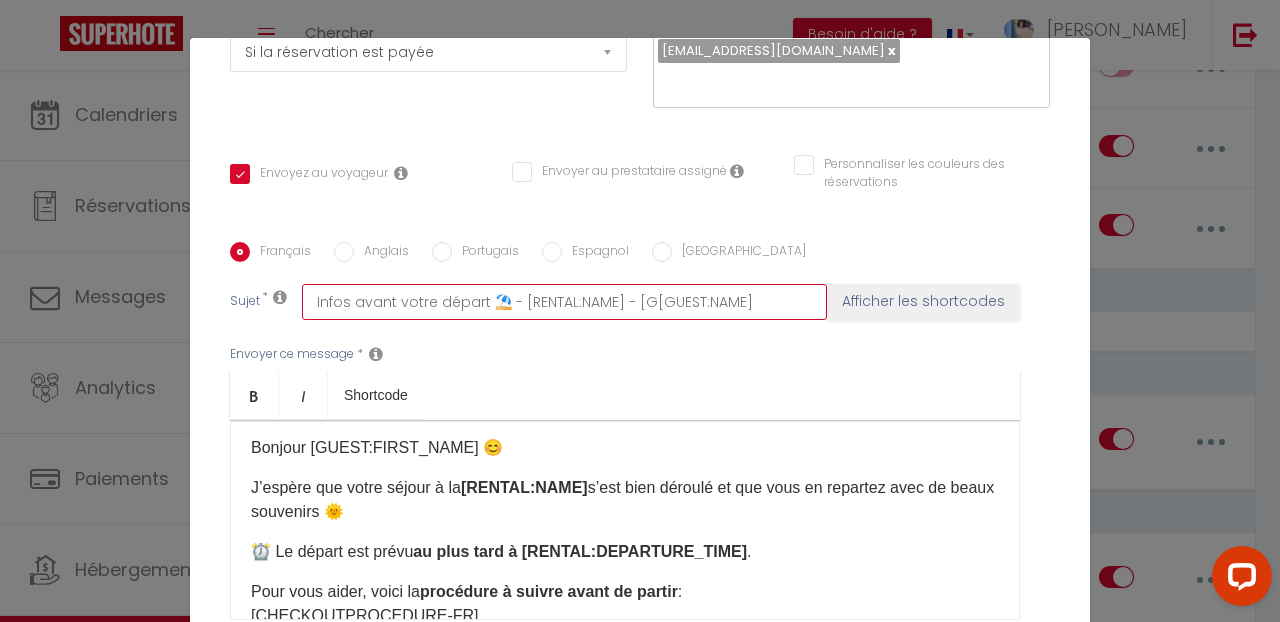 checkbox on "true" 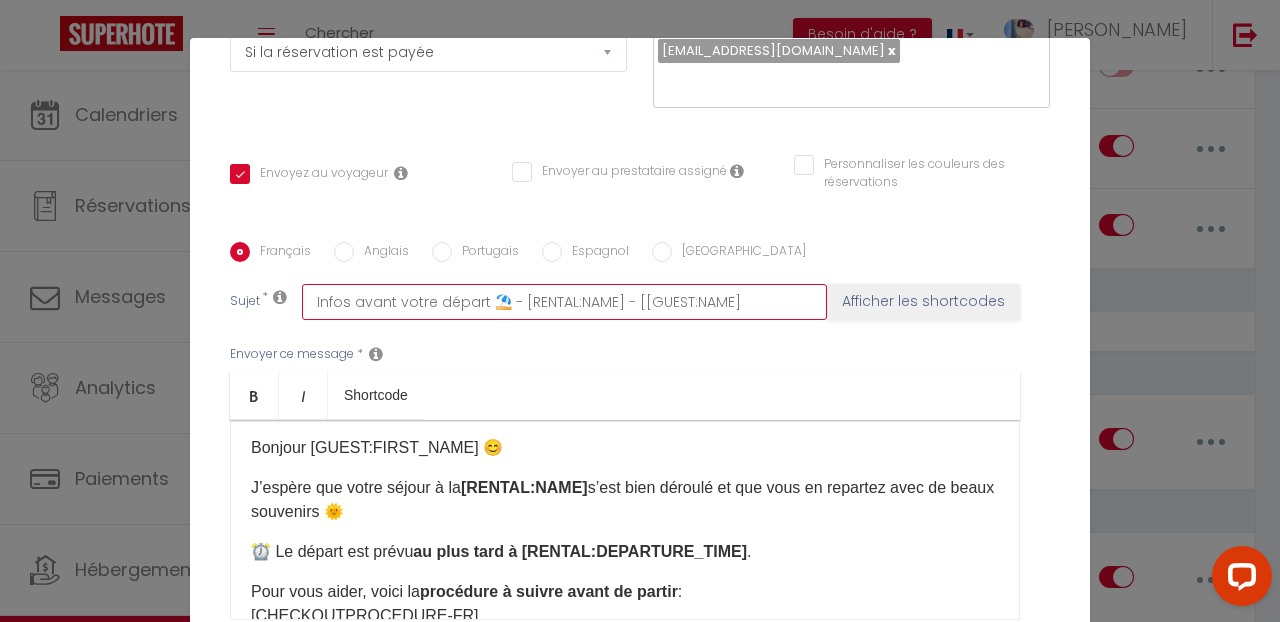 checkbox on "true" 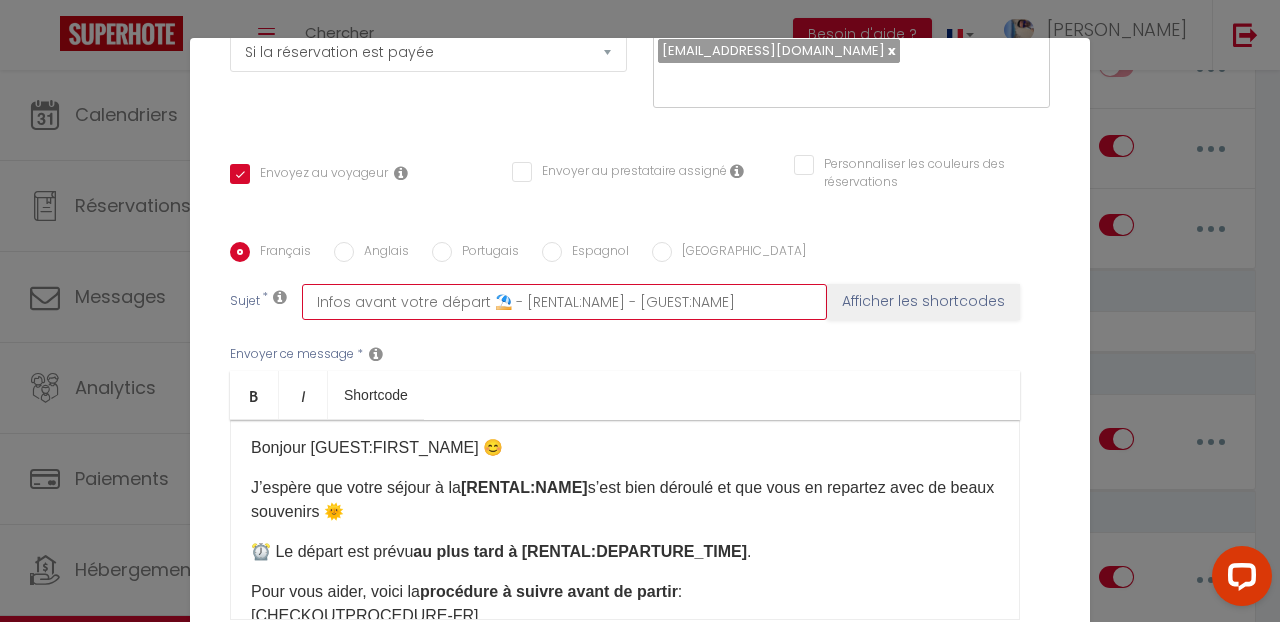 checkbox on "true" 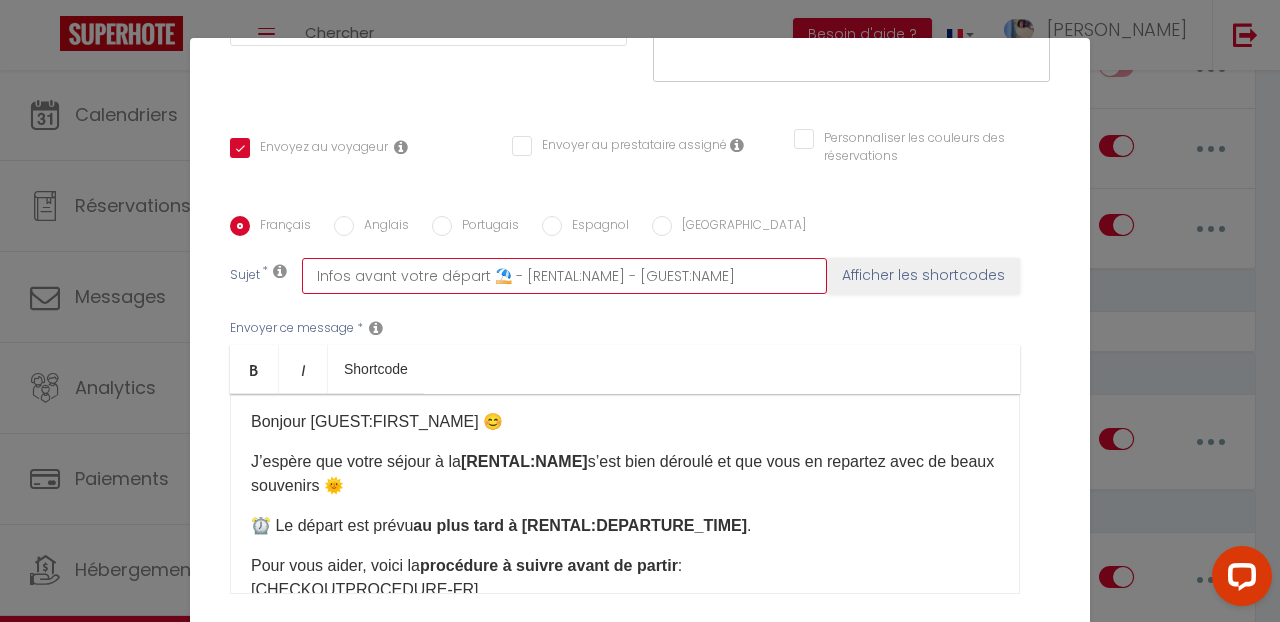 scroll, scrollTop: 385, scrollLeft: 0, axis: vertical 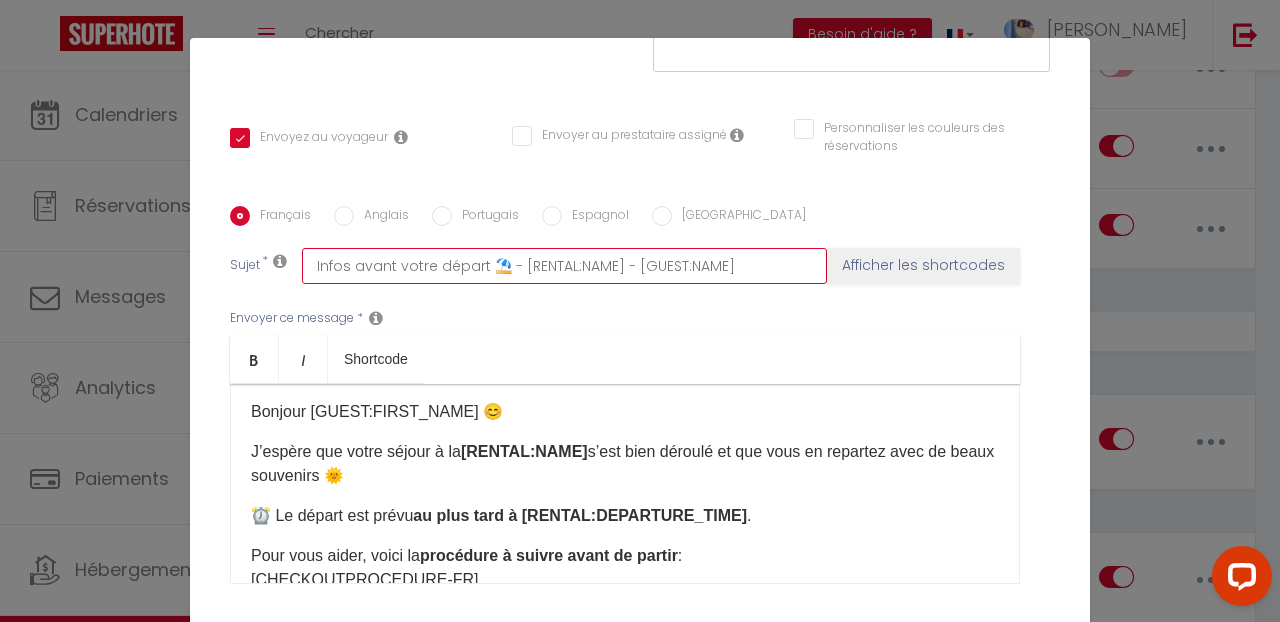 type on "Infos avant votre départ ⛱️ - [RENTAL:NAME] - [GUEST:NAME]" 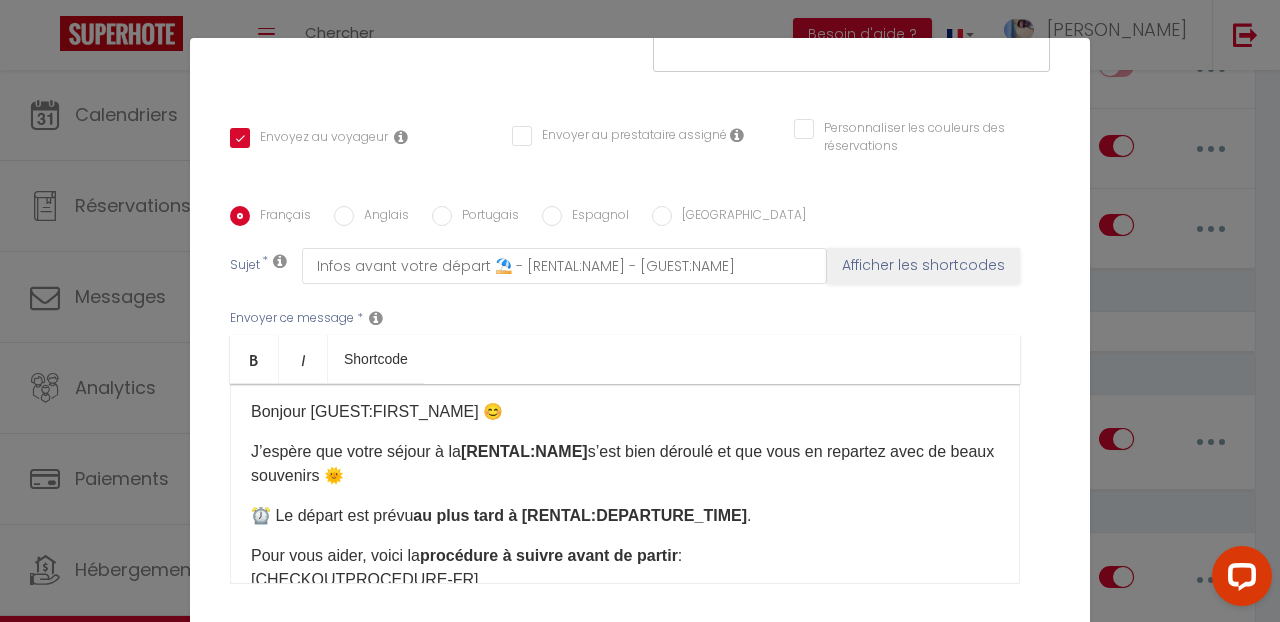 click on "J’espère que votre séjour à la  [RENTAL:NAME]  s’est bien déroulé et que vous en repartez avec de beaux souvenirs 🌞" at bounding box center [625, 464] 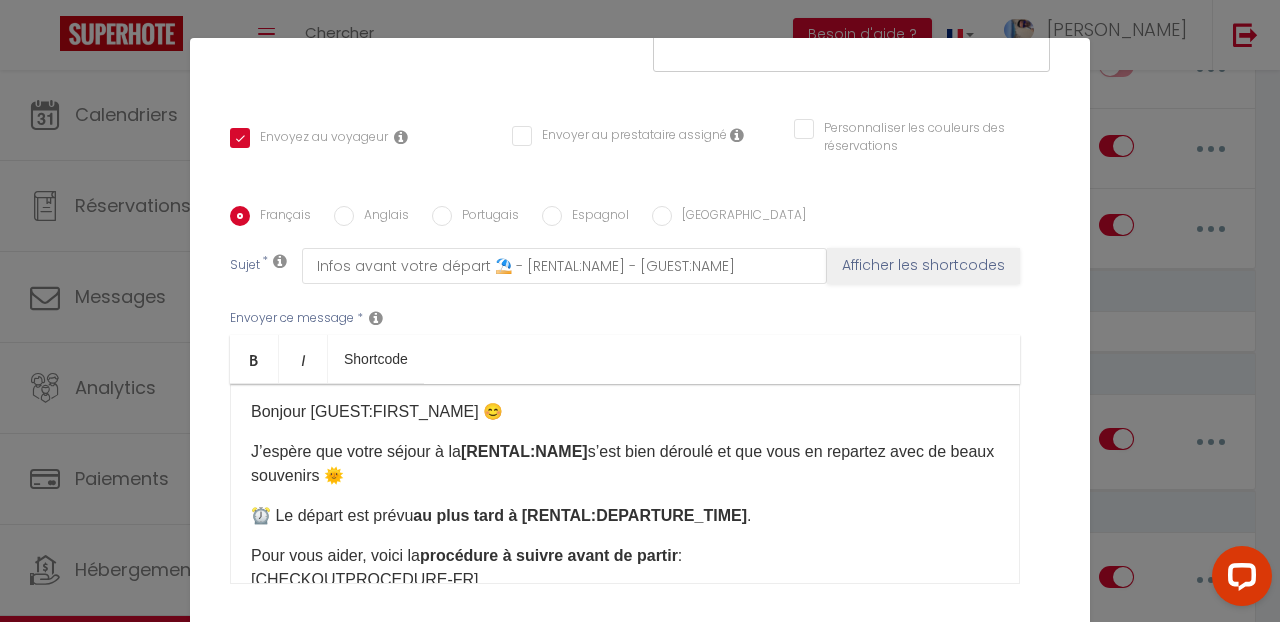 click on "J’espère que votre séjour à la  [RENTAL:NAME]  s’est bien déroulé et que vous en repartez avec de beaux souvenirs 🌞" at bounding box center (625, 464) 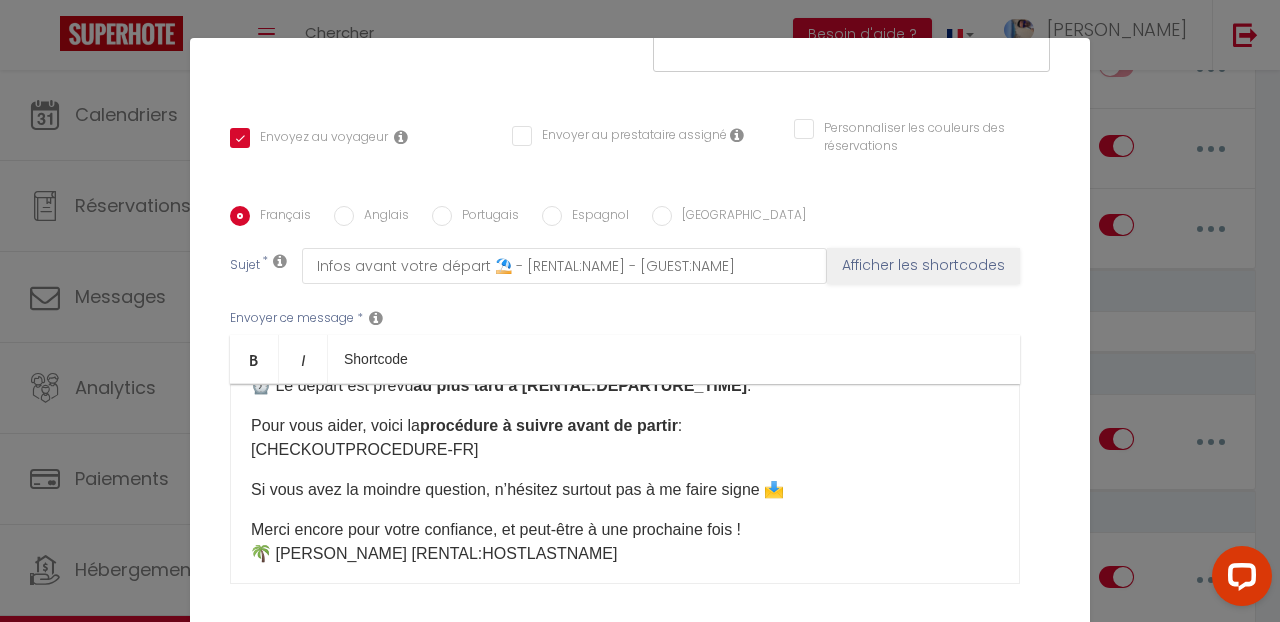 scroll, scrollTop: 137, scrollLeft: 0, axis: vertical 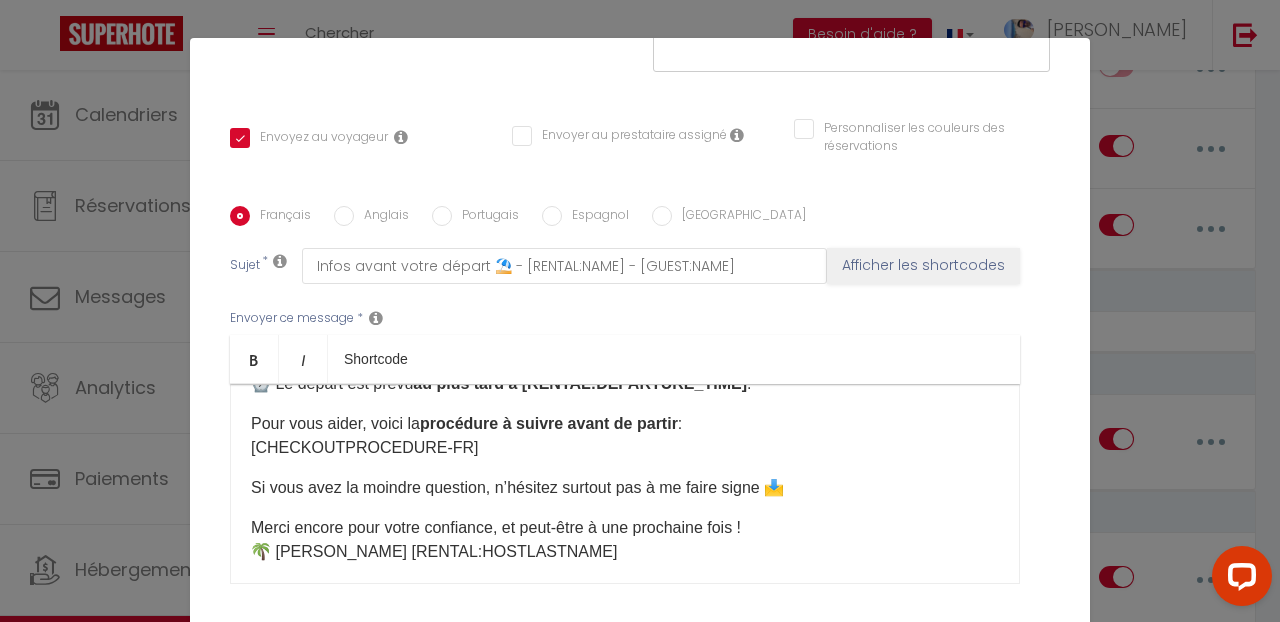 click on "Pour vous aider, voici la  procédure à suivre avant de partir  : [CHECKOUTPROCEDURE-FR]" at bounding box center [625, 436] 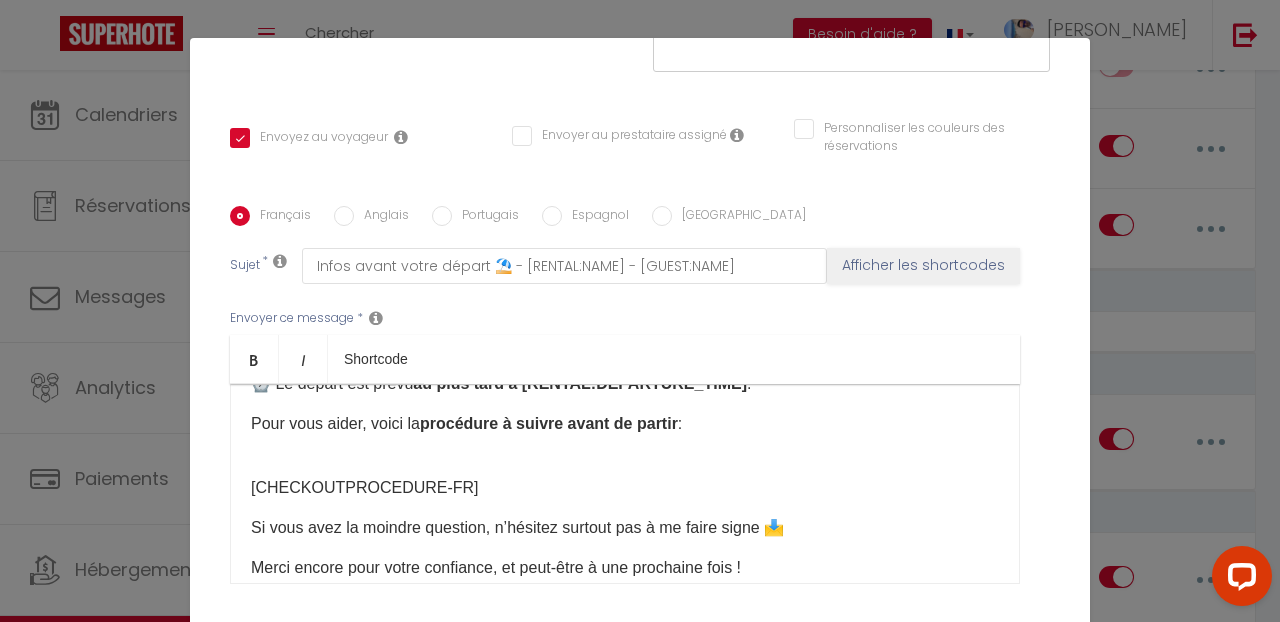 click on "Pour vous aider, voici la  procédure à suivre avant de partir  :" at bounding box center [625, 424] 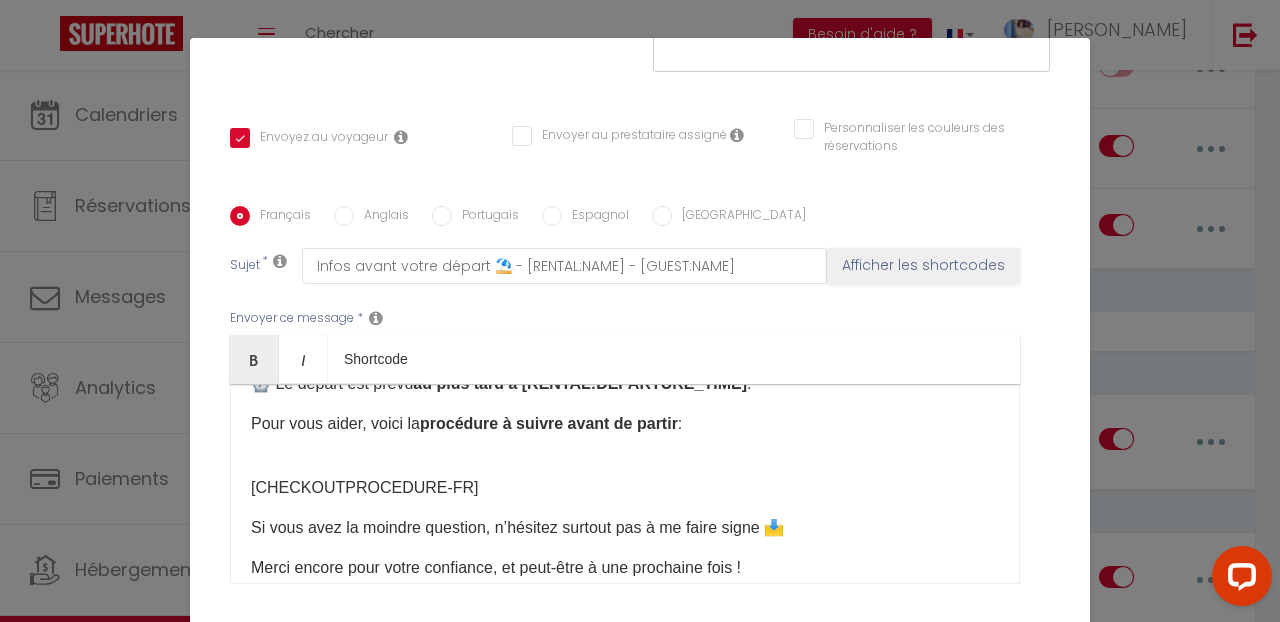 click on "[CHECKOUTPROCEDURE-FR]" at bounding box center [625, 476] 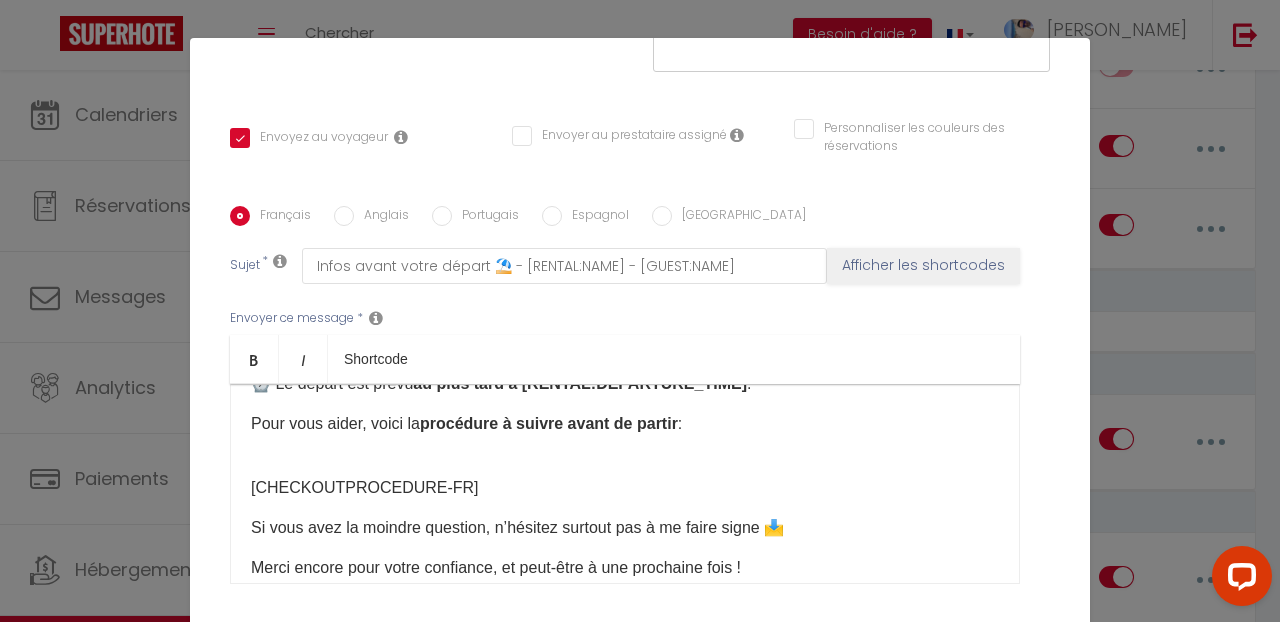 click on "[CHECKOUTPROCEDURE-FR]" at bounding box center [625, 476] 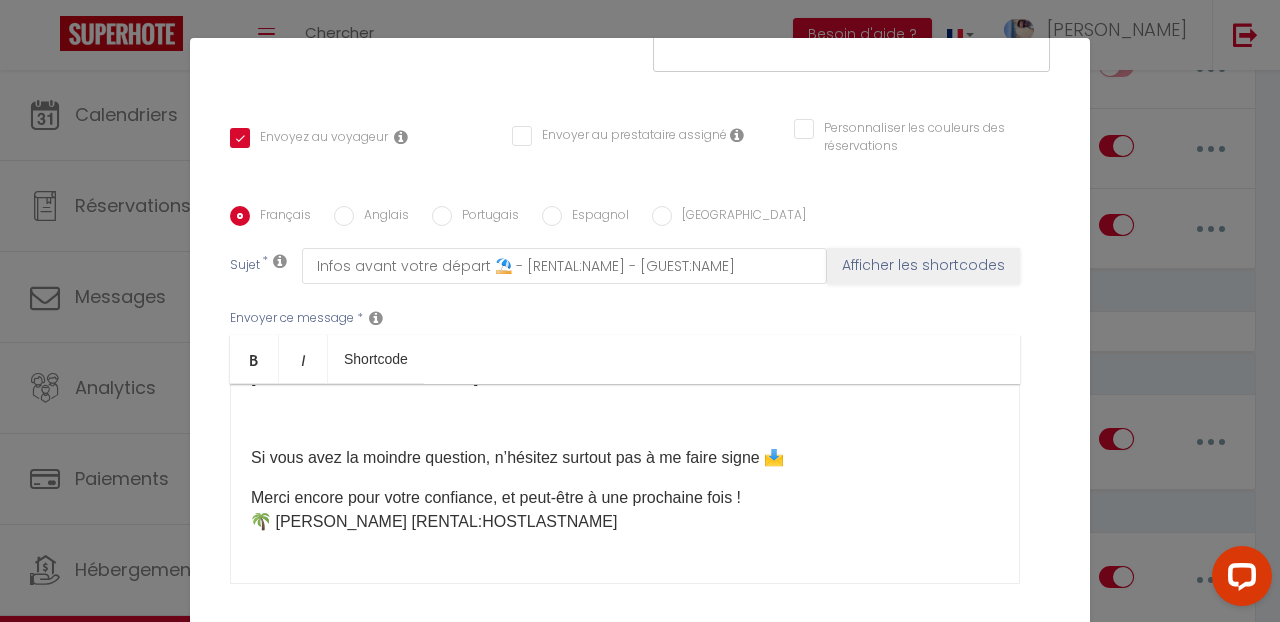 scroll, scrollTop: 253, scrollLeft: 0, axis: vertical 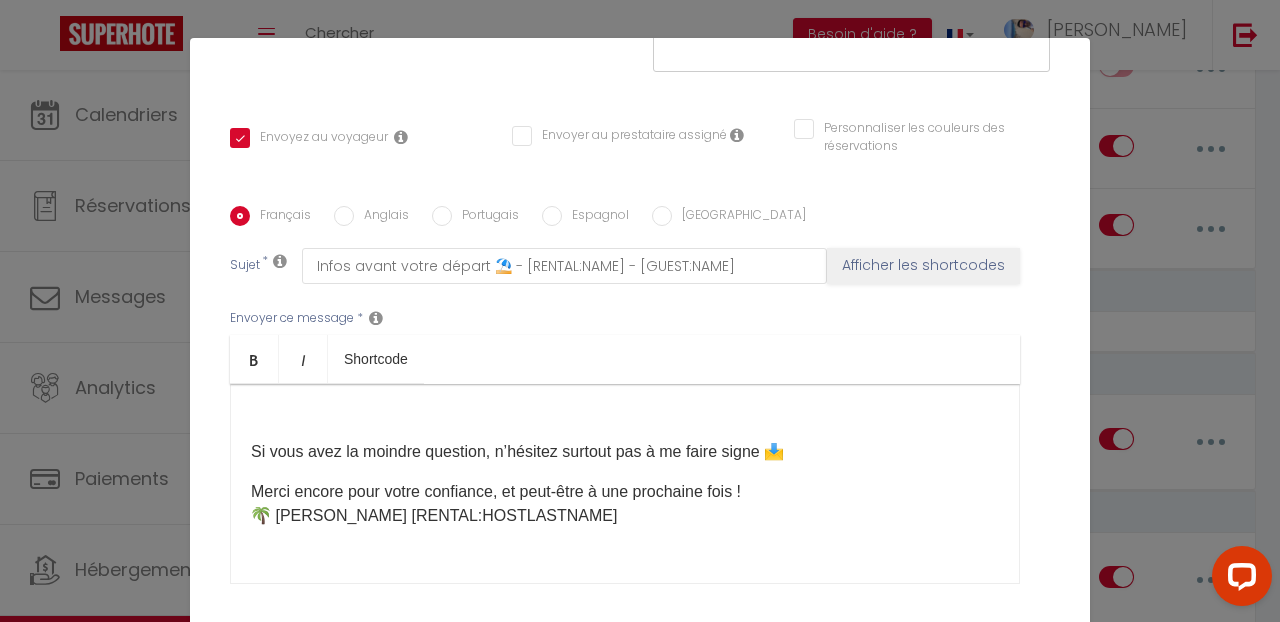click on "Merci encore pour votre confiance, et peut-être à une prochaine fois ! 🌴 [PERSON_NAME] [RENTAL:HOSTLASTNAME]" at bounding box center (625, 504) 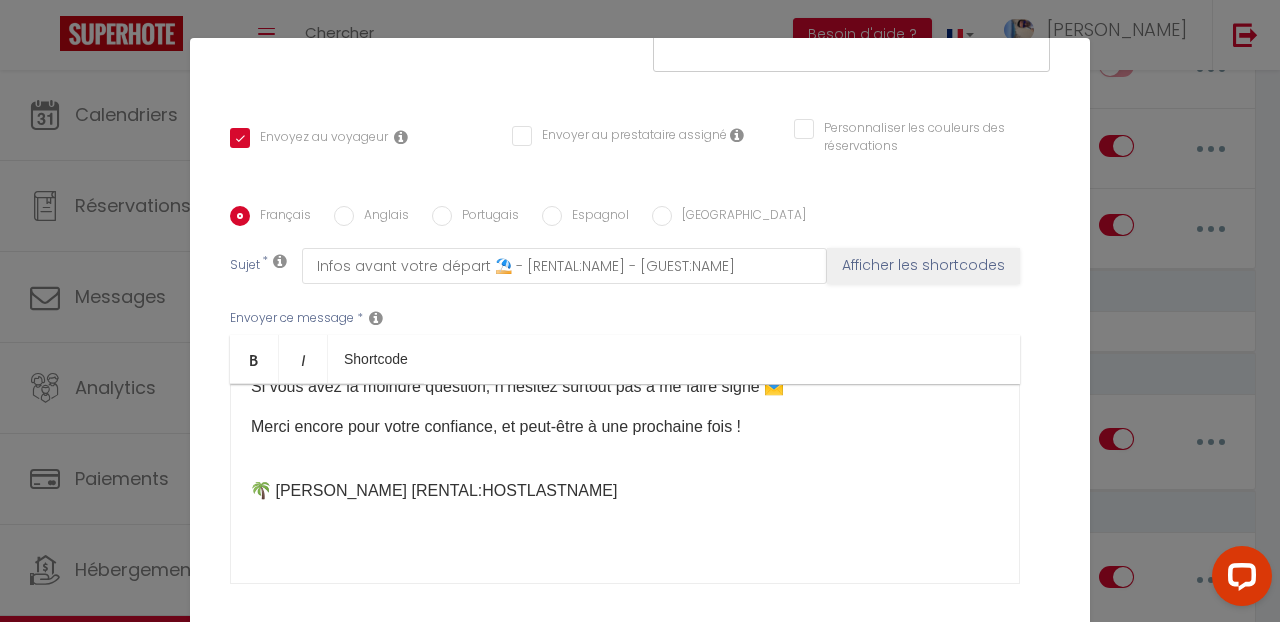 scroll, scrollTop: 318, scrollLeft: 0, axis: vertical 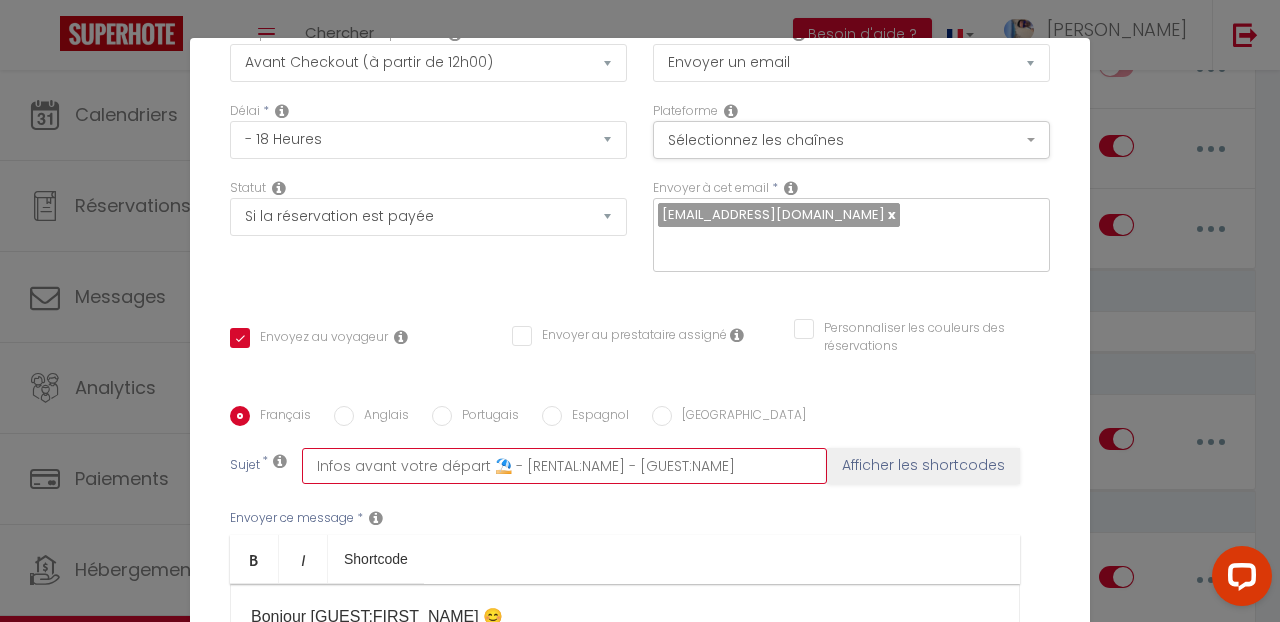 click on "Infos avant votre départ ⛱️ - [RENTAL:NAME] - [GUEST:NAME]" at bounding box center (564, 466) 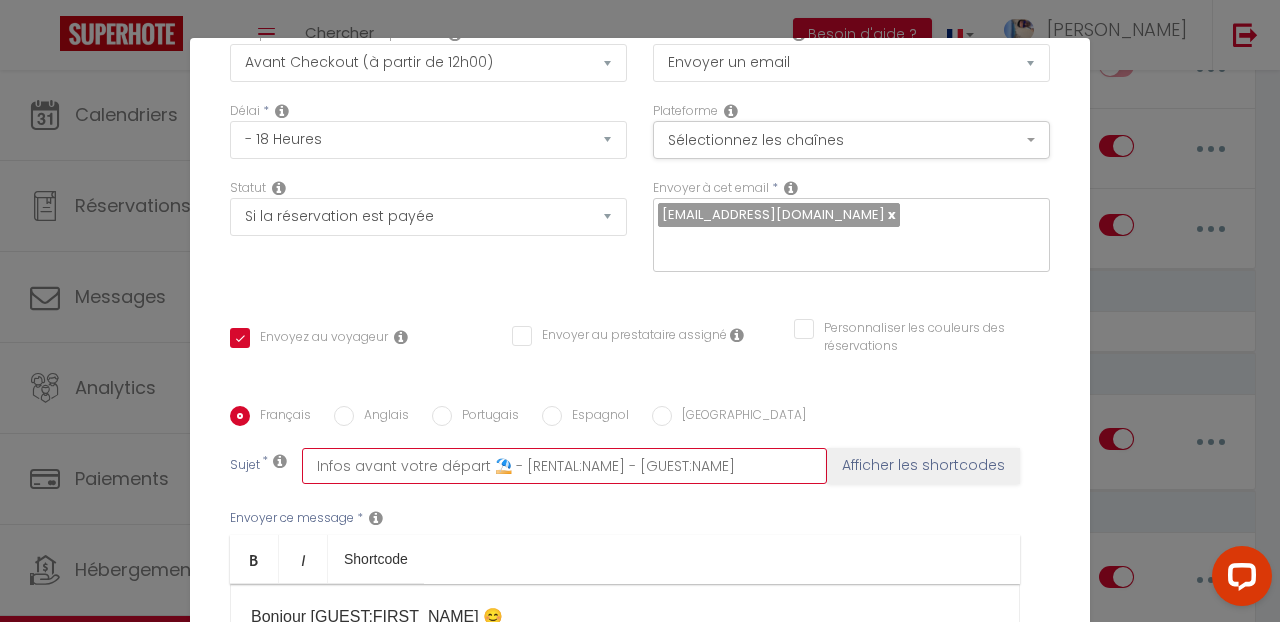 type on "Infos avant votre départ ⛱️ - [RENTAL:NAME]- [GUEST:NAME]" 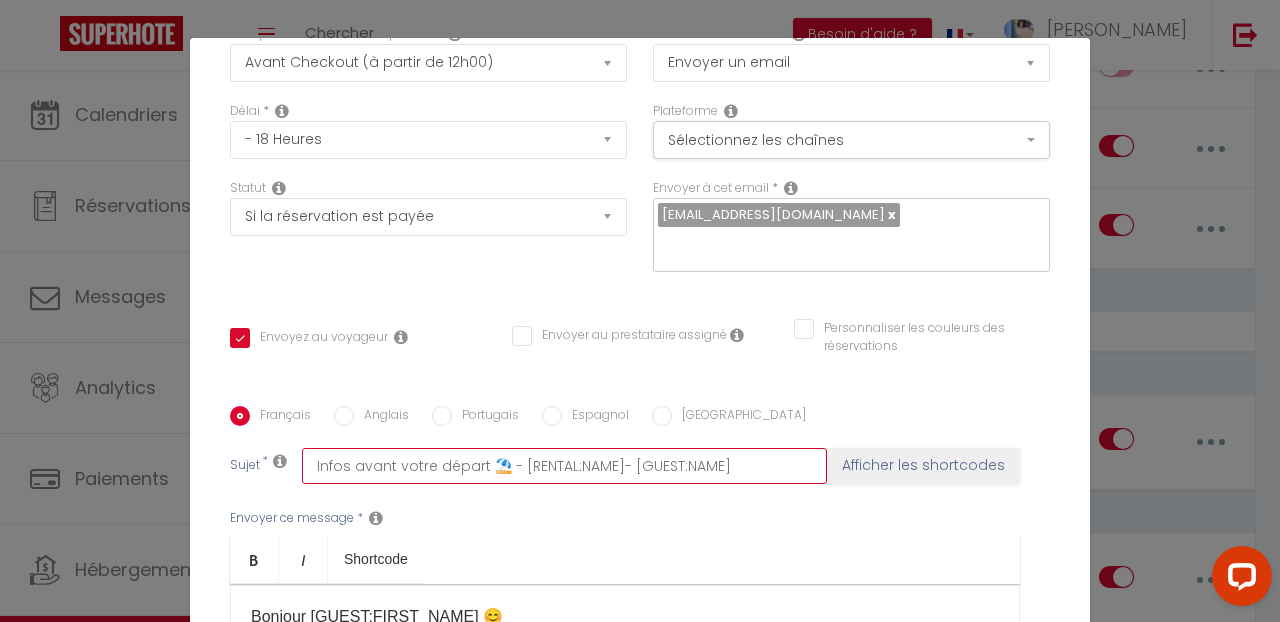 checkbox on "true" 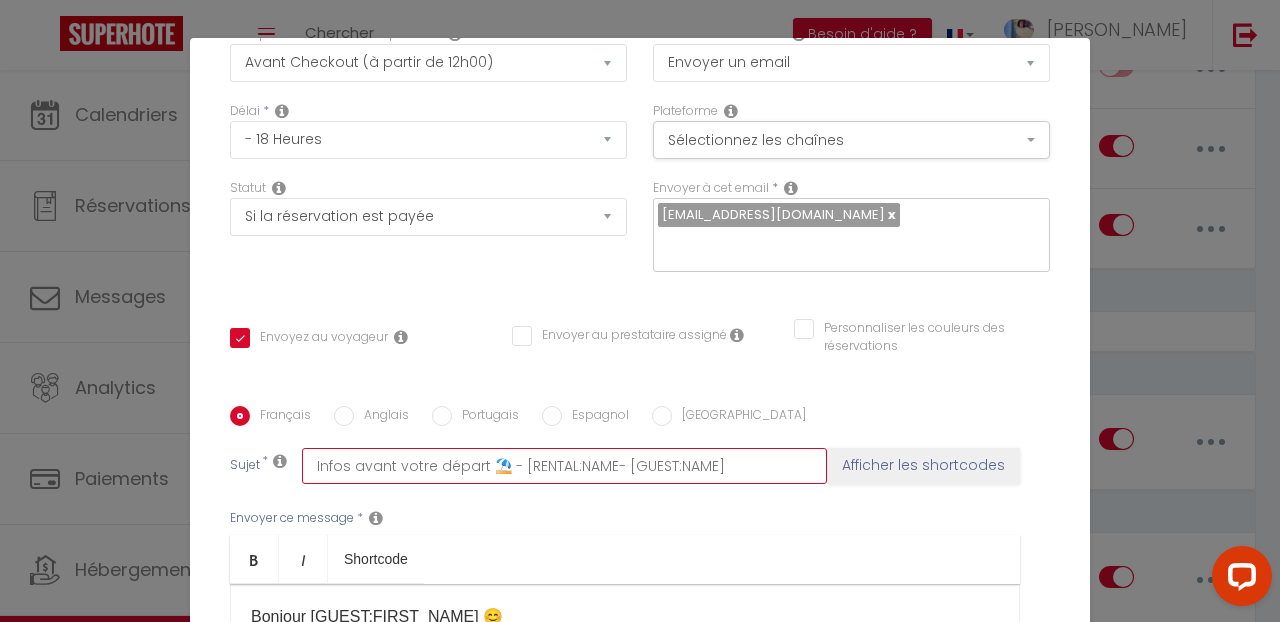 checkbox on "true" 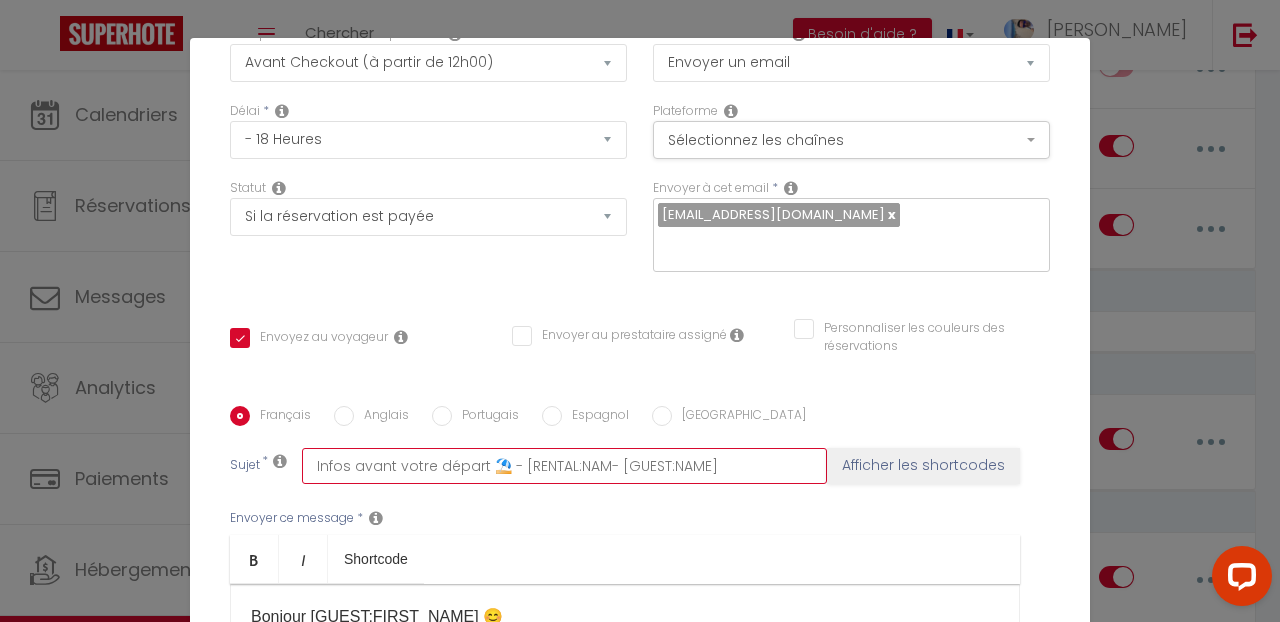 checkbox on "true" 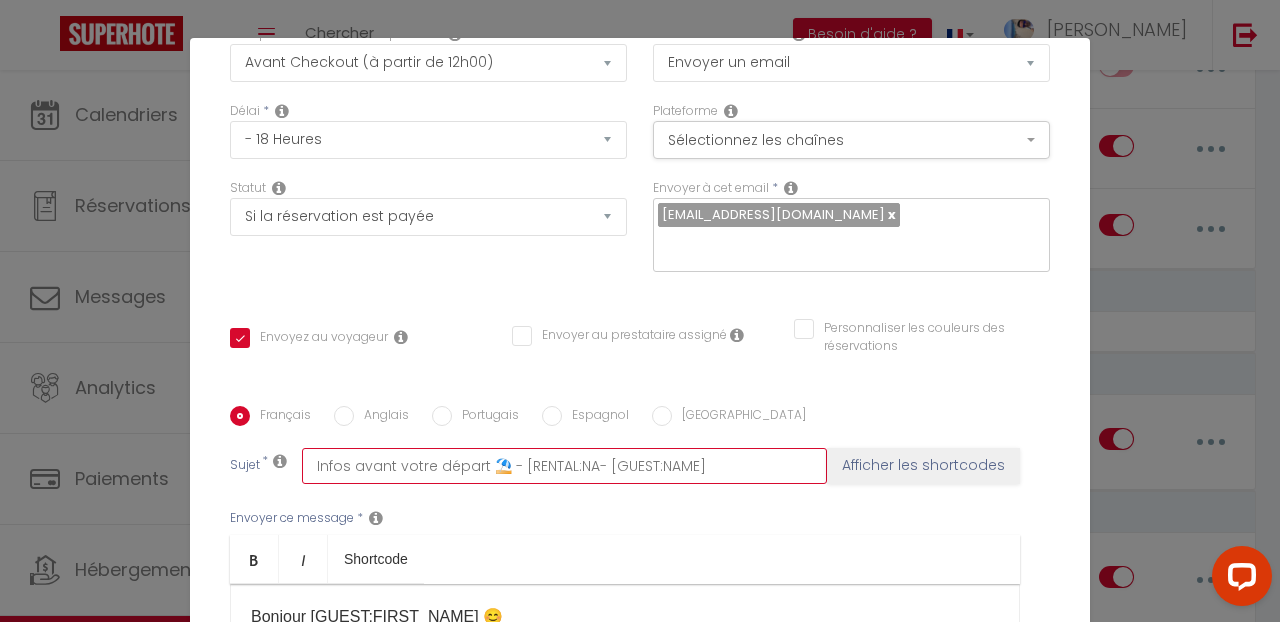 checkbox on "true" 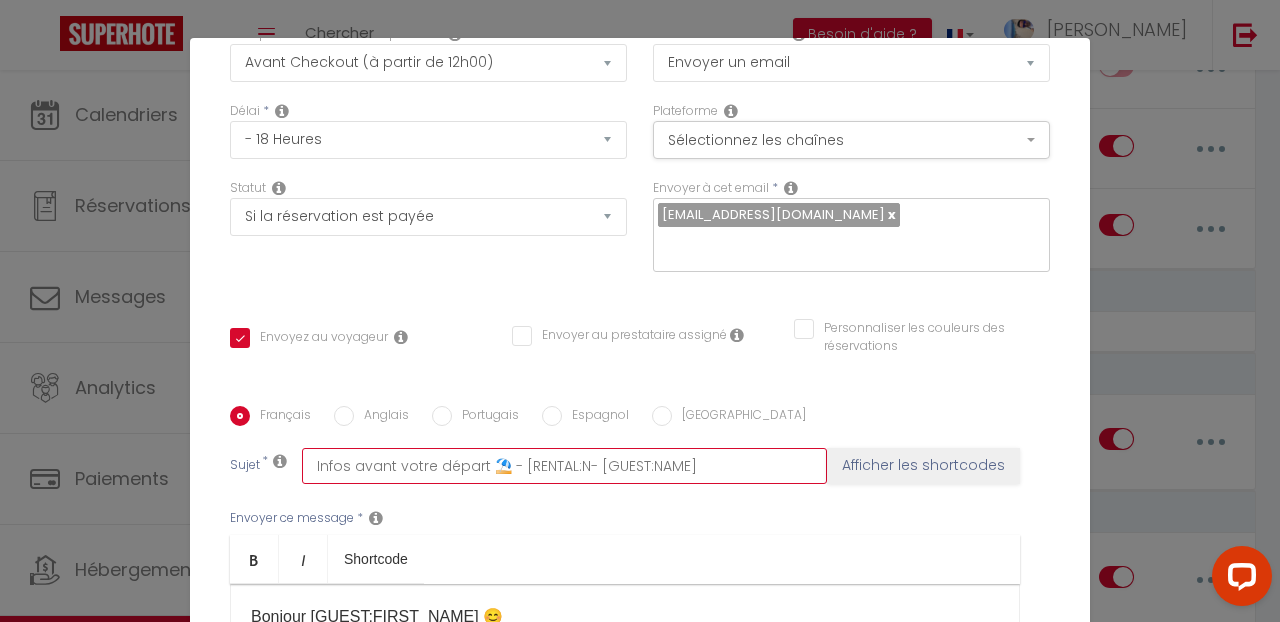 checkbox on "true" 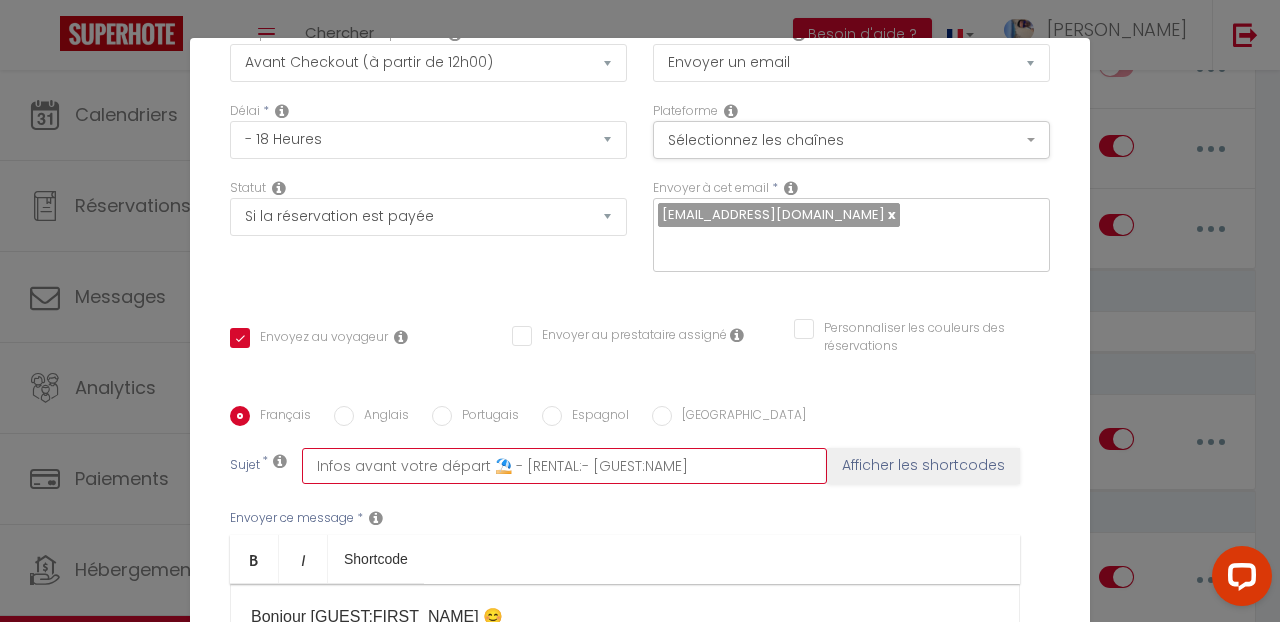 checkbox on "true" 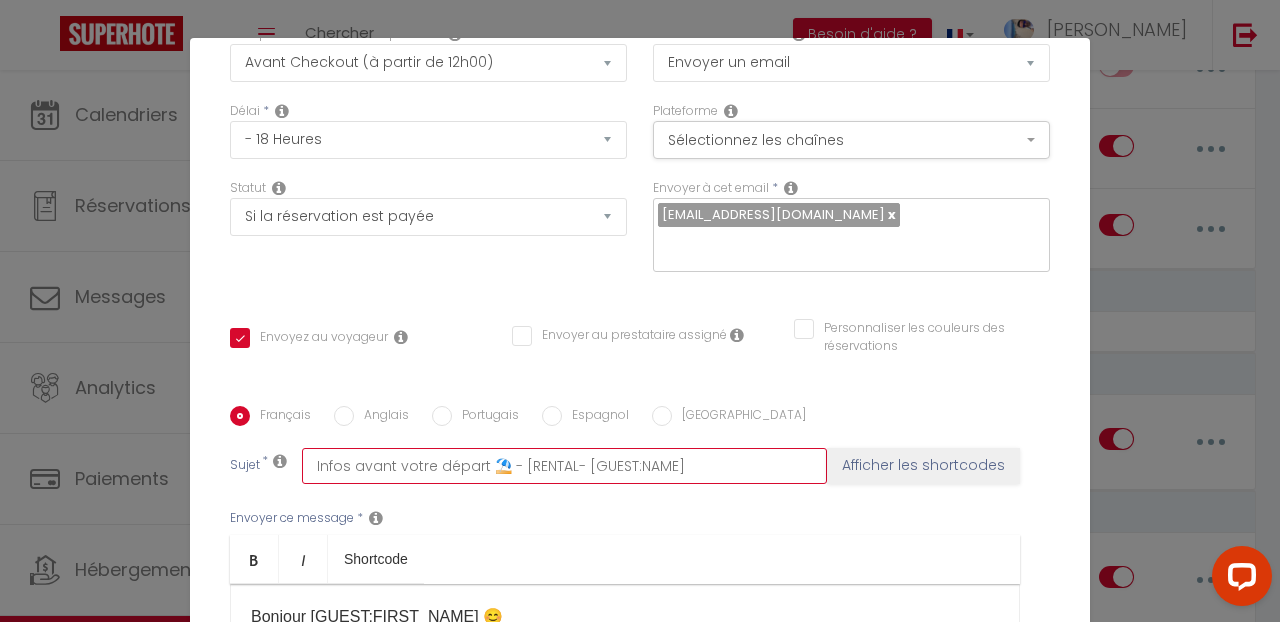 checkbox on "true" 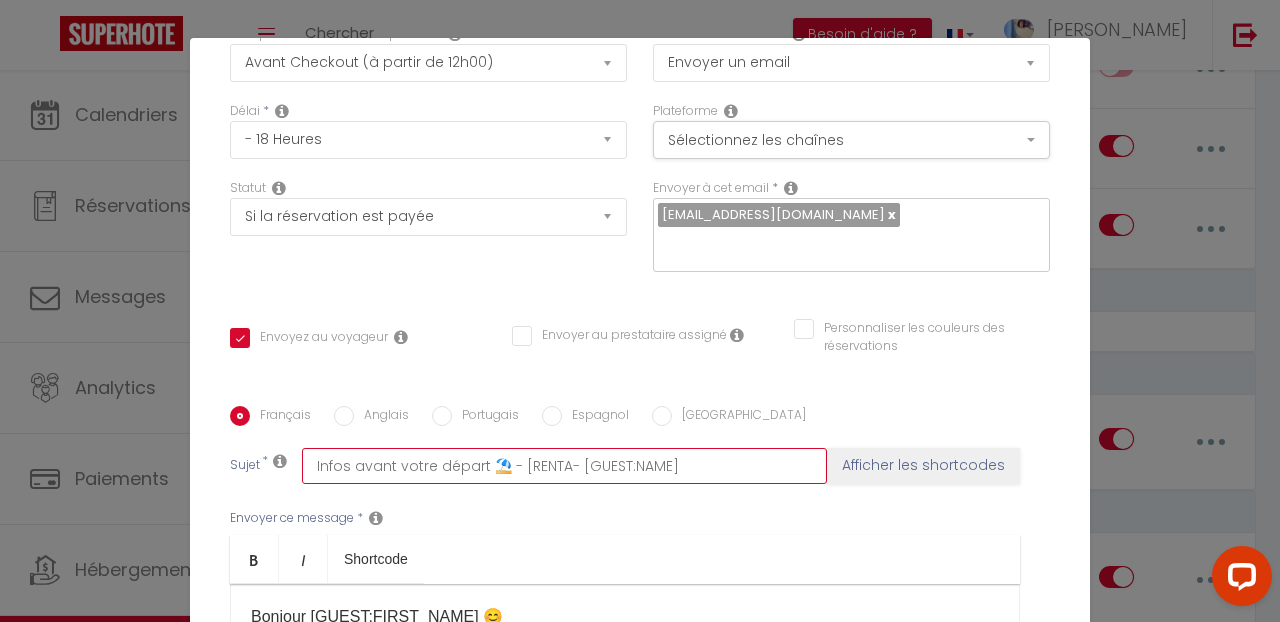 checkbox on "true" 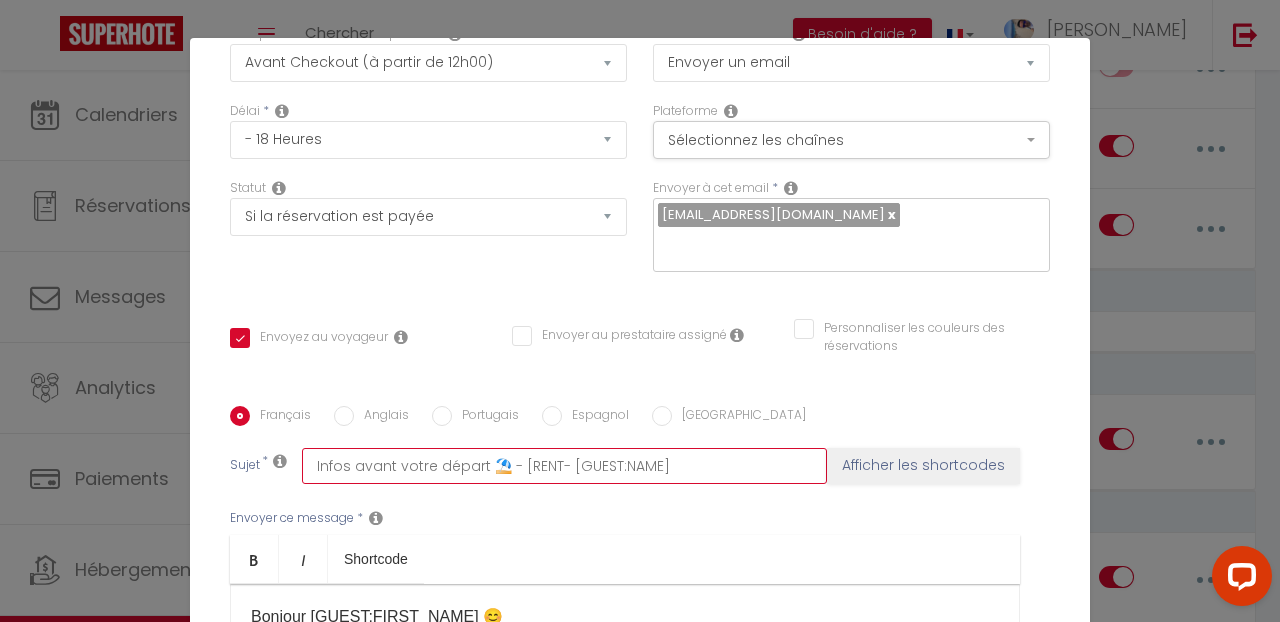 checkbox on "true" 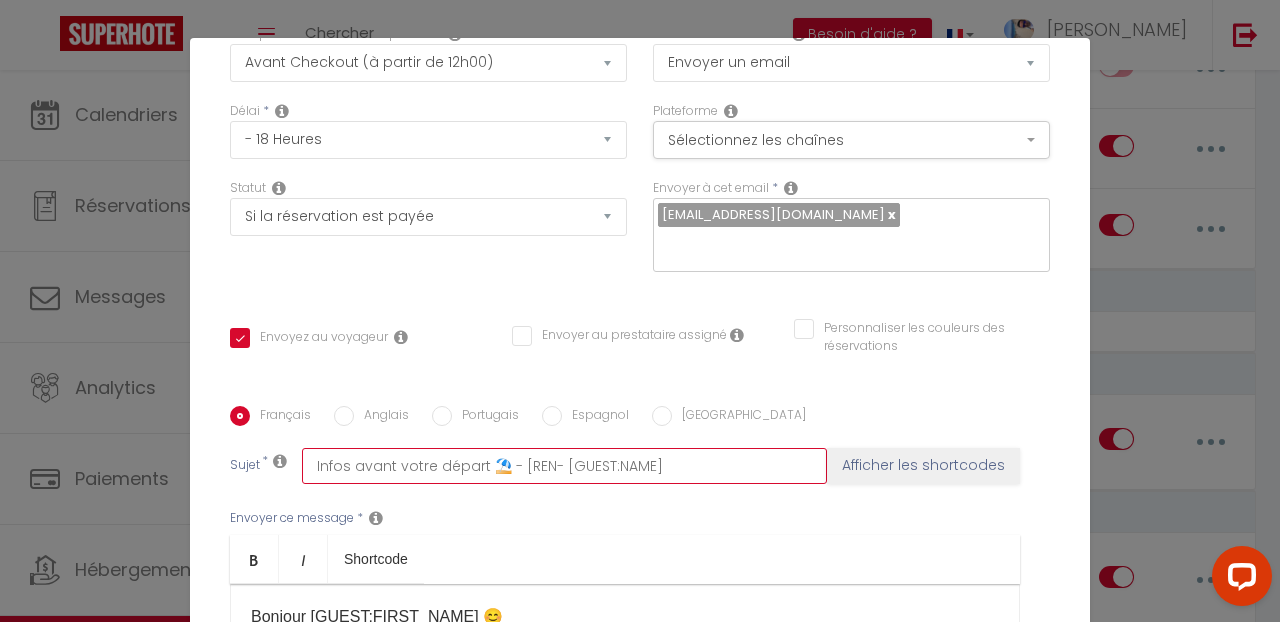 checkbox on "true" 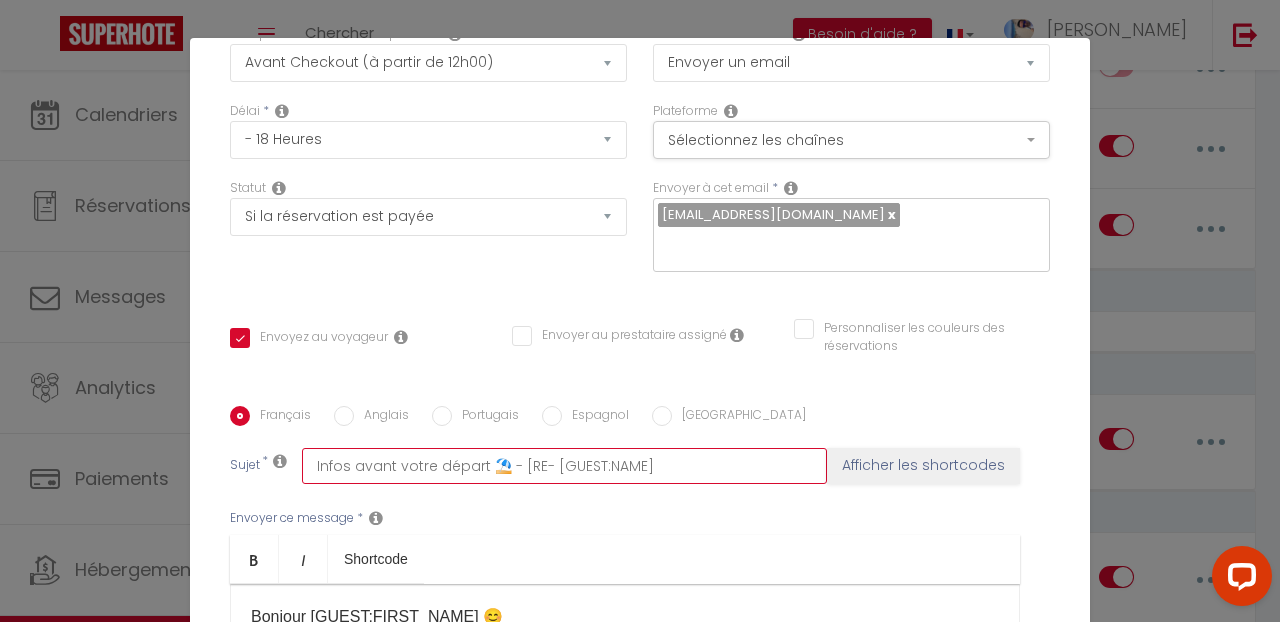 checkbox on "true" 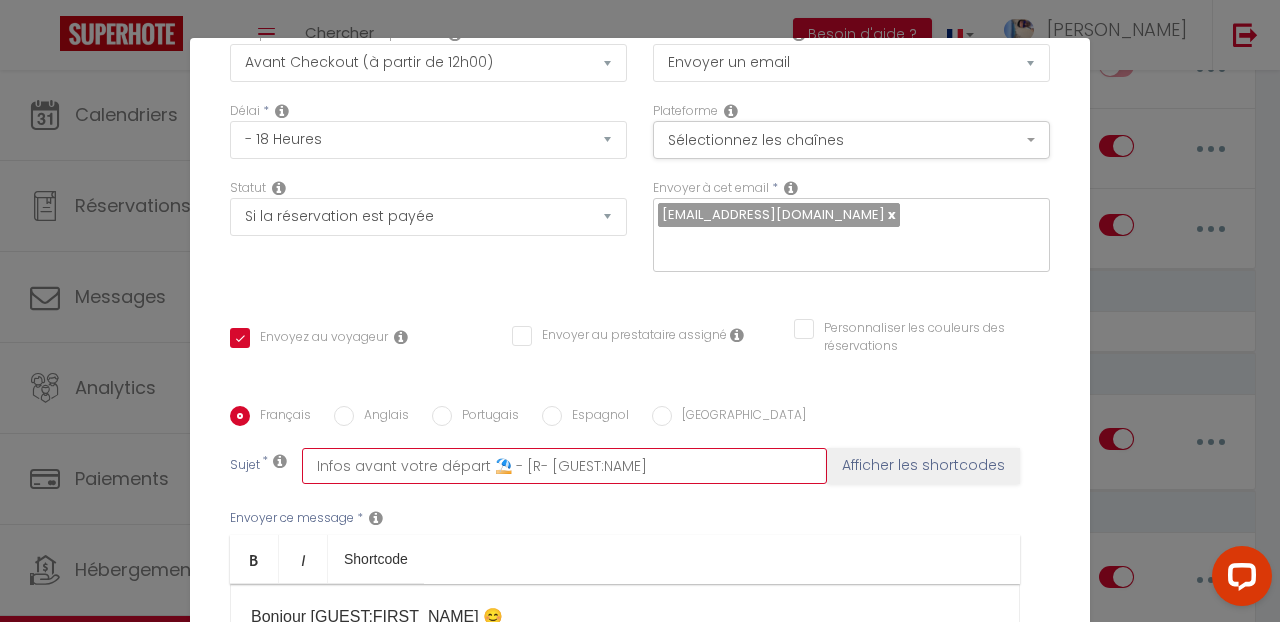 checkbox on "true" 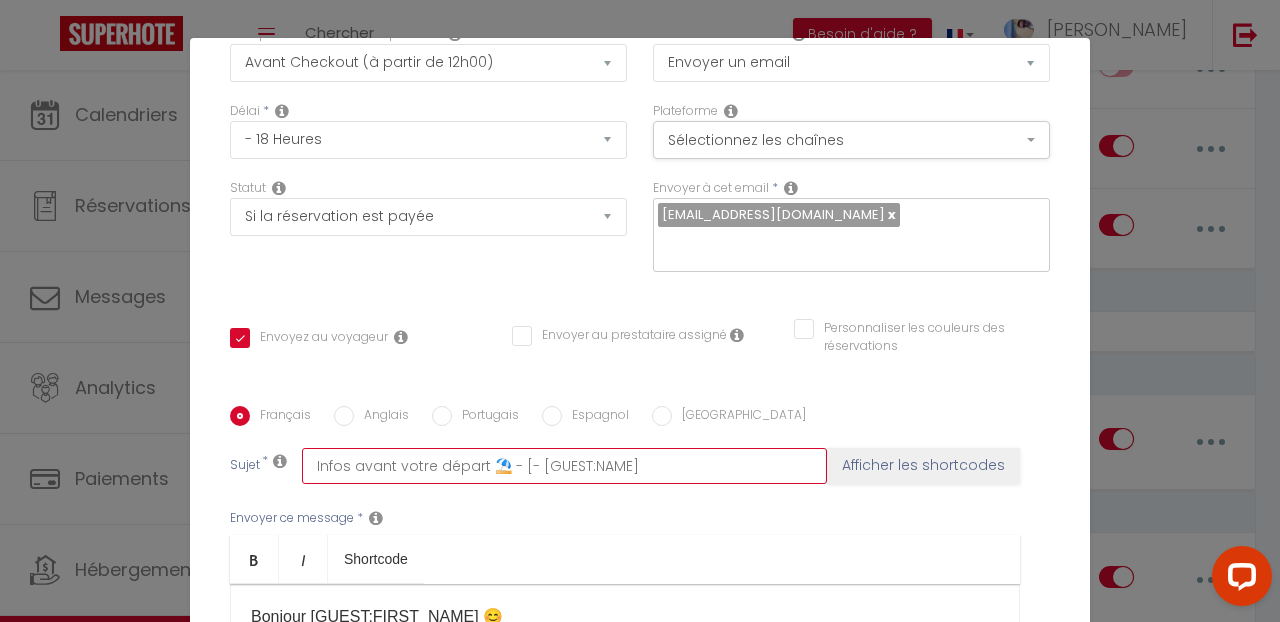 checkbox on "true" 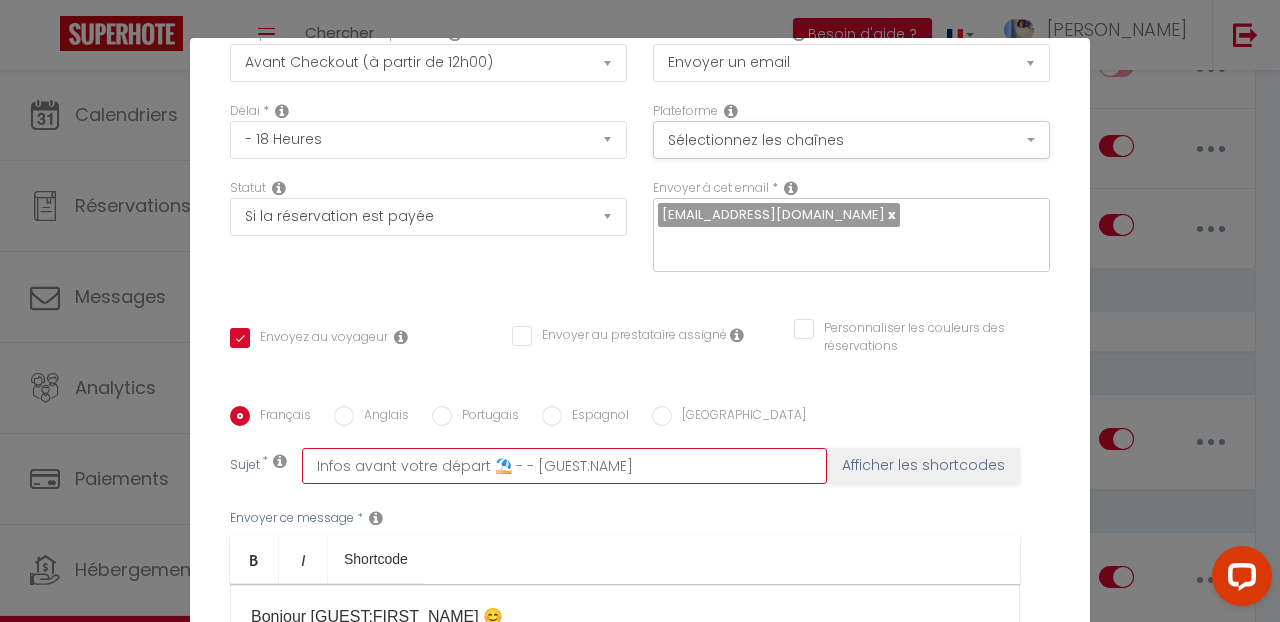 checkbox on "true" 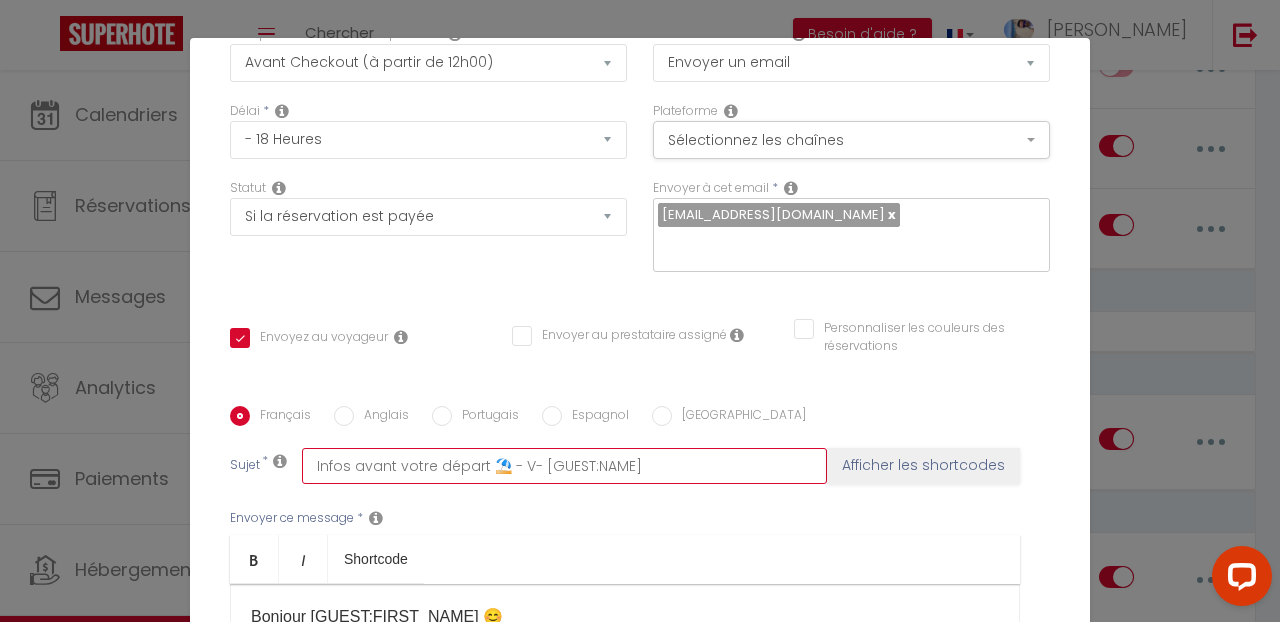 checkbox on "true" 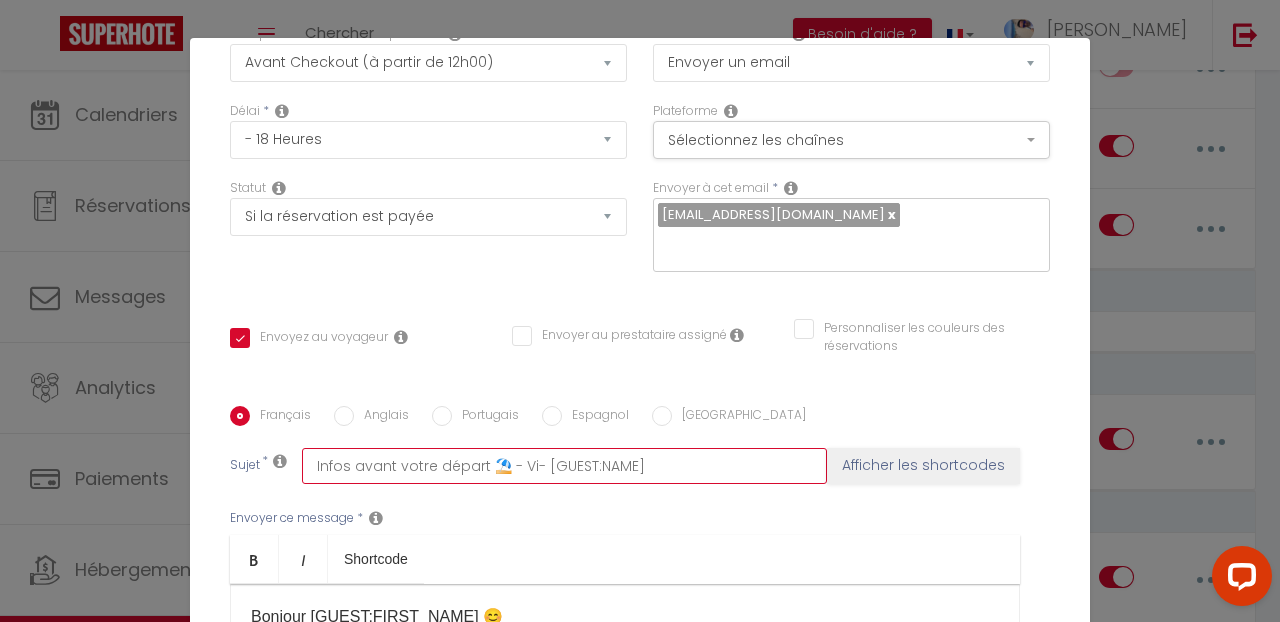 checkbox on "true" 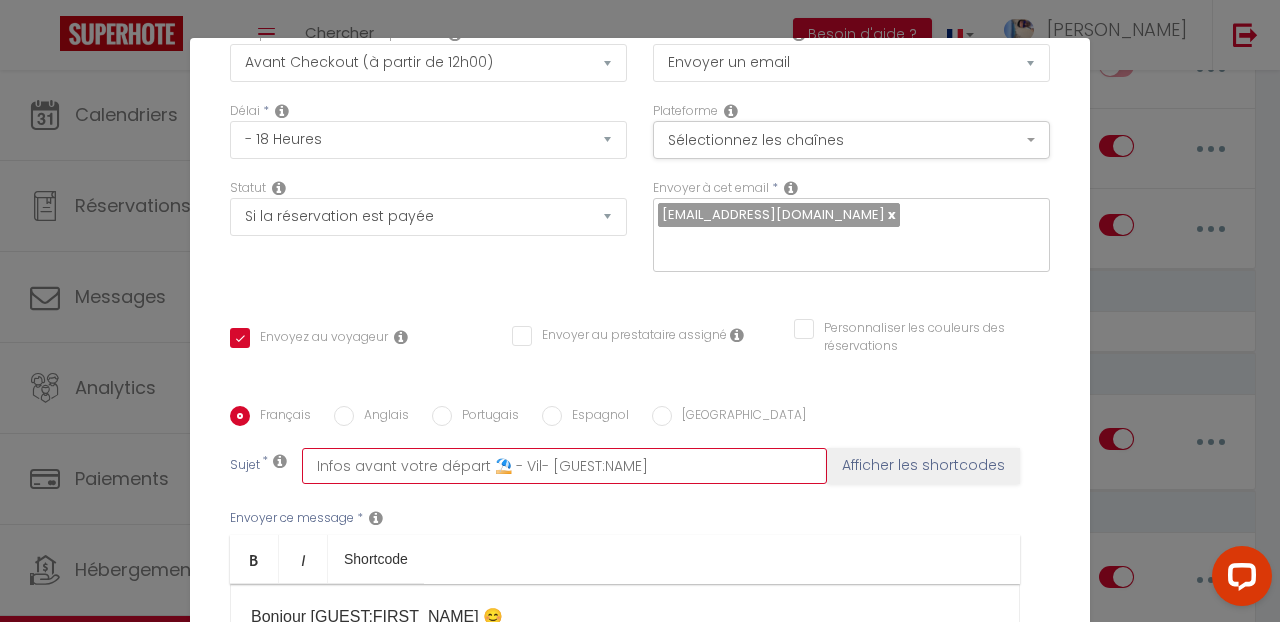 checkbox on "true" 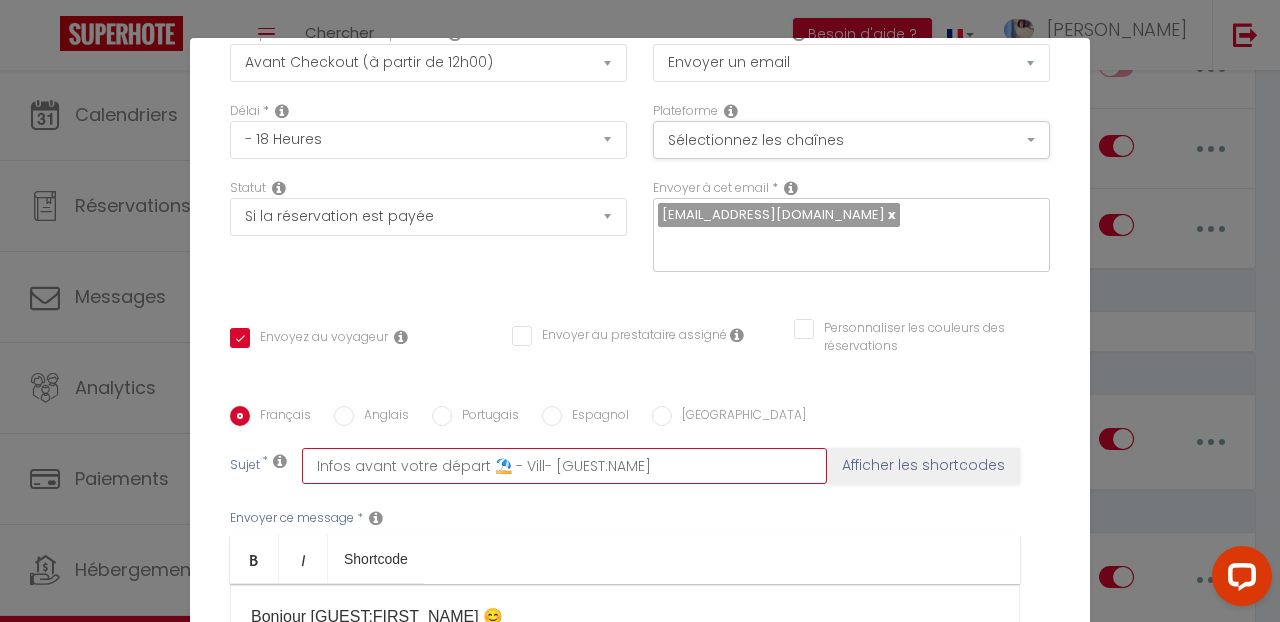 checkbox on "true" 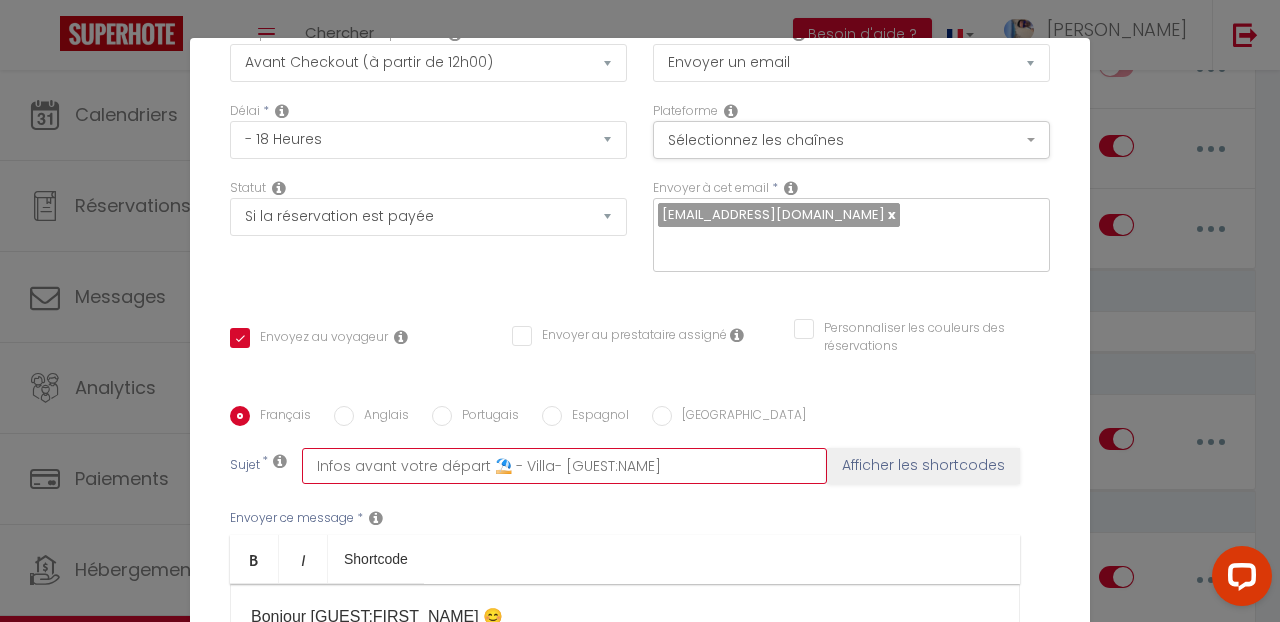 checkbox on "true" 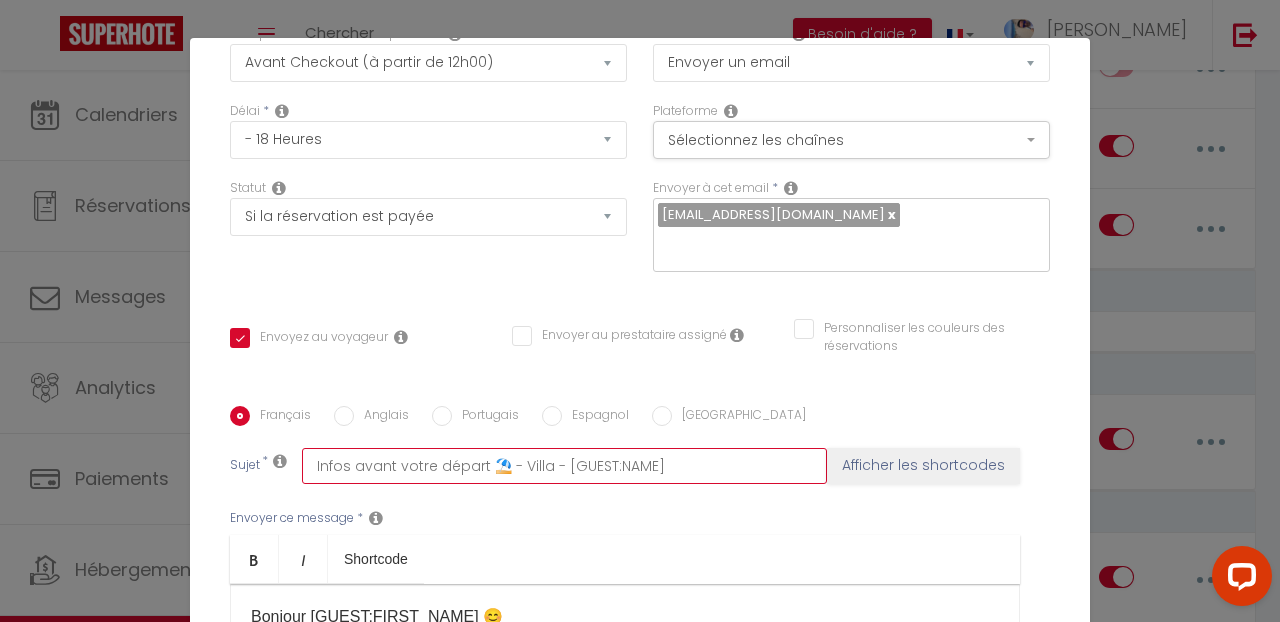 checkbox on "true" 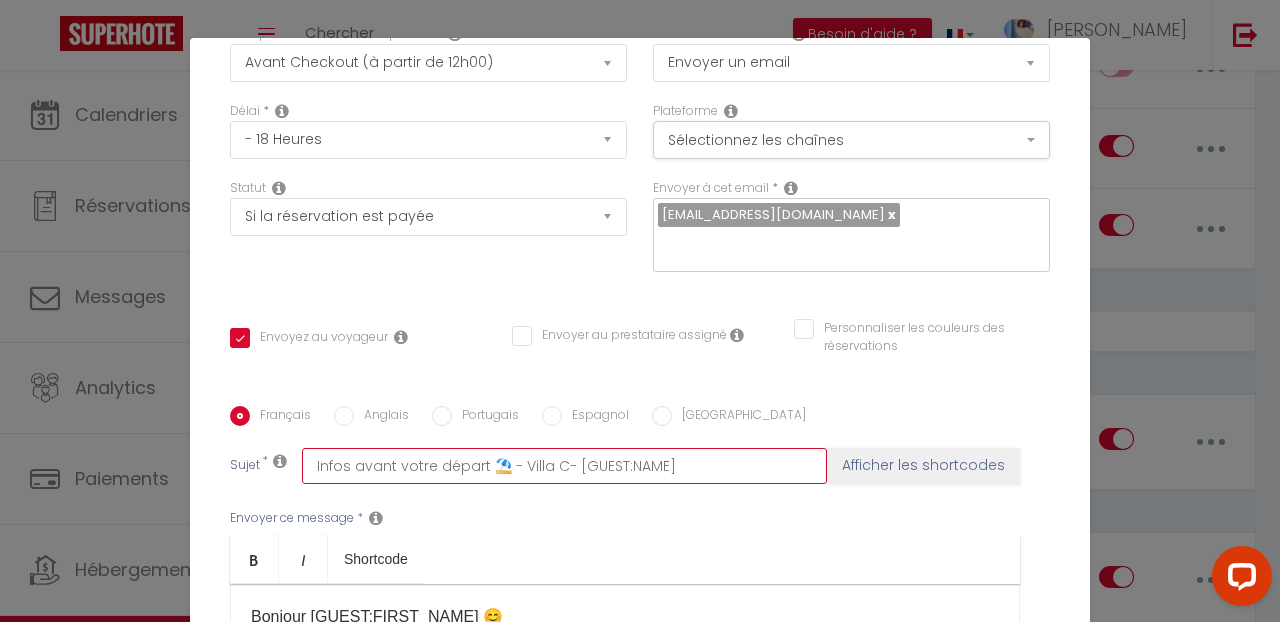checkbox on "true" 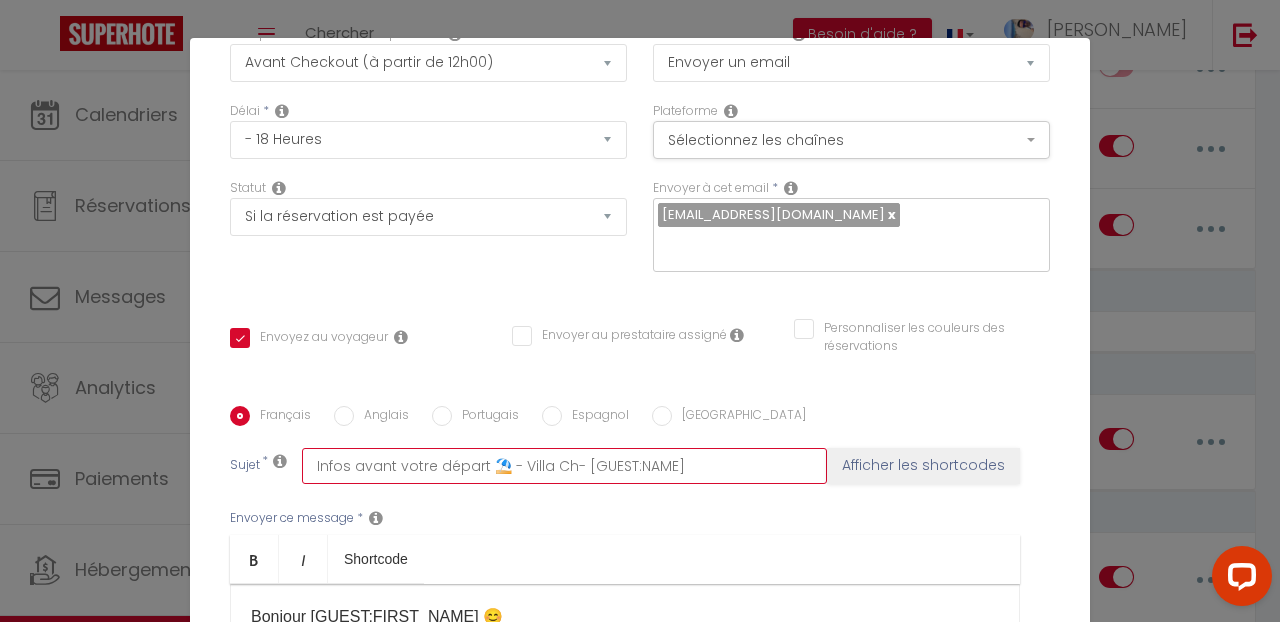 checkbox on "true" 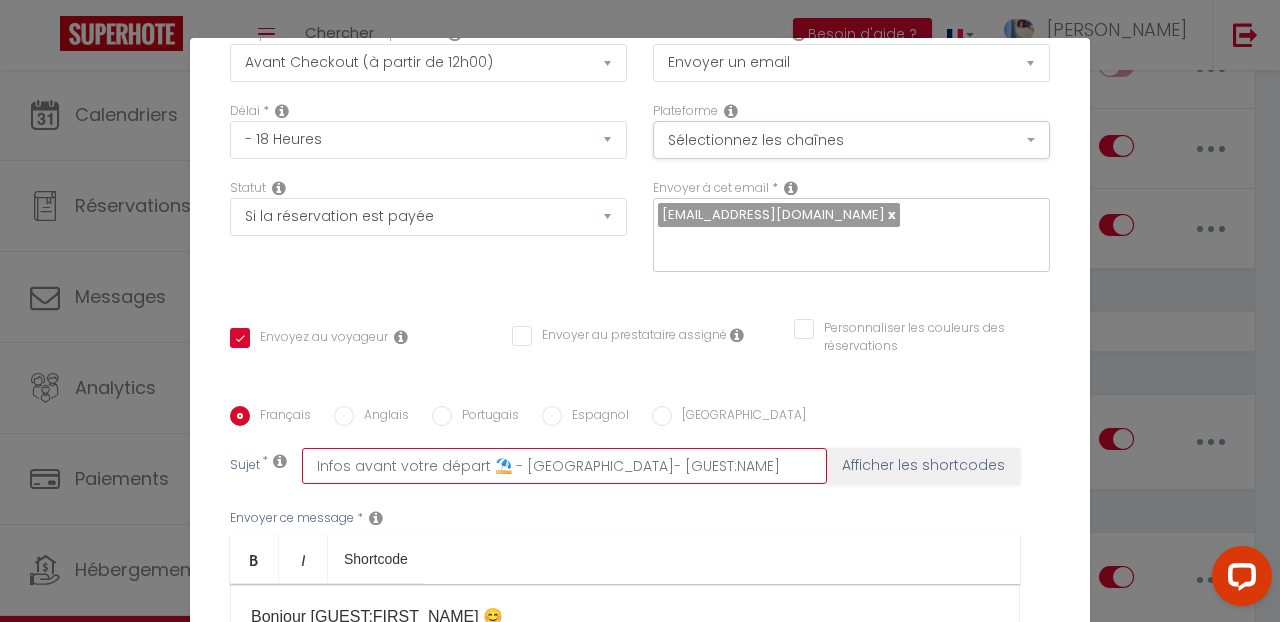 checkbox on "true" 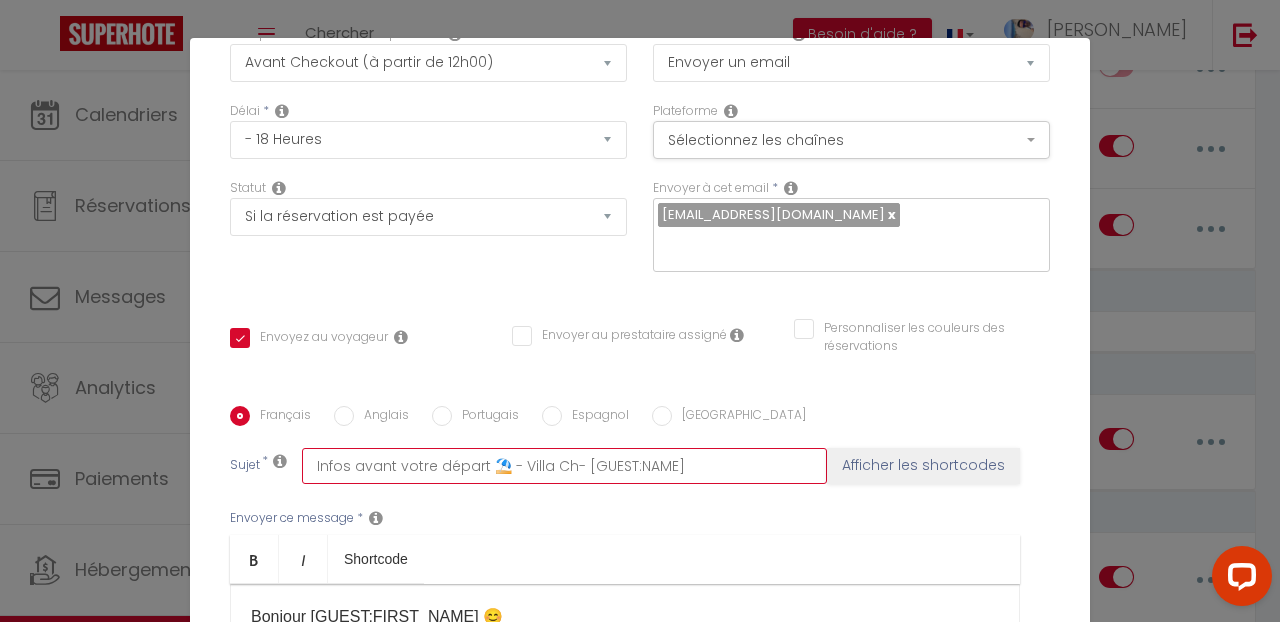 checkbox on "true" 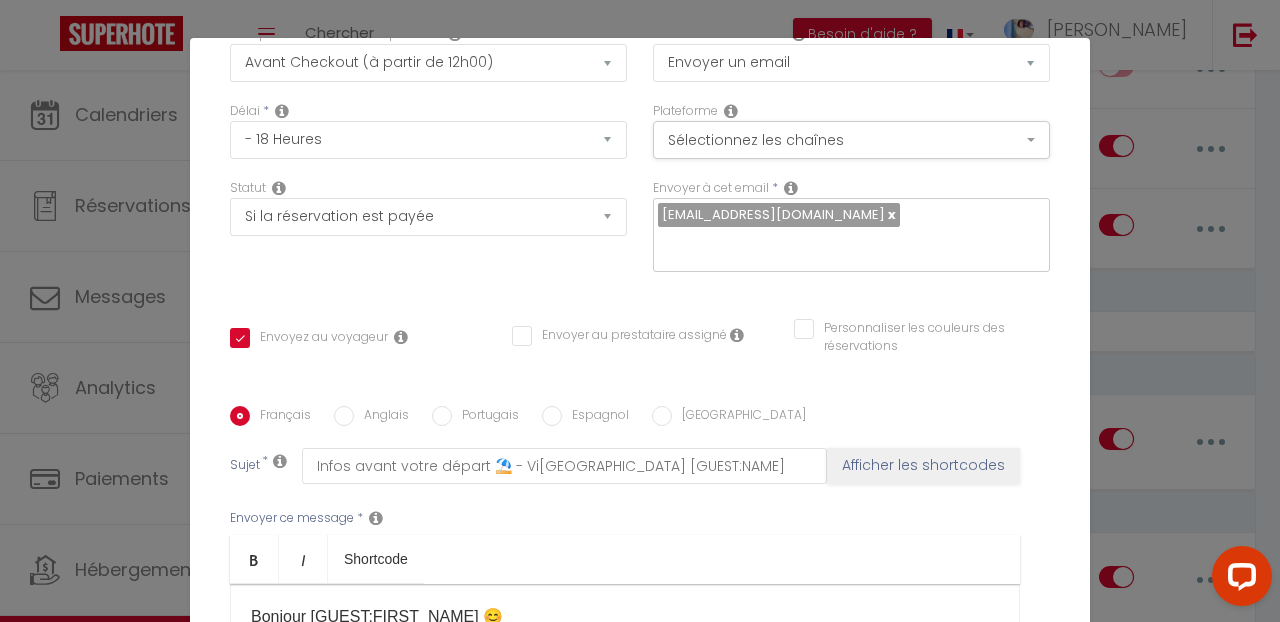 click on "Afficher les shortcodes" at bounding box center [923, 466] 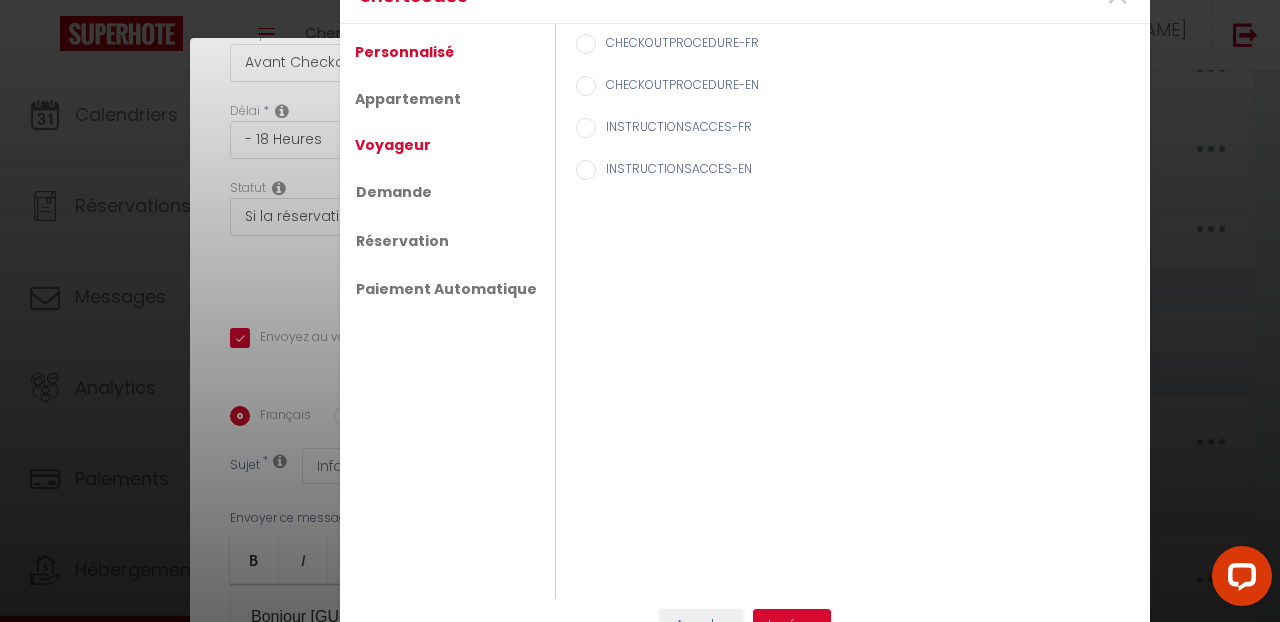 click on "Voyageur" at bounding box center [393, 145] 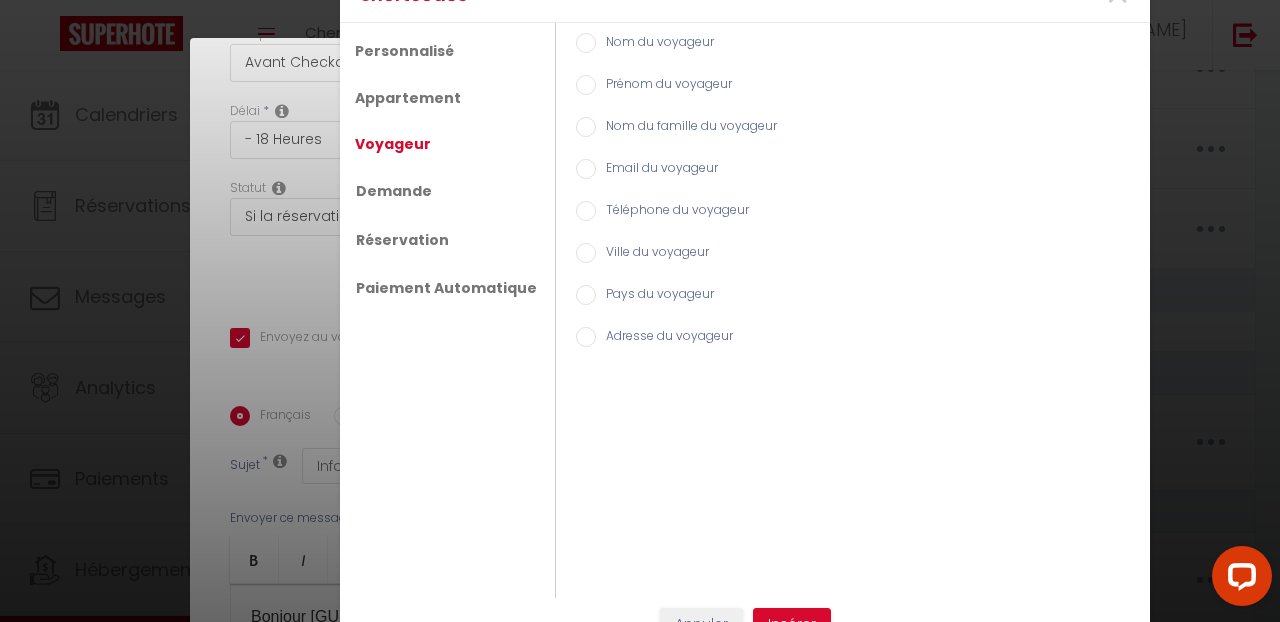 scroll, scrollTop: 0, scrollLeft: 0, axis: both 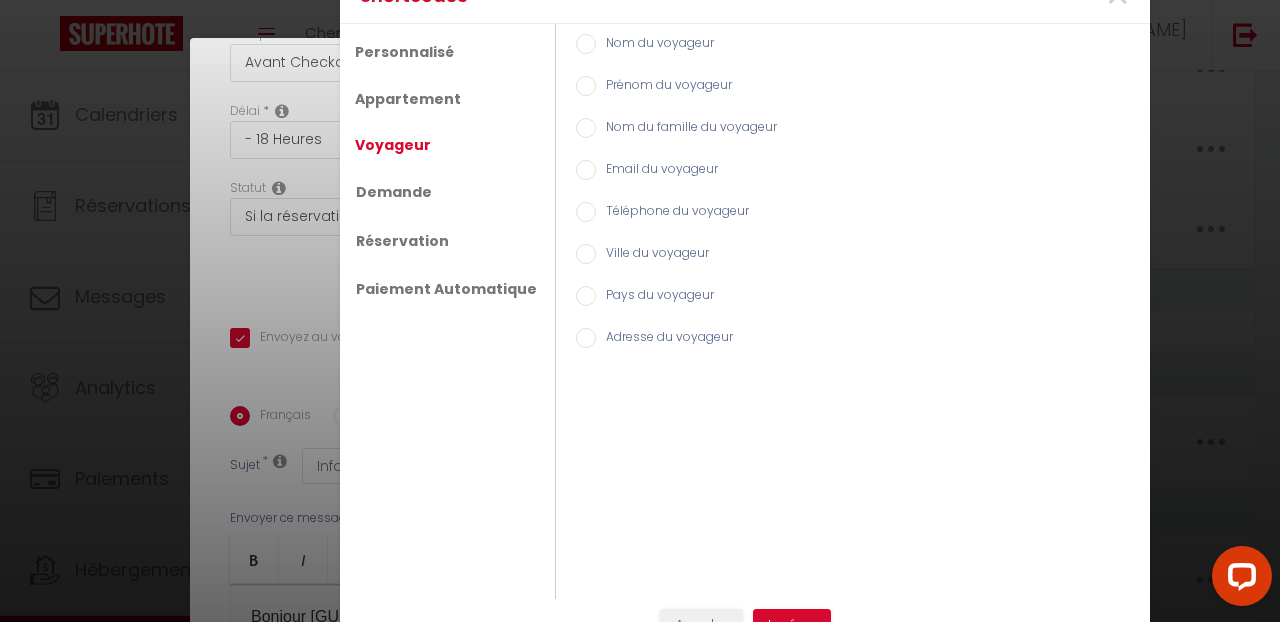 click on "Prénom du voyageur" at bounding box center [664, 87] 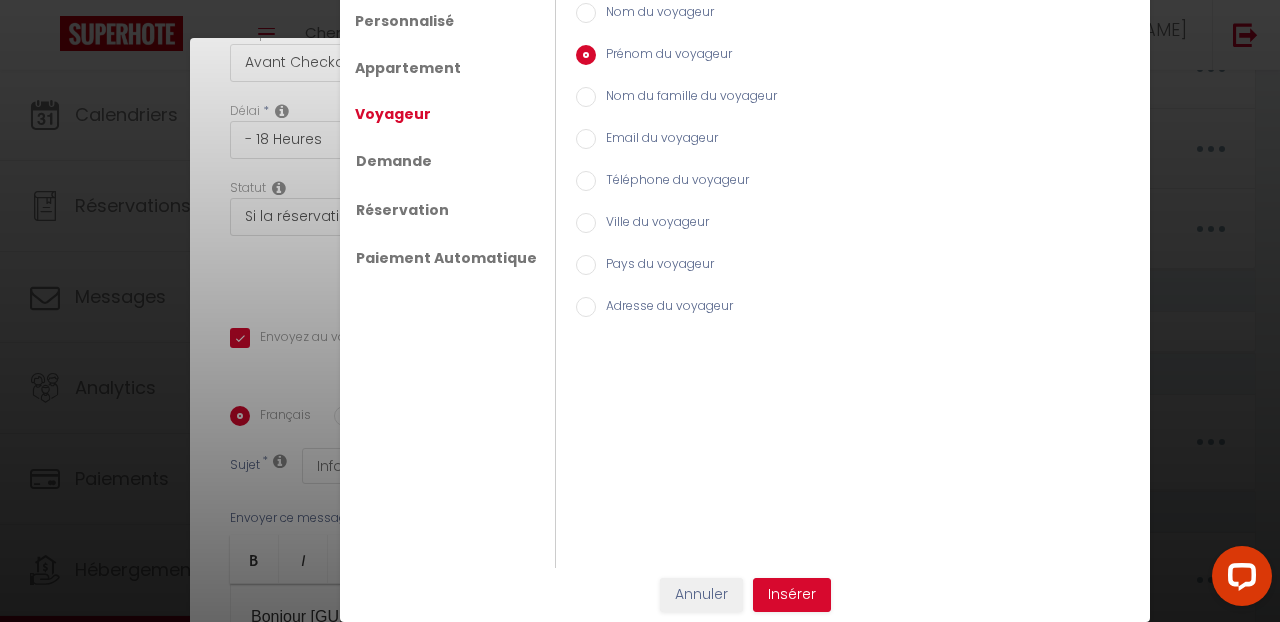 scroll, scrollTop: 31, scrollLeft: 0, axis: vertical 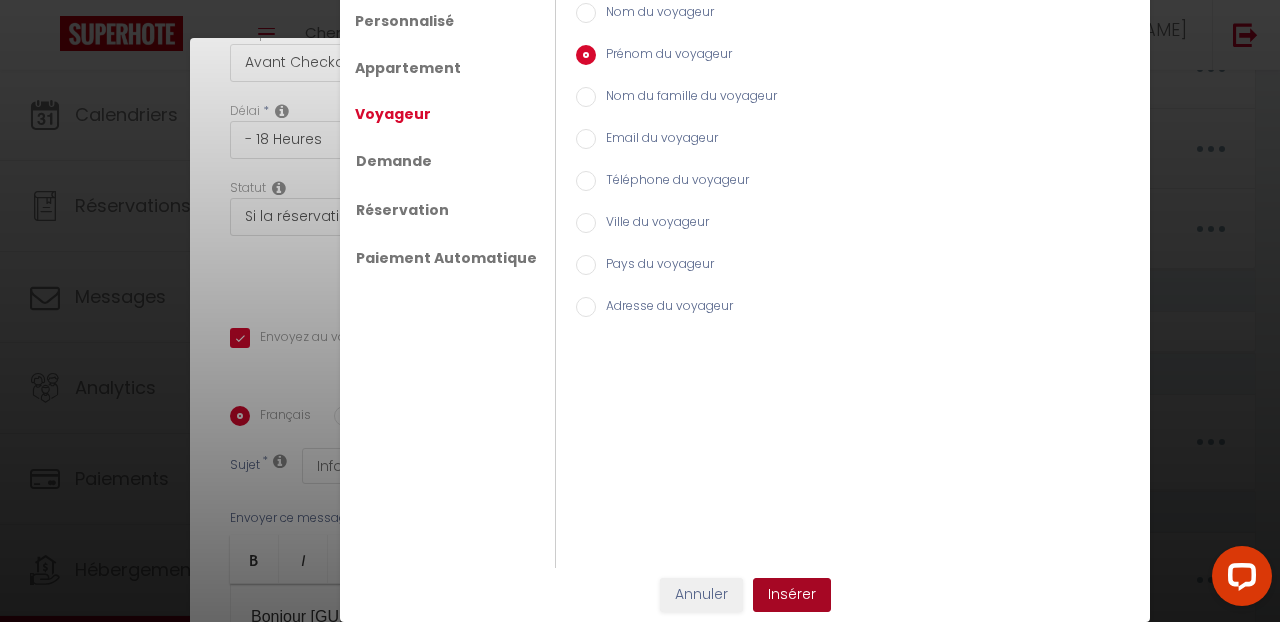 click on "Insérer" at bounding box center [792, 595] 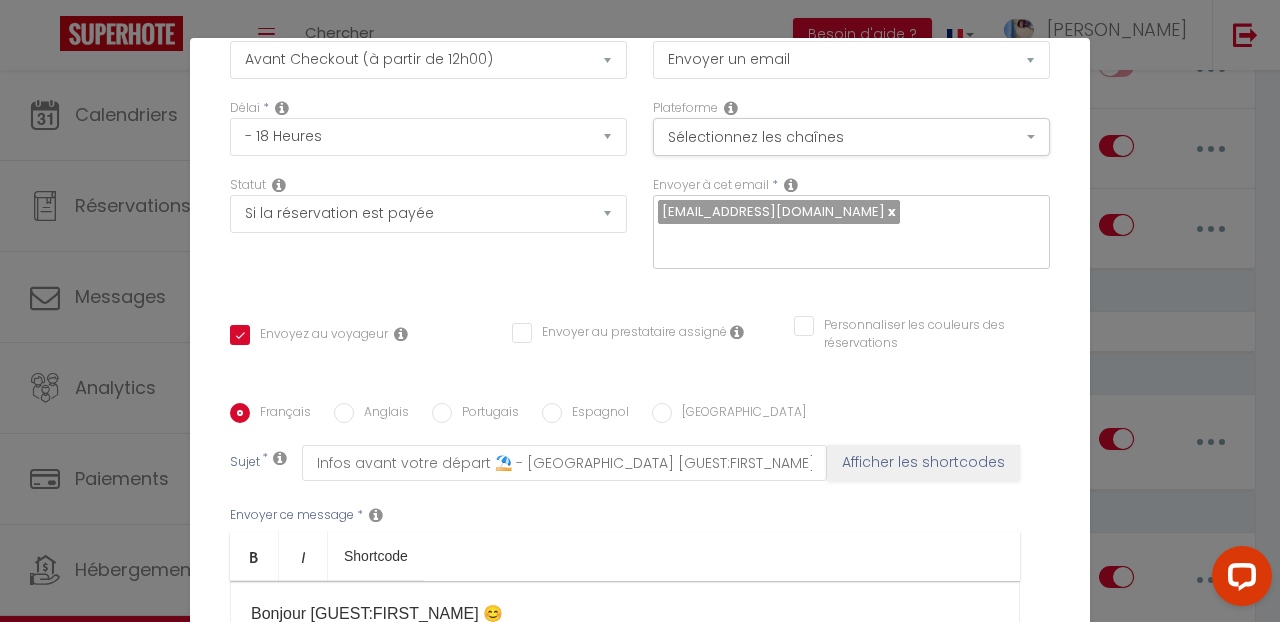 scroll, scrollTop: 191, scrollLeft: 0, axis: vertical 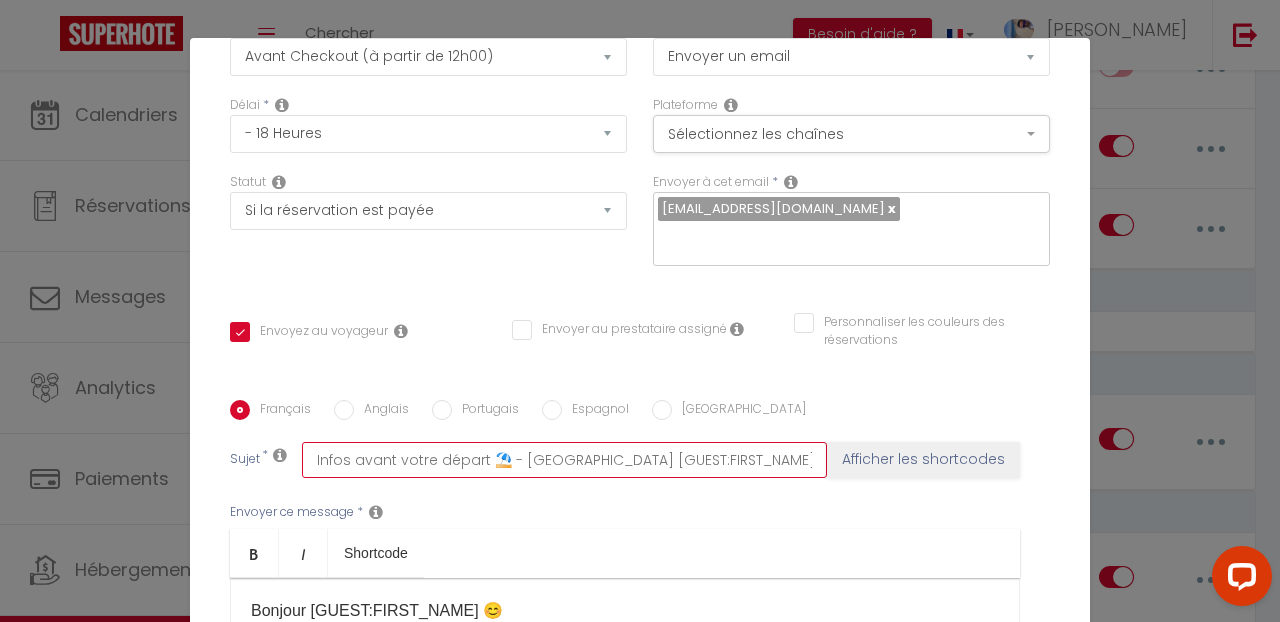 click on "Infos avant votre départ ⛱️ - [GEOGRAPHIC_DATA] [GUEST:FIRST_NAME]- [GUEST:NAME]" at bounding box center [564, 460] 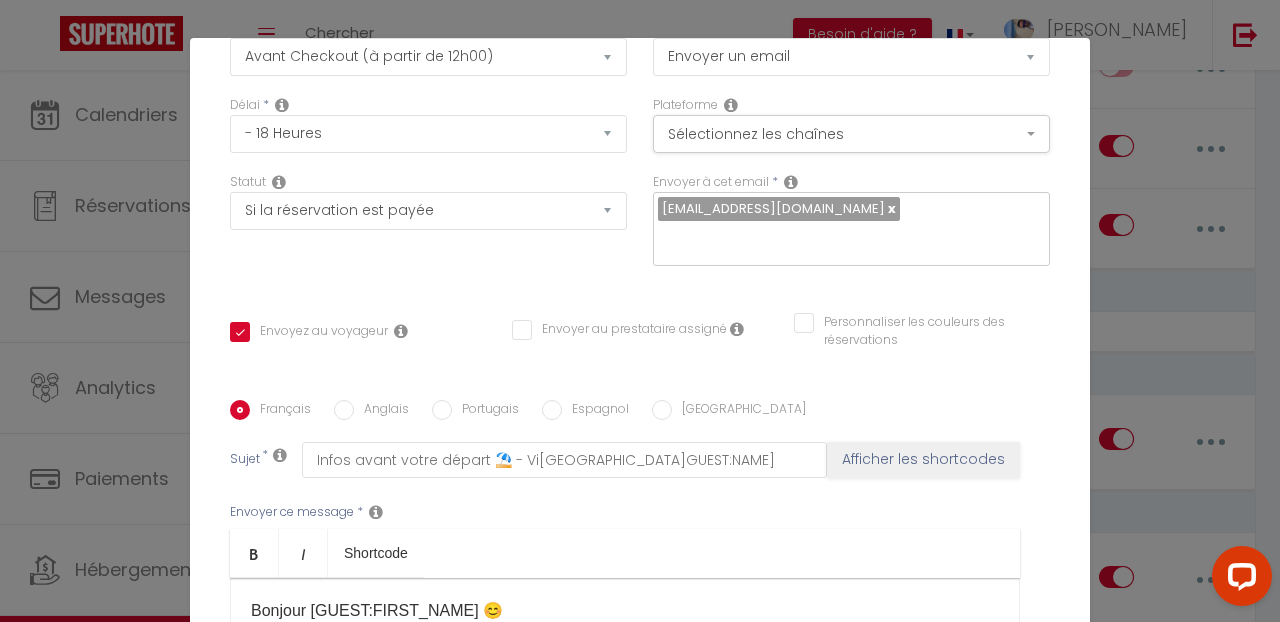 click on "Afficher les shortcodes" at bounding box center (923, 460) 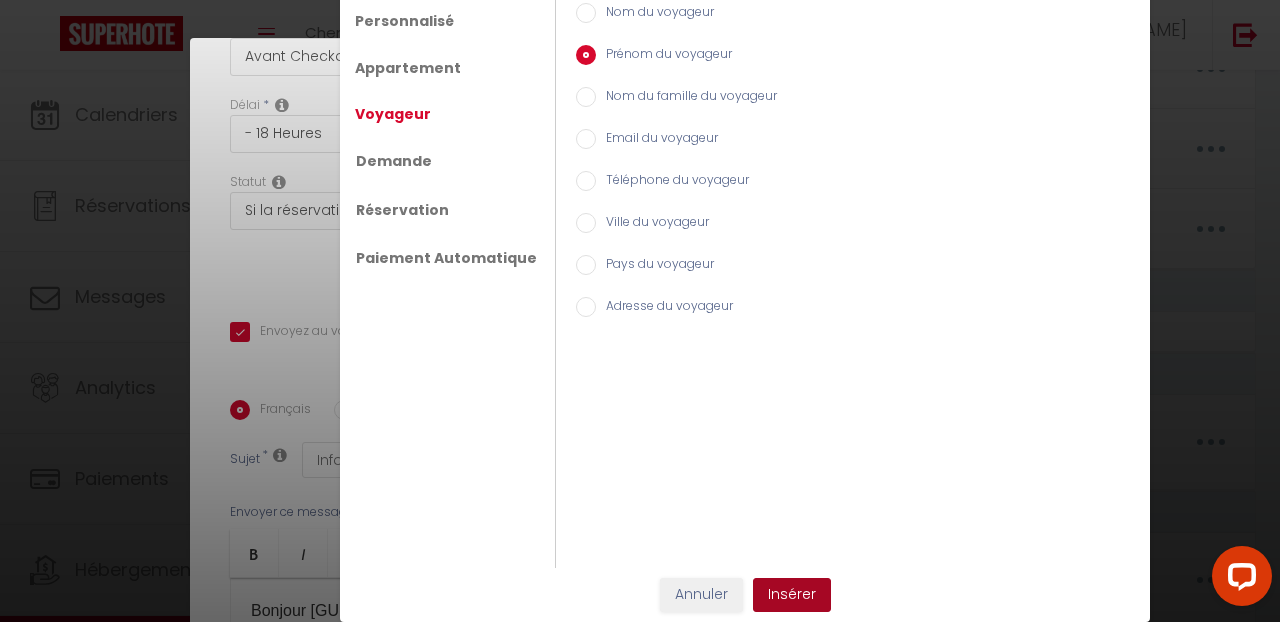 click on "Insérer" at bounding box center (792, 595) 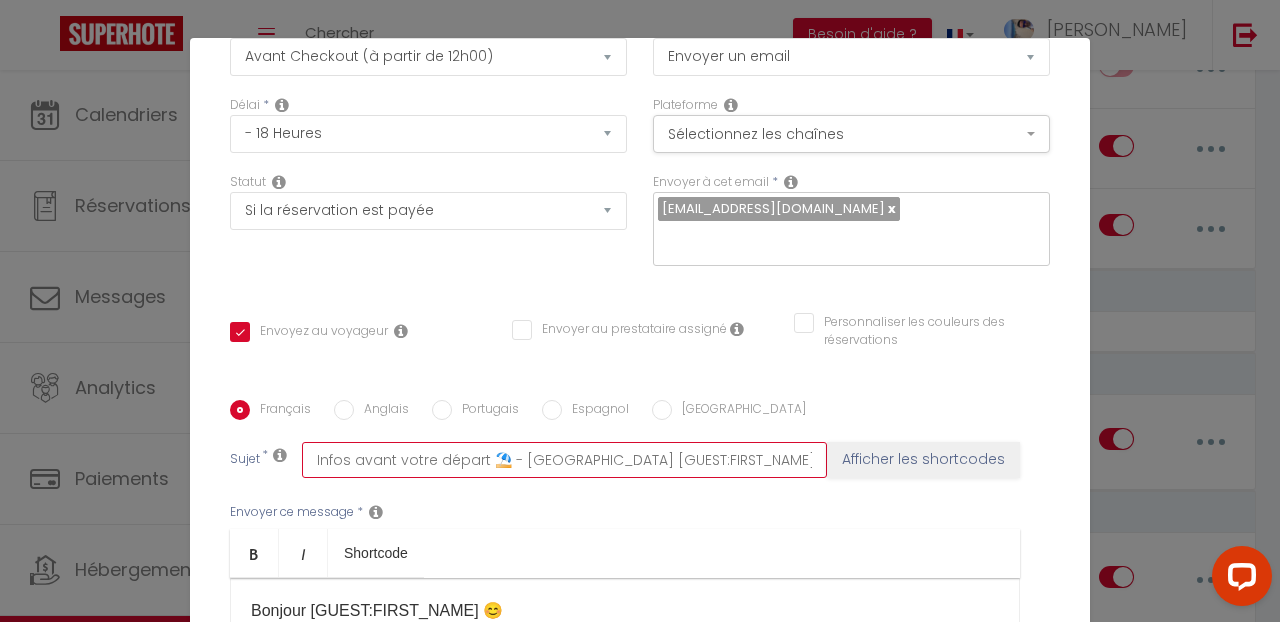 drag, startPoint x: 763, startPoint y: 460, endPoint x: 967, endPoint y: 467, distance: 204.12006 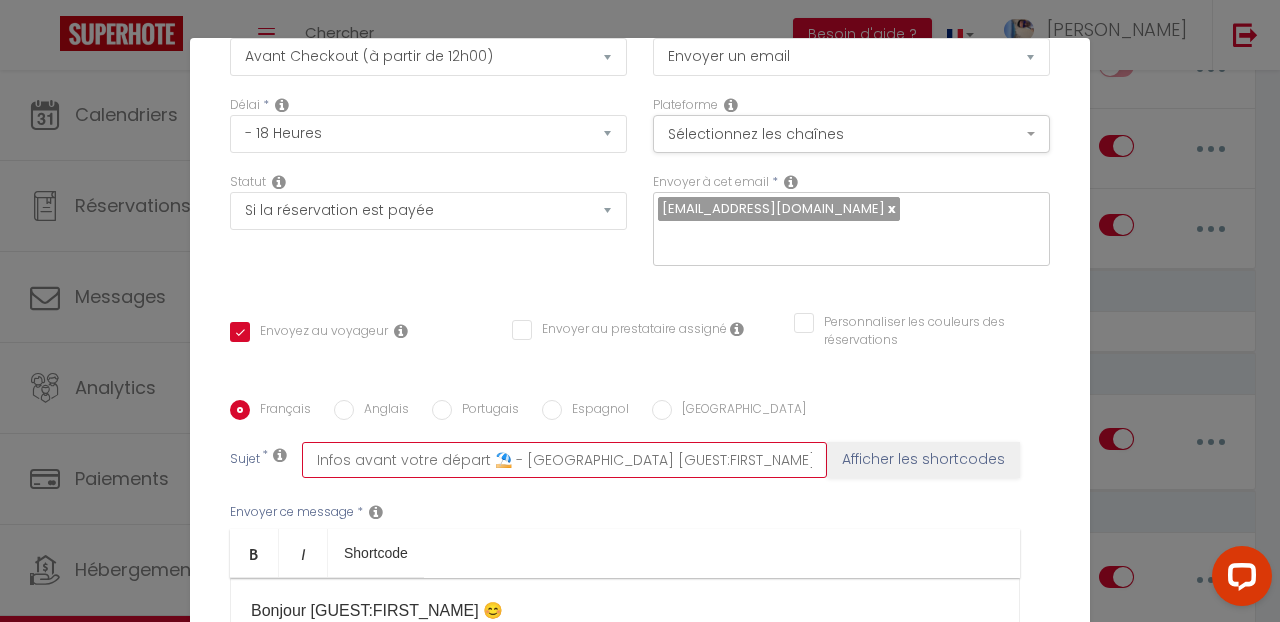 drag, startPoint x: 762, startPoint y: 454, endPoint x: 859, endPoint y: 455, distance: 97.00516 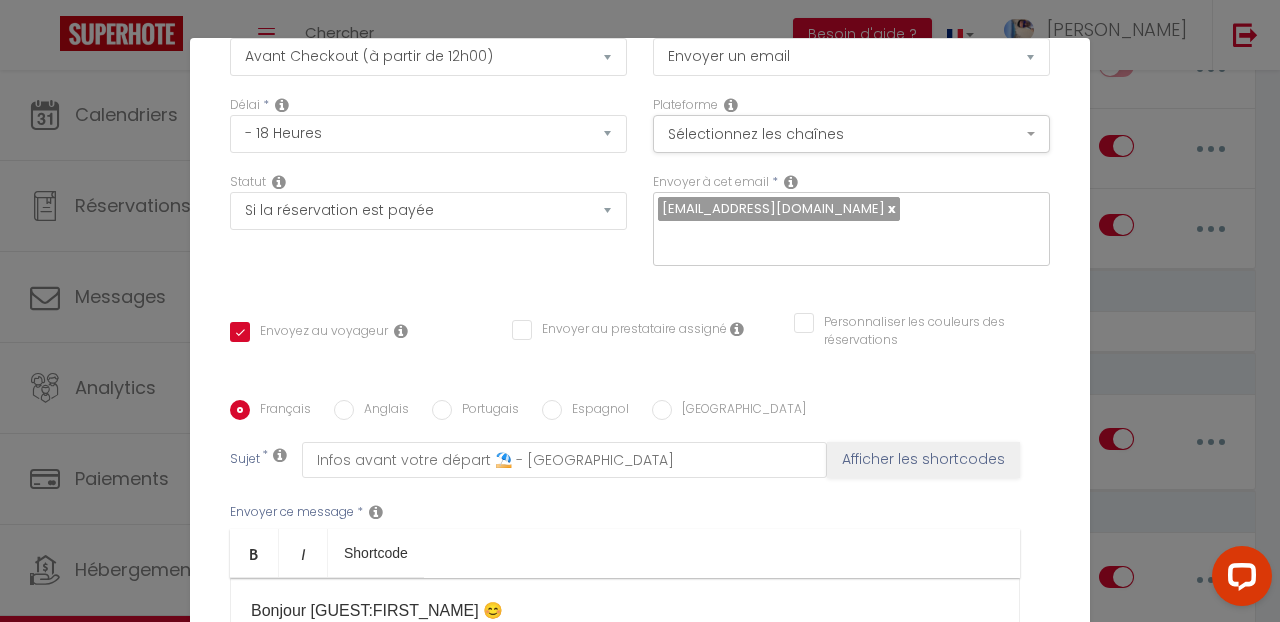 click on "Afficher les shortcodes" at bounding box center (923, 460) 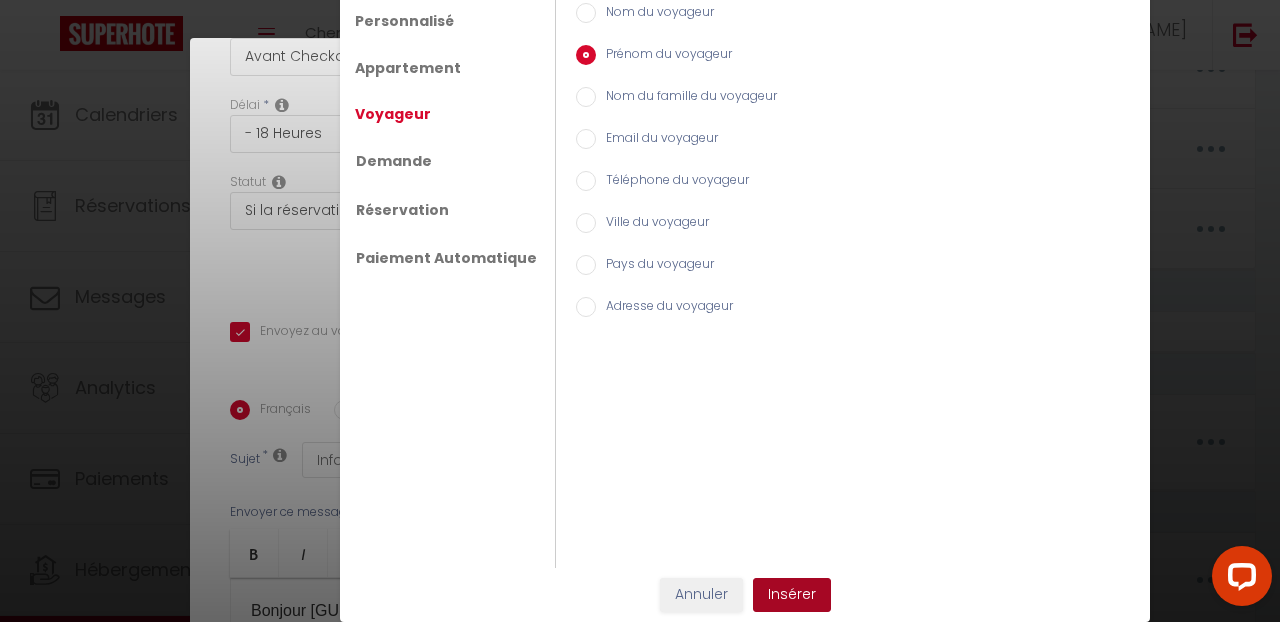 click on "Insérer" at bounding box center (792, 595) 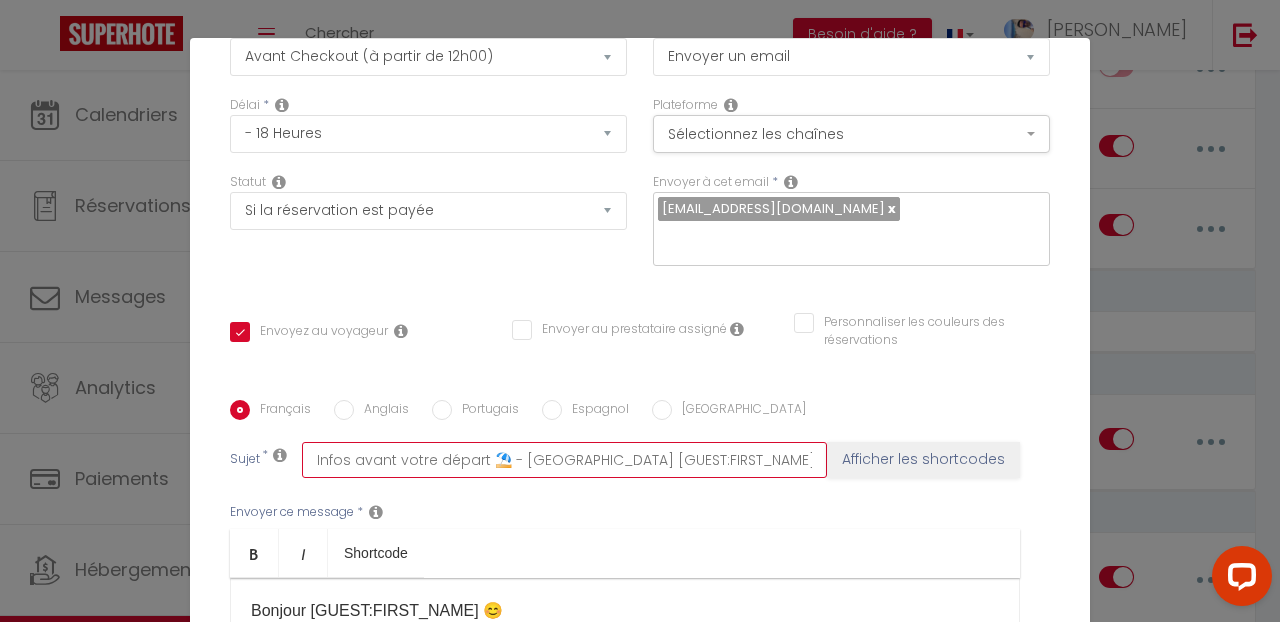 click on "Infos avant votre départ ⛱️ - [GEOGRAPHIC_DATA] [GUEST:FIRST_NAME]" at bounding box center (564, 460) 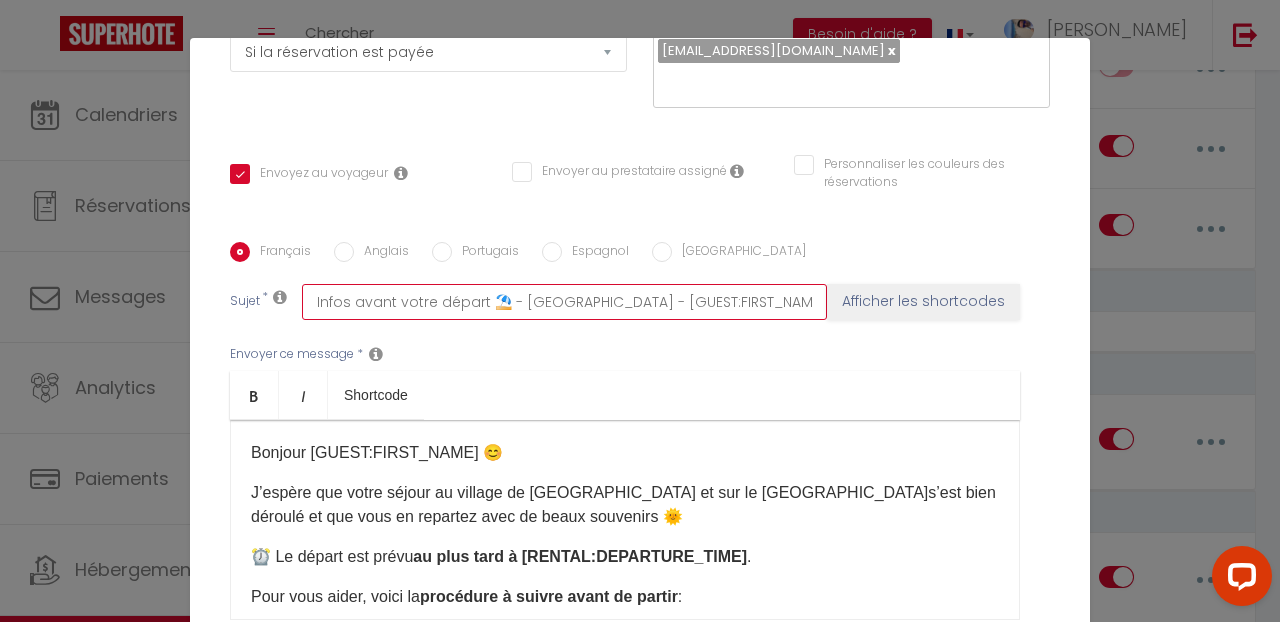 scroll, scrollTop: 356, scrollLeft: 0, axis: vertical 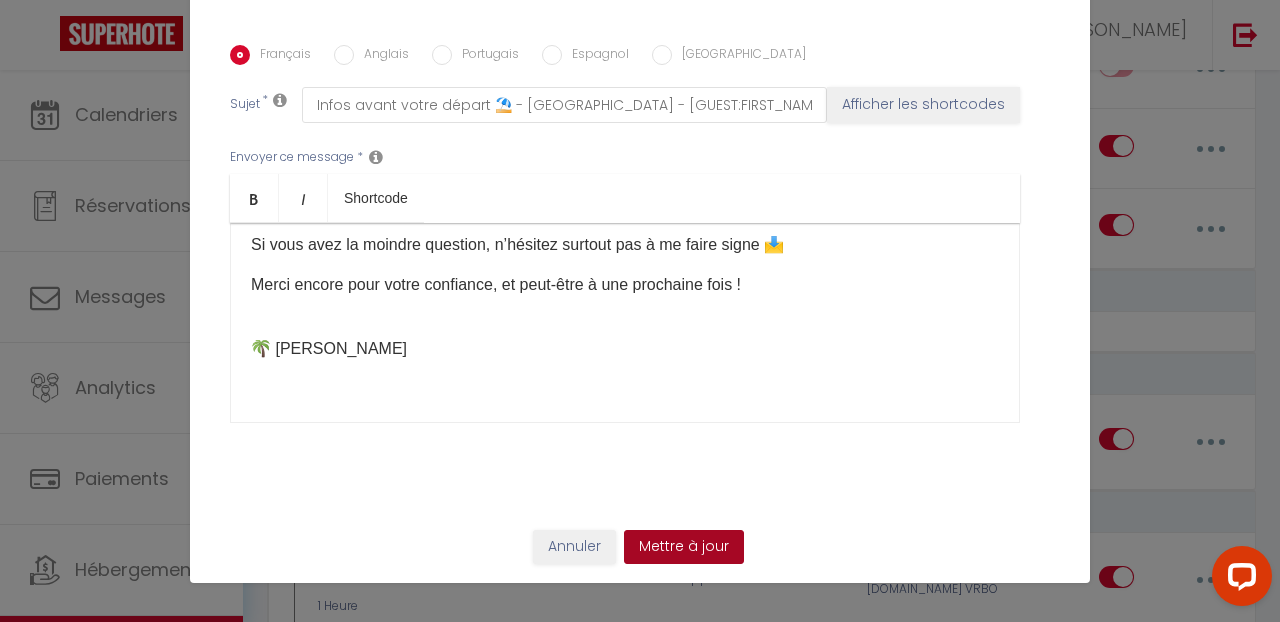 click on "Mettre à jour" at bounding box center [684, 547] 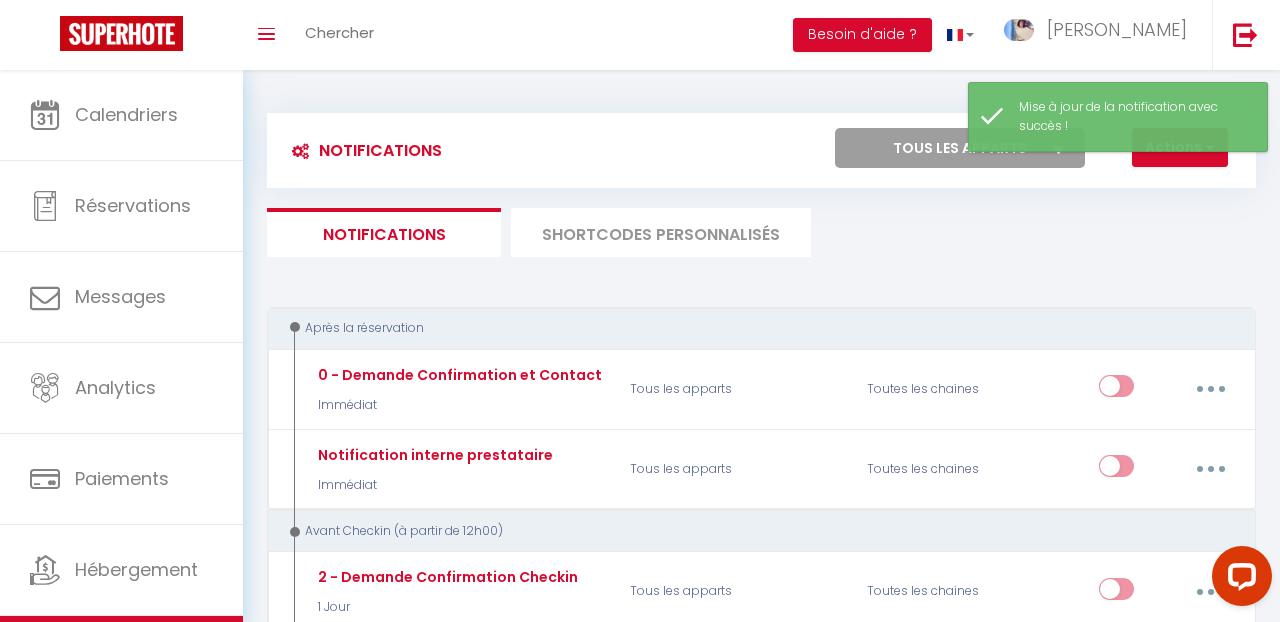scroll, scrollTop: 0, scrollLeft: 0, axis: both 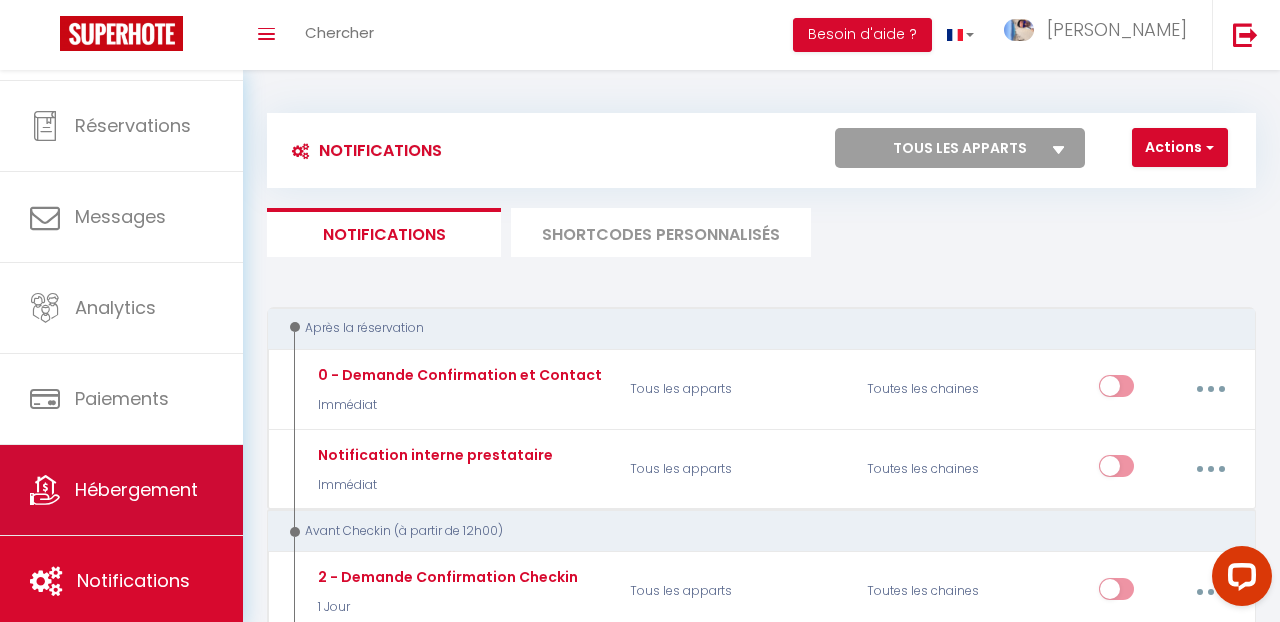 click on "Hébergement" at bounding box center [136, 489] 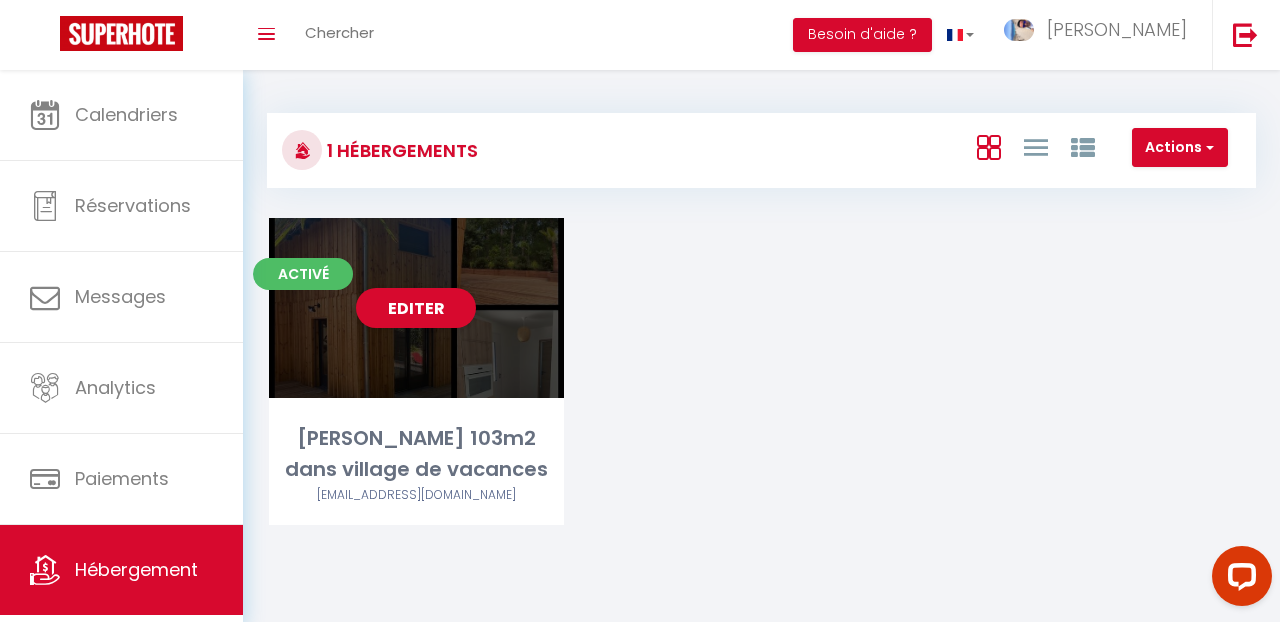 click on "[PERSON_NAME] 103m2 dans village de vacances" at bounding box center [416, 454] 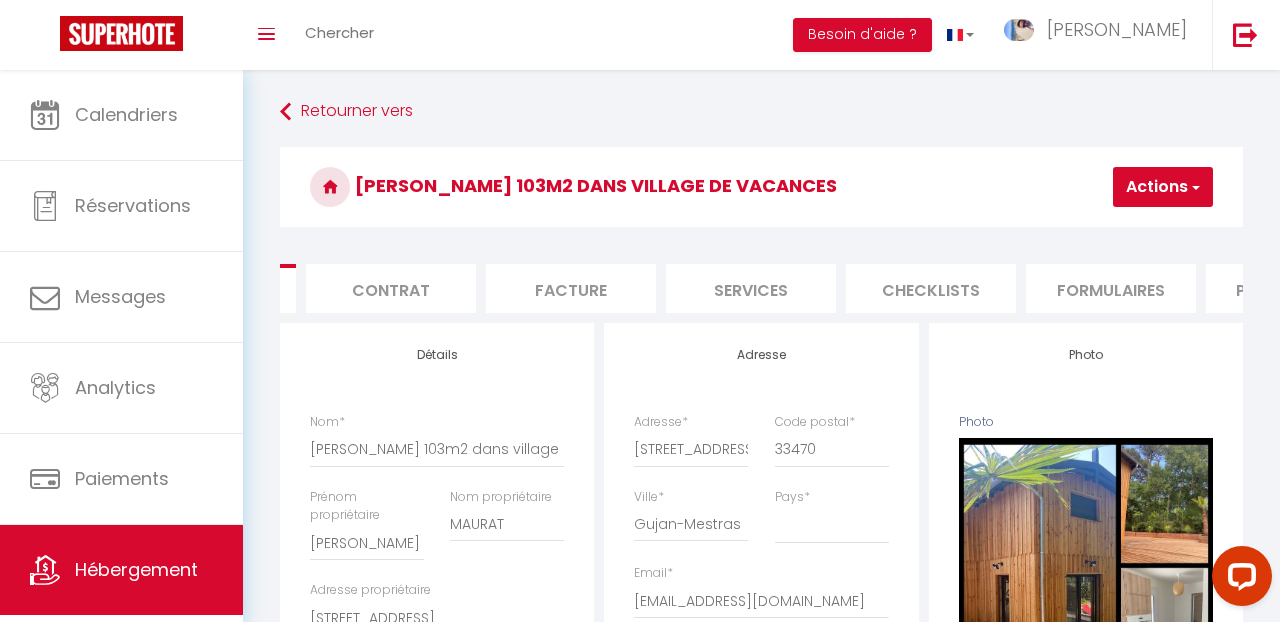 scroll, scrollTop: 0, scrollLeft: 205, axis: horizontal 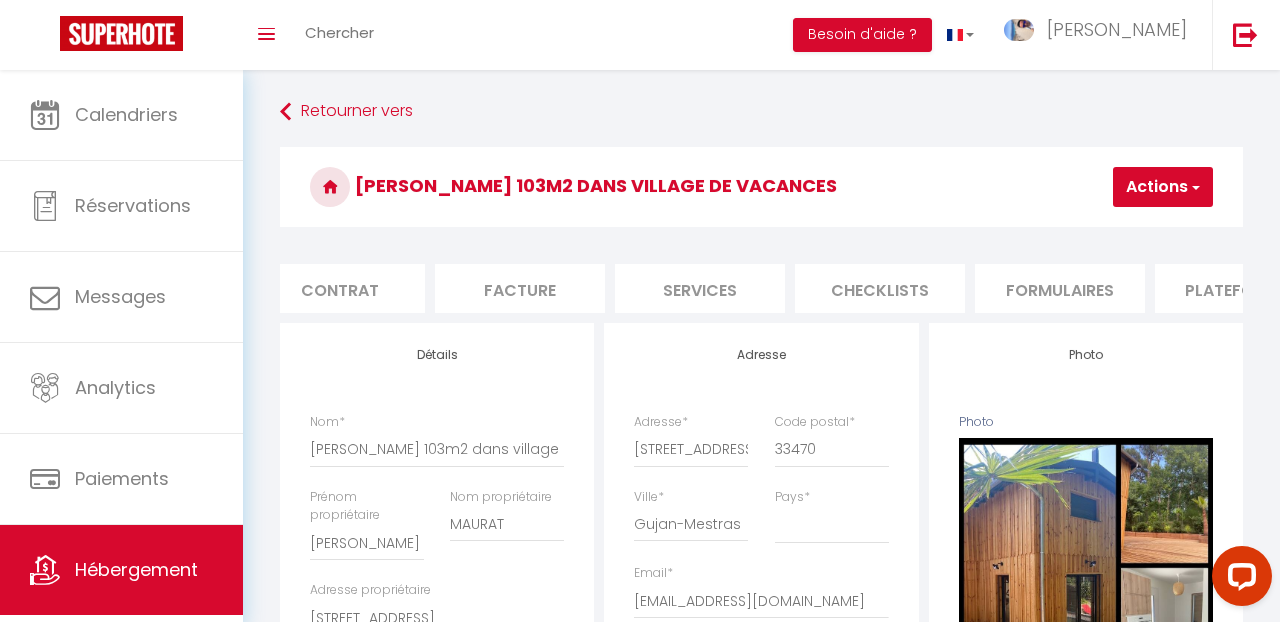 click on "Formulaires" at bounding box center [1060, 288] 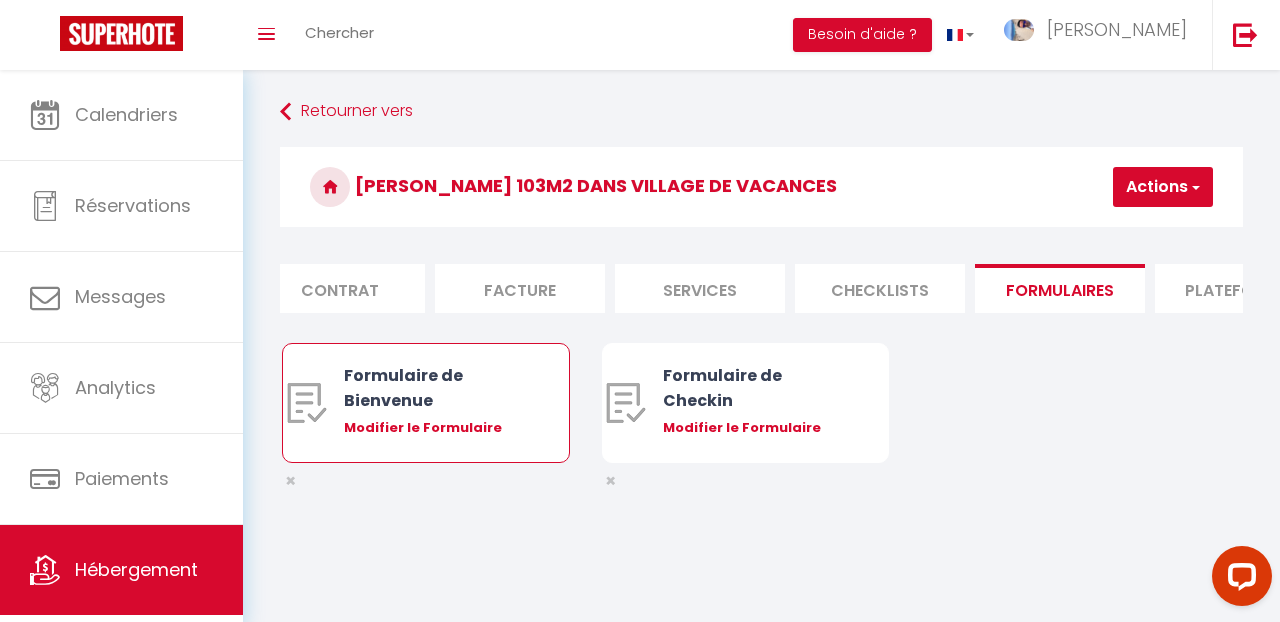click on "Formulaire de Bienvenue" at bounding box center (438, 388) 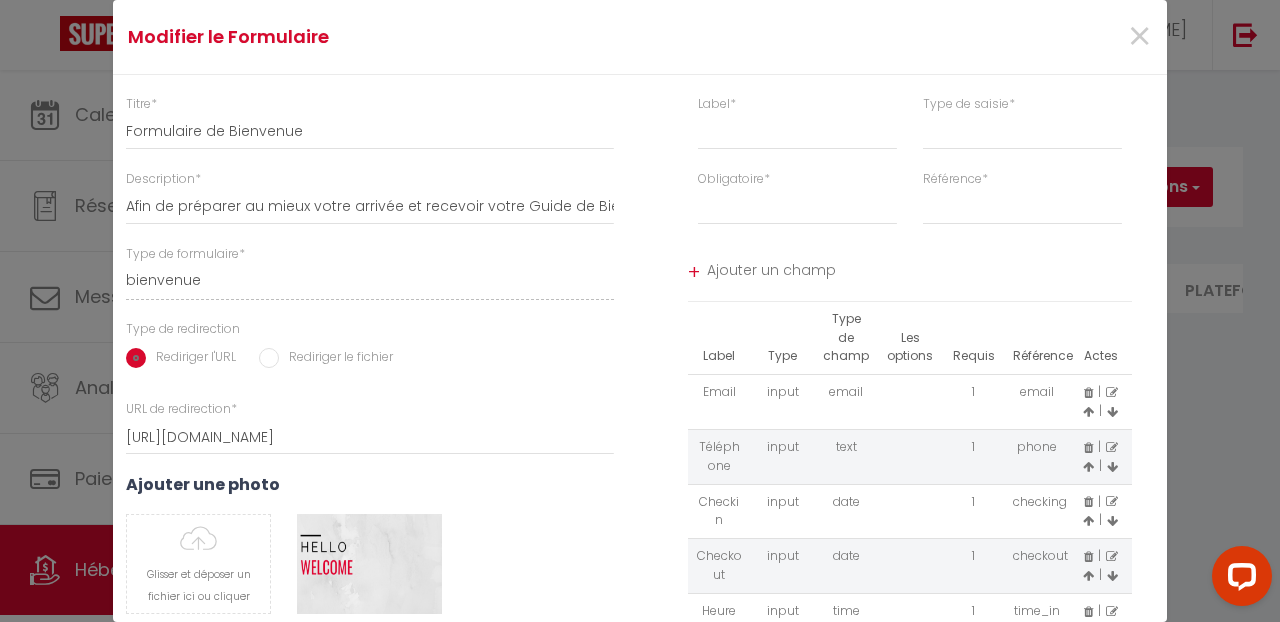 scroll, scrollTop: 0, scrollLeft: 0, axis: both 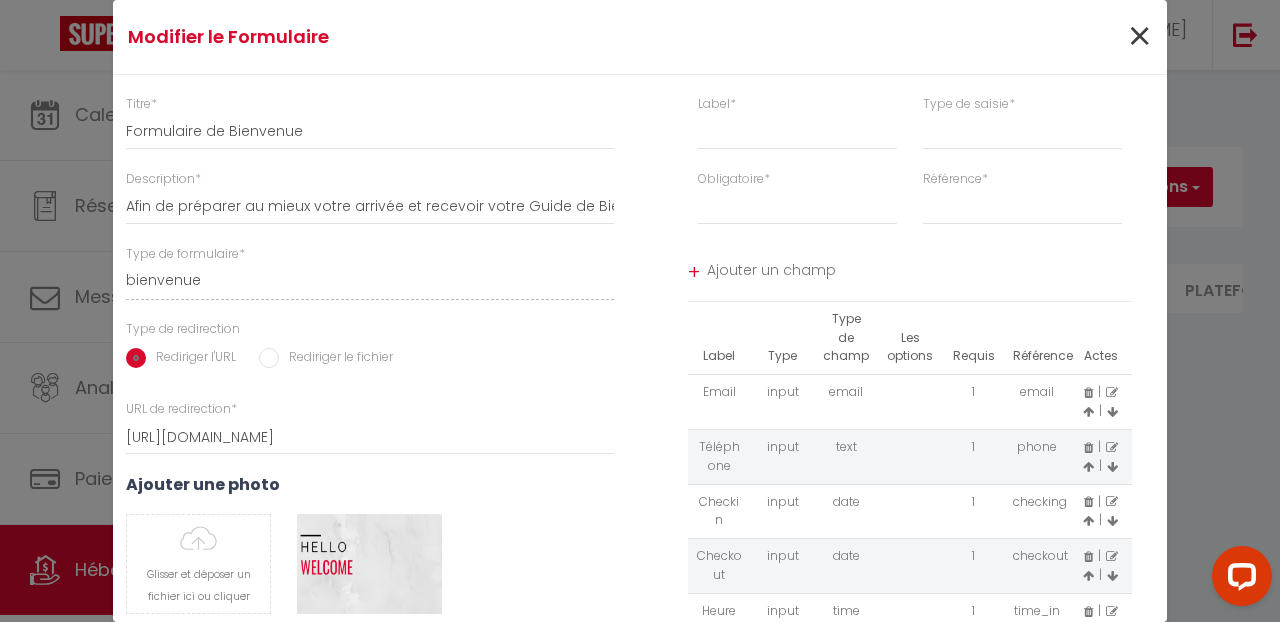 click on "×" at bounding box center (1139, 37) 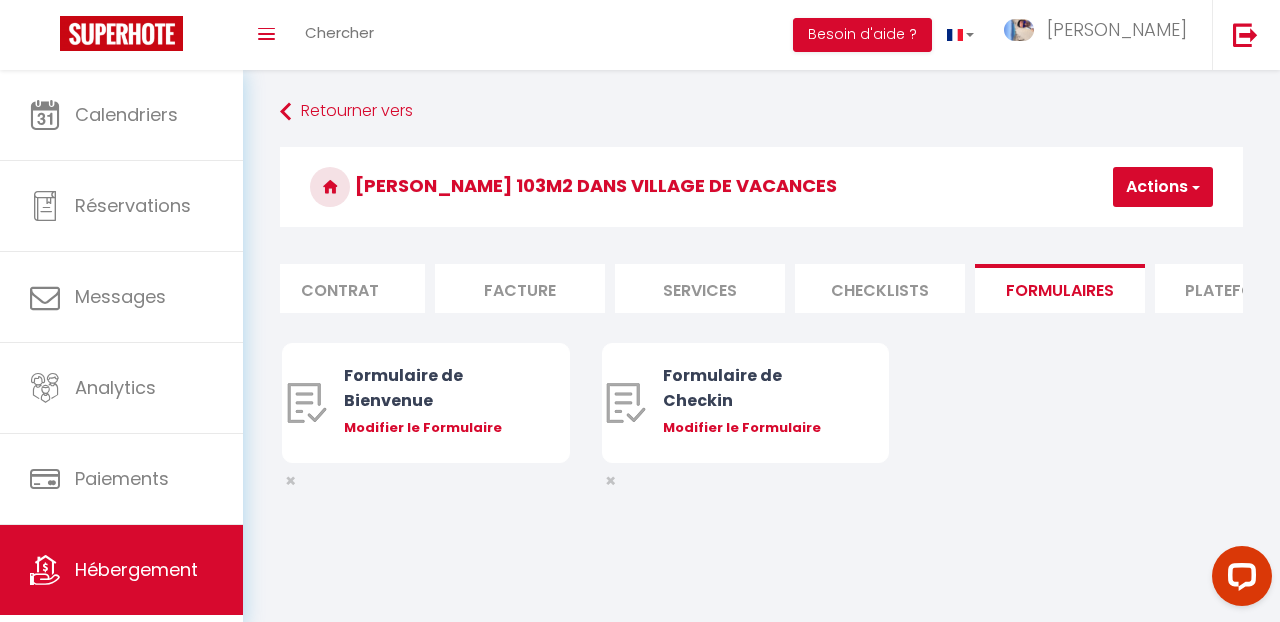 click on "Checklists" at bounding box center [880, 288] 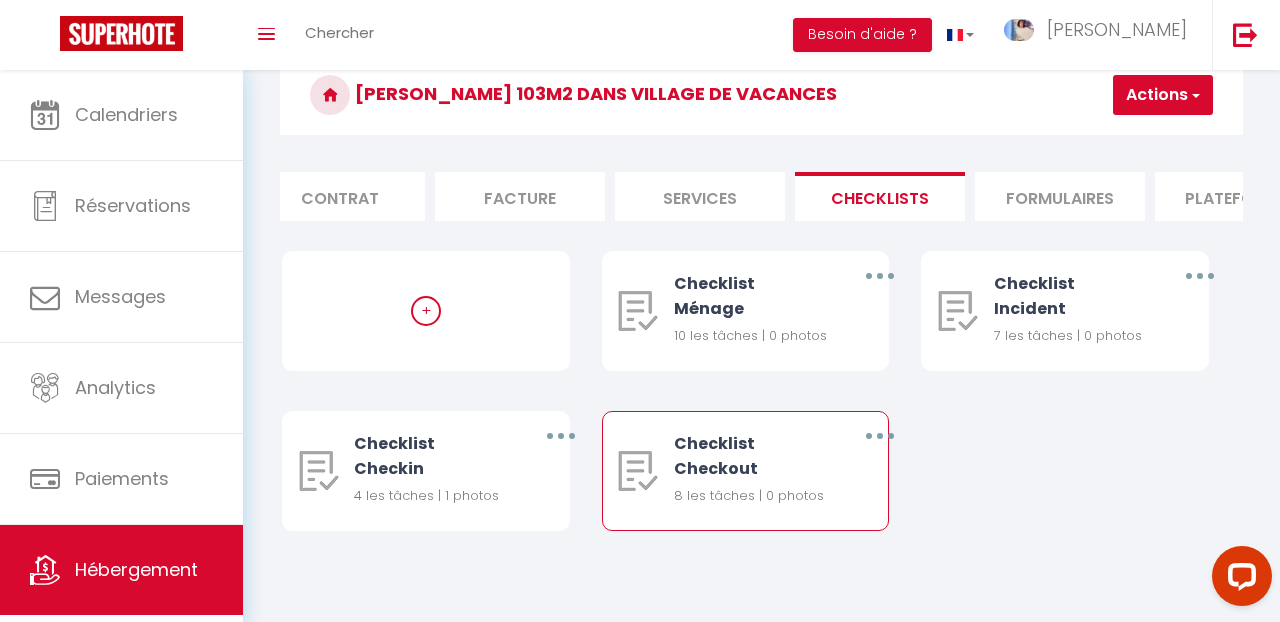 scroll, scrollTop: 92, scrollLeft: 0, axis: vertical 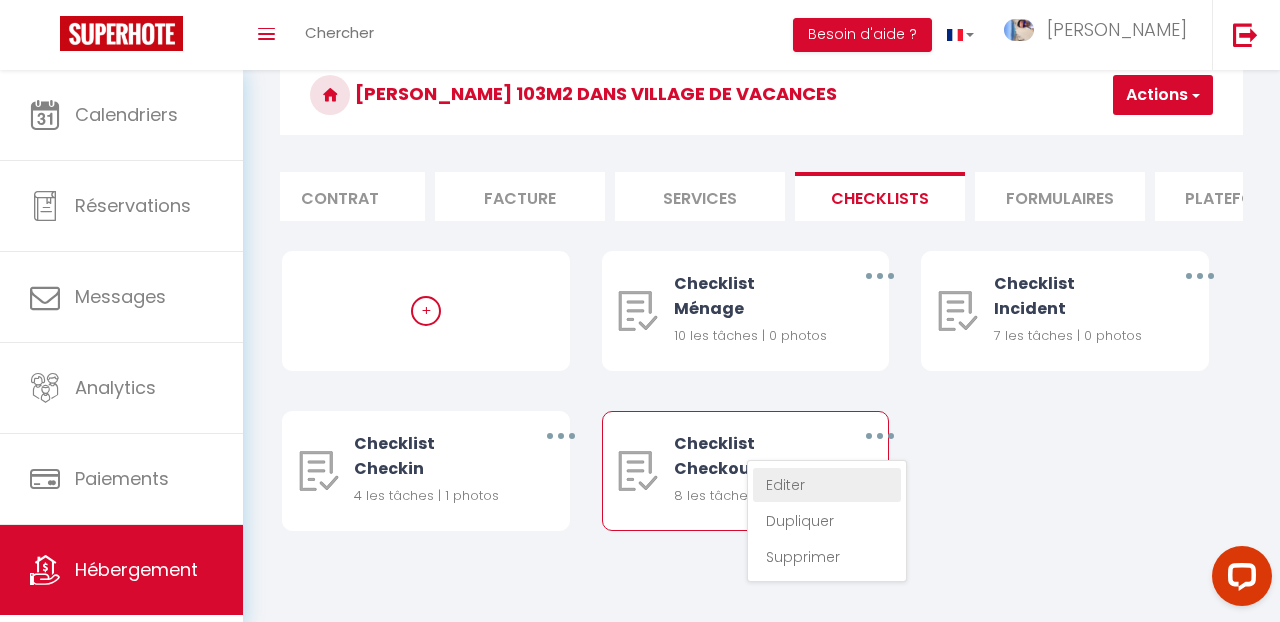 click on "Editer" at bounding box center [827, 485] 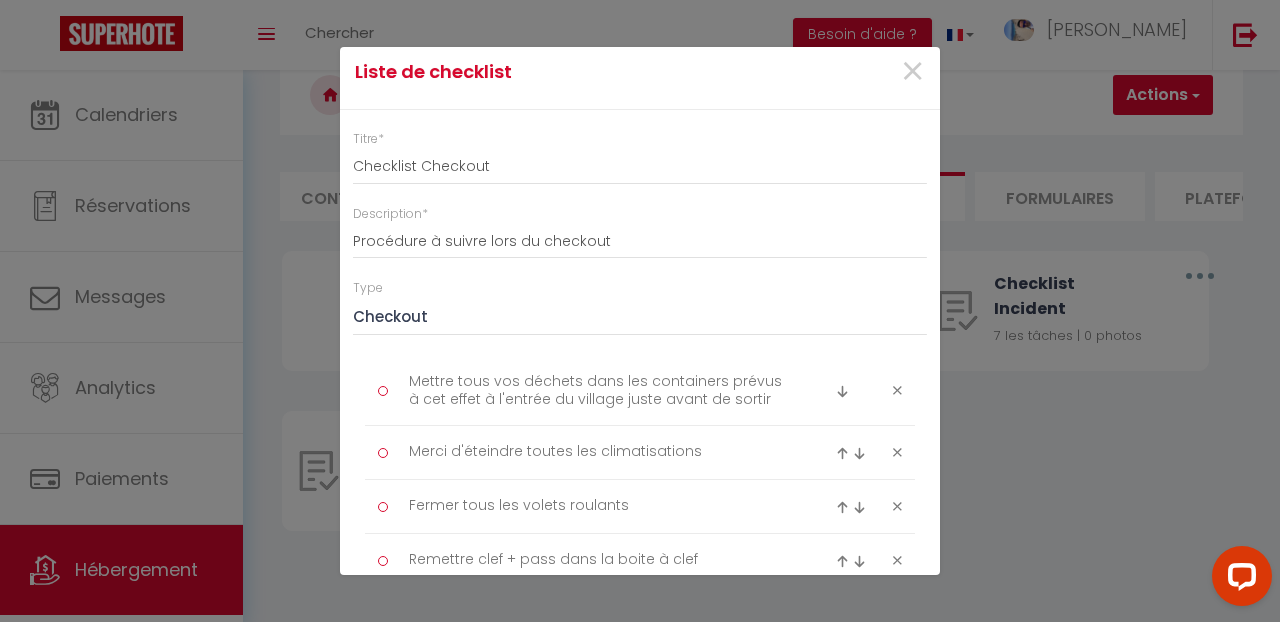 scroll, scrollTop: 4, scrollLeft: 0, axis: vertical 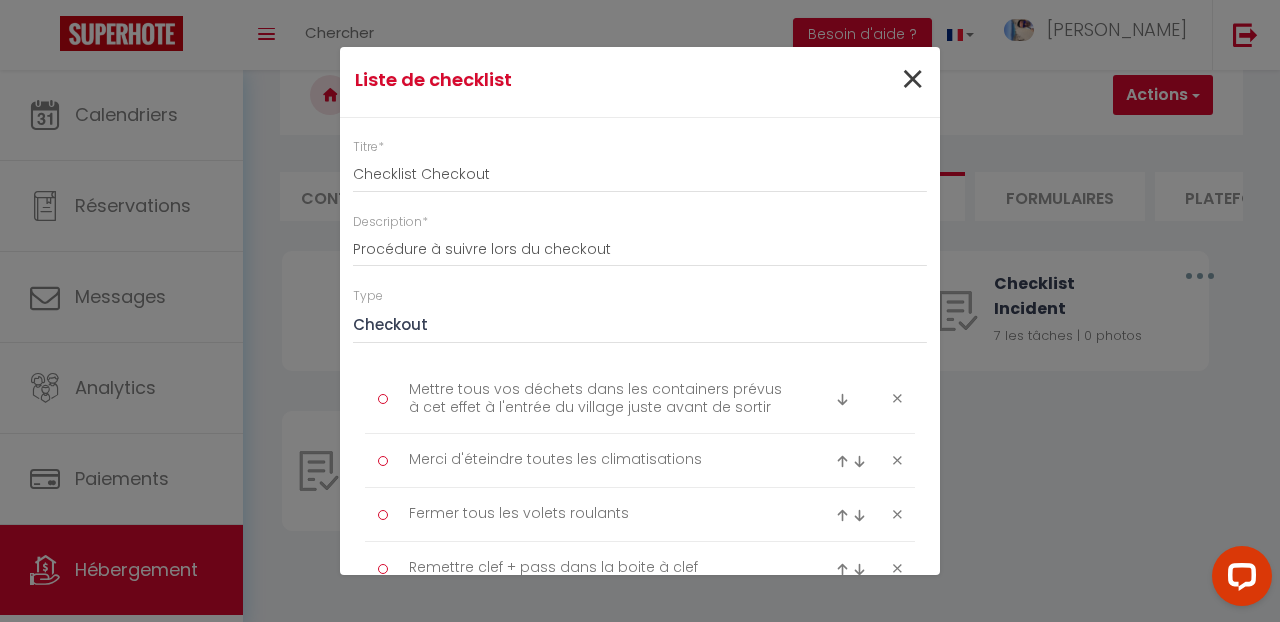 click on "×" at bounding box center (912, 80) 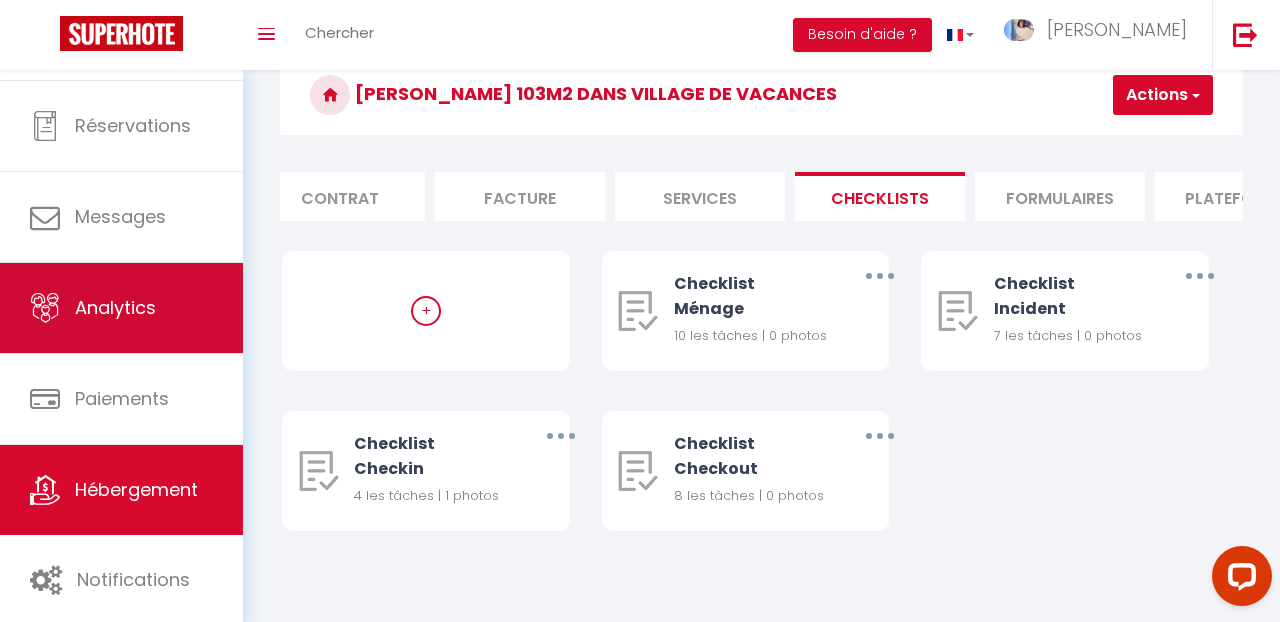 scroll, scrollTop: 80, scrollLeft: 0, axis: vertical 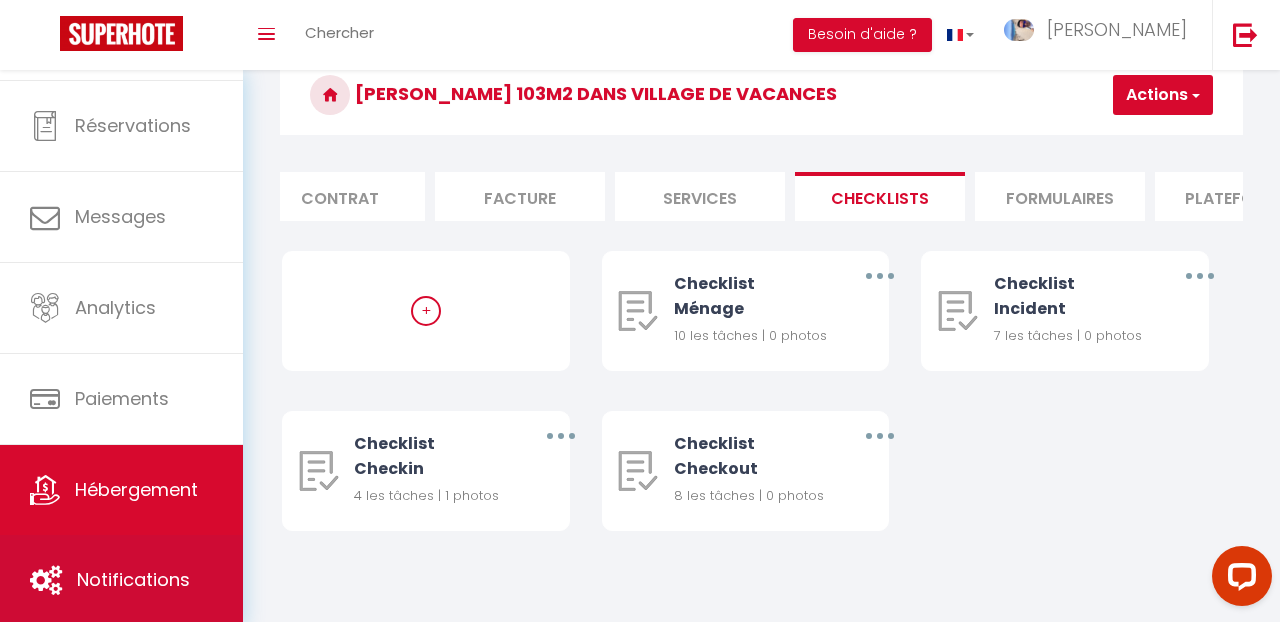 click on "Notifications" at bounding box center [133, 579] 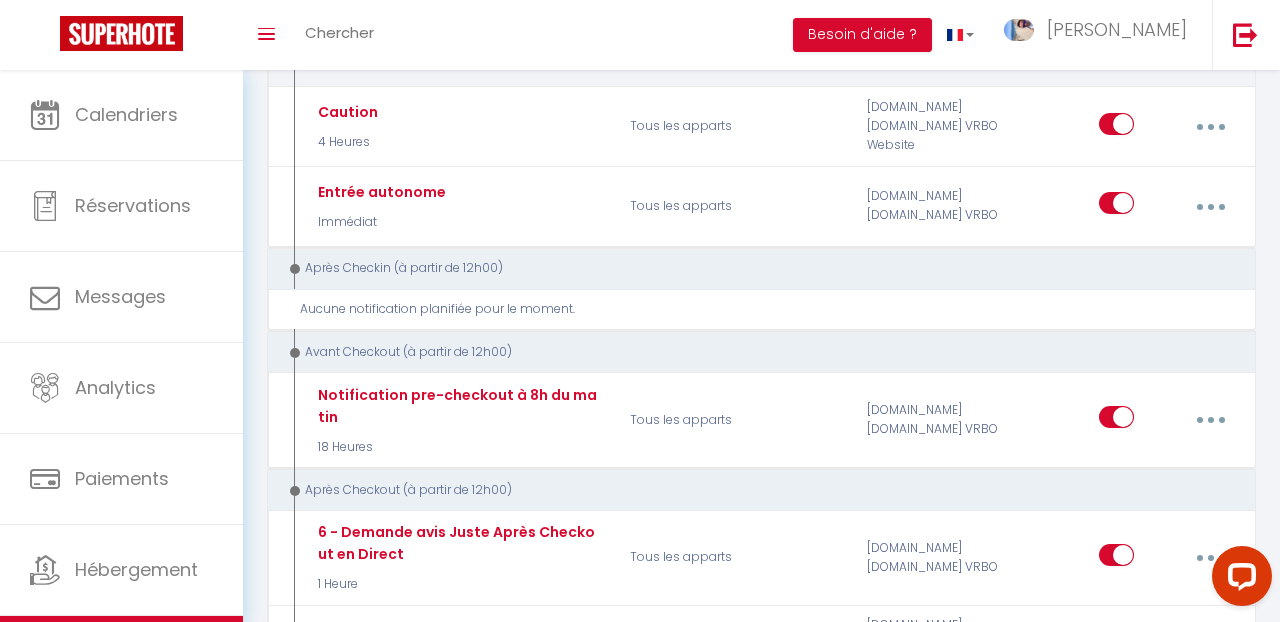scroll, scrollTop: 554, scrollLeft: 0, axis: vertical 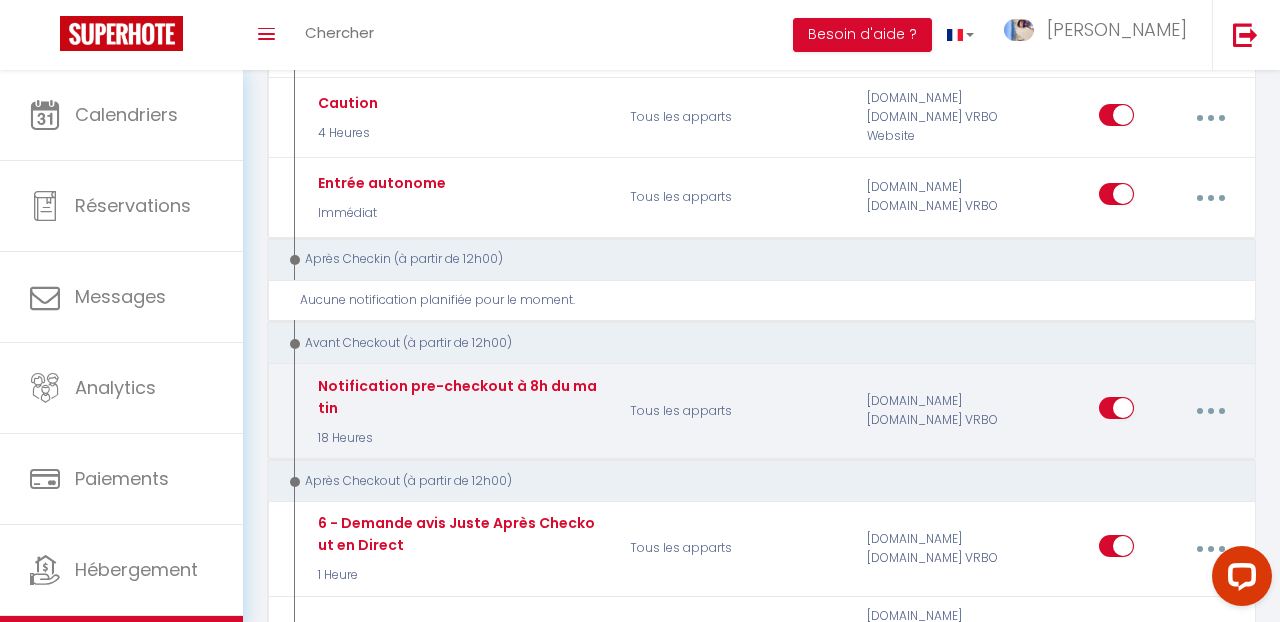 click at bounding box center (1210, 411) 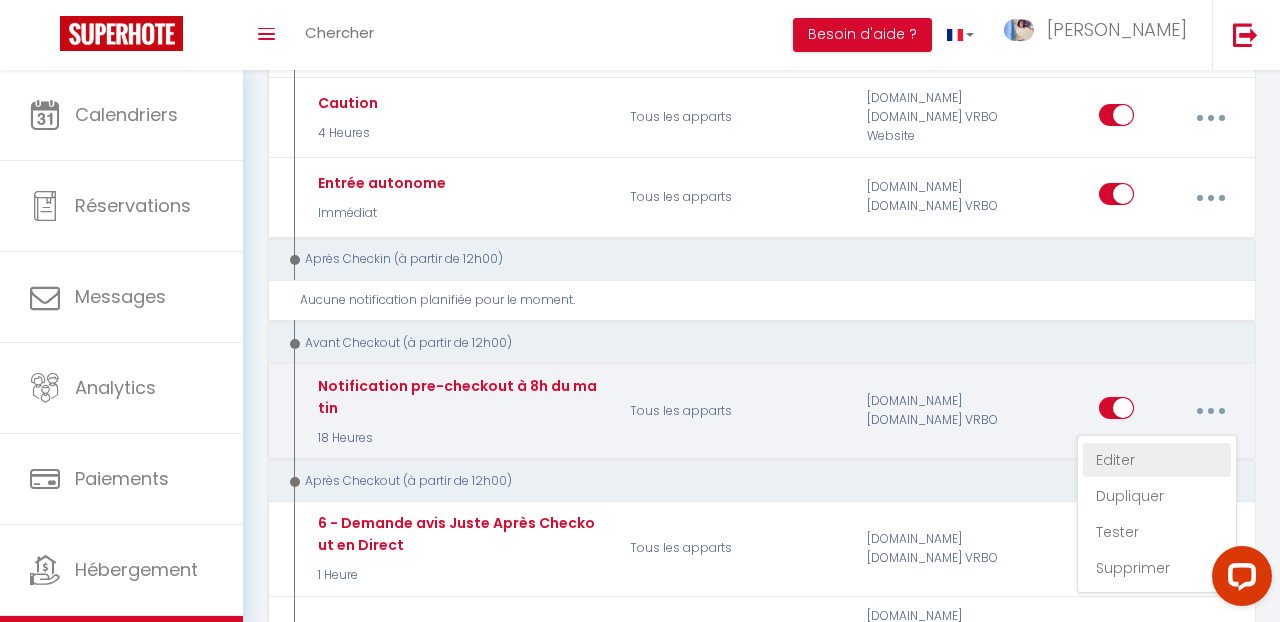 click on "Editer" at bounding box center (1157, 460) 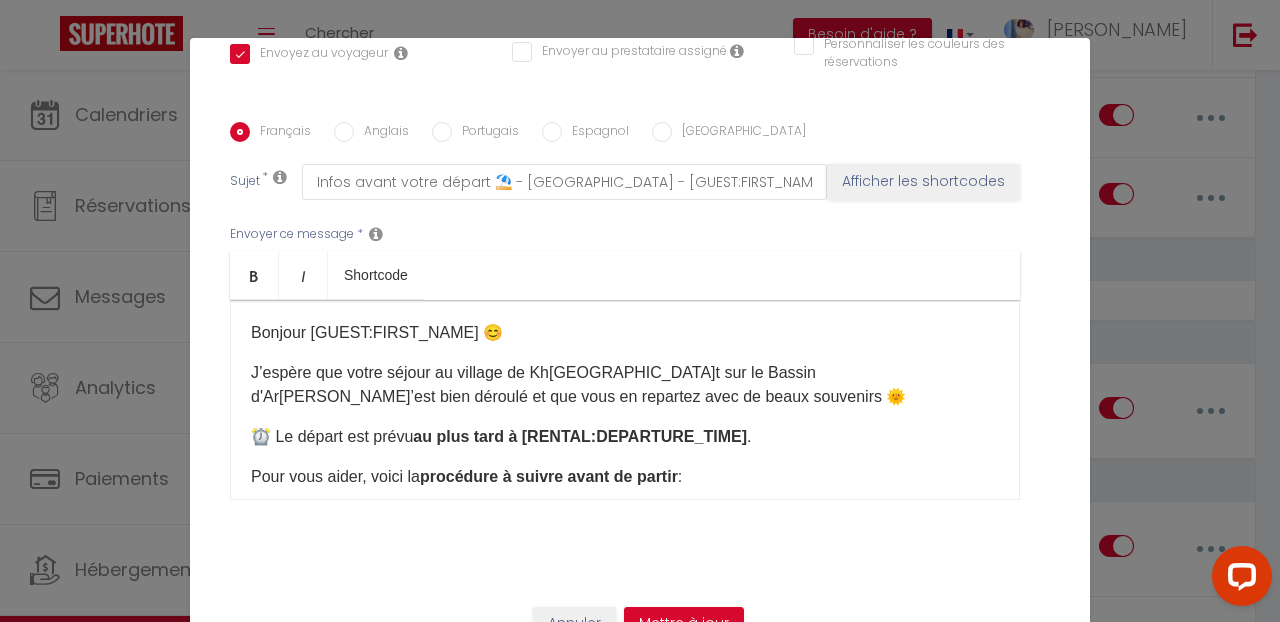scroll, scrollTop: 469, scrollLeft: 0, axis: vertical 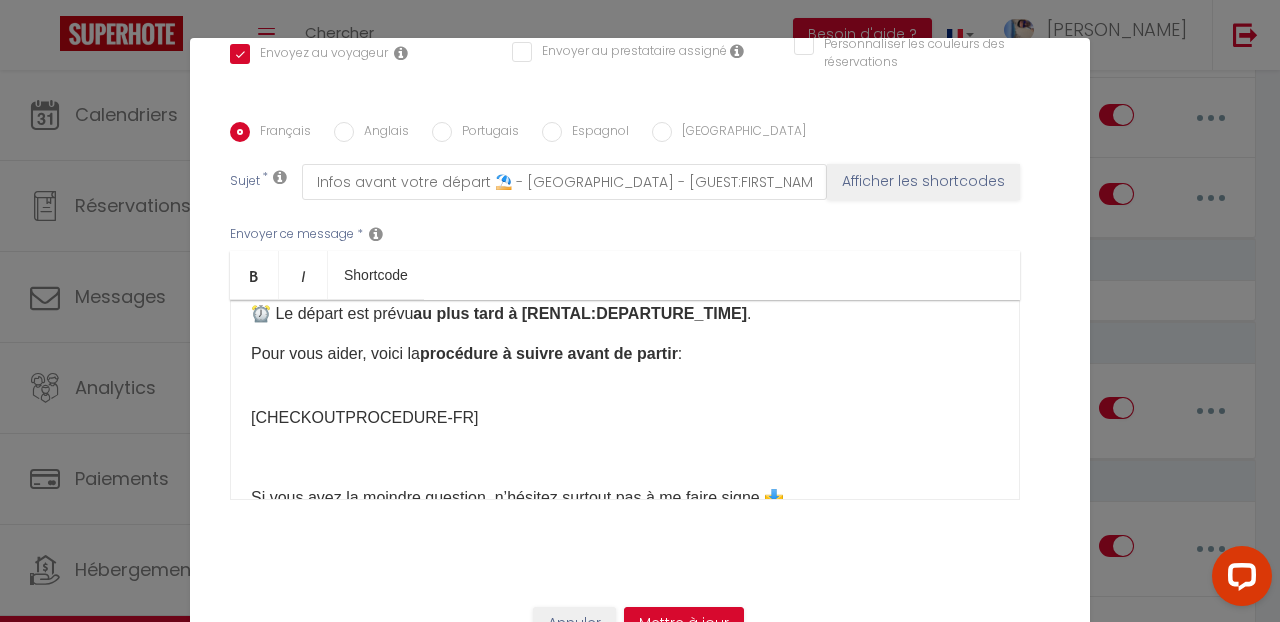 click on "[CHECKOUTPROCEDURE-FR]" at bounding box center [625, 406] 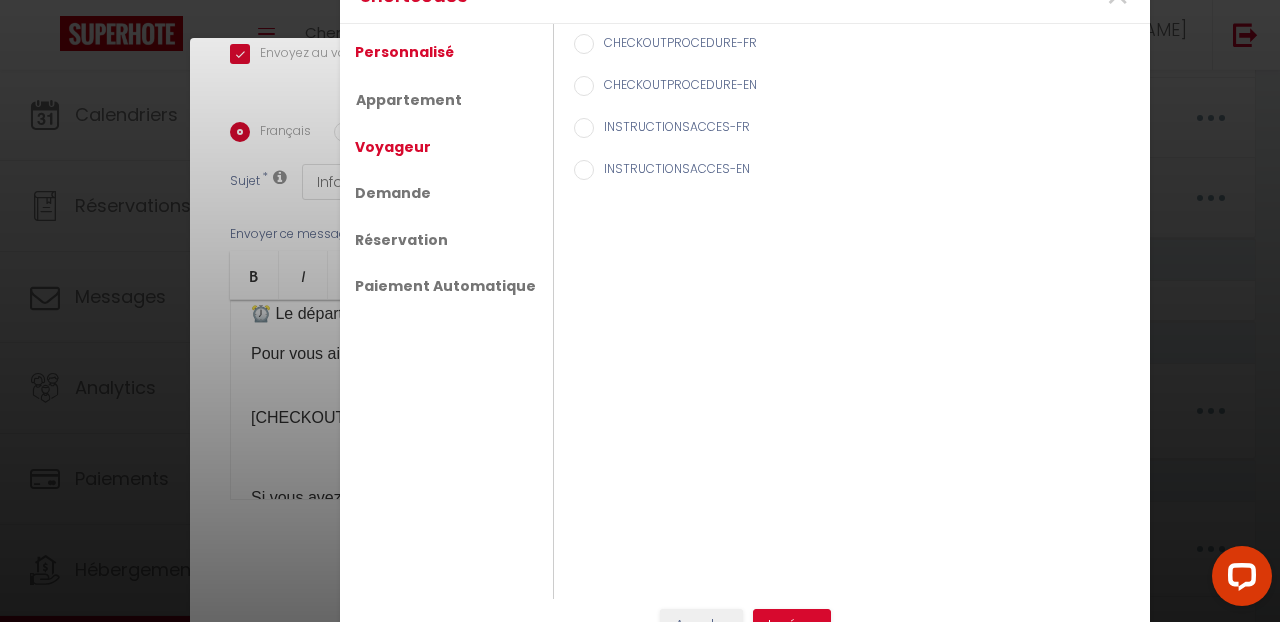 click on "Voyageur" at bounding box center (393, 147) 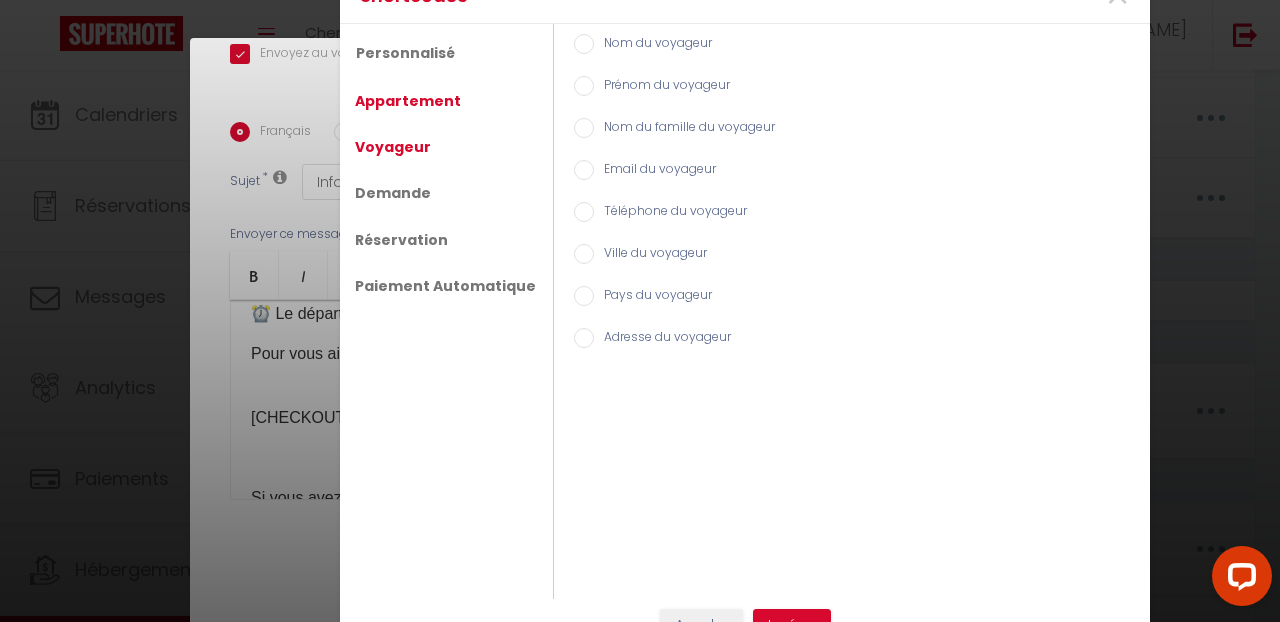 click on "Appartement" at bounding box center (408, 101) 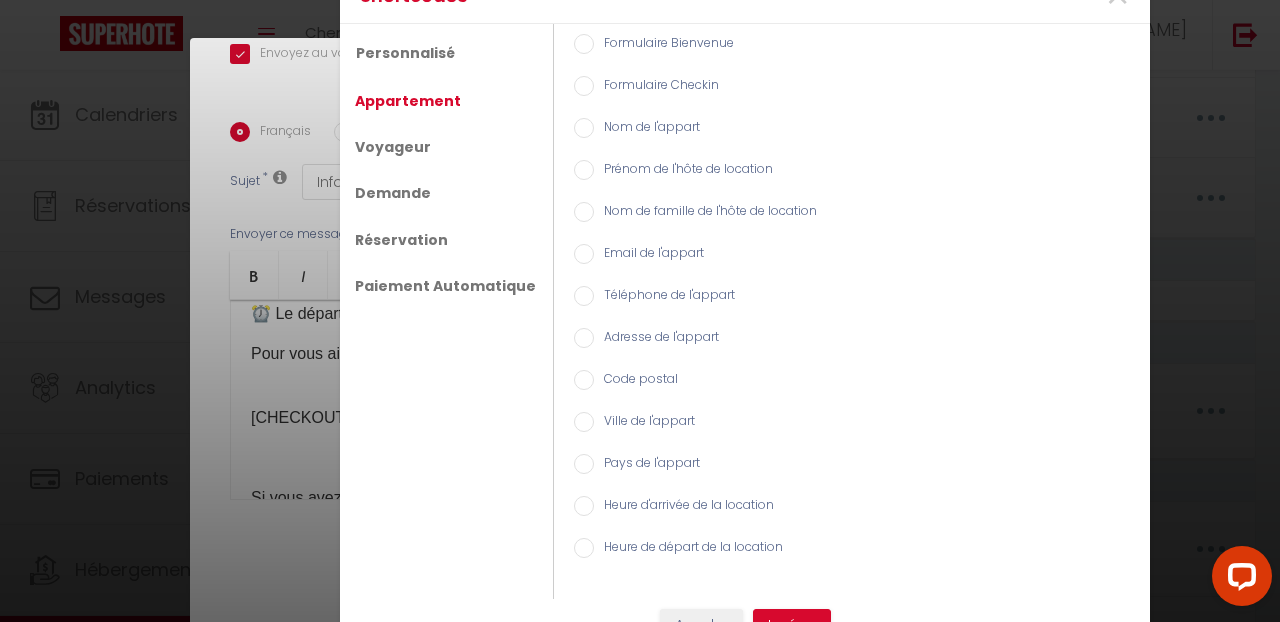 scroll, scrollTop: 0, scrollLeft: 0, axis: both 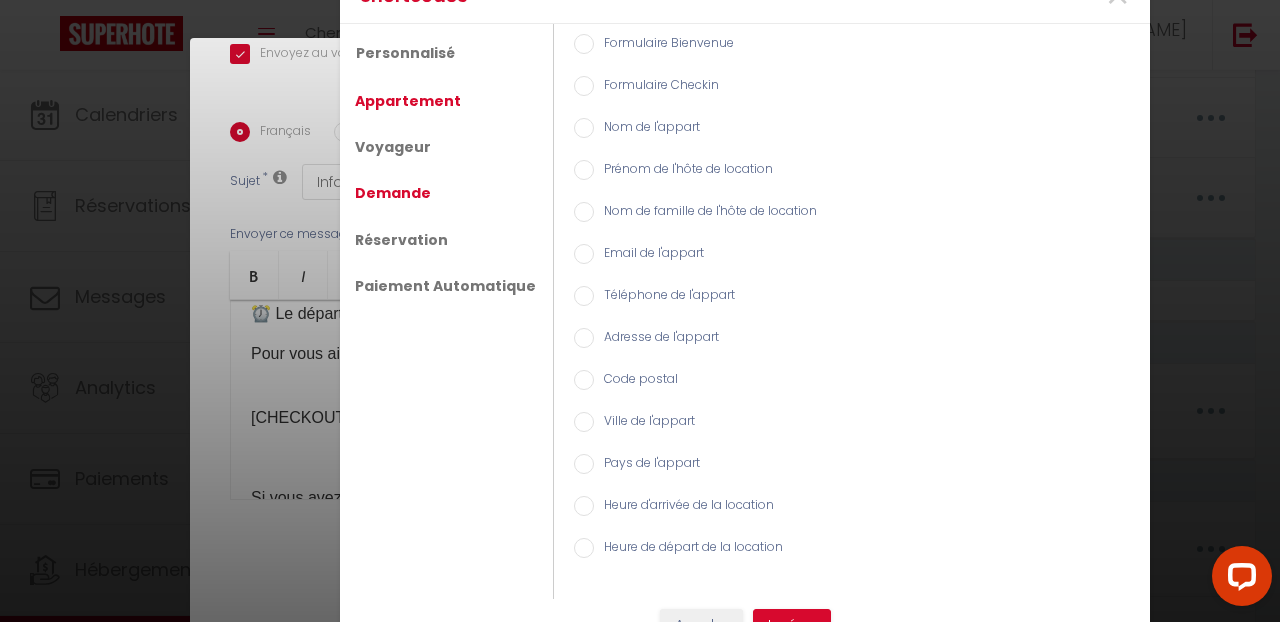 click on "Demande" at bounding box center (393, 193) 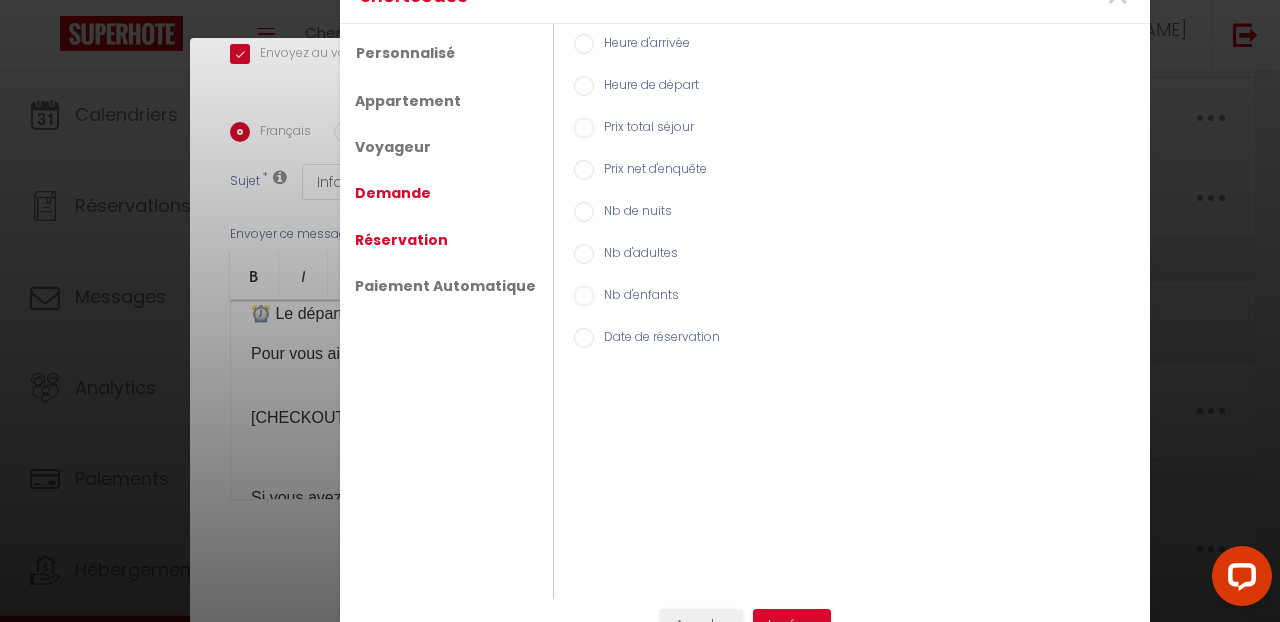 click on "Réservation" at bounding box center [401, 240] 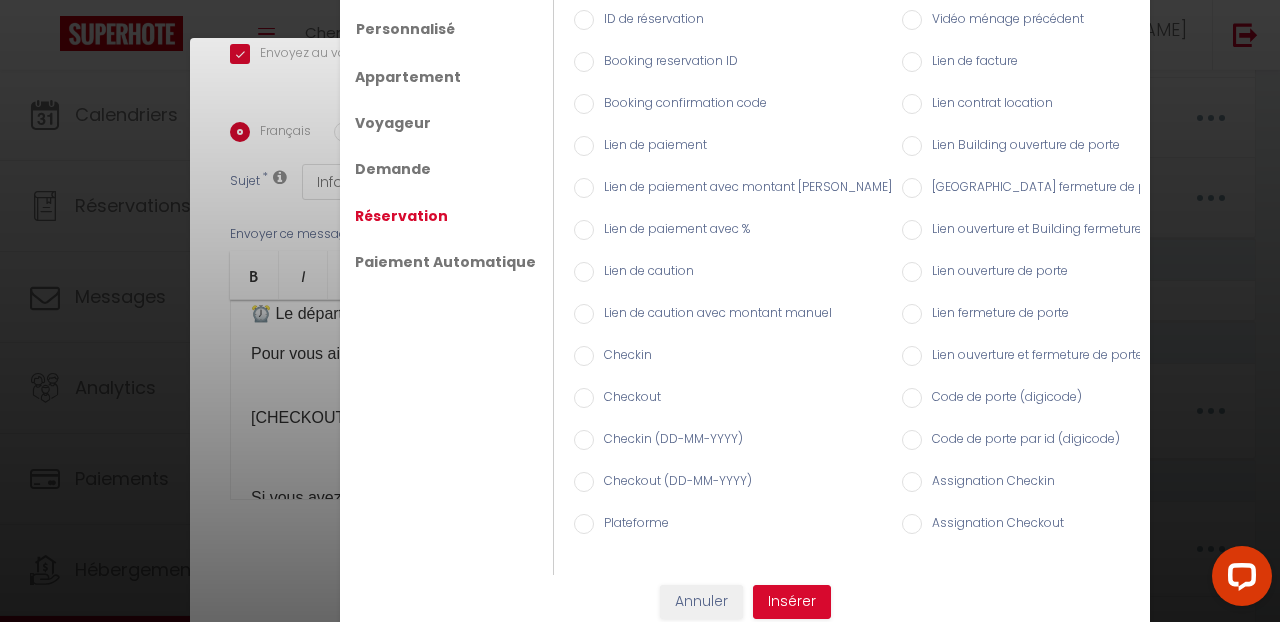 scroll, scrollTop: 31, scrollLeft: 0, axis: vertical 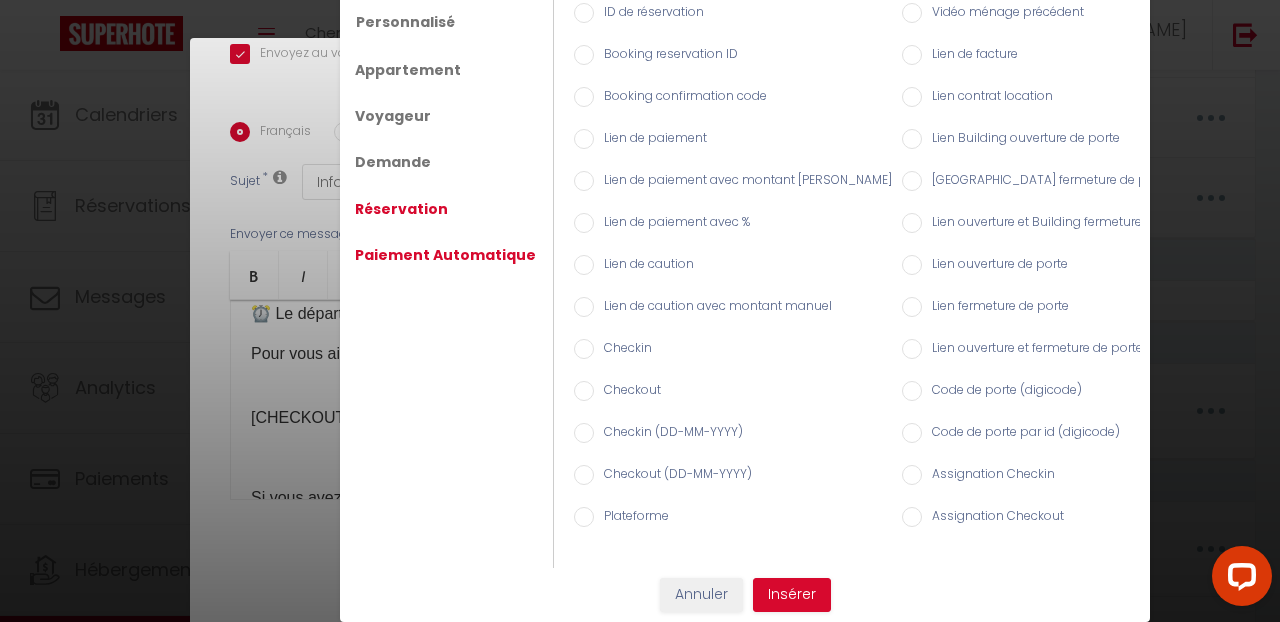 click on "Paiement Automatique" at bounding box center (445, 255) 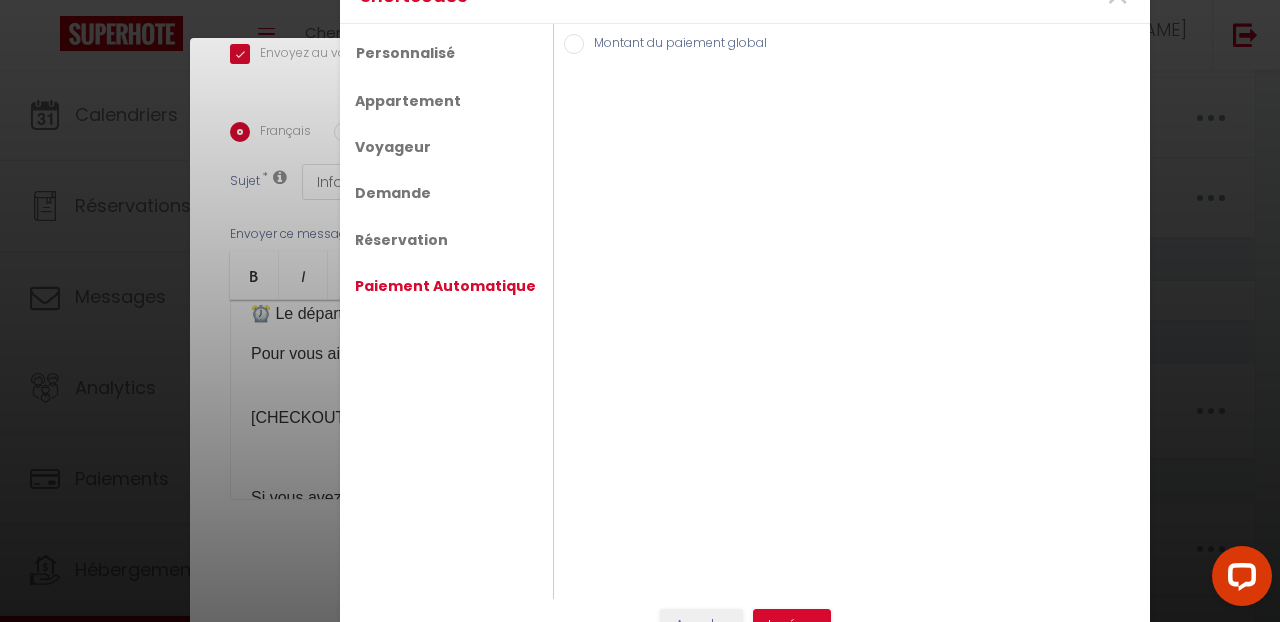 scroll, scrollTop: 0, scrollLeft: 0, axis: both 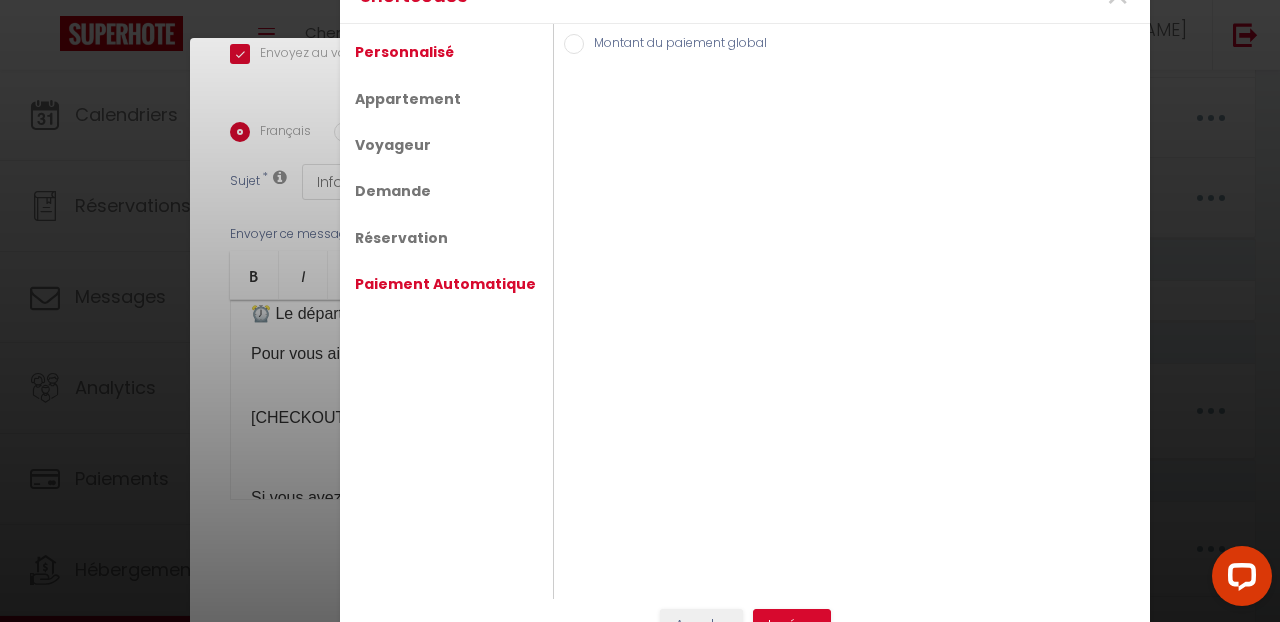 click on "Personnalisé" at bounding box center [404, 52] 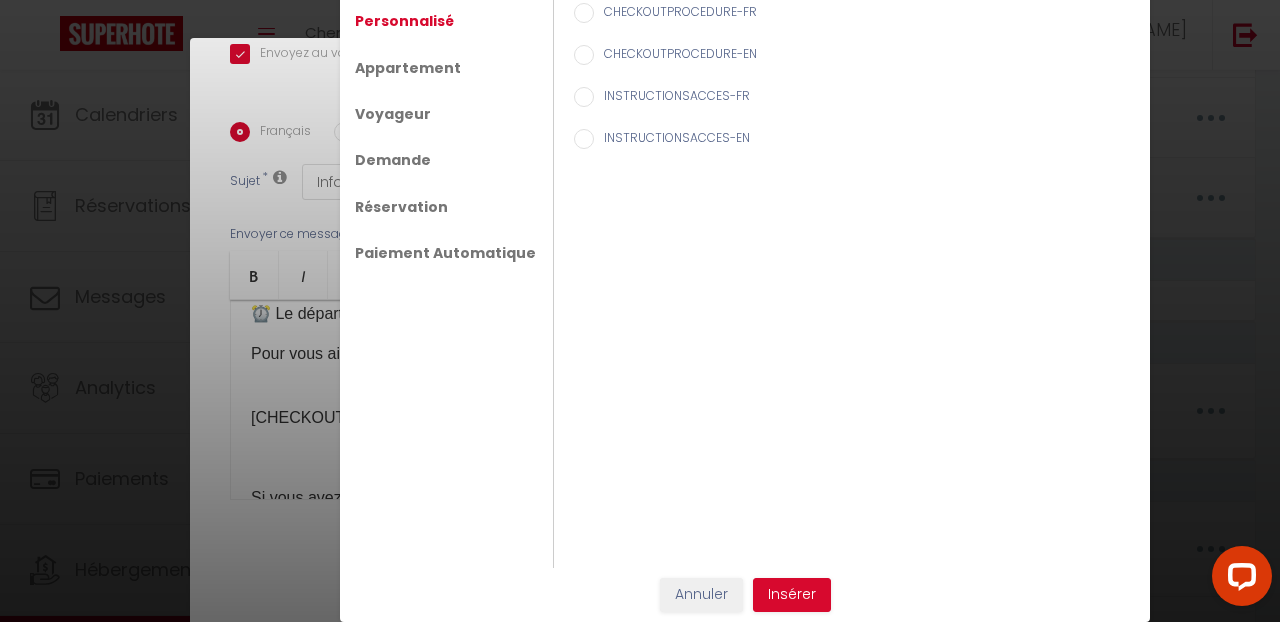 scroll, scrollTop: 31, scrollLeft: 0, axis: vertical 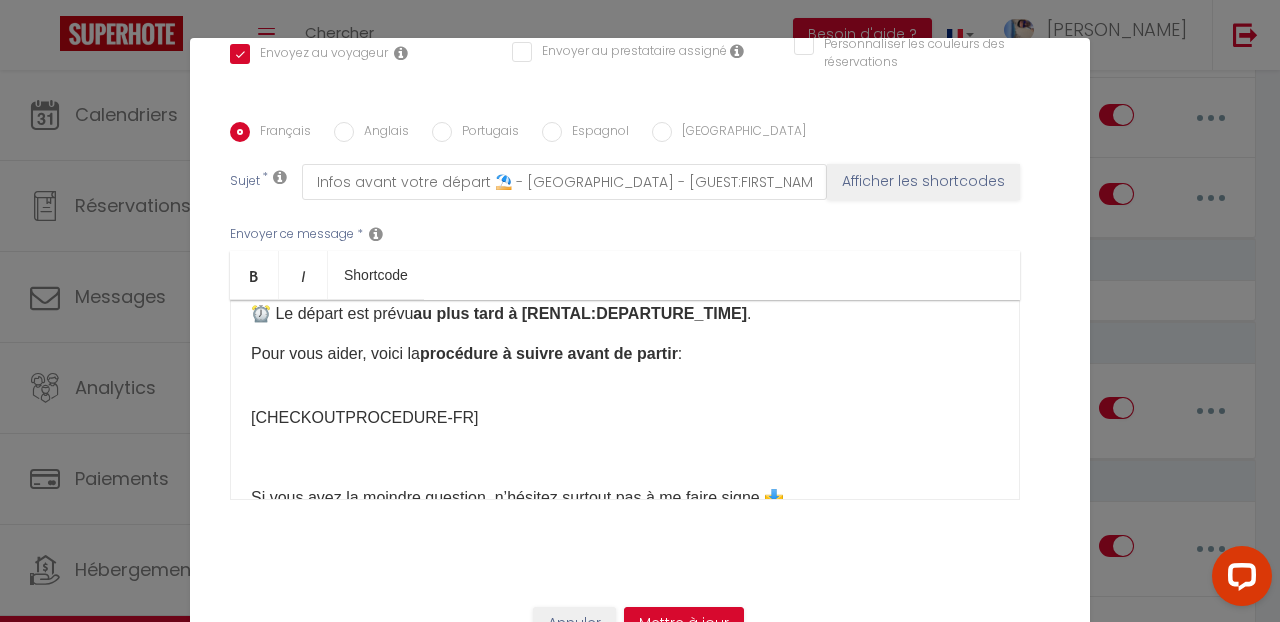 drag, startPoint x: 453, startPoint y: 415, endPoint x: 289, endPoint y: 408, distance: 164.14932 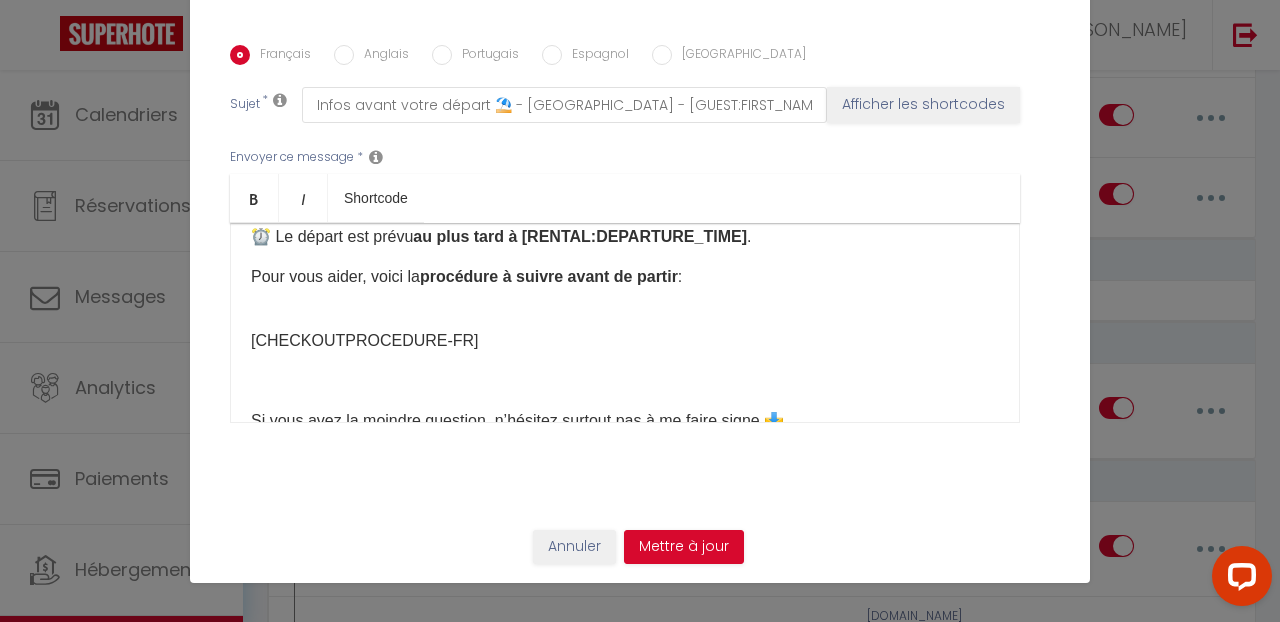 scroll, scrollTop: 77, scrollLeft: 0, axis: vertical 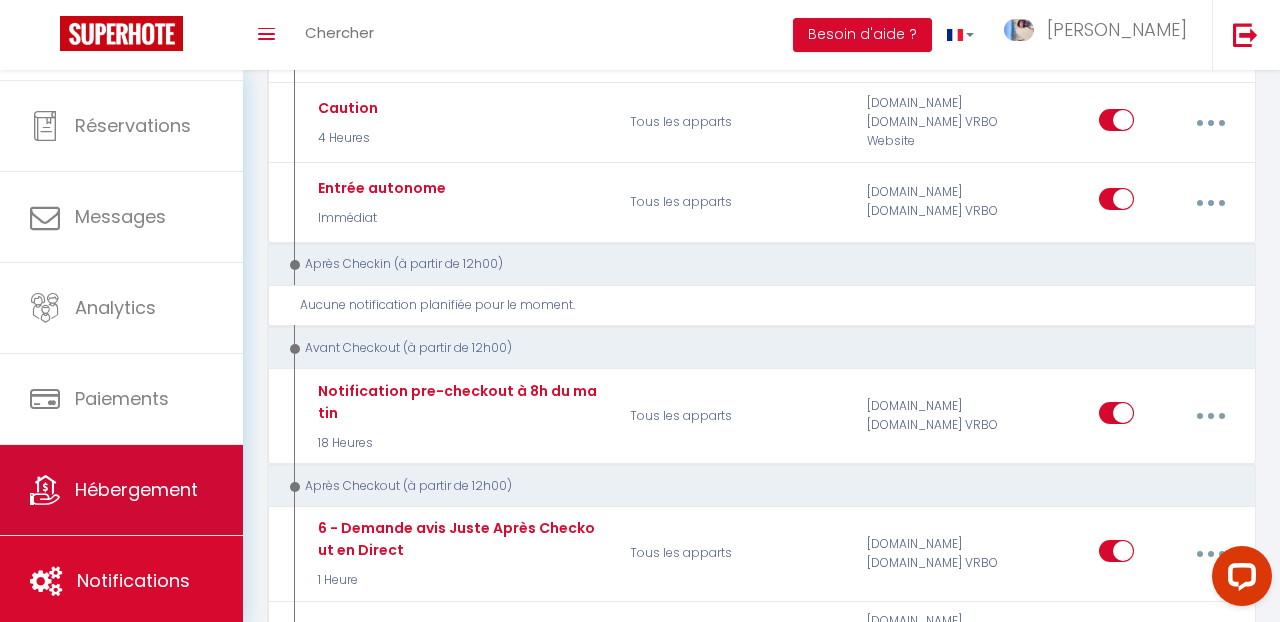 click on "Hébergement" at bounding box center [121, 490] 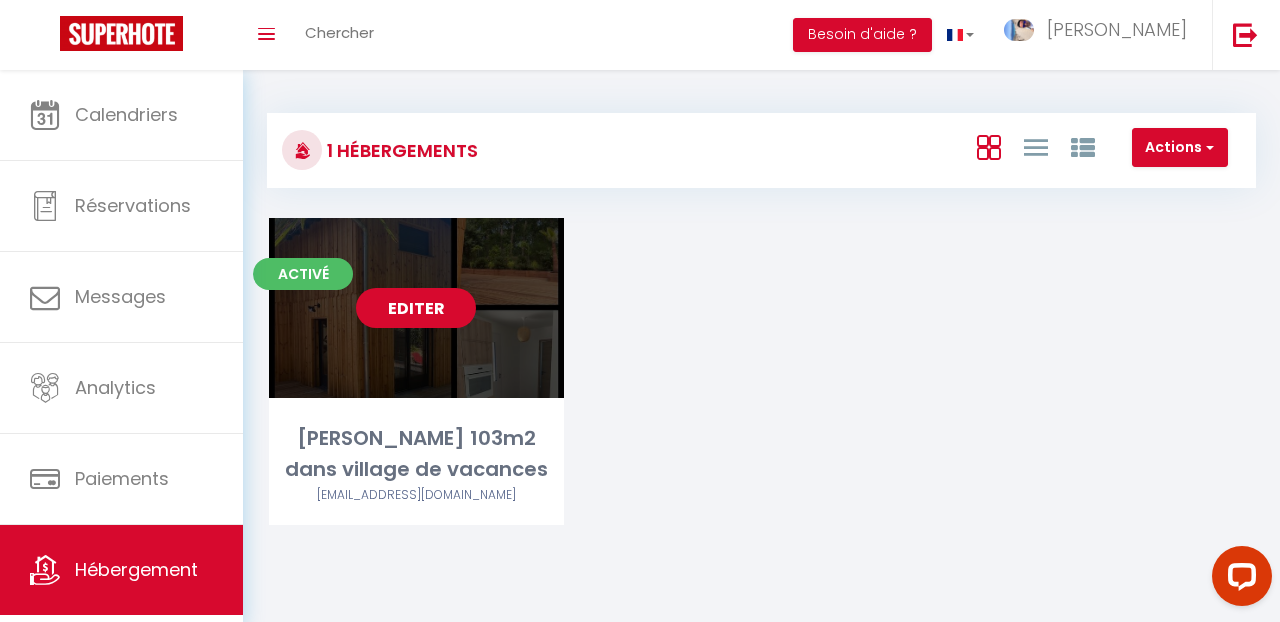click on "Editer" at bounding box center (416, 308) 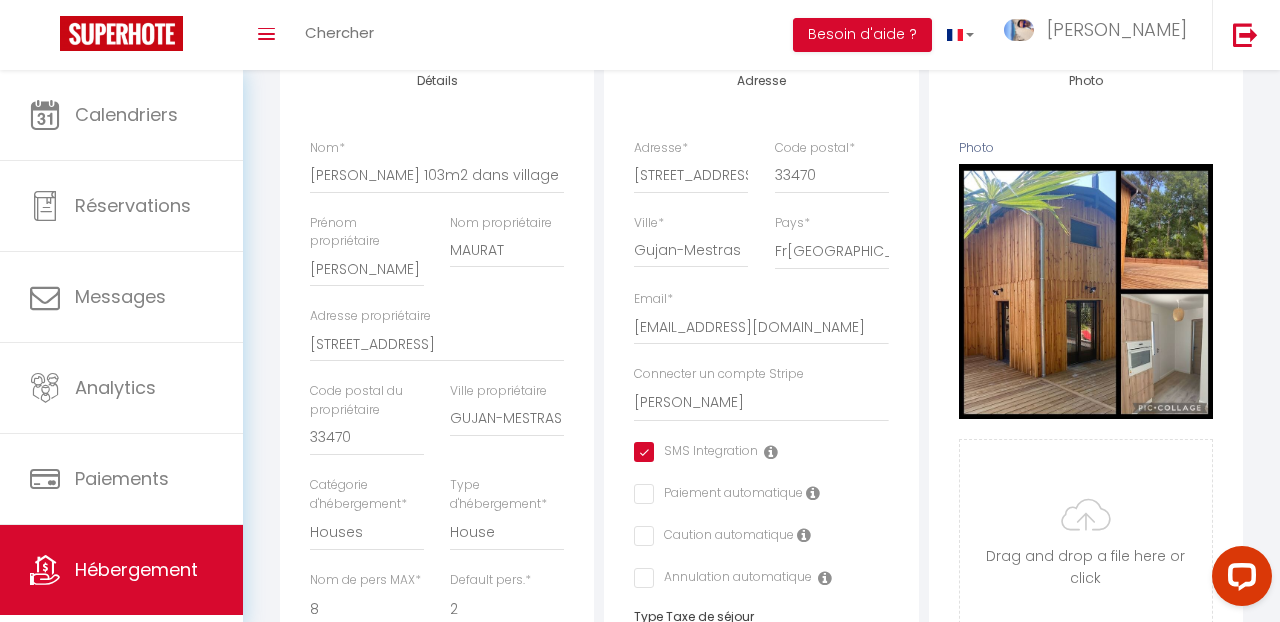 scroll, scrollTop: 71, scrollLeft: 0, axis: vertical 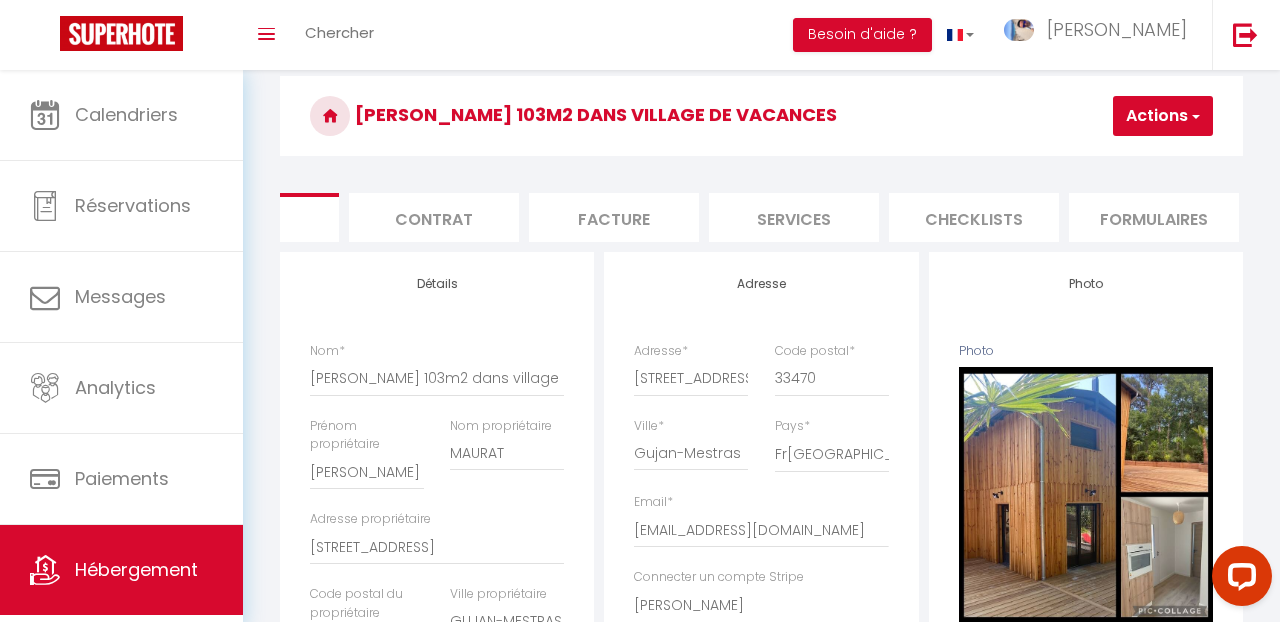 click on "Checklists" at bounding box center [974, 217] 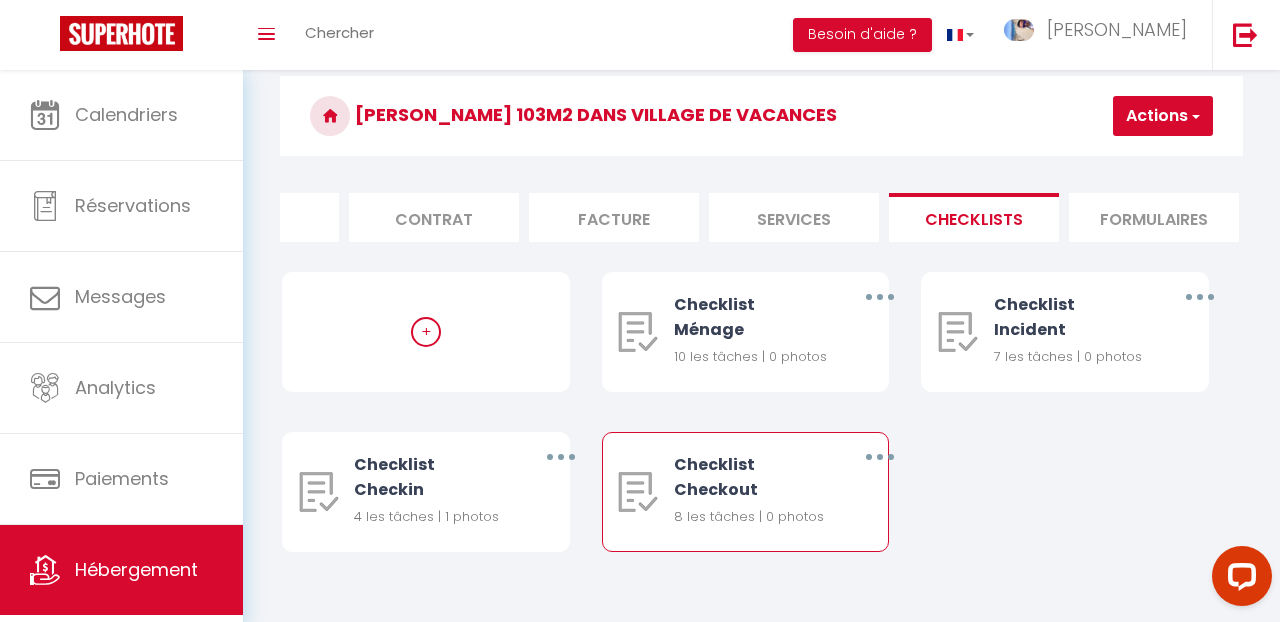 click on "Checklist Checkout" at bounding box center (751, 477) 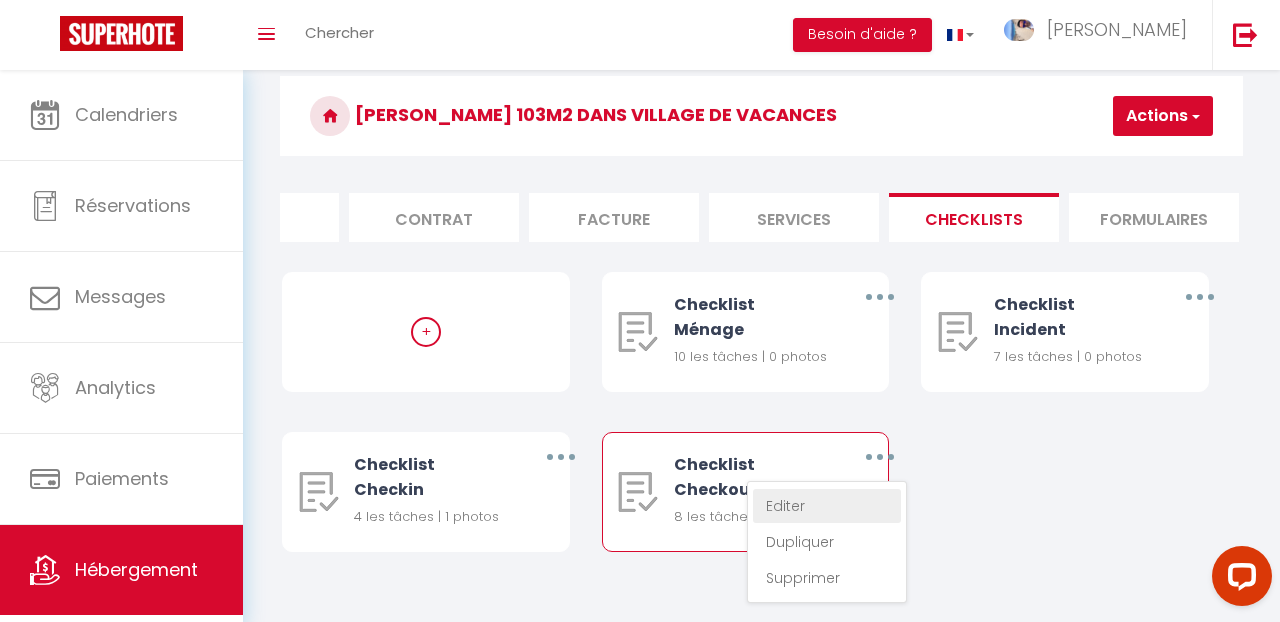 click on "Editer" at bounding box center (827, 506) 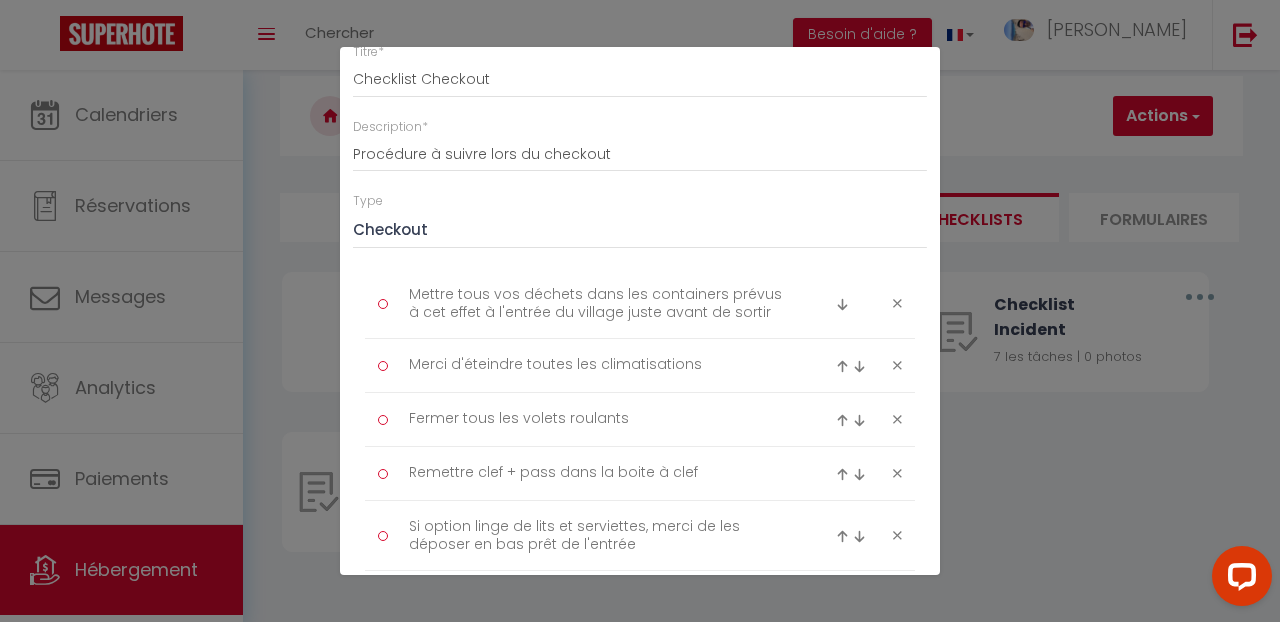 scroll, scrollTop: 115, scrollLeft: 0, axis: vertical 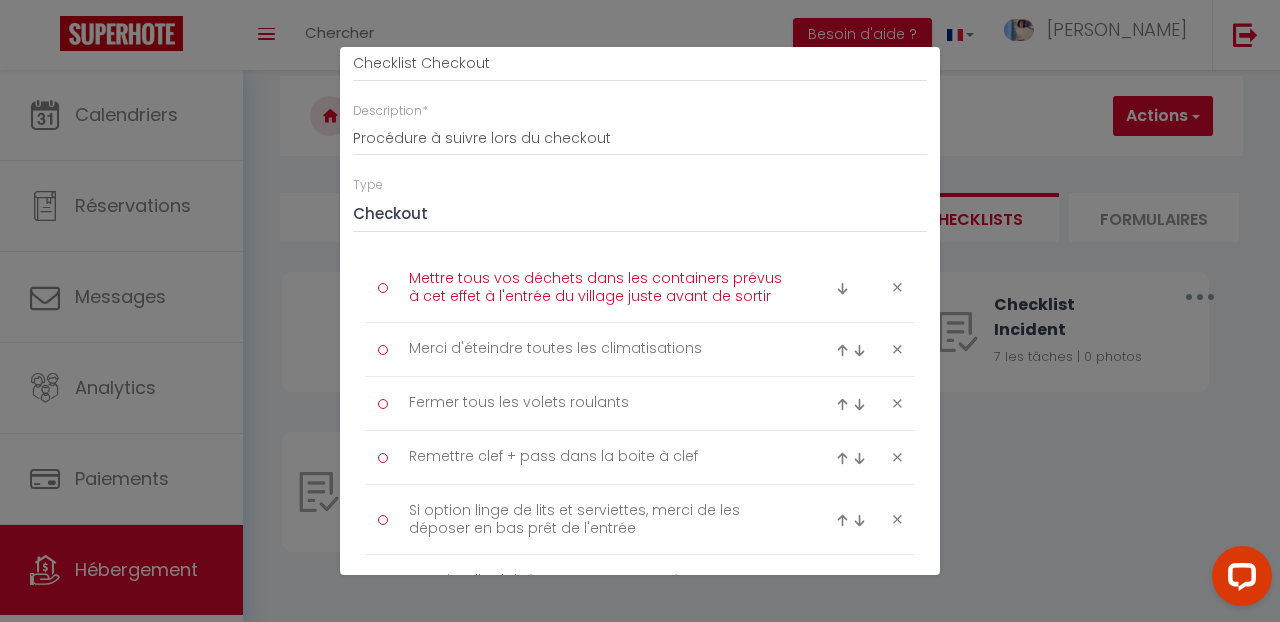 drag, startPoint x: 404, startPoint y: 270, endPoint x: 546, endPoint y: 329, distance: 153.7693 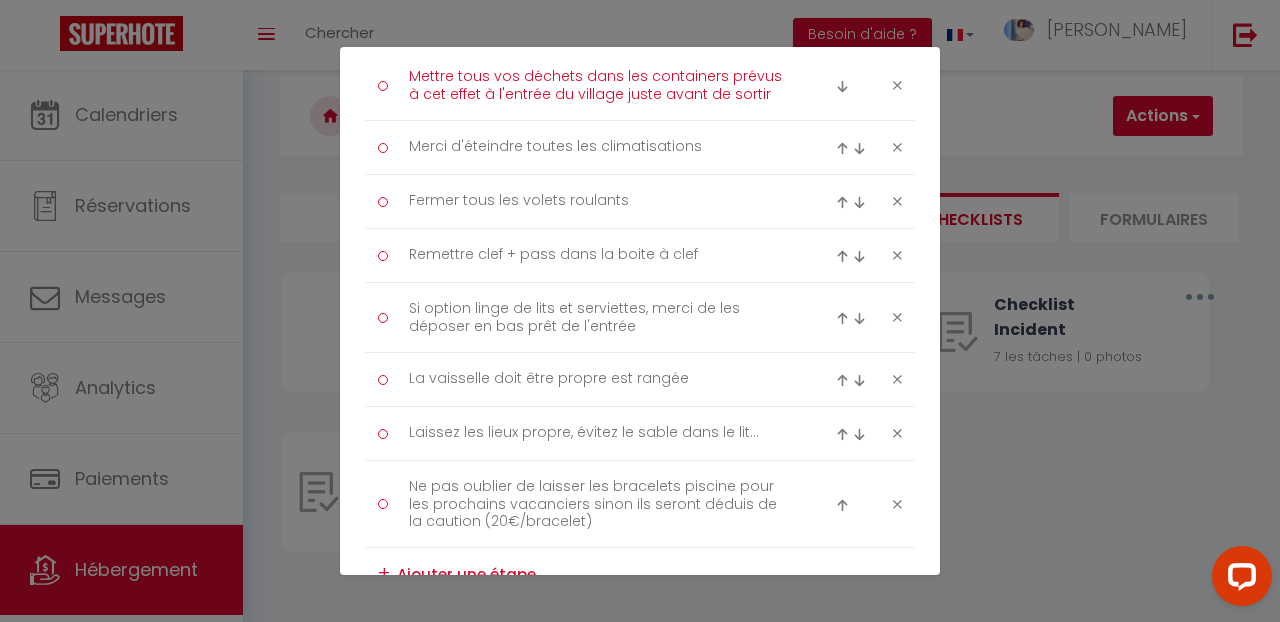 scroll, scrollTop: 318, scrollLeft: 0, axis: vertical 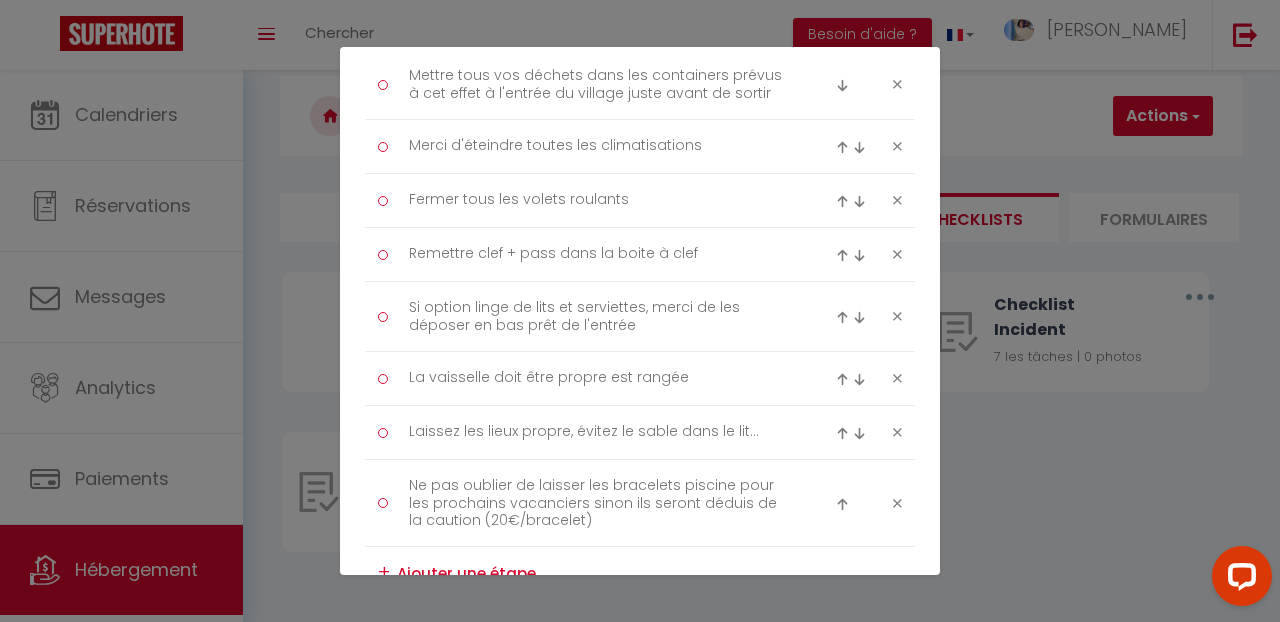 drag, startPoint x: 363, startPoint y: 71, endPoint x: 595, endPoint y: 379, distance: 385.60083 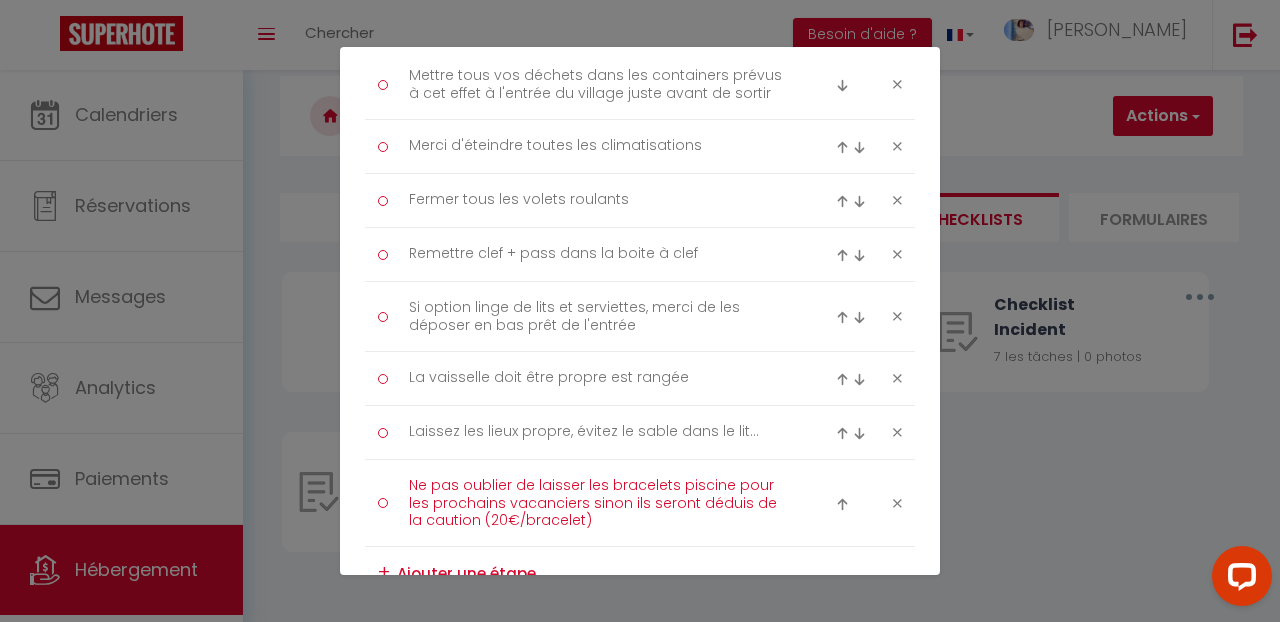 click on "La vaisselle doit être propre est rangée" at bounding box center (600, 378) 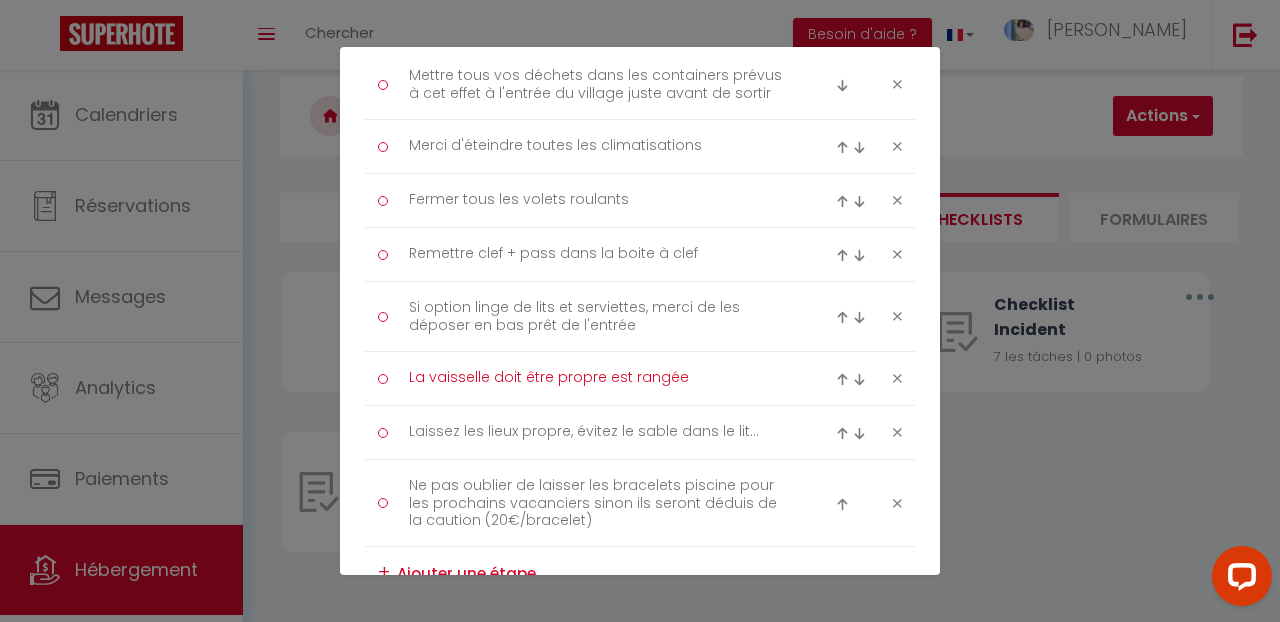 click on "La vaisselle doit être propre est rangée" at bounding box center [600, 378] 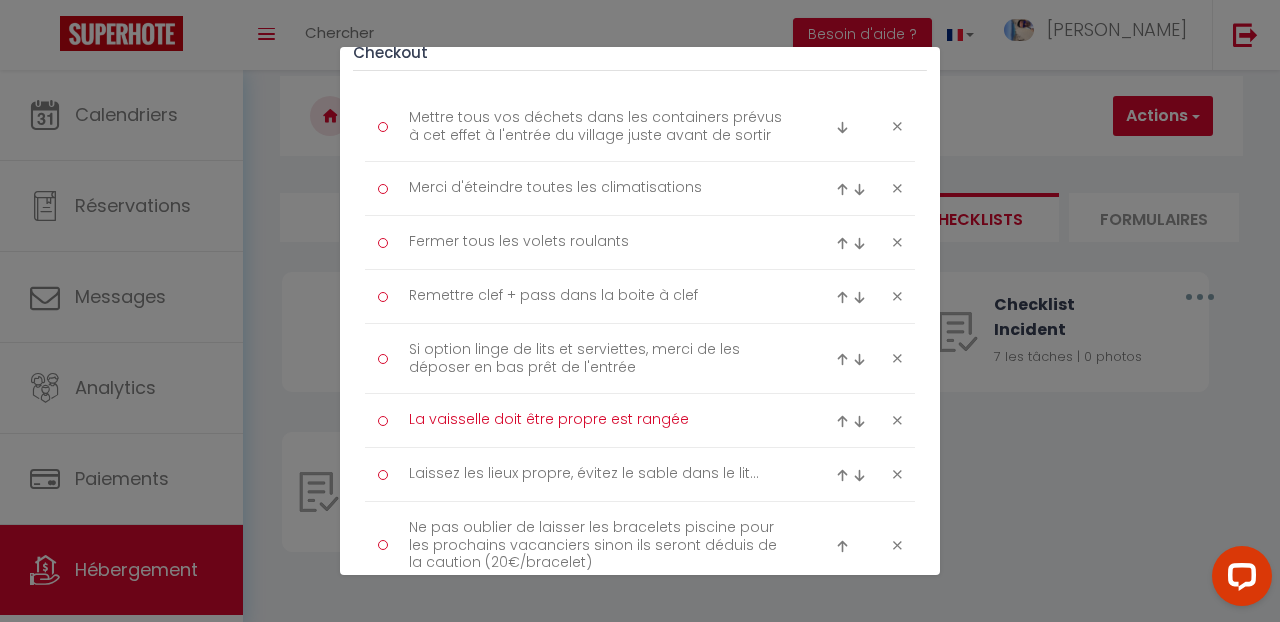 scroll, scrollTop: 257, scrollLeft: 0, axis: vertical 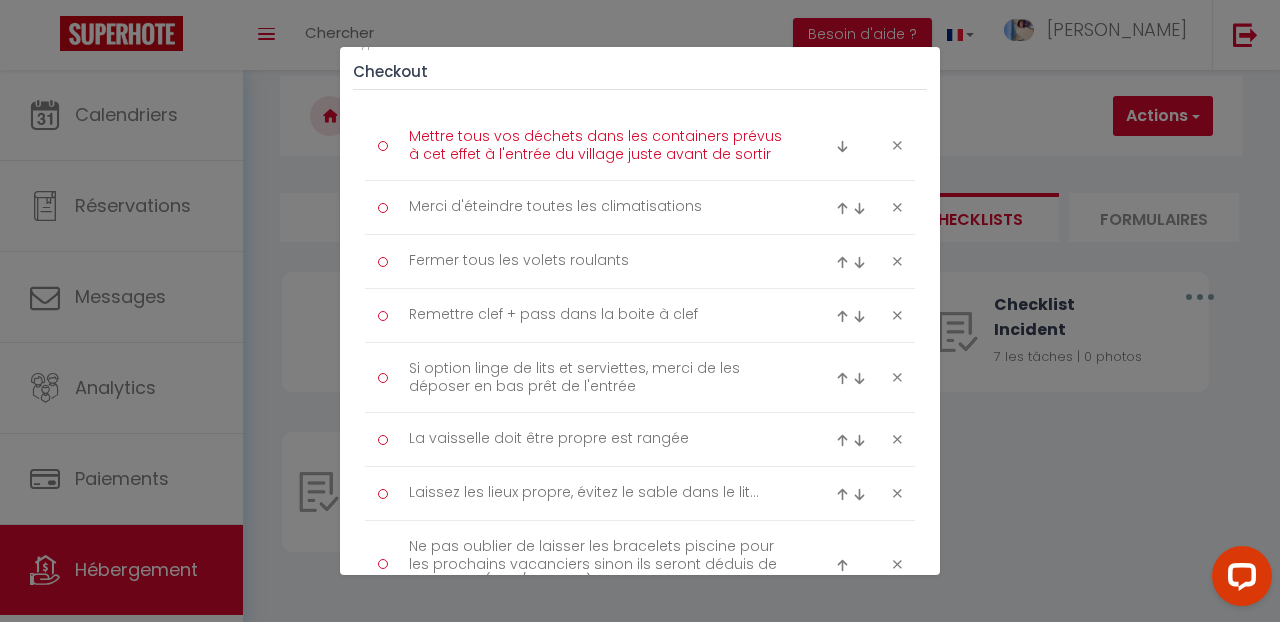 click on "Mettre tous vos déchets dans les containers prévus à cet effet à l'entrée du village juste avant de sortir" at bounding box center [600, 145] 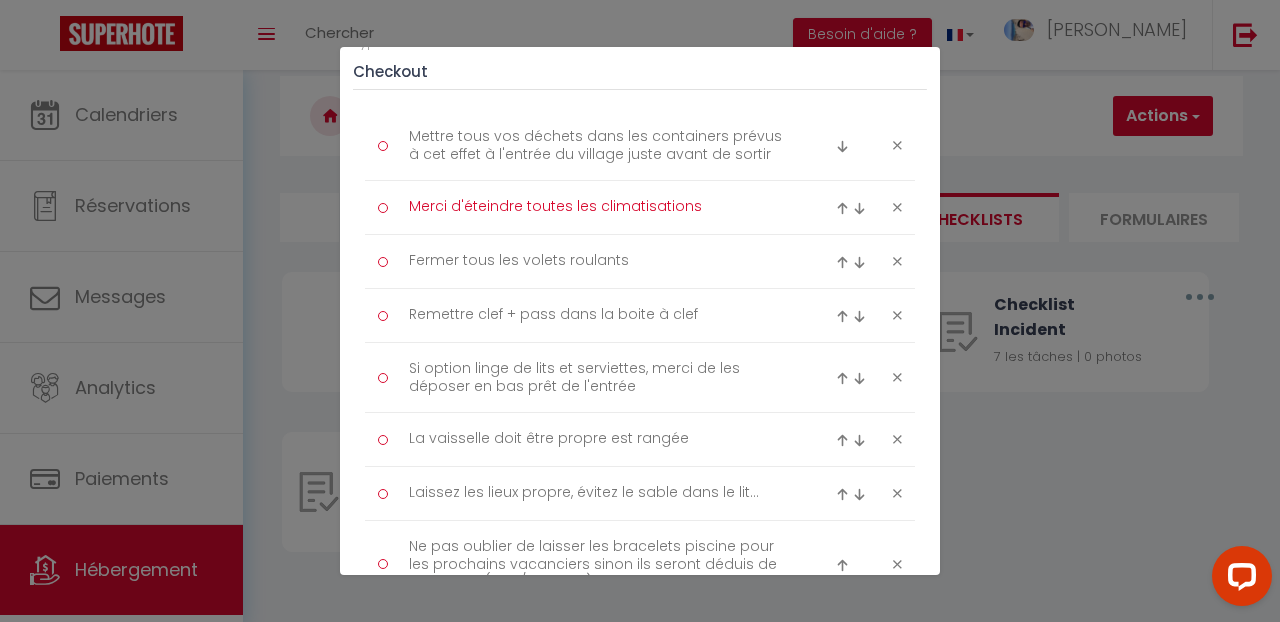 click on "Merci d'éteindre toutes les climatisations" at bounding box center [600, 207] 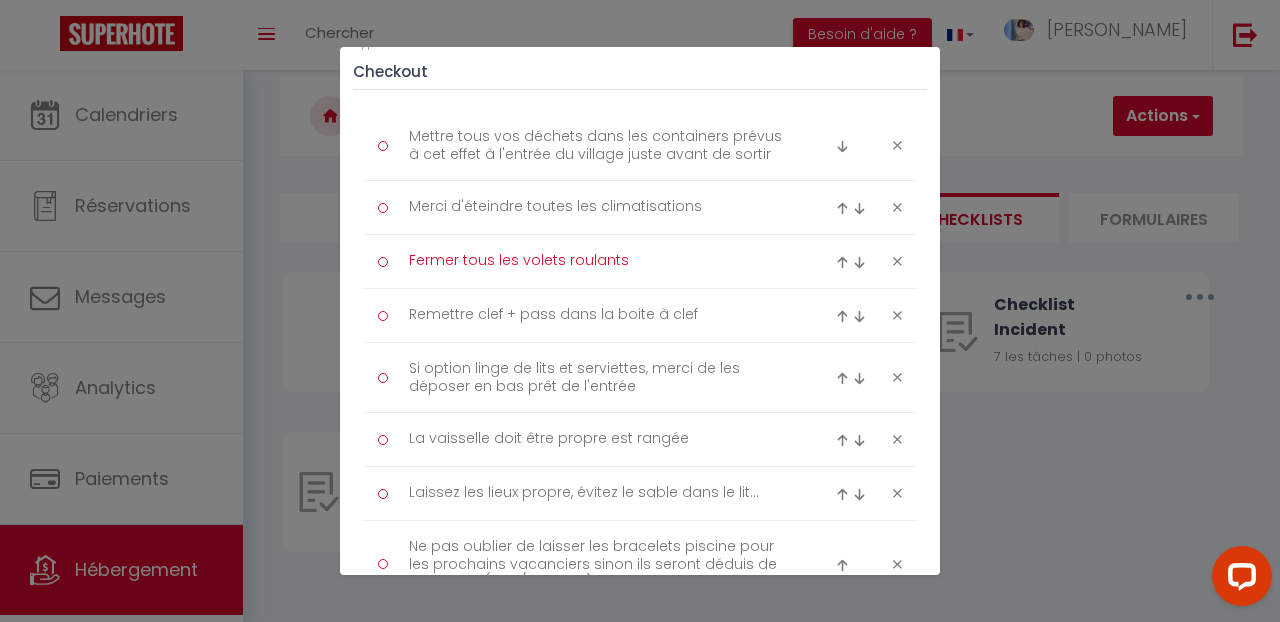click on "Fermer tous les volets roulants" at bounding box center [600, 261] 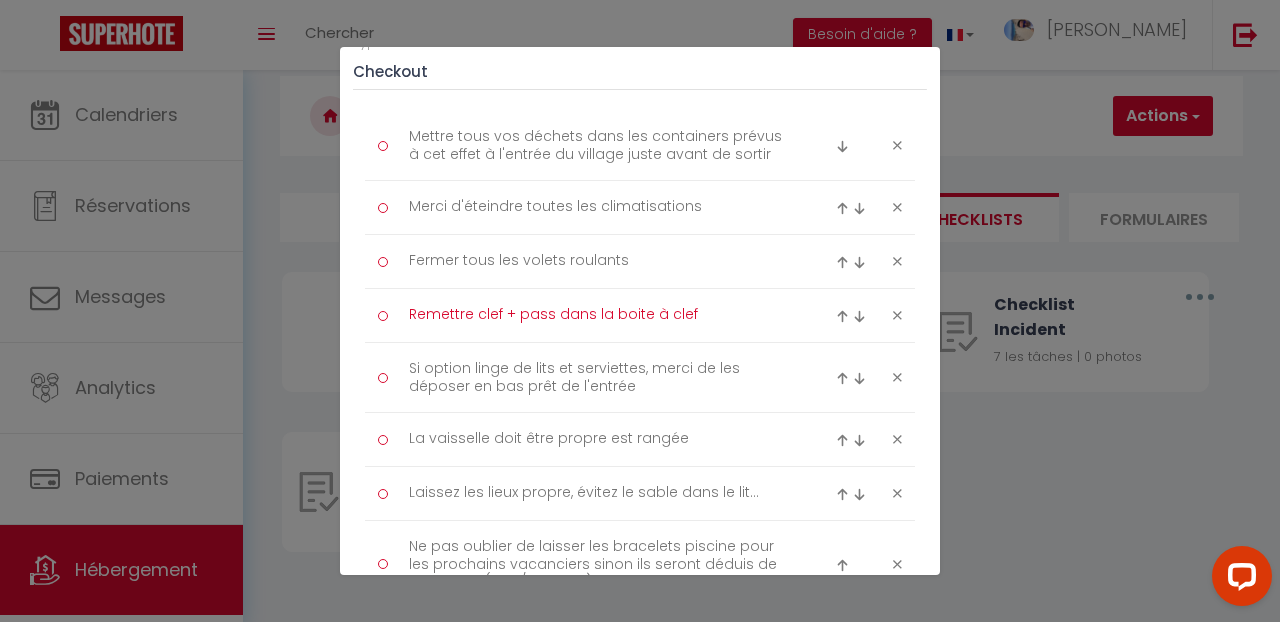 click on "Remettre clef + pass dans la boite à clef" at bounding box center (600, 315) 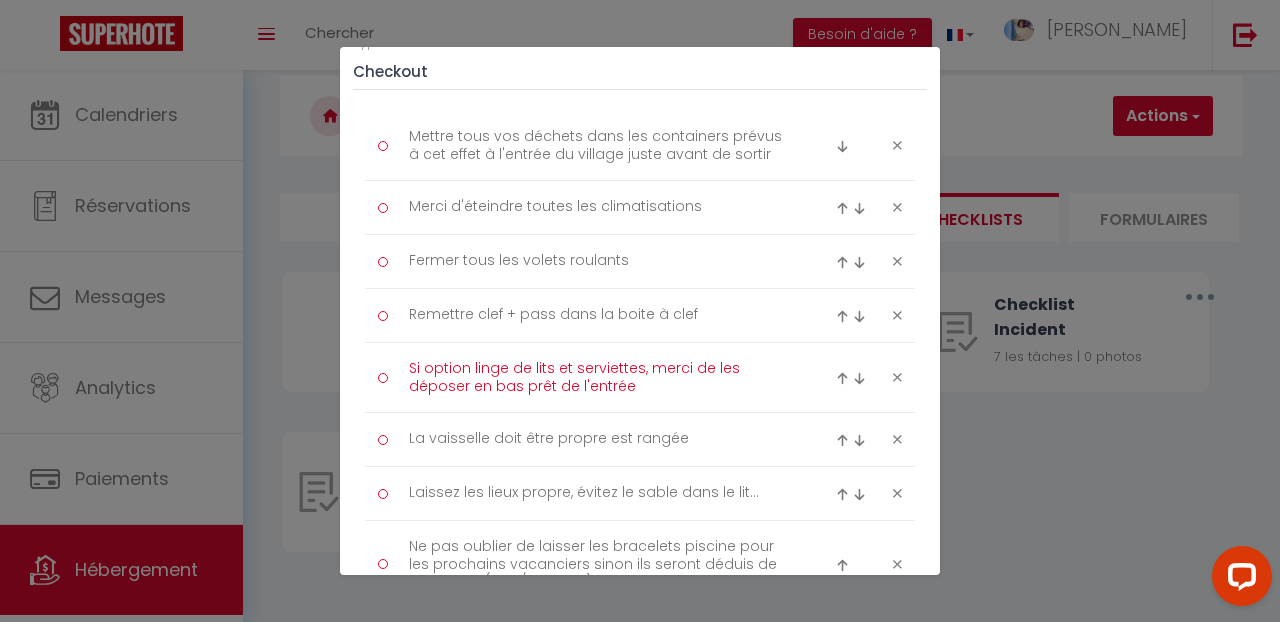 click on "Si option linge de lits et serviettes, merci de les déposer en bas prêt de l'entrée" at bounding box center (600, 377) 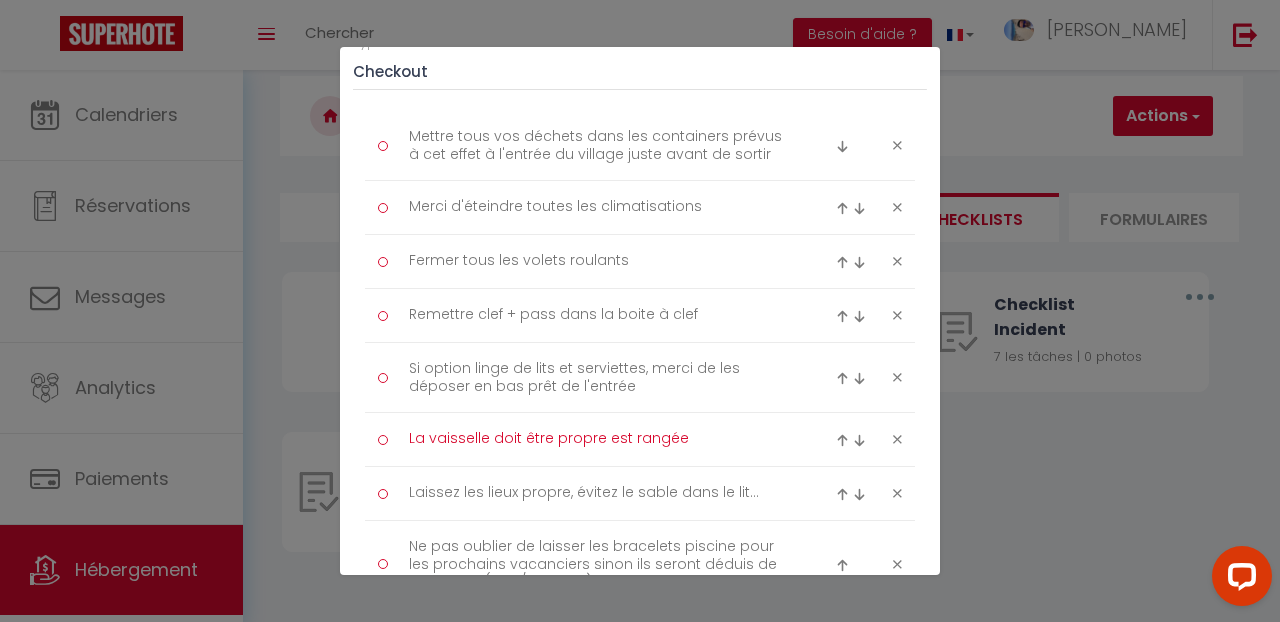 click on "La vaisselle doit être propre est rangée" at bounding box center (600, 439) 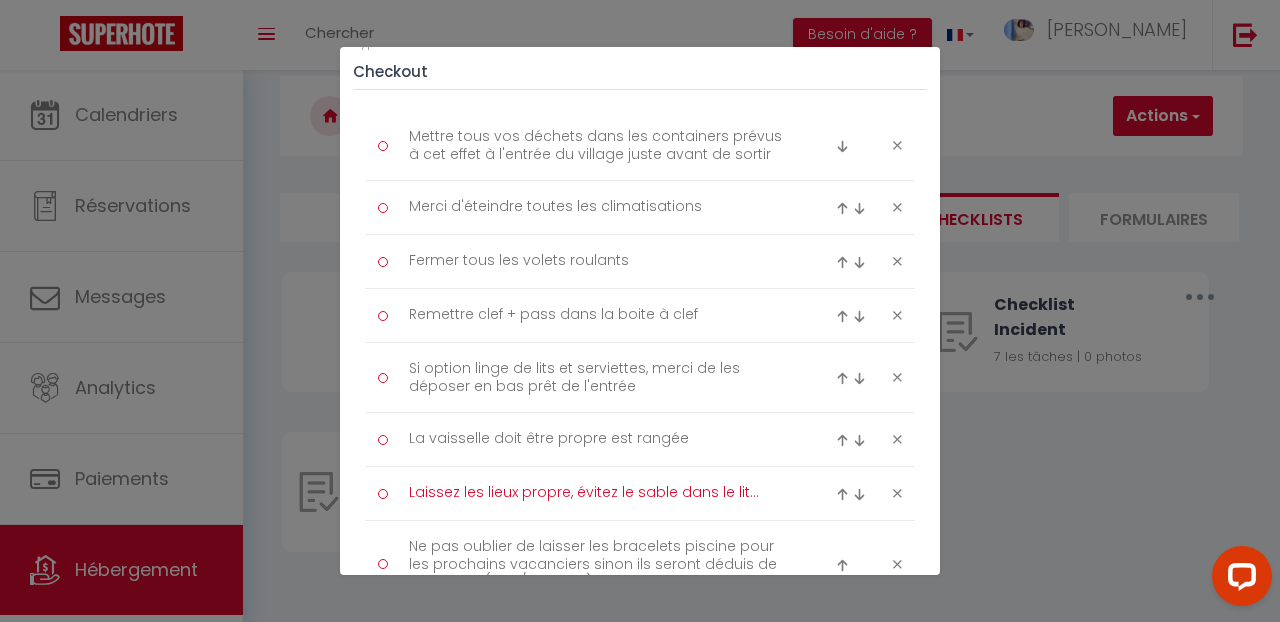 click on "Laissez les lieux propre, évitez le sable dans le lit..." at bounding box center [600, 493] 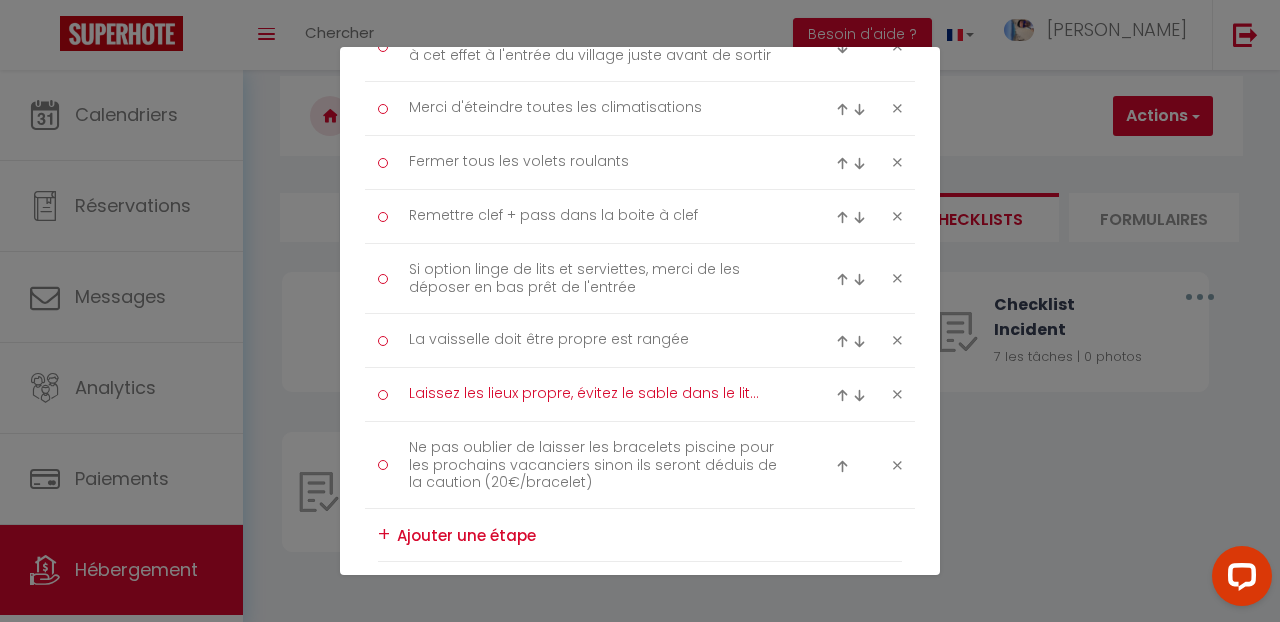 scroll, scrollTop: 414, scrollLeft: 0, axis: vertical 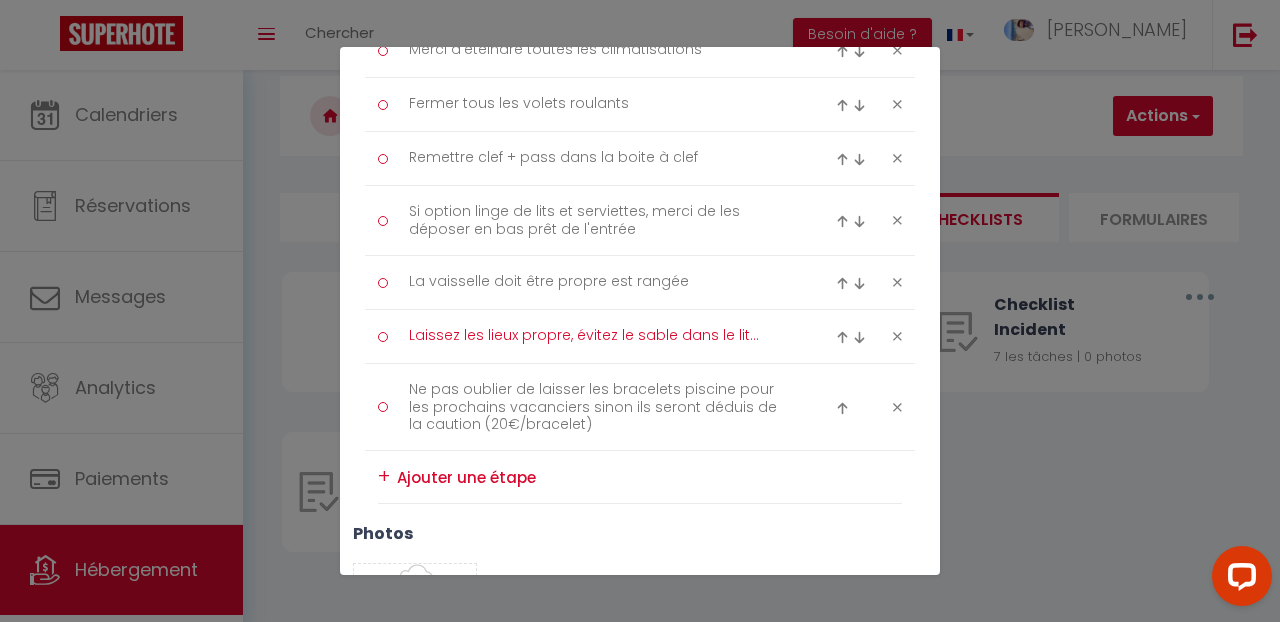 click on "Ne pas oublier de laisser les bracelets piscine pour les prochains vacanciers sinon ils seront déduis de la caution (20€/bracelet)" at bounding box center [600, 407] 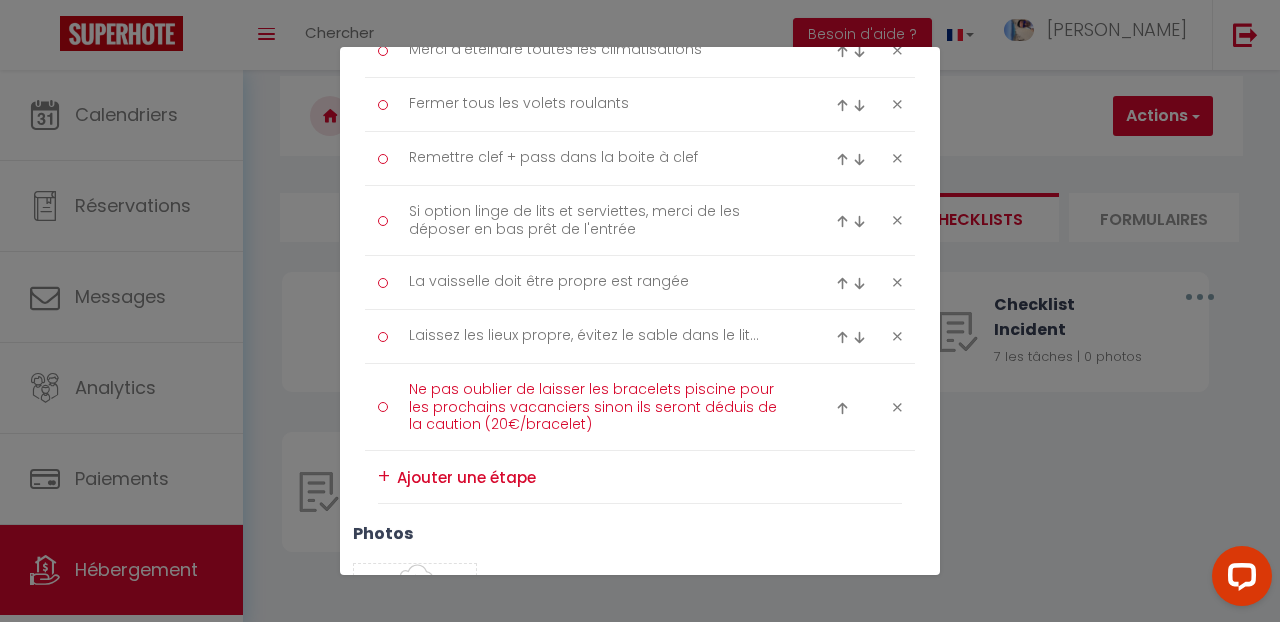 click on "Ne pas oublier de laisser les bracelets piscine pour les prochains vacanciers sinon ils seront déduis de la caution (20€/bracelet)" at bounding box center (600, 407) 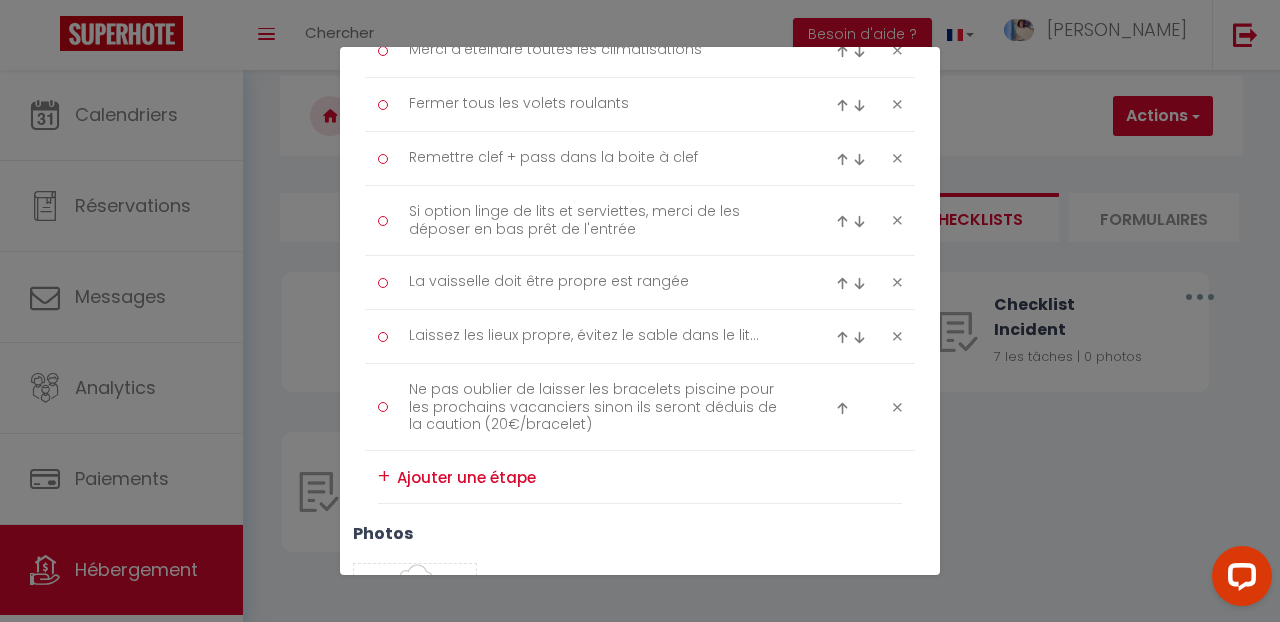 click on "Liste de checklist
×
Titre
*   Checklist Checkout
Description
*   Procédure à suivre lors du checkout
Type
Ménage
Incident
Checkin
Checkout
Mettre tous vos déchets dans les containers prévus à cet effet à l'entrée du village juste avant de sortir         Merci d'éteindre toutes les climatisations         Fermer tous les volets roulants         Remettre clef + pass dans la boite à clef         Si option linge de lits et serviettes, merci de les déposer en bas prêt de l'entrée" at bounding box center (640, 311) 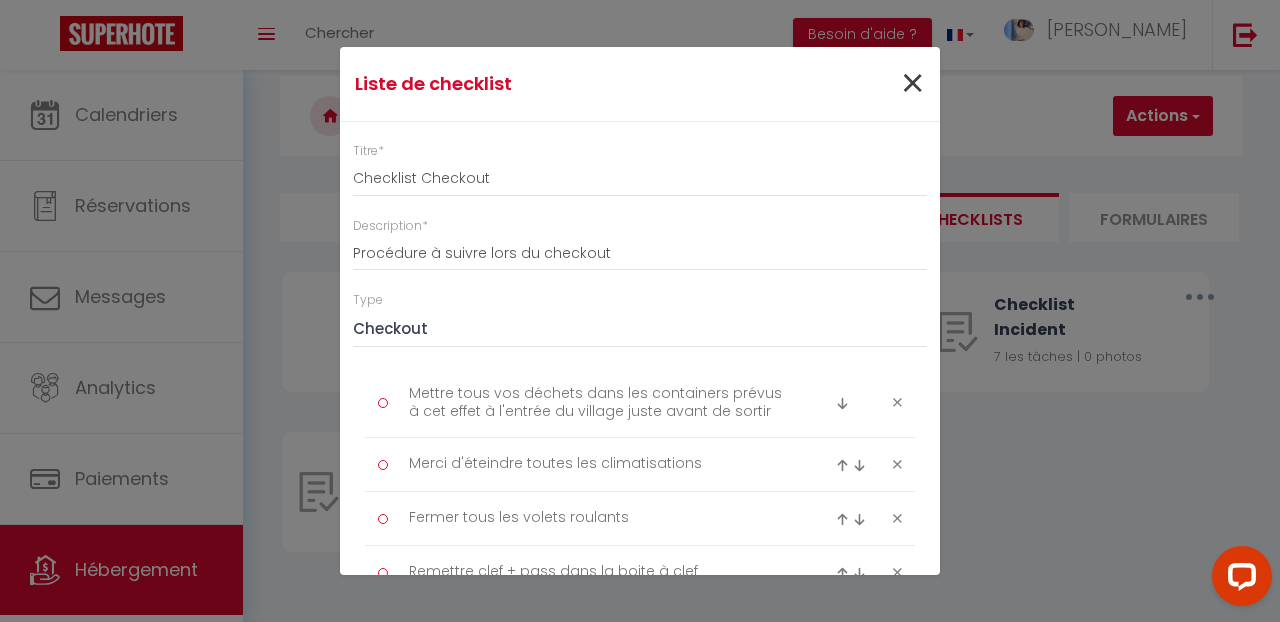scroll, scrollTop: 0, scrollLeft: 0, axis: both 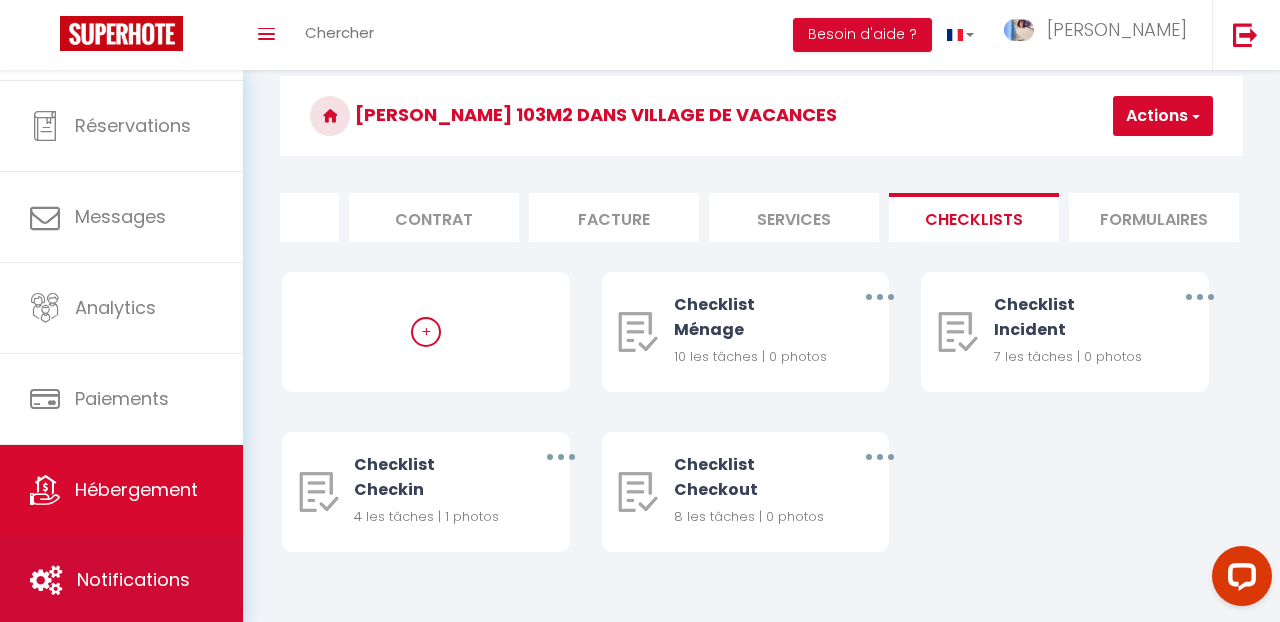 click on "Notifications" at bounding box center [133, 579] 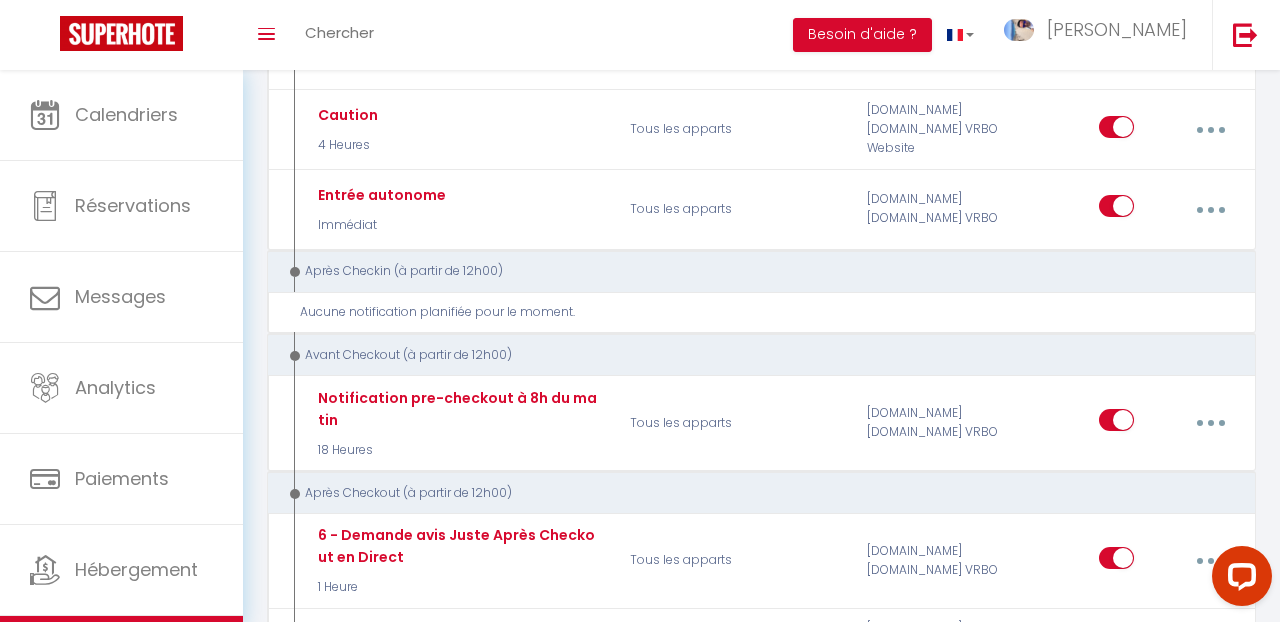 scroll, scrollTop: 560, scrollLeft: 0, axis: vertical 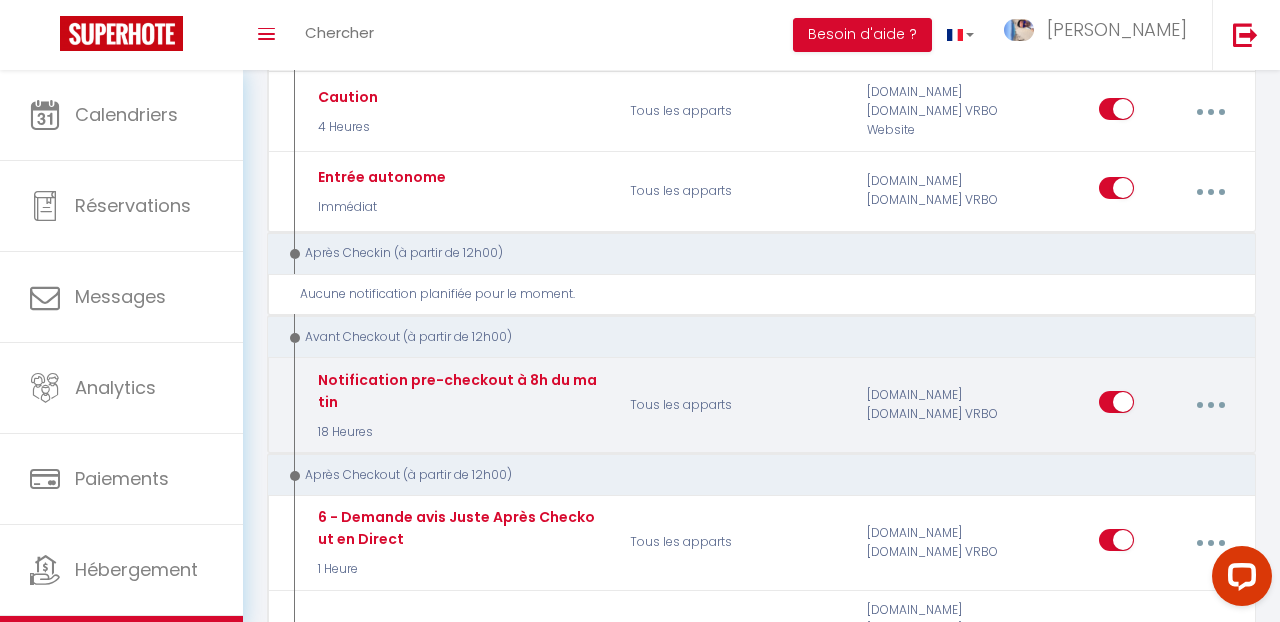 click at bounding box center (1210, 405) 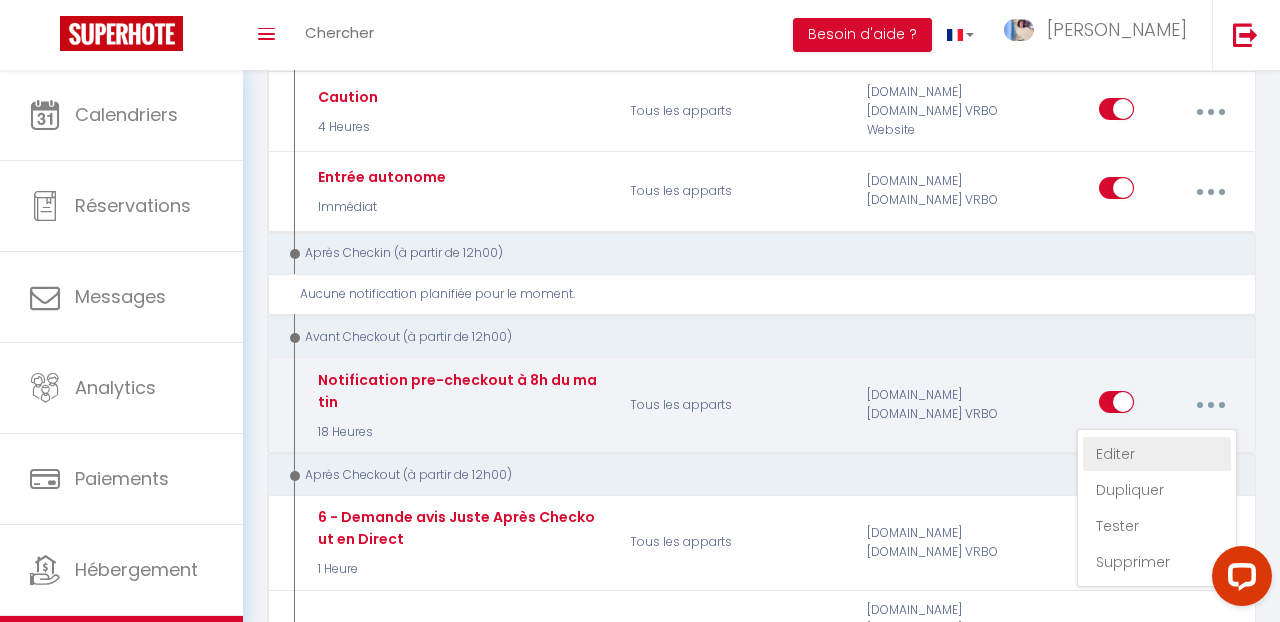 click on "Editer" at bounding box center (1157, 454) 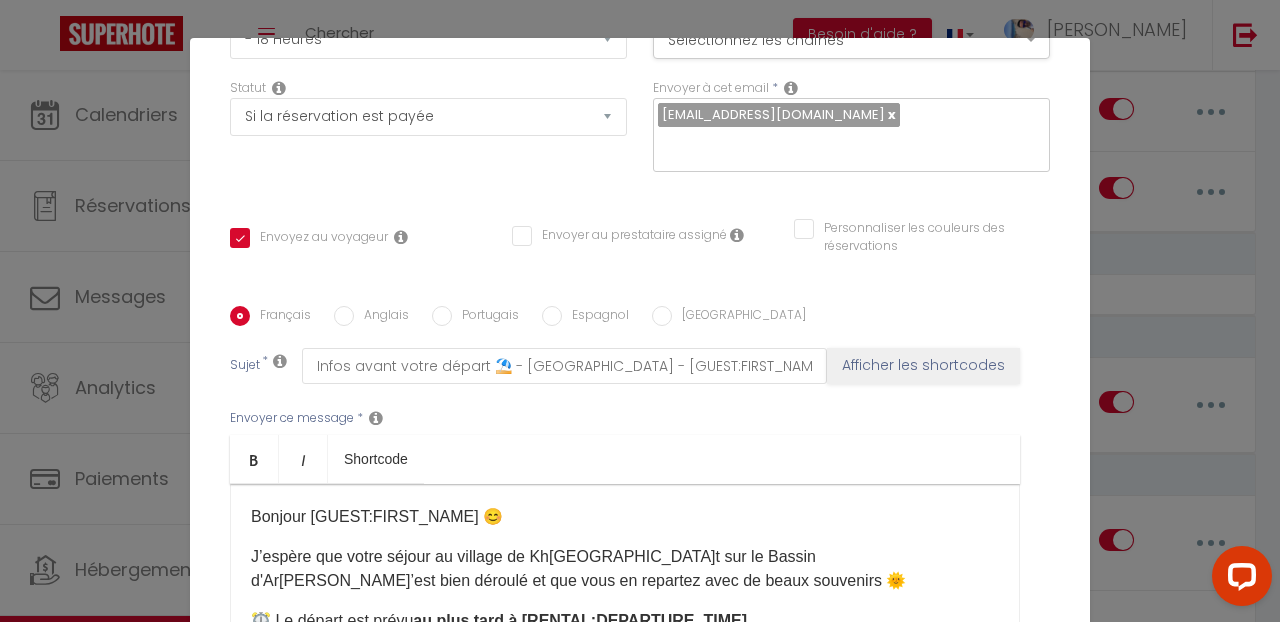 scroll, scrollTop: 298, scrollLeft: 0, axis: vertical 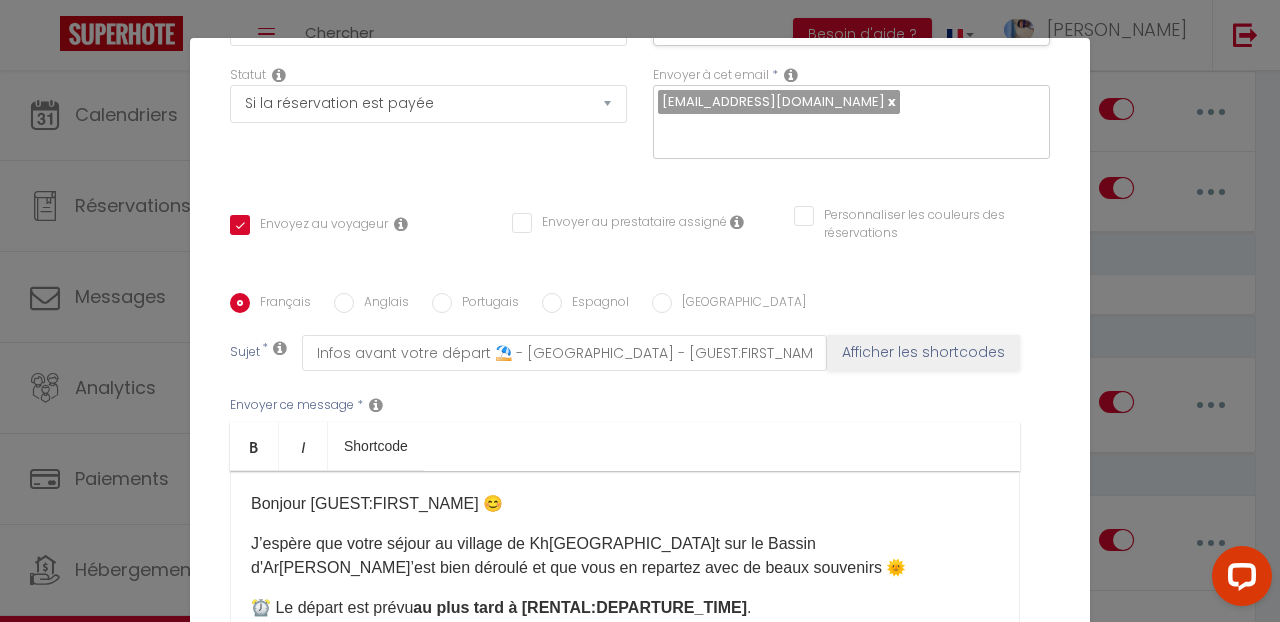 click at bounding box center (791, 75) 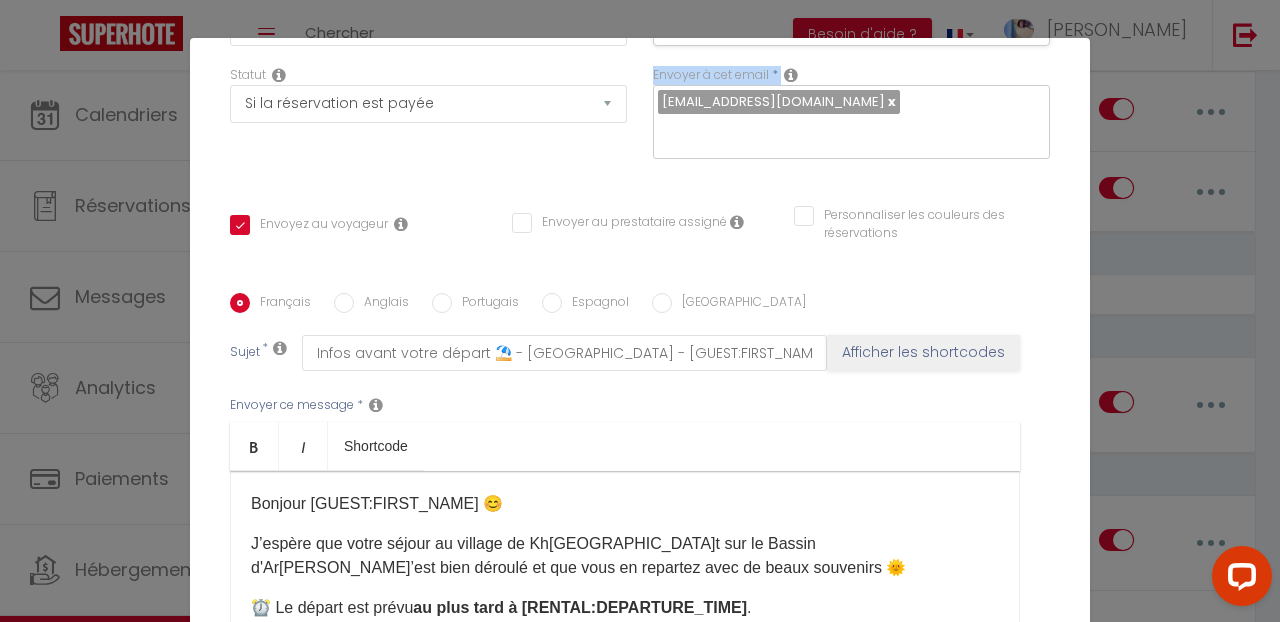 click at bounding box center [791, 75] 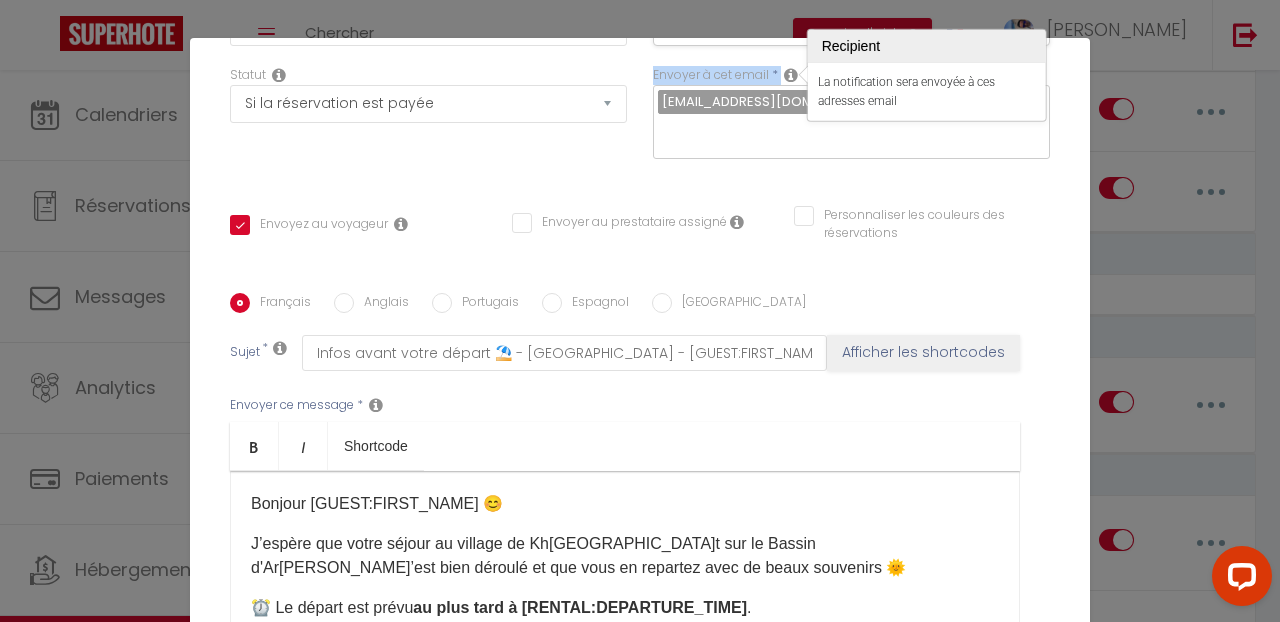 click at bounding box center [791, 75] 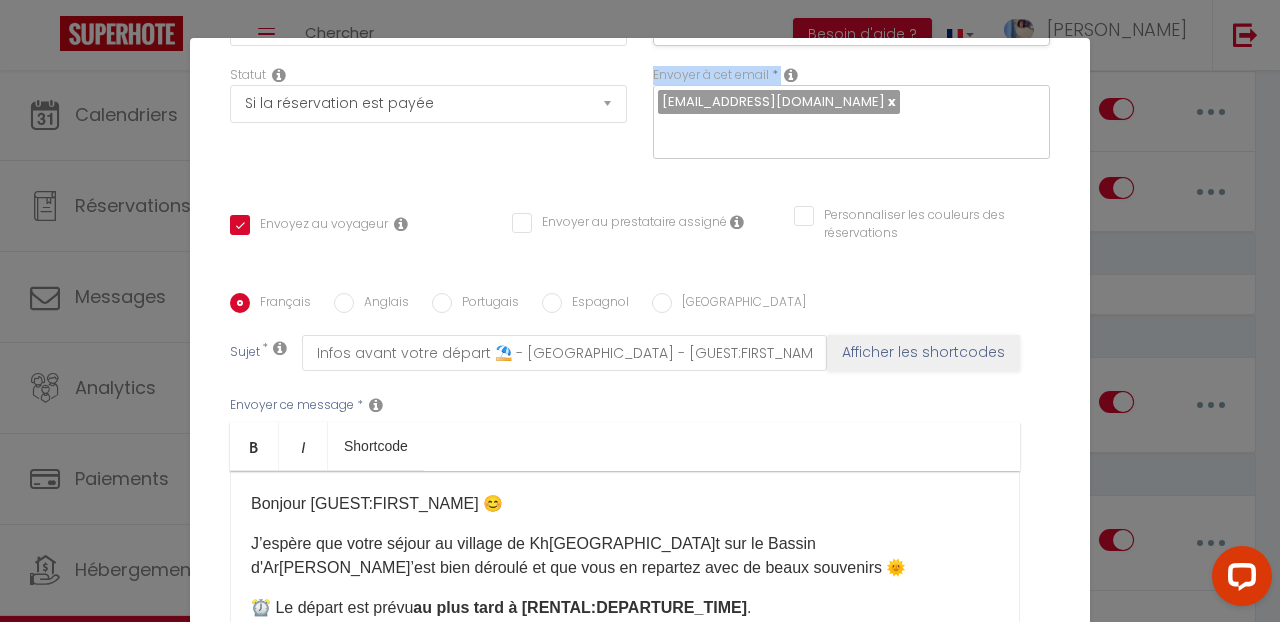 click at bounding box center (791, 75) 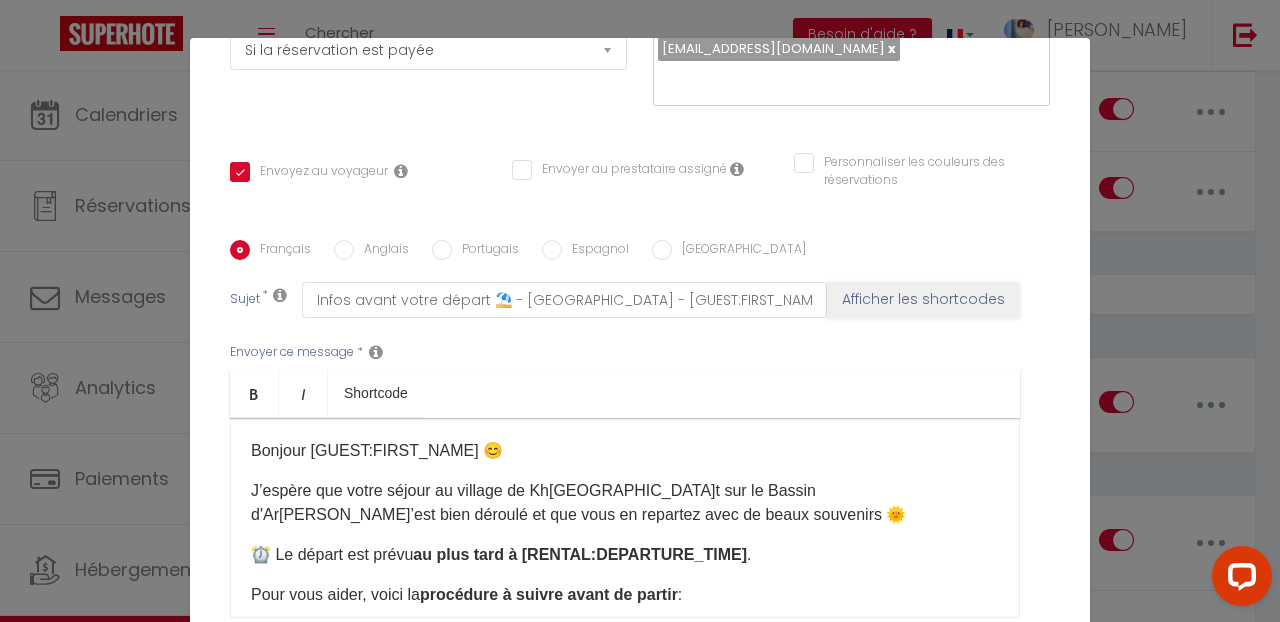 scroll, scrollTop: 389, scrollLeft: 0, axis: vertical 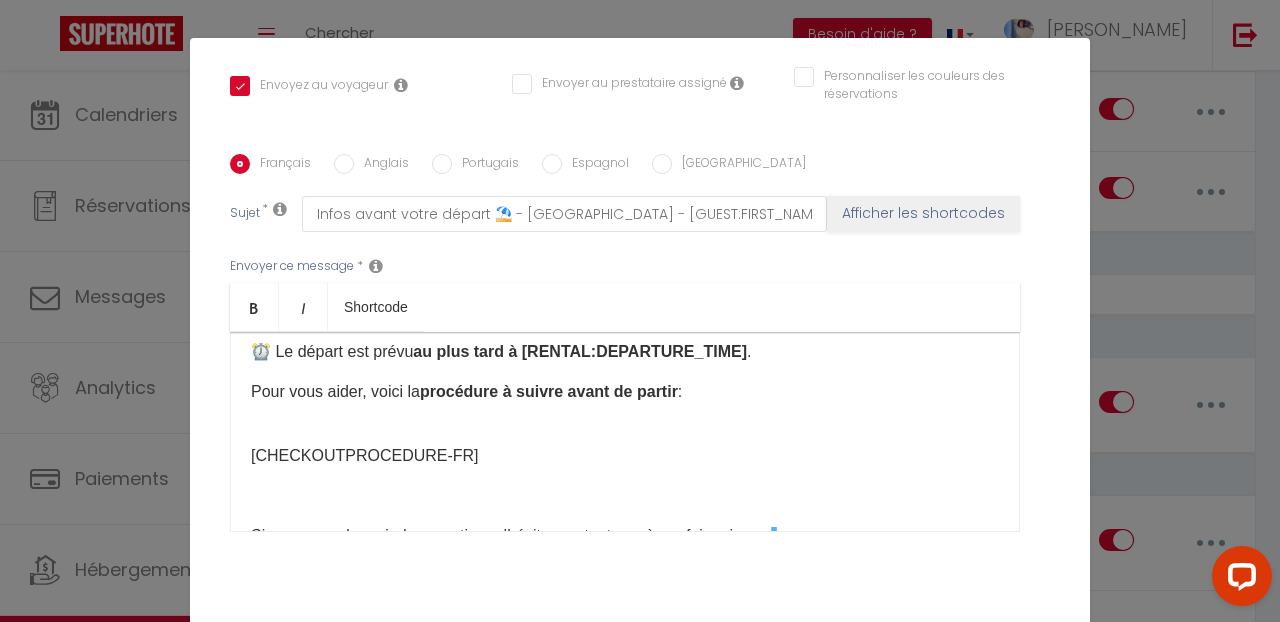 click on "[CHECKOUTPROCEDURE-FR]" at bounding box center [625, 444] 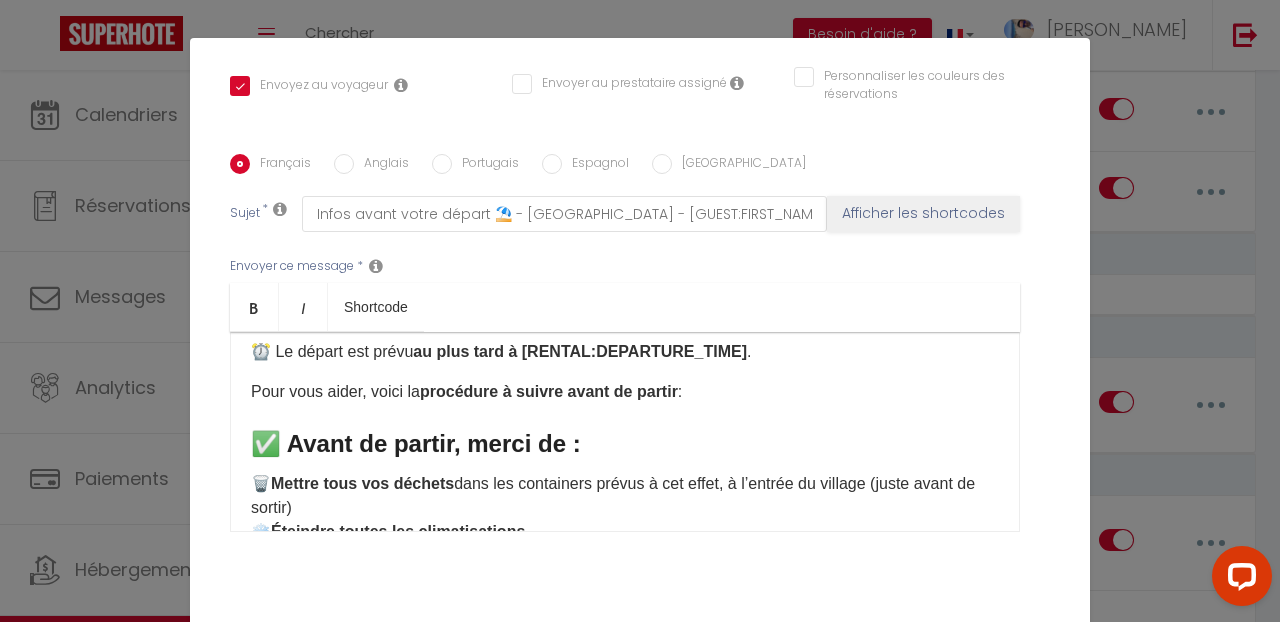 click on "✅ Avant de partir, merci de :" at bounding box center (625, 444) 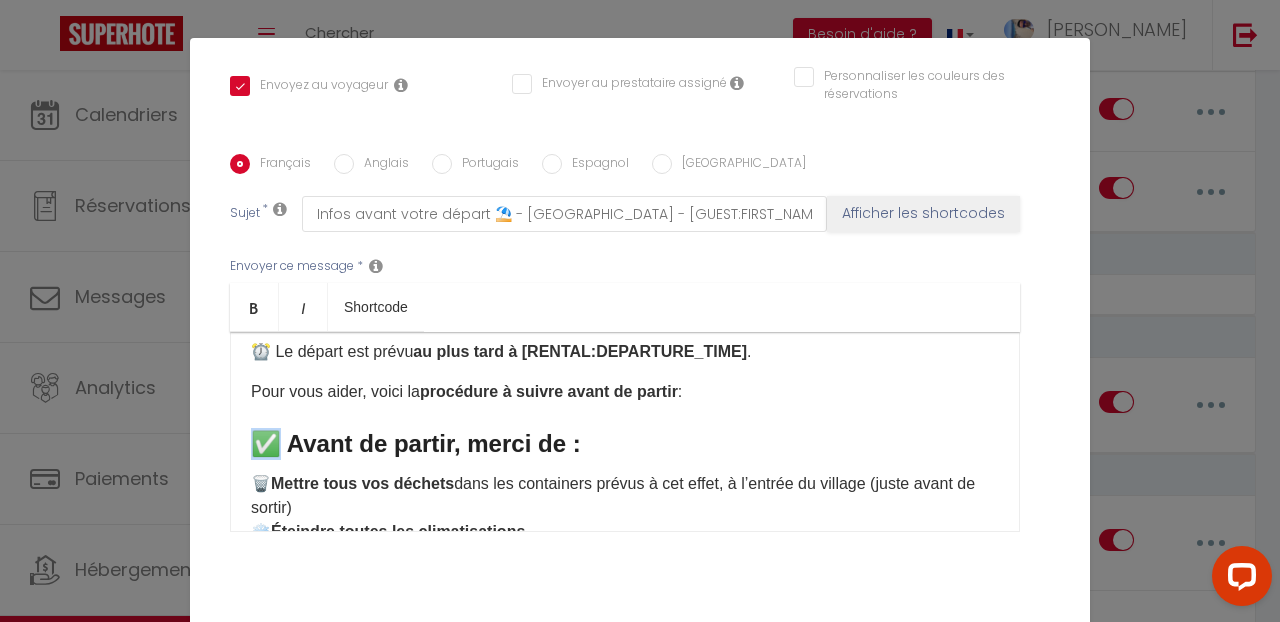 click on "✅ Avant de partir, merci de :" at bounding box center [625, 444] 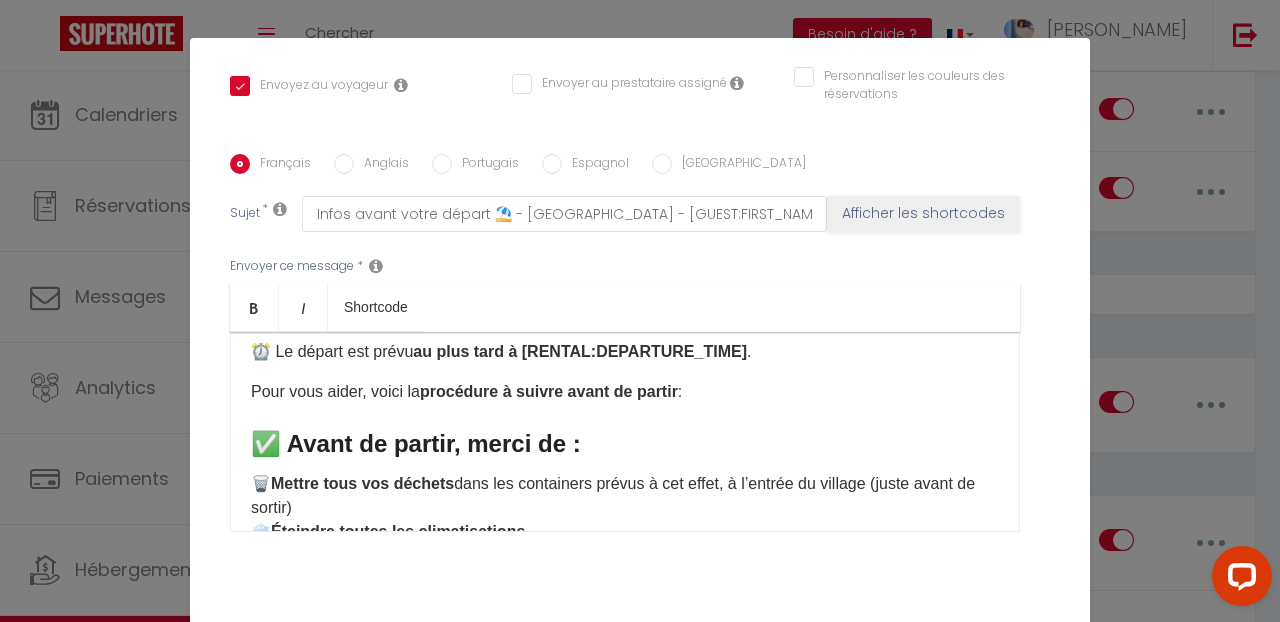 click on "Pour vous aider, voici la  procédure à suivre avant de partir :" at bounding box center [625, 392] 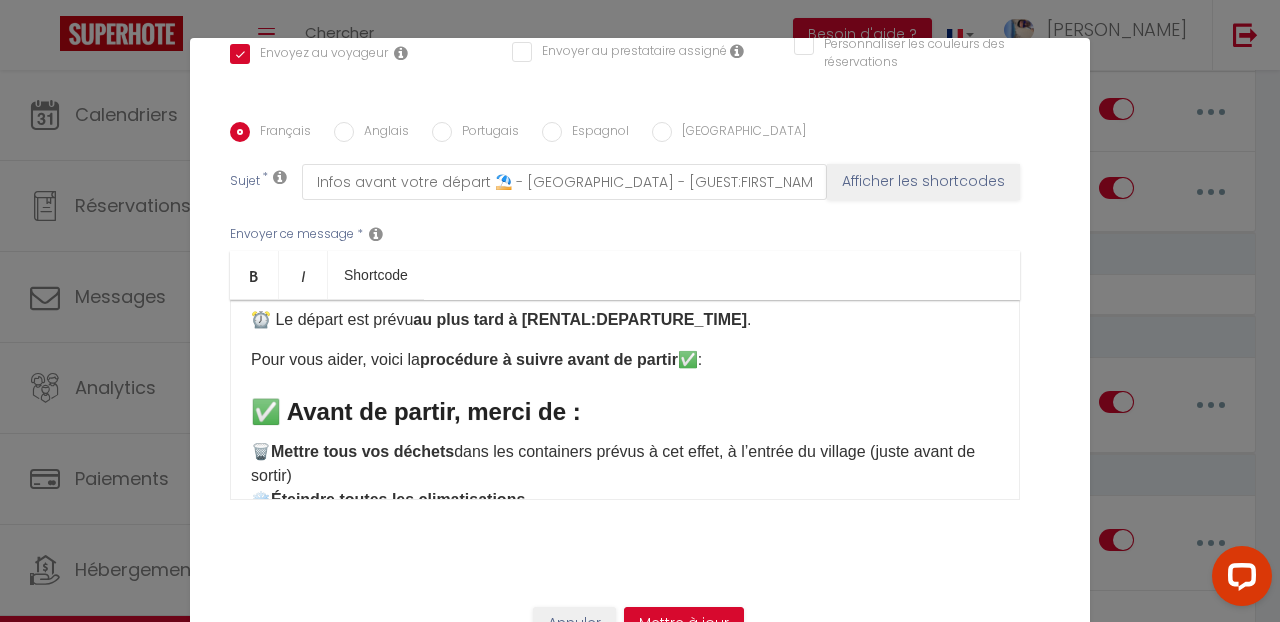 scroll, scrollTop: 469, scrollLeft: 0, axis: vertical 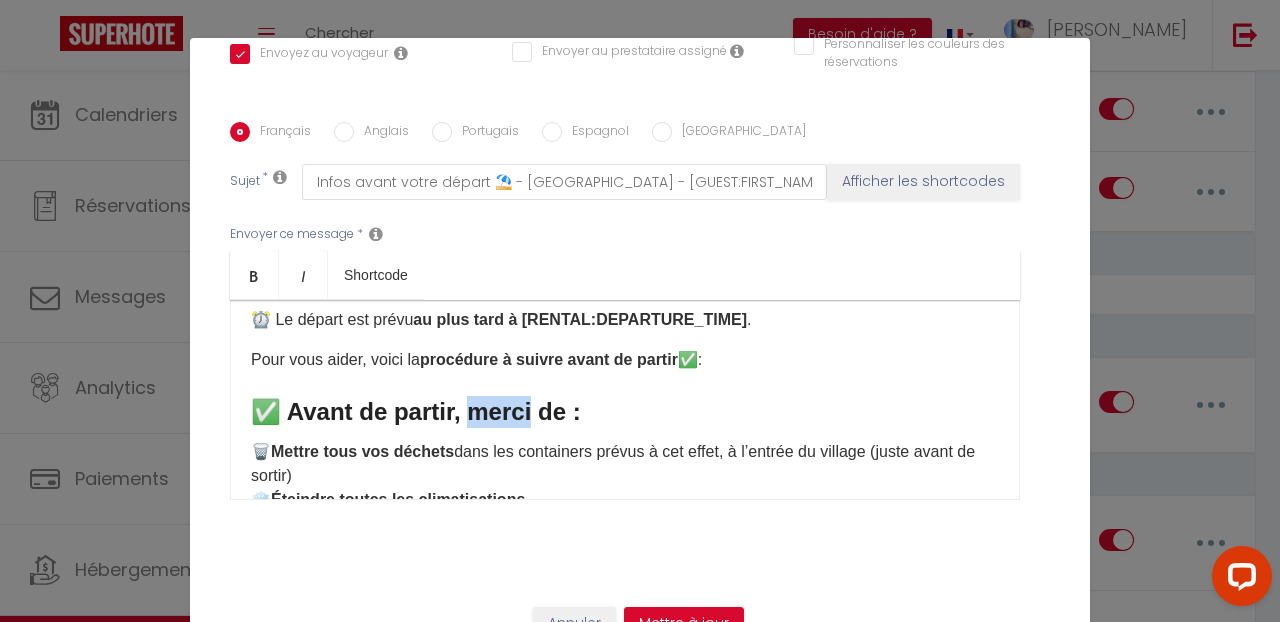 click on "✅ Avant de partir, merci de :" at bounding box center (625, 412) 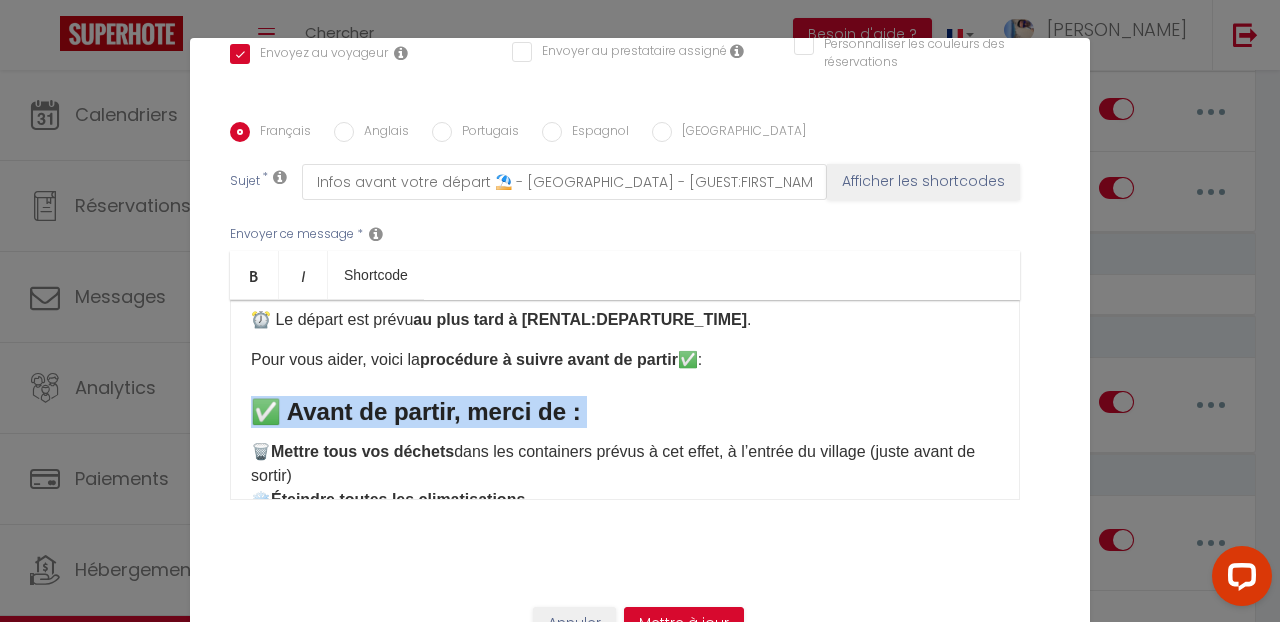 click on "✅ Avant de partir, merci de :" at bounding box center (625, 412) 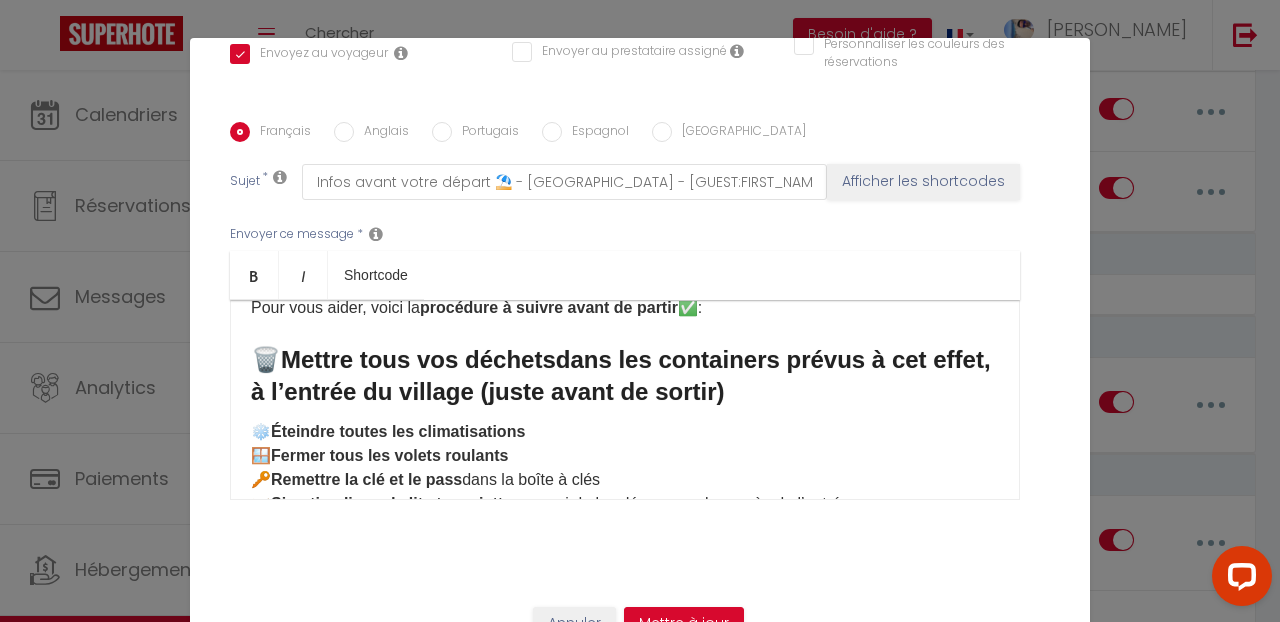 scroll, scrollTop: 167, scrollLeft: 0, axis: vertical 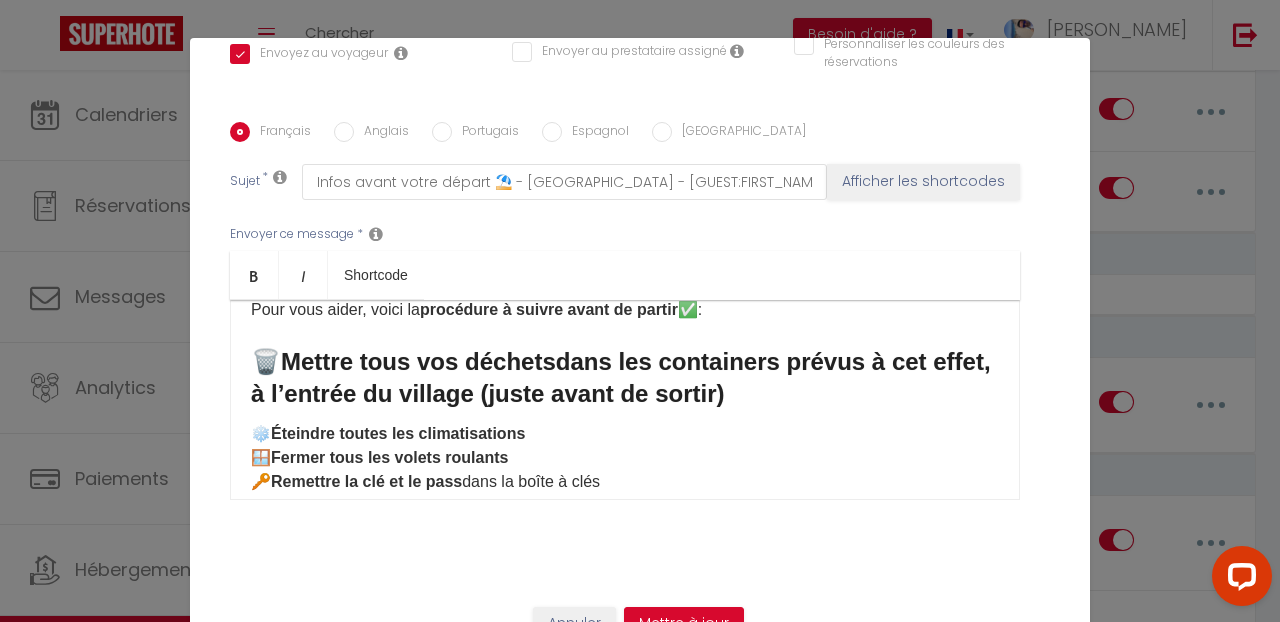 click on "Mettre tous vos déchets" at bounding box center (418, 361) 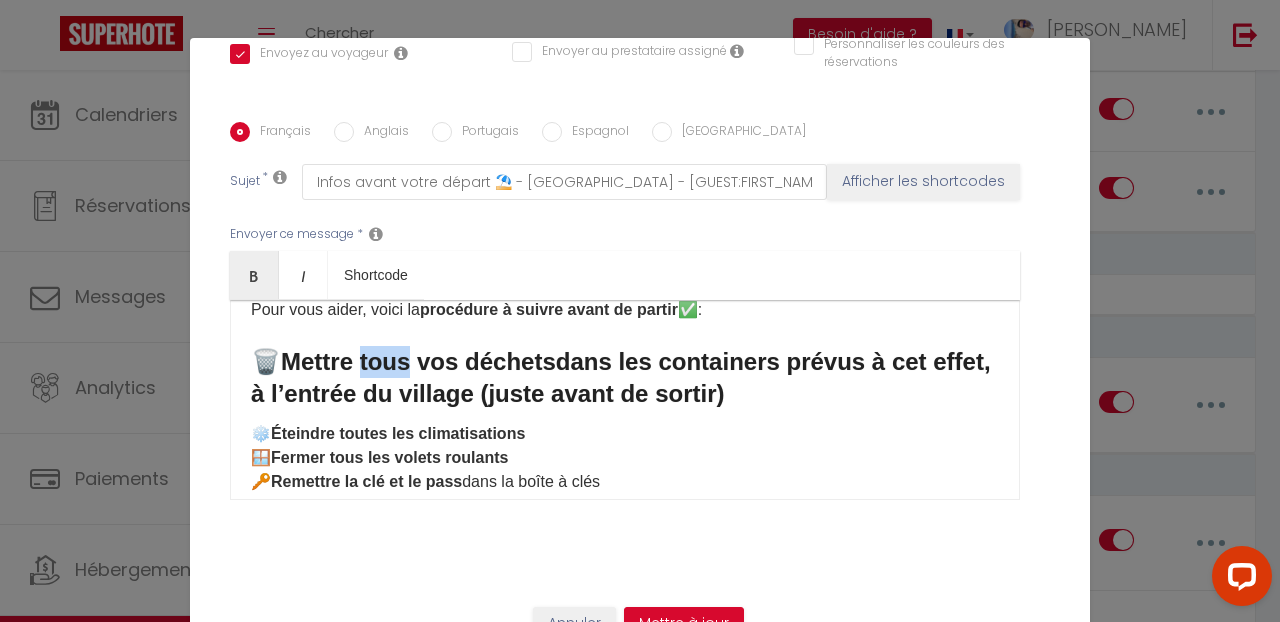 click on "Mettre tous vos déchets" at bounding box center [418, 361] 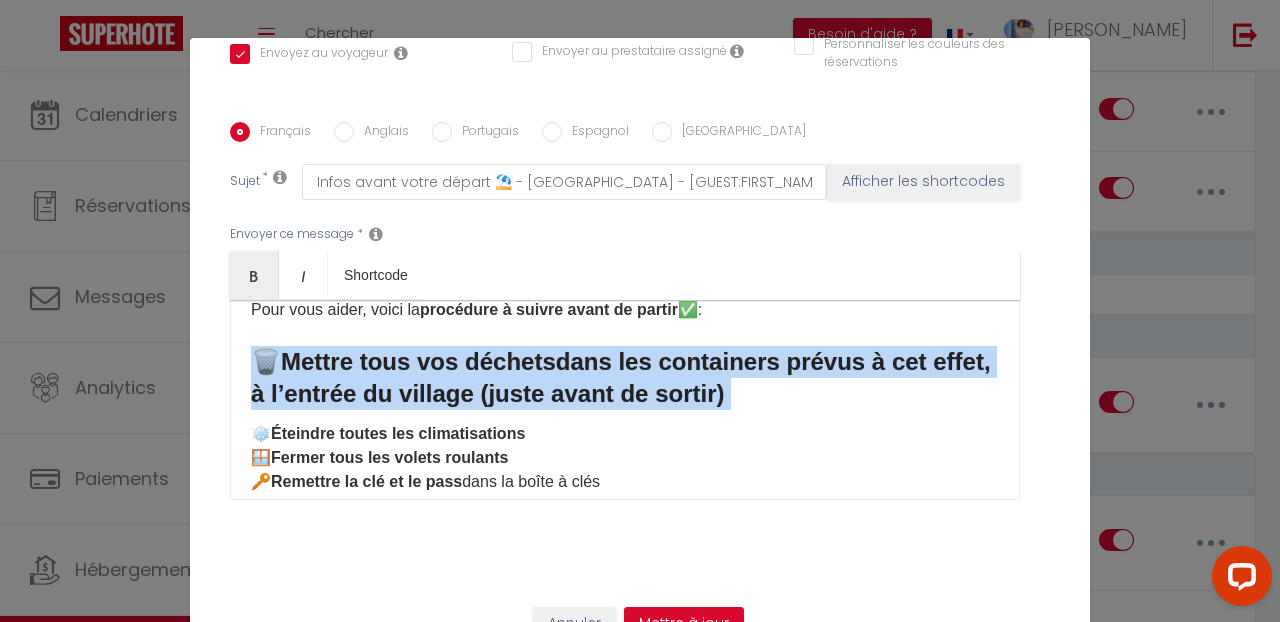 click on "Mettre tous vos déchets" at bounding box center (418, 361) 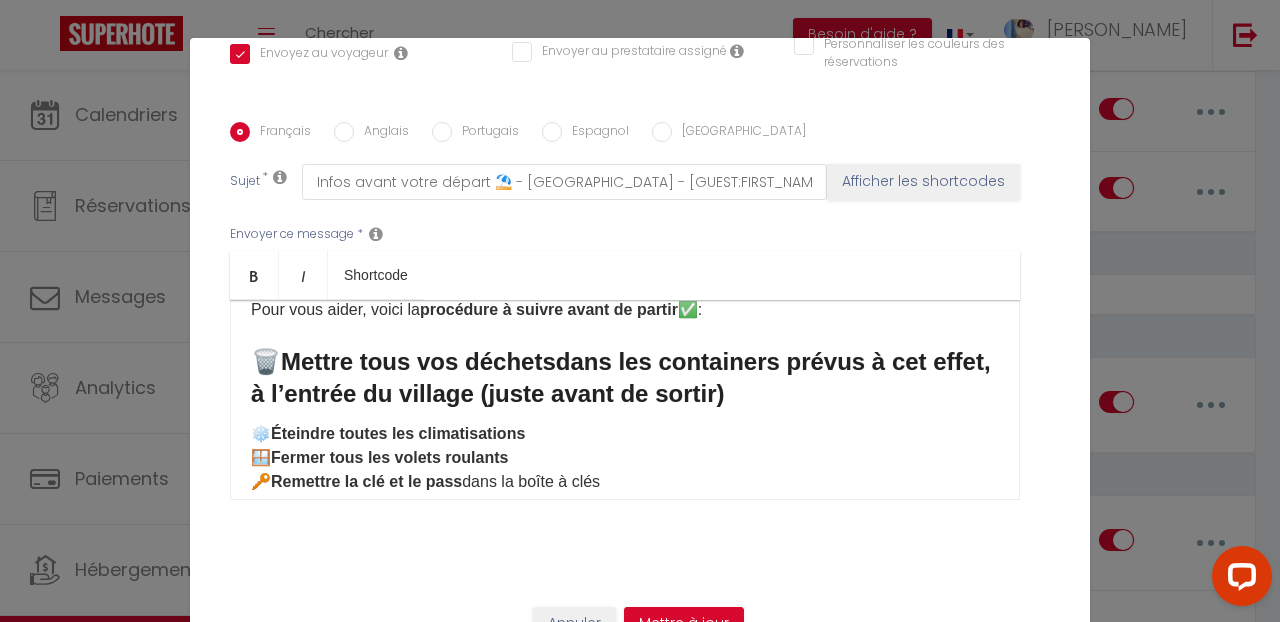 click on "Bonjour [GUEST:FIRST_NAME] 😊
J’espère que votre séjour au village de [GEOGRAPHIC_DATA] et sur le Bassin d'[PERSON_NAME] s’est bien déroulé et que vous en repartez avec de beaux souvenirs 🌞
⏰ Le départ est prévu  au plus tard à [RENTAL:DEPARTURE_TIME] .
Pour vous aider, voici la  procédure à suivre avant de partir  ✅ : 🗑️  Mettre tous vos déchets  dans les containers prévus à cet effet, à l’entrée du village (juste avant de sortir) ❄️  Éteindre toutes les climatisations 🪟  Fermer tous les volets roulants 🔑  Remettre la clé et le pass  dans la boîte à clés 🧺  Si option linge de lit et serviettes , merci de les déposer en bas, près de l’entrée 🍽️  Faire la vaisselle  : propre et bien rangée dans les placards 🧼  Laisser les lieux propres , merci d’éviter le sable dans les lits 😉 🏊‍♂️  Ne pas oublier de laisser les bracelets piscine  (⚠️ 20 €/bracelet seront déduits de la caution s’ils manquent)
​" at bounding box center (625, 400) 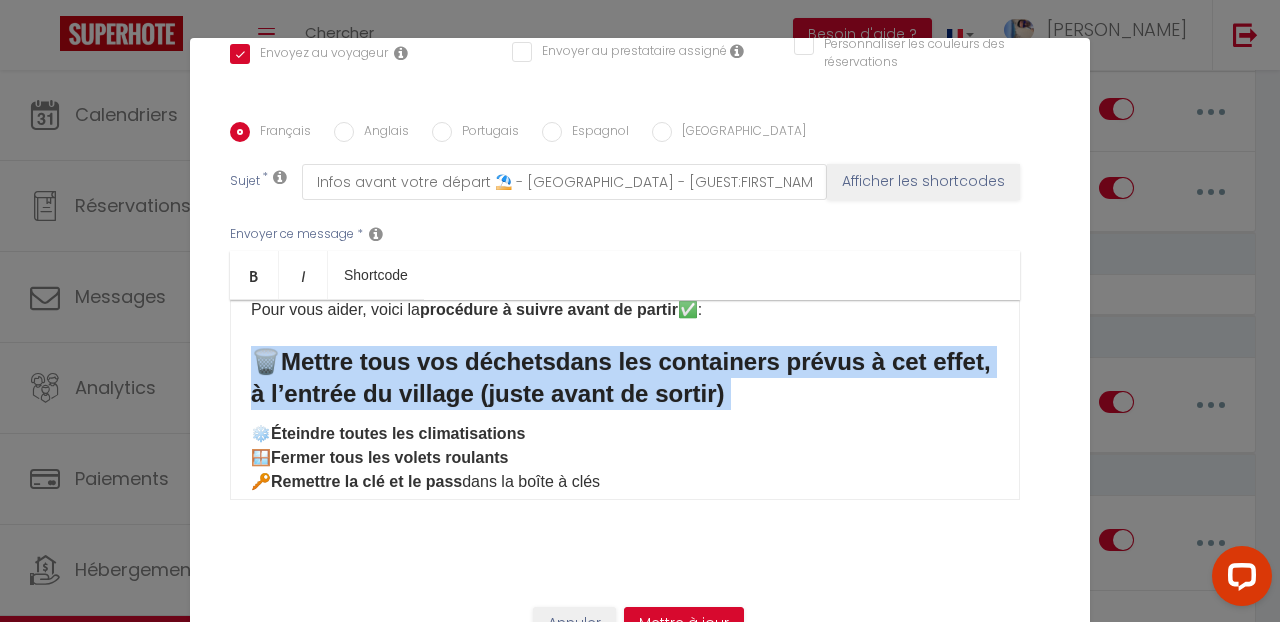 click on "🗑️" at bounding box center [266, 361] 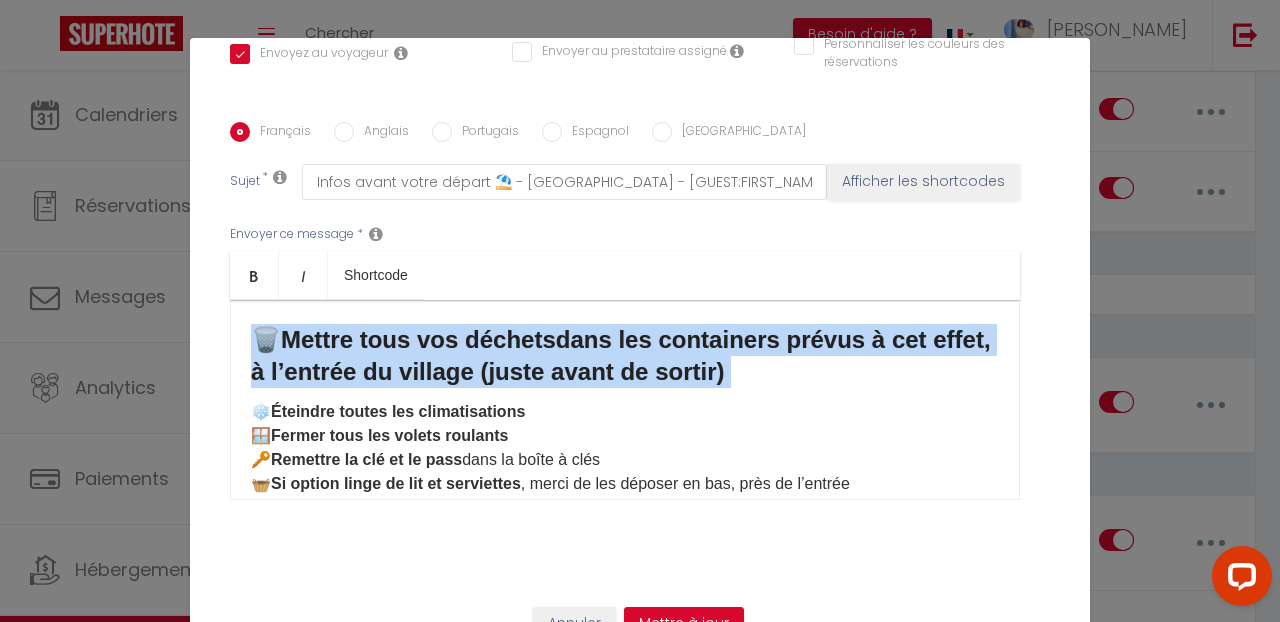 scroll, scrollTop: 182, scrollLeft: 0, axis: vertical 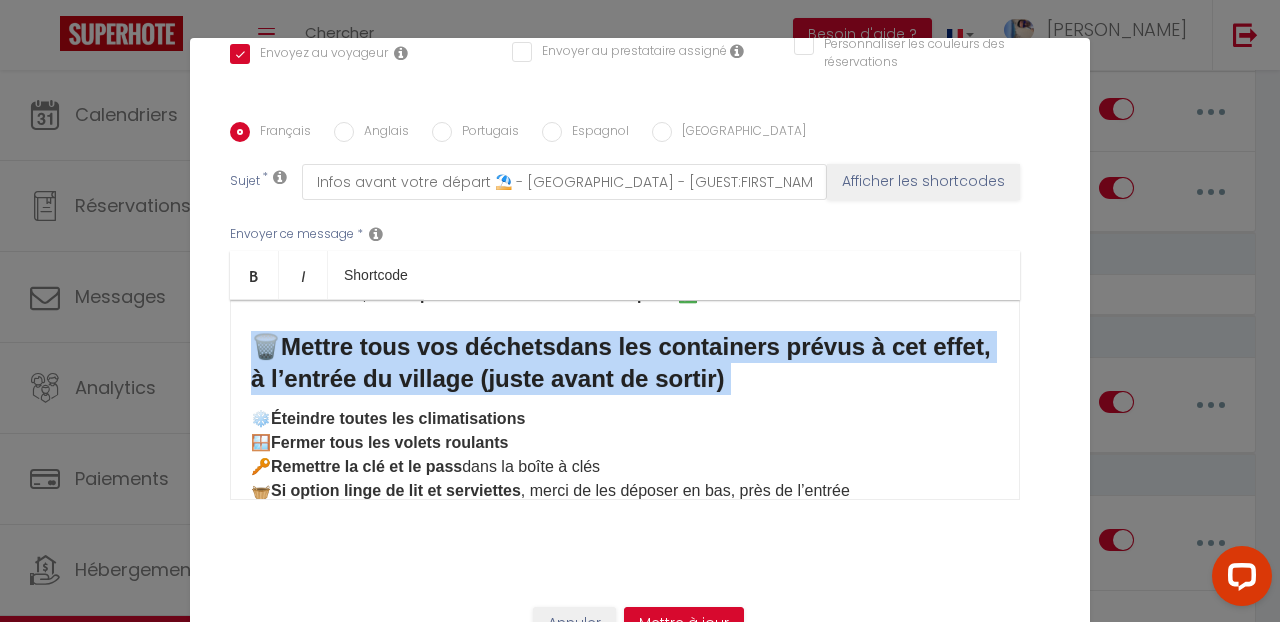 click on "🗑️" at bounding box center [266, 346] 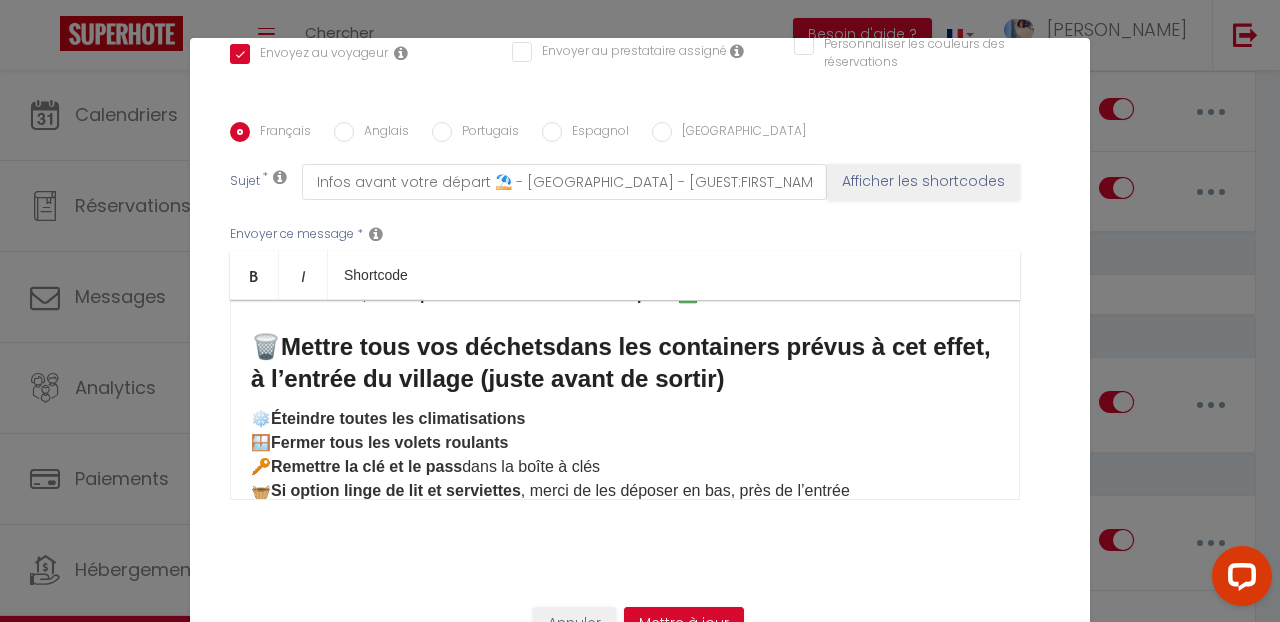 click on "Bonjour [GUEST:FIRST_NAME] 😊
J’espère que votre séjour au village de [GEOGRAPHIC_DATA] et sur le Bassin d'[PERSON_NAME] s’est bien déroulé et que vous en repartez avec de beaux souvenirs 🌞
⏰ Le départ est prévu  au plus tard à [RENTAL:DEPARTURE_TIME] .
Pour vous aider, voici la  procédure à suivre avant de partir  ✅ : 🗑️  Mettre tous vos déchets  dans les containers prévus à cet effet, à l’entrée du village (juste avant de sortir) ❄️  Éteindre toutes les climatisations 🪟  Fermer tous les volets roulants 🔑  Remettre la clé et le pass  dans la boîte à clés 🧺  Si option linge de lit et serviettes , merci de les déposer en bas, près de l’entrée 🍽️  Faire la vaisselle  : propre et bien rangée dans les placards 🧼  Laisser les lieux propres , merci d’éviter le sable dans les lits 😉 🏊‍♂️  Ne pas oublier de laisser les bracelets piscine  (⚠️ 20 €/bracelet seront déduits de la caution s’ils manquent)
​" at bounding box center (625, 400) 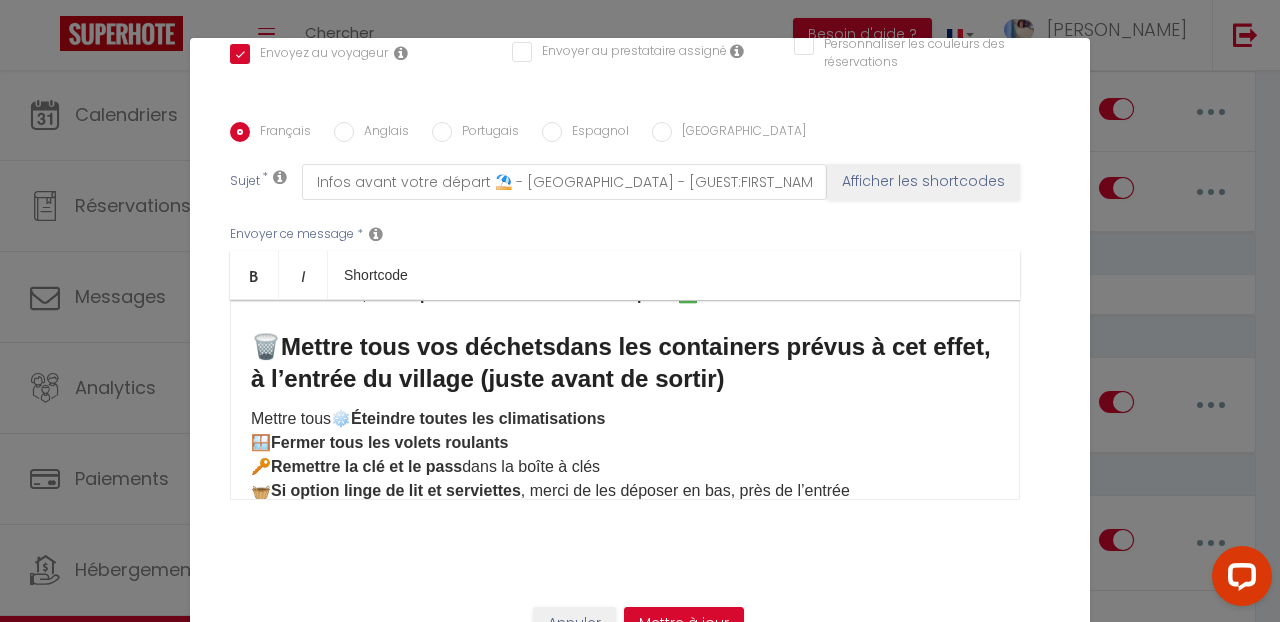 drag, startPoint x: 747, startPoint y: 386, endPoint x: 302, endPoint y: 349, distance: 446.53555 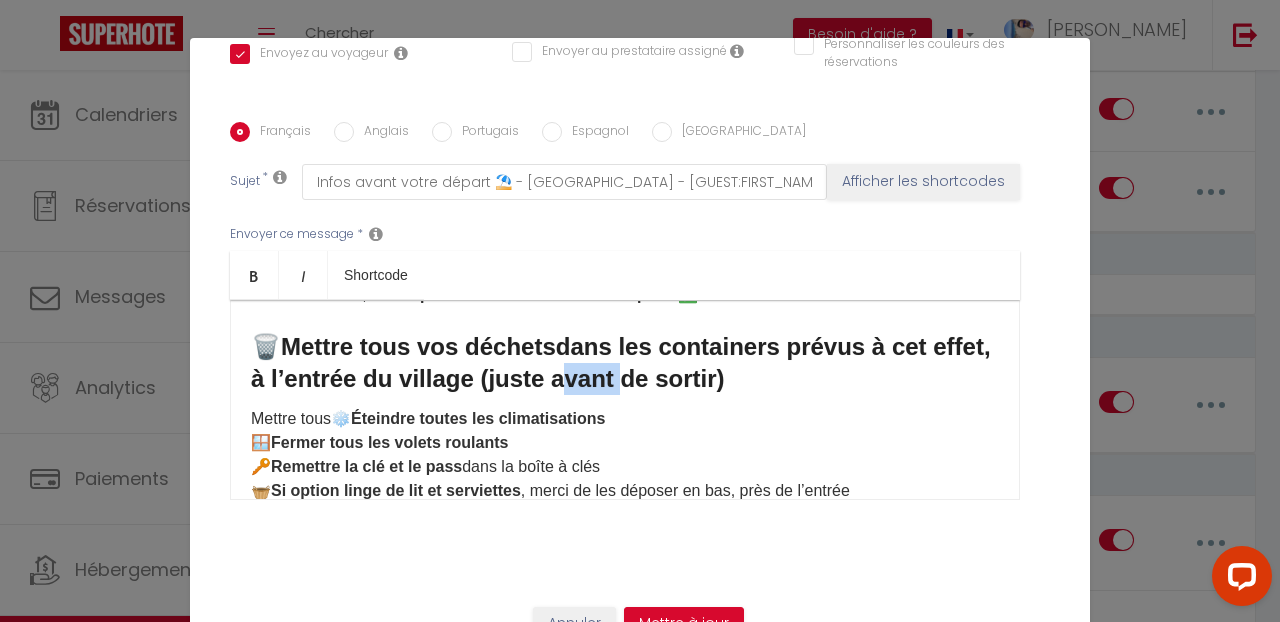 click on "dans les containers prévus à cet effet, à l’entrée du village (juste avant de sortir)" at bounding box center [621, 362] 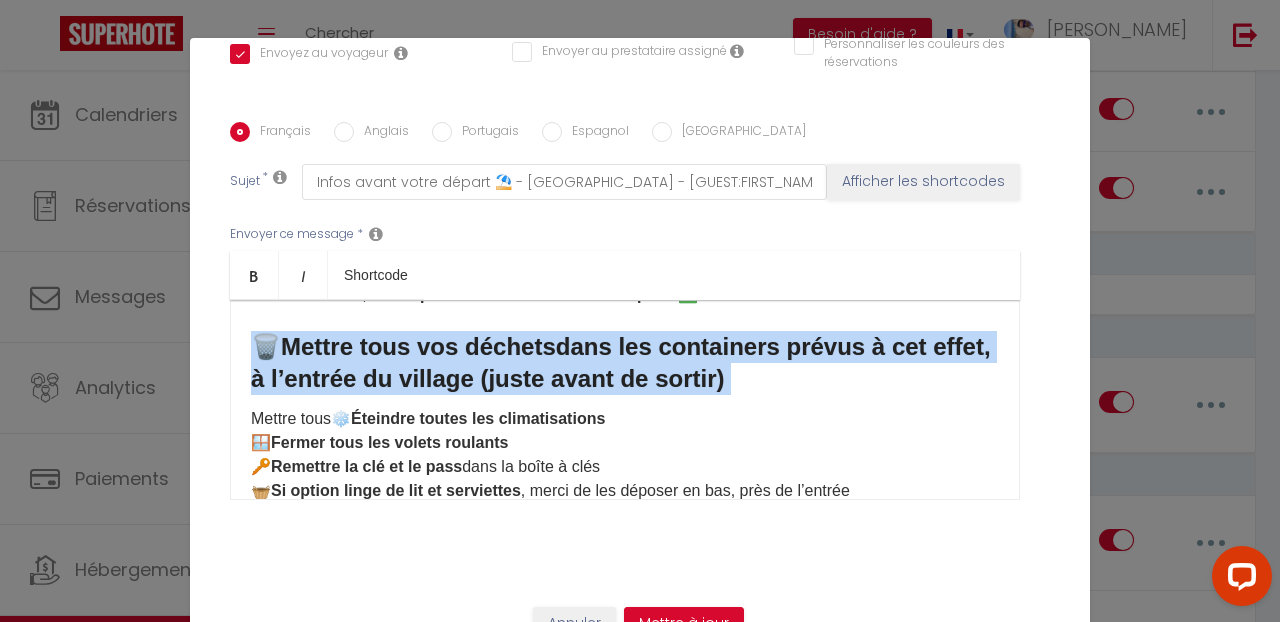 click on "dans les containers prévus à cet effet, à l’entrée du village (juste avant de sortir)" at bounding box center [621, 362] 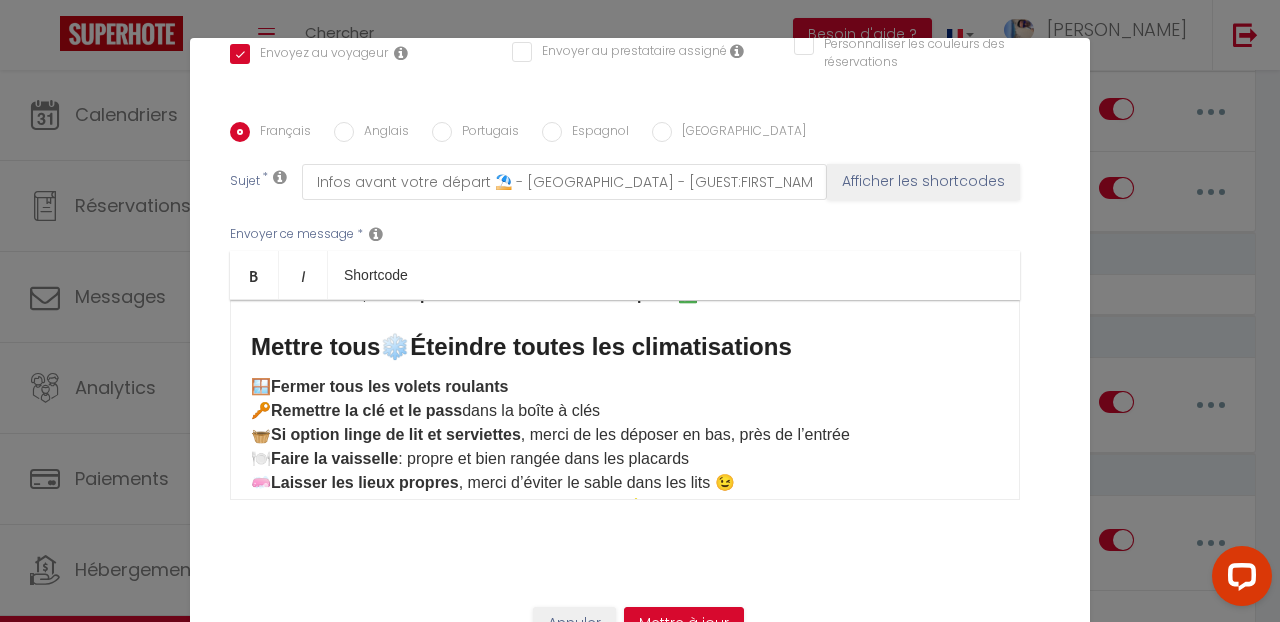 click on "Éteindre toutes les climatisations" at bounding box center (600, 346) 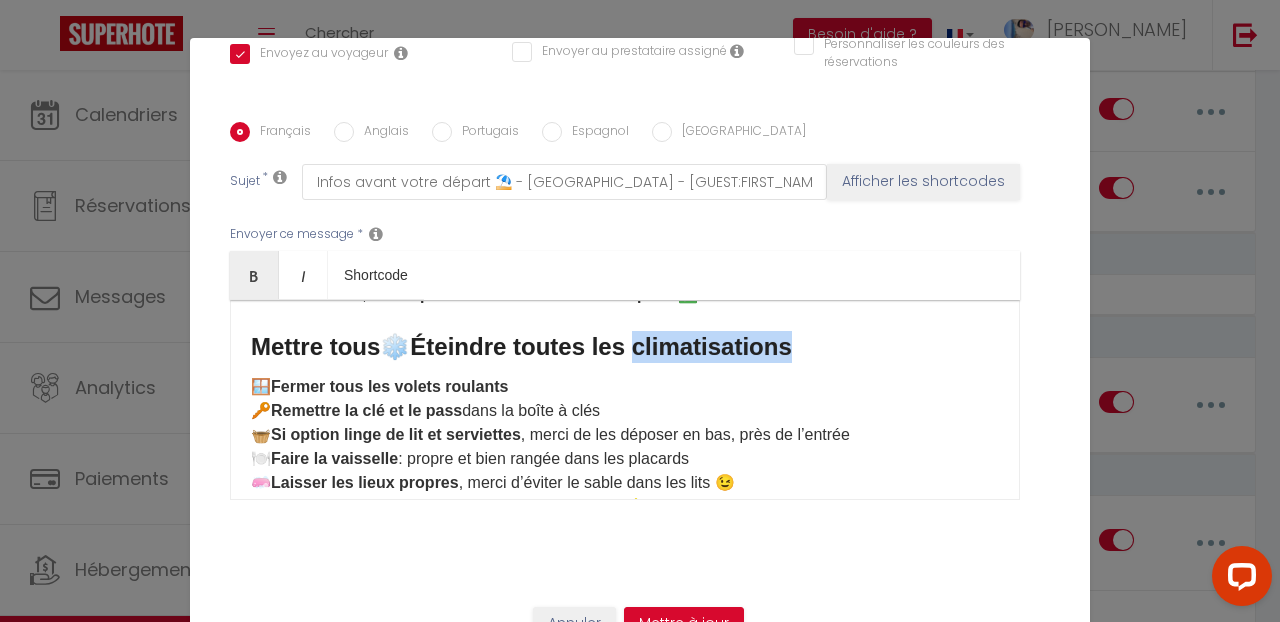 click on "Éteindre toutes les climatisations" at bounding box center (600, 346) 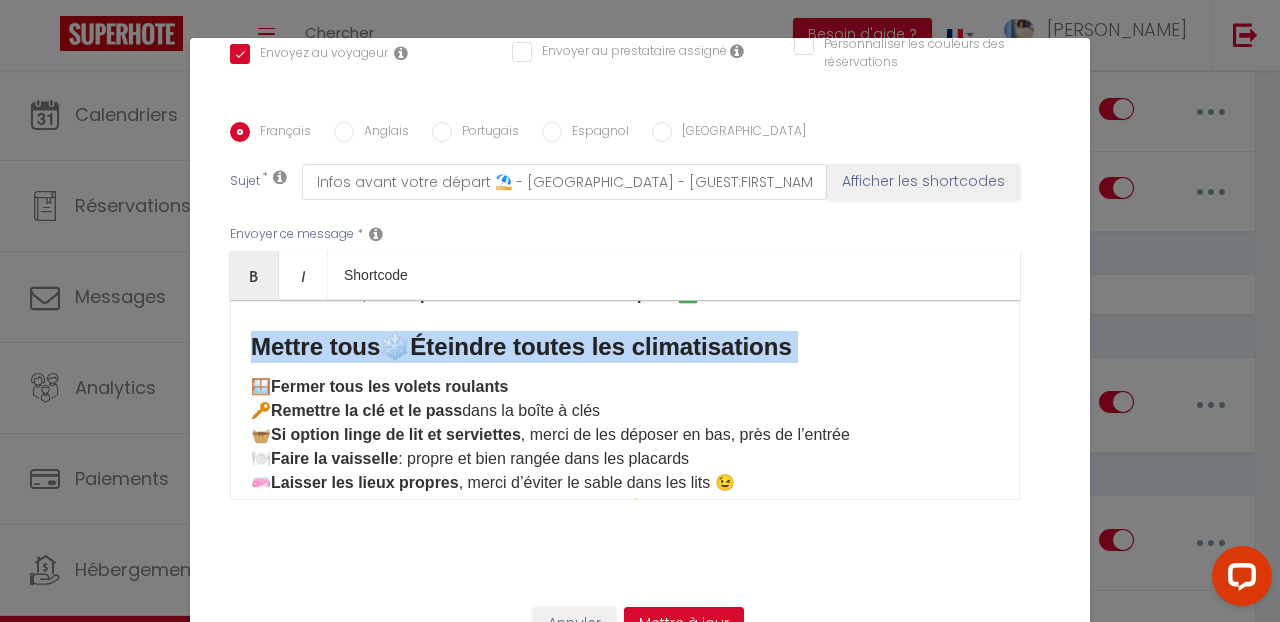 click on "Éteindre toutes les climatisations" at bounding box center [600, 346] 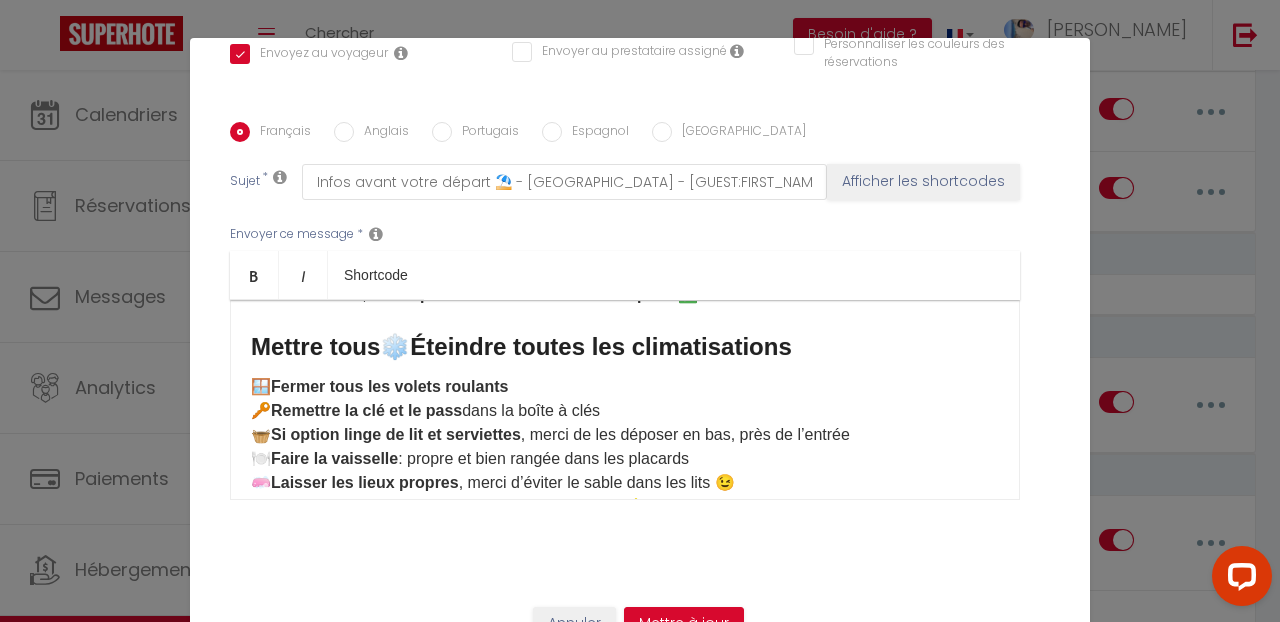 click on "Bonjour [GUEST:FIRST_NAME] 😊
J’espère que votre séjour au village de [GEOGRAPHIC_DATA] et sur le Bassin d'[PERSON_NAME] s’est bien déroulé et que vous en repartez avec de beaux souvenirs 🌞
⏰ Le départ est prévu  au plus tard à [RENTAL:DEPARTURE_TIME] .
Pour vous aider, voici la  procédure à suivre avant de partir  ✅ : Mettre tous❄️  Éteindre toutes les climatisations 🪟  Fermer tous les volets roulants 🔑  Remettre la clé et le pass  dans la boîte à clés 🧺  Si option linge de lit et serviettes , merci de les déposer en bas, près de l’entrée 🍽️  Faire la vaisselle  : propre et bien rangée dans les placards 🧼  Laisser les lieux propres , merci d’éviter le sable dans les lits 😉 🏊‍♂️  Ne pas oublier de laisser les bracelets piscine  (⚠️ 20 €/bracelet seront déduits de la caution s’ils manquent)
Si vous avez la moindre question, n’hésitez surtout pas à me faire signe 📩
🌴 [PERSON_NAME] ​" at bounding box center (625, 400) 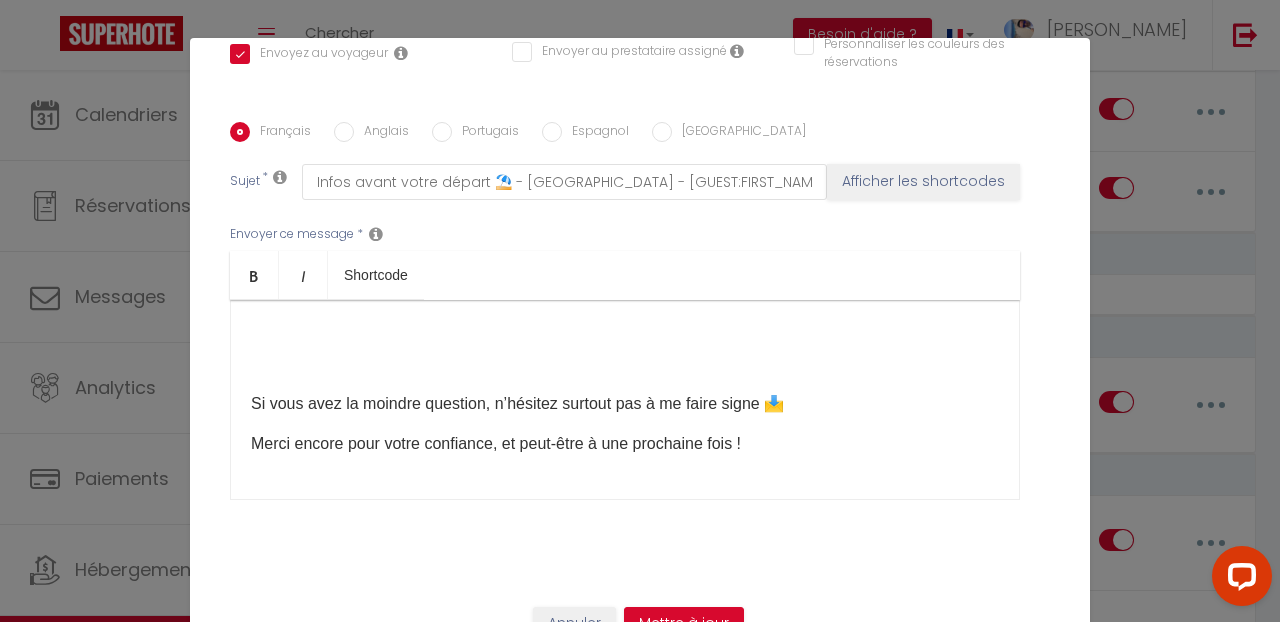scroll, scrollTop: 276, scrollLeft: 0, axis: vertical 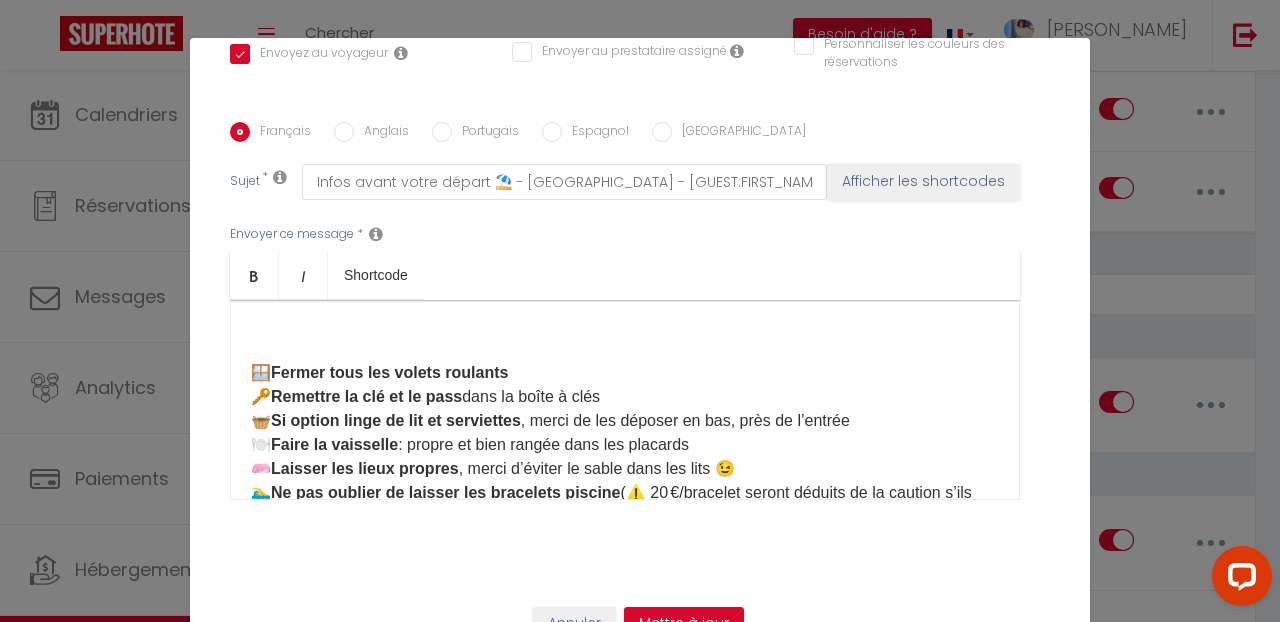click on "Bonjour [GUEST:FIRST_NAME] 😊
J’espère que votre séjour au village de [GEOGRAPHIC_DATA] et sur le Bassin d'[PERSON_NAME] s’est bien déroulé et que vous en repartez avec de beaux souvenirs 🌞
⏰ Le départ est prévu  au plus tard à [RENTAL:DEPARTURE_TIME] .
Pour vous aider, voici la  procédure à suivre avant de partir  ✅ : Mettre tous❄️  Éteindre toutes les climatisations 🪟  Fermer tous les volets roulants 🔑  Remettre la clé et le pass  dans la boîte à clés 🧺  Si option linge de lit et serviettes , merci de les déposer en bas, près de l’entrée 🍽️  Faire la vaisselle  : propre et bien rangée dans les placards 🧼  Laisser les lieux propres , merci d’éviter le sable dans les lits 😉 🏊‍♂️  Ne pas oublier de laisser les bracelets piscine  (⚠️ 20 €/bracelet seront déduits de la caution s’ils manquent)
Si vous avez la moindre question, n’hésitez surtout pas à me faire signe 📩
🌴 [PERSON_NAME] ​" at bounding box center [625, 400] 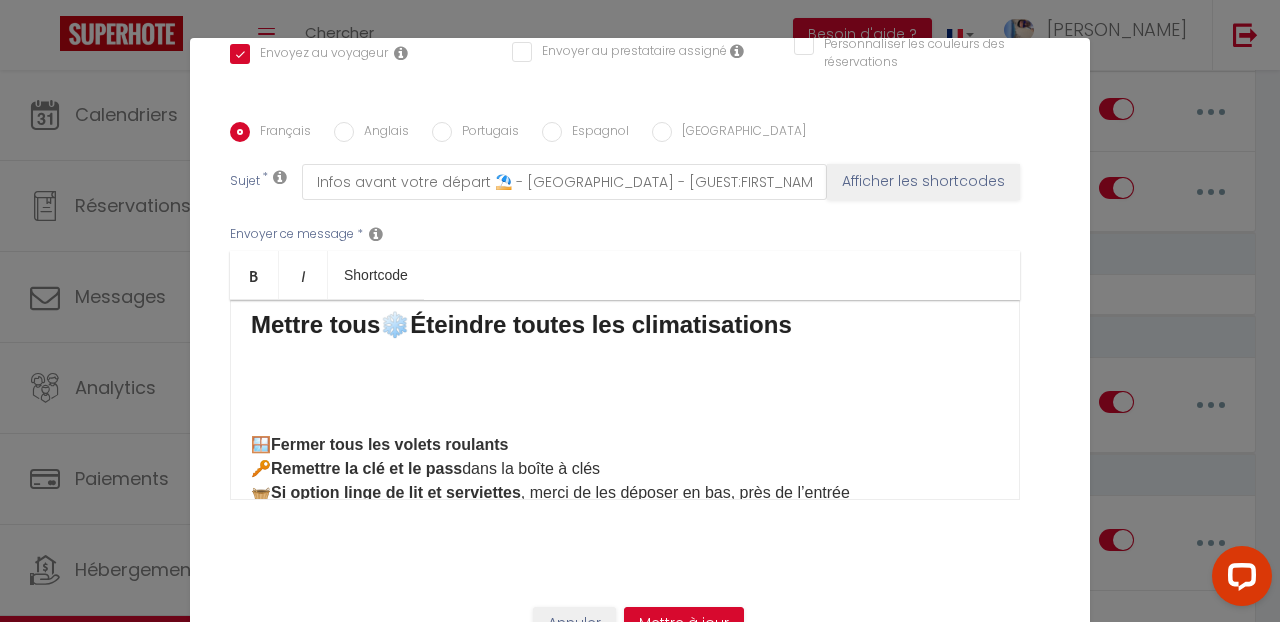 click on "Bonjour [GUEST:FIRST_NAME] 😊
J’espère que votre séjour au village de [GEOGRAPHIC_DATA] et sur le Bassin d'[PERSON_NAME] s’est bien déroulé et que vous en repartez avec de beaux souvenirs 🌞
⏰ Le départ est prévu  au plus tard à [RENTAL:DEPARTURE_TIME] .
Pour vous aider, voici la  procédure à suivre avant de partir  ✅ : Mettre tous❄️  Éteindre toutes les climatisations 🪟  Fermer tous les volets roulants 🔑  Remettre la clé et le pass  dans la boîte à clés 🧺  Si option linge de lit et serviettes , merci de les déposer en bas, près de l’entrée 🍽️  Faire la vaisselle  : propre et bien rangée dans les placards 🧼  Laisser les lieux propres , merci d’éviter le sable dans les lits 😉 🏊‍♂️  Ne pas oublier de laisser les bracelets piscine  (⚠️ 20 €/bracelet seront déduits de la caution s’ils manquent)
Si vous avez la moindre question, n’hésitez surtout pas à me faire signe 📩
🌴 [PERSON_NAME] ​" at bounding box center (625, 400) 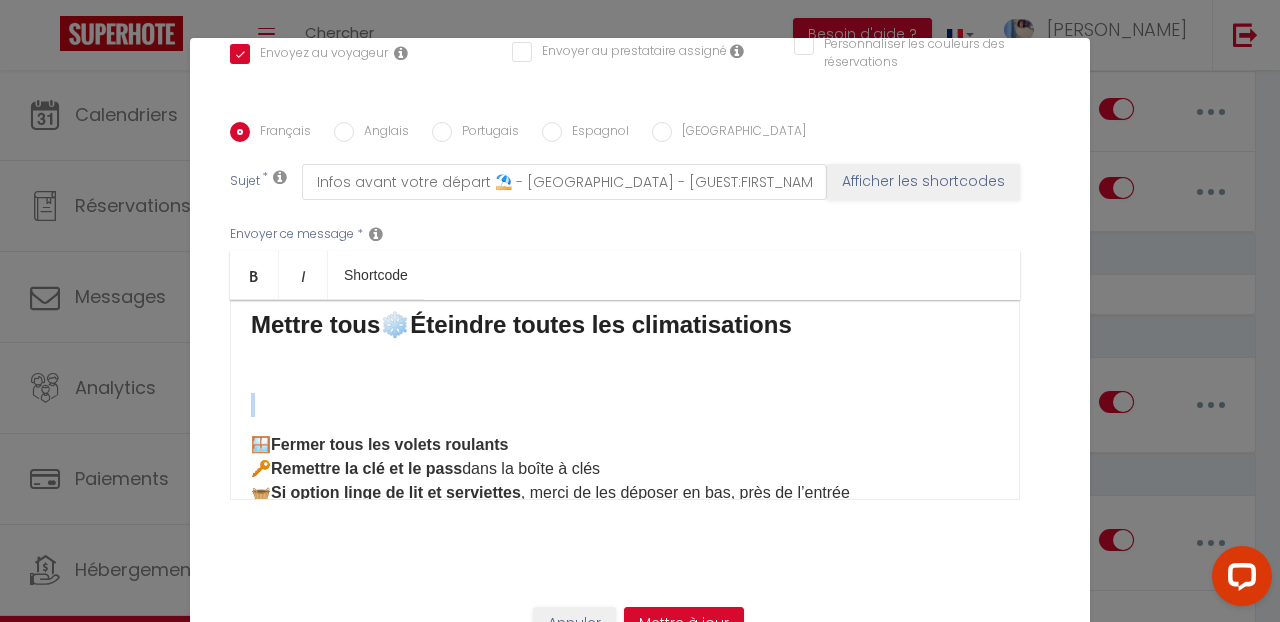 click at bounding box center [625, 405] 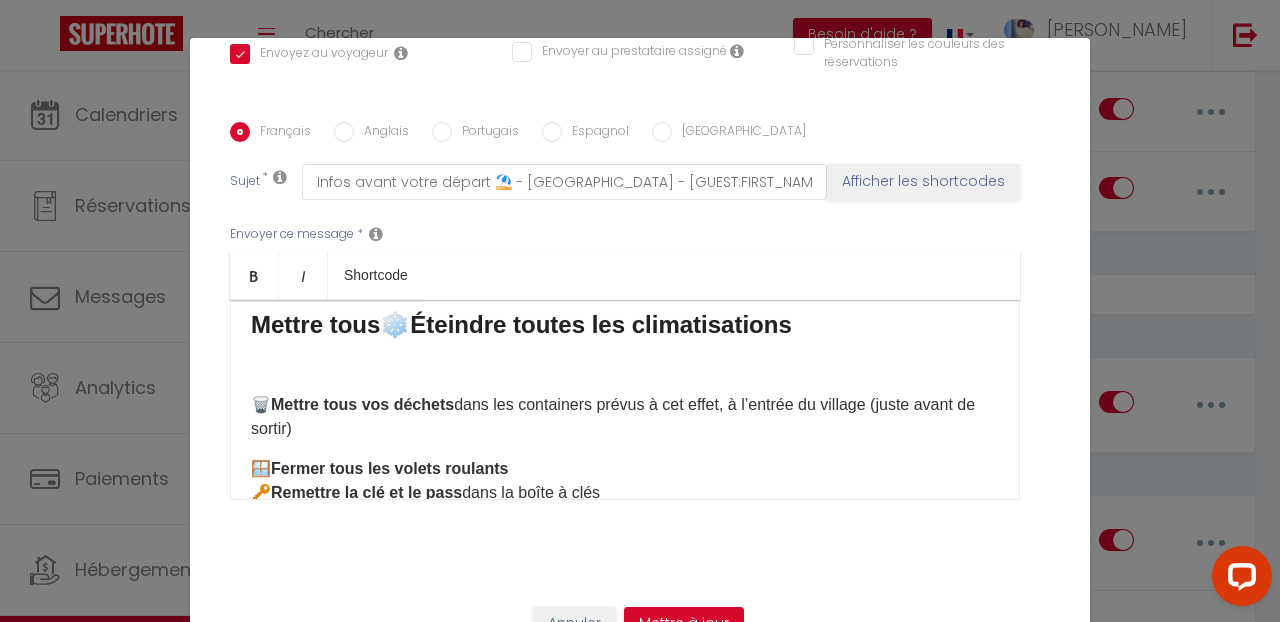click on "Bonjour [GUEST:FIRST_NAME] 😊
J’espère que votre séjour au village de [GEOGRAPHIC_DATA] et sur le Bassin d'[PERSON_NAME] s’est bien déroulé et que vous en repartez avec de beaux souvenirs 🌞
⏰ Le départ est prévu  au plus tard à [RENTAL:DEPARTURE_TIME] .
Pour vous aider, voici la  procédure à suivre avant de partir  ✅ : Mettre tous❄️  Éteindre toutes les climatisations 🗑️  Mettre tous vos déchets  dans les containers prévus à cet effet, à l’entrée du village (juste avant de sortir) ​ 🪟  Fermer tous les volets roulants 🔑  Remettre la clé et le pass  dans la boîte à clés 🧺  Si option linge de lit et serviettes , merci de les déposer en bas, près de l’entrée 🍽️  Faire la vaisselle  : propre et bien rangée dans les placards 🧼  Laisser les lieux propres , merci d’éviter le sable dans les lits 😉 🏊‍♂️  Ne pas oublier de laisser les bracelets piscine  (⚠️ 20 €/bracelet seront déduits de la caution s’ils manquent)" at bounding box center [625, 400] 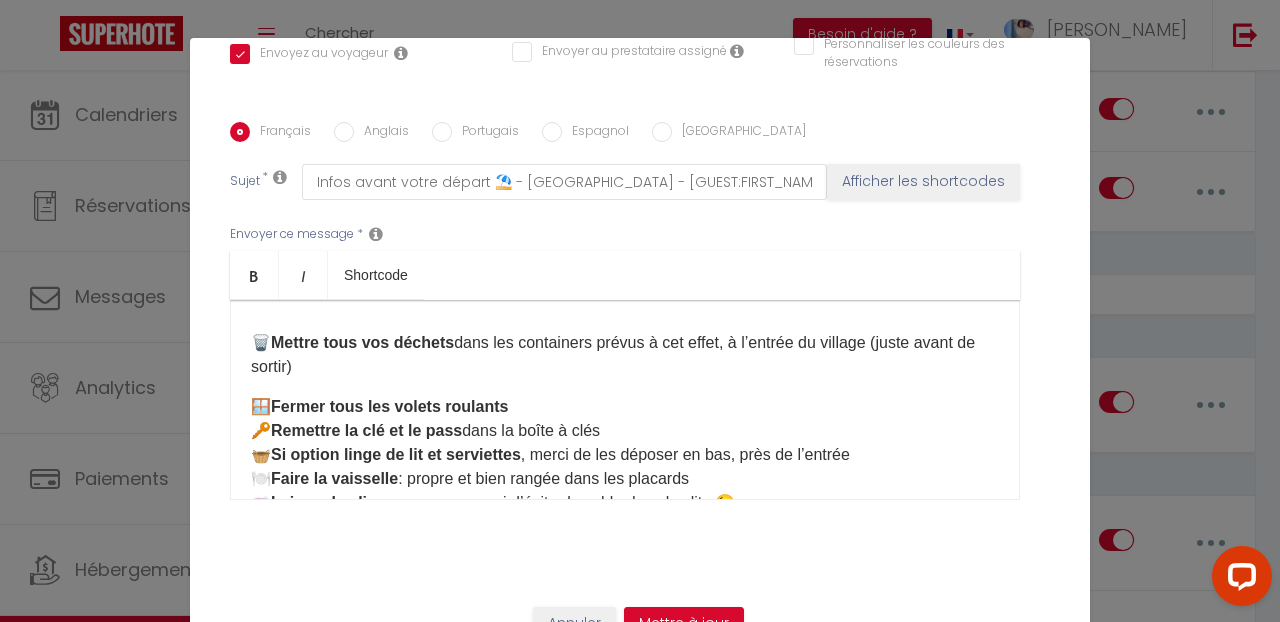 scroll, scrollTop: 276, scrollLeft: 0, axis: vertical 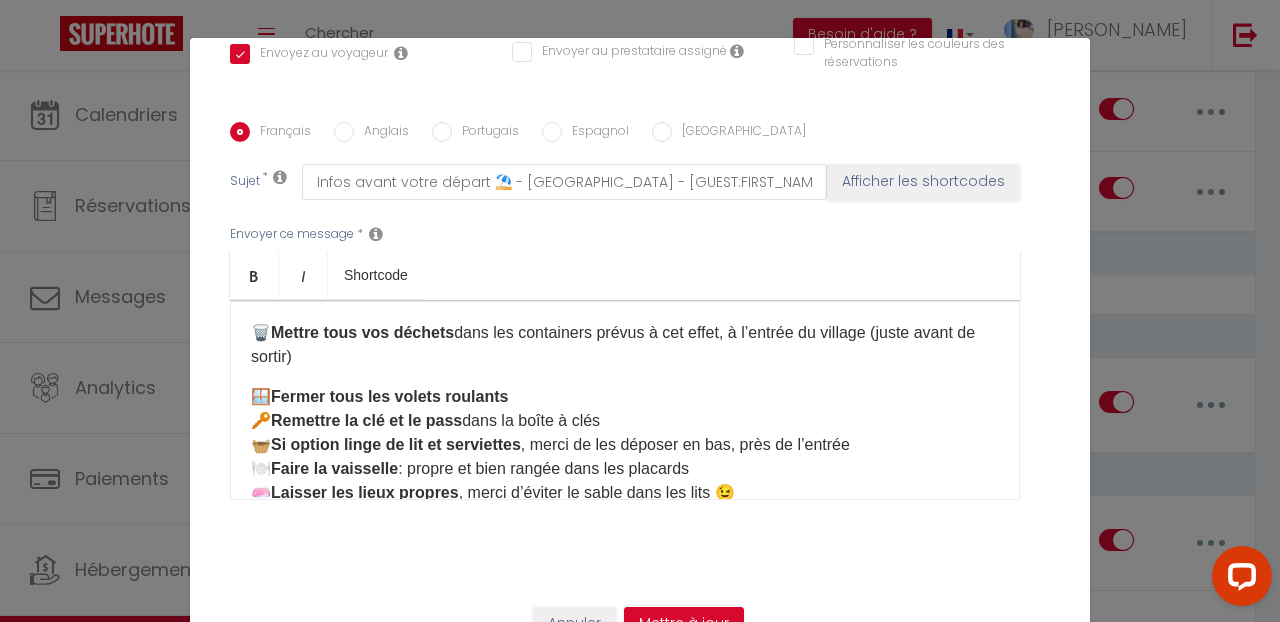 click on "Bonjour [GUEST:FIRST_NAME] 😊
J’espère que votre séjour au village de [GEOGRAPHIC_DATA] et sur le Bassin d'[PERSON_NAME] s’est bien déroulé et que vous en repartez avec de beaux souvenirs 🌞
⏰ Le départ est prévu  au plus tard à [RENTAL:DEPARTURE_TIME] .
Pour vous aider, voici la  procédure à suivre avant de partir  ✅ : Mettre tous❄️  Éteindre toutes les climatisations 🗑️  Mettre tous vos déchets  dans les containers prévus à cet effet, à l’entrée du village (juste avant de sortir) ​ 🪟  Fermer tous les volets roulants 🔑  Remettre la clé et le pass  dans la boîte à clés 🧺  Si option linge de lit et serviettes , merci de les déposer en bas, près de l’entrée 🍽️  Faire la vaisselle  : propre et bien rangée dans les placards 🧼  Laisser les lieux propres , merci d’éviter le sable dans les lits 😉 🏊‍♂️  Ne pas oublier de laisser les bracelets piscine  (⚠️ 20 €/bracelet seront déduits de la caution s’ils manquent)" at bounding box center [625, 400] 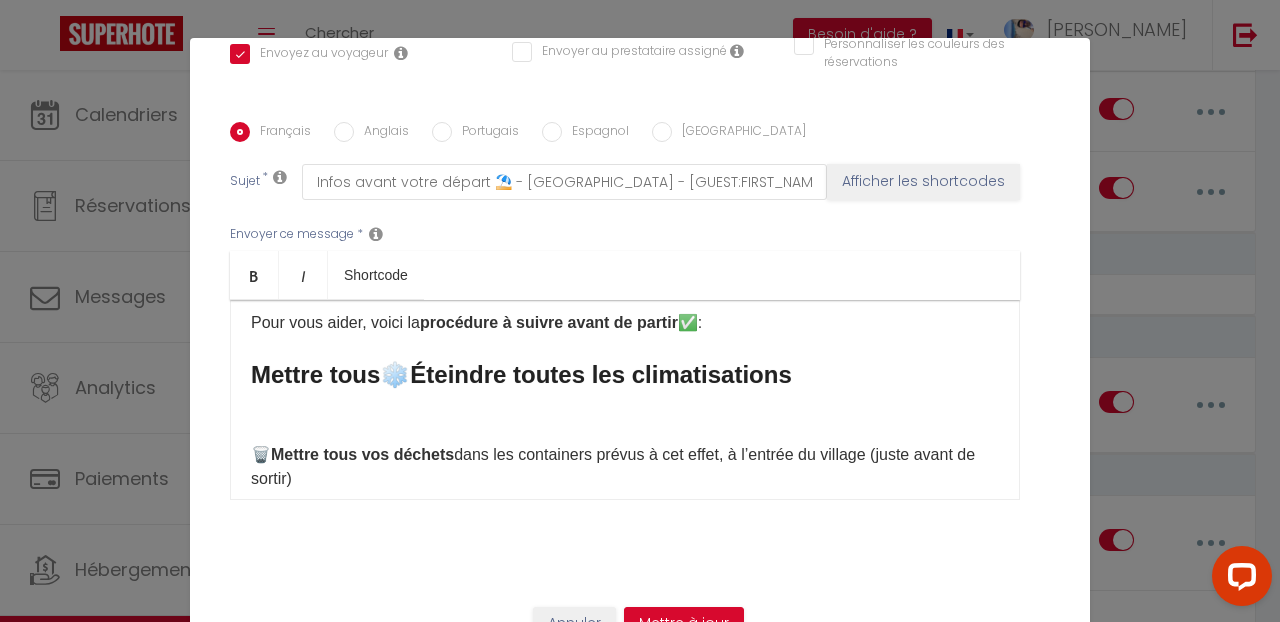 scroll, scrollTop: 133, scrollLeft: 0, axis: vertical 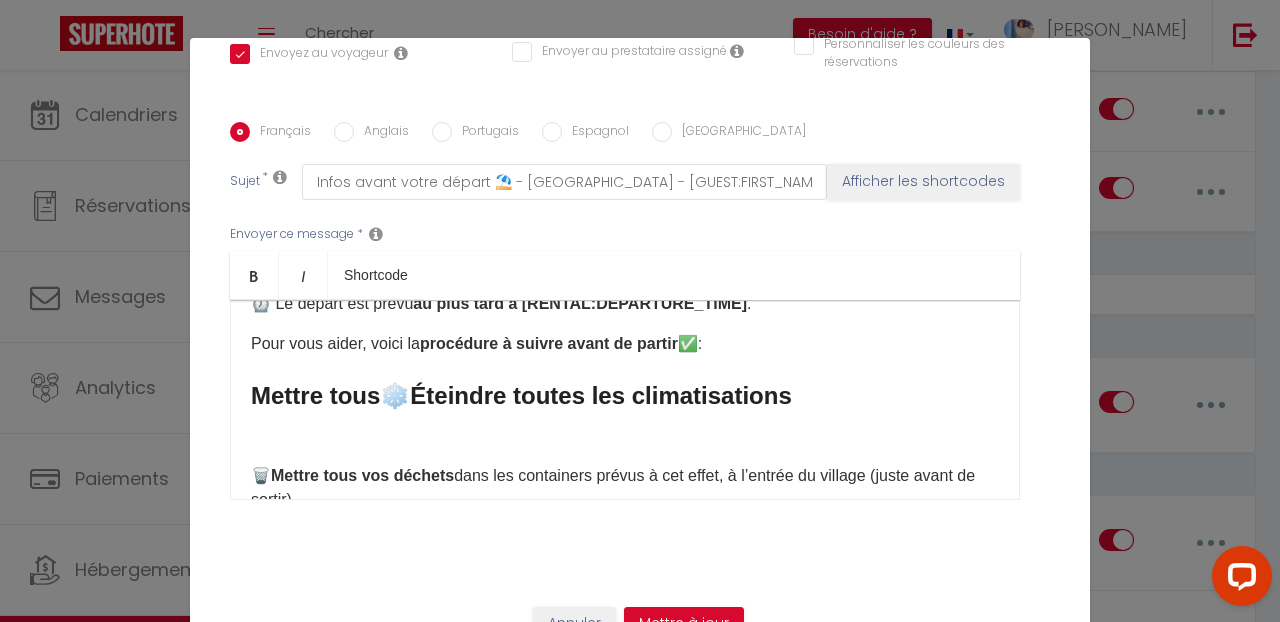 drag, startPoint x: 246, startPoint y: 387, endPoint x: 506, endPoint y: 410, distance: 261.01532 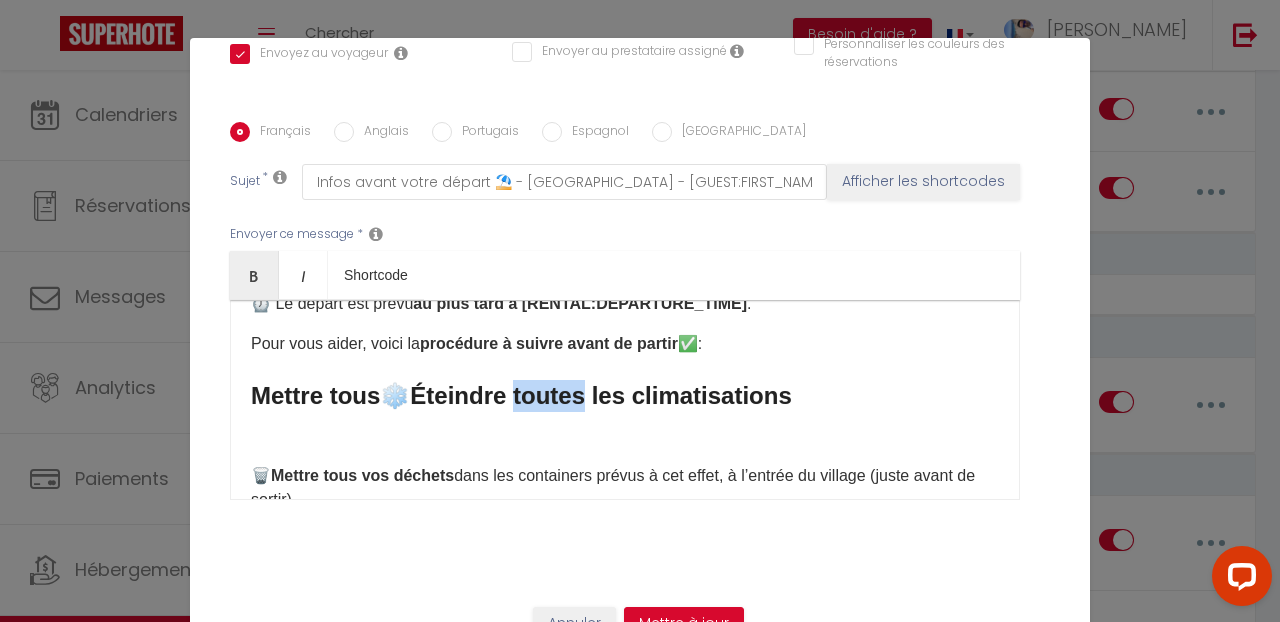 click on "Éteindre toutes les climatisations" at bounding box center [600, 395] 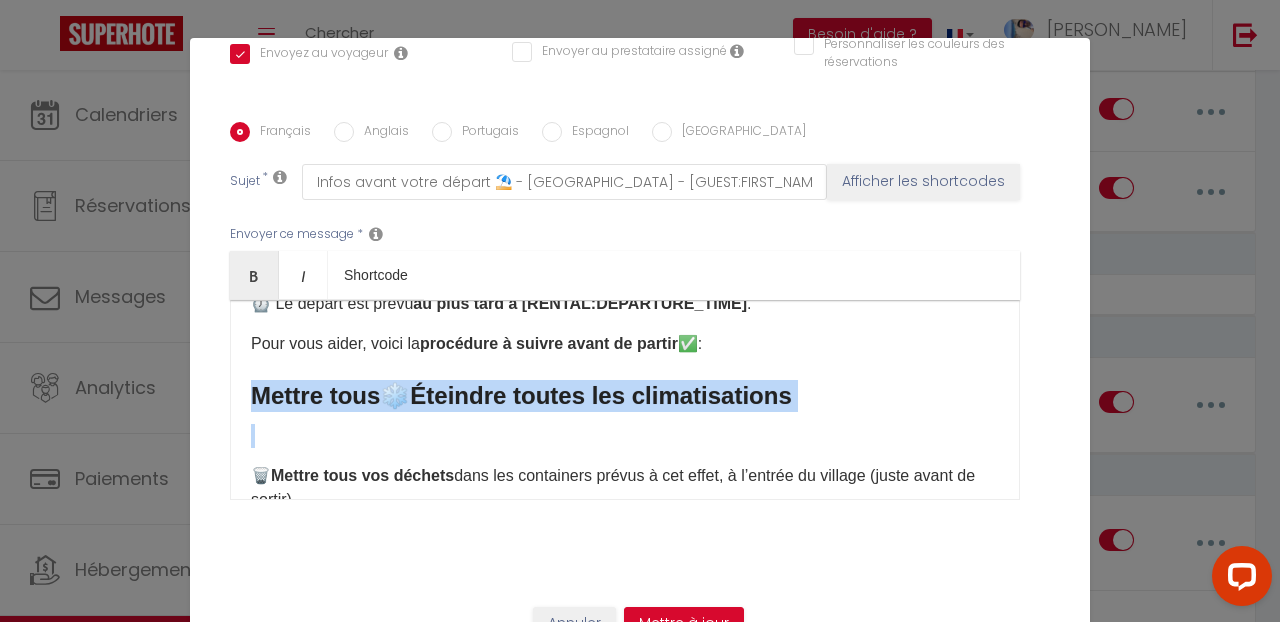 click on "Éteindre toutes les climatisations" at bounding box center (600, 395) 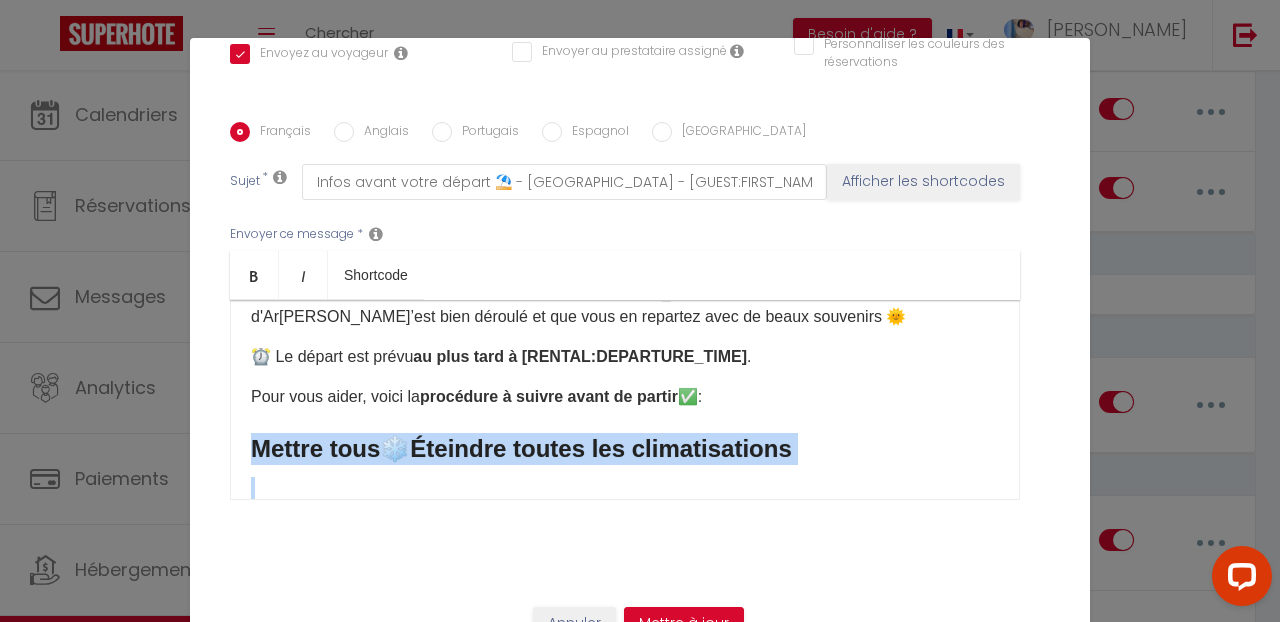 scroll, scrollTop: 78, scrollLeft: 0, axis: vertical 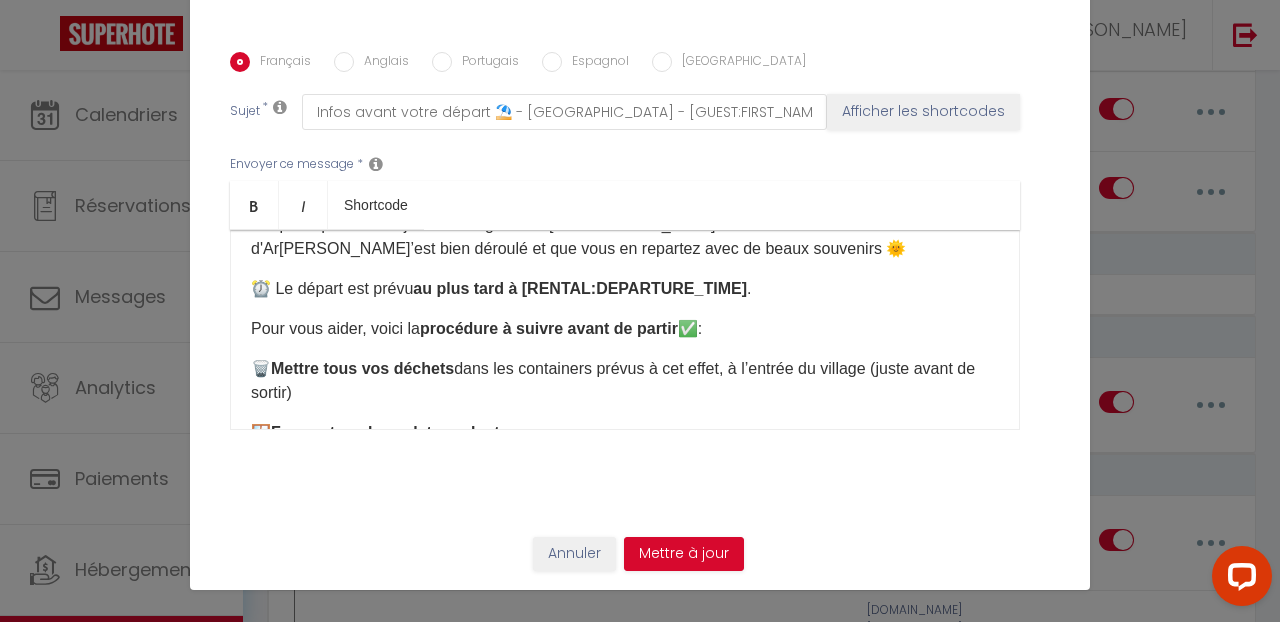 drag, startPoint x: 251, startPoint y: 370, endPoint x: 393, endPoint y: 441, distance: 158.76083 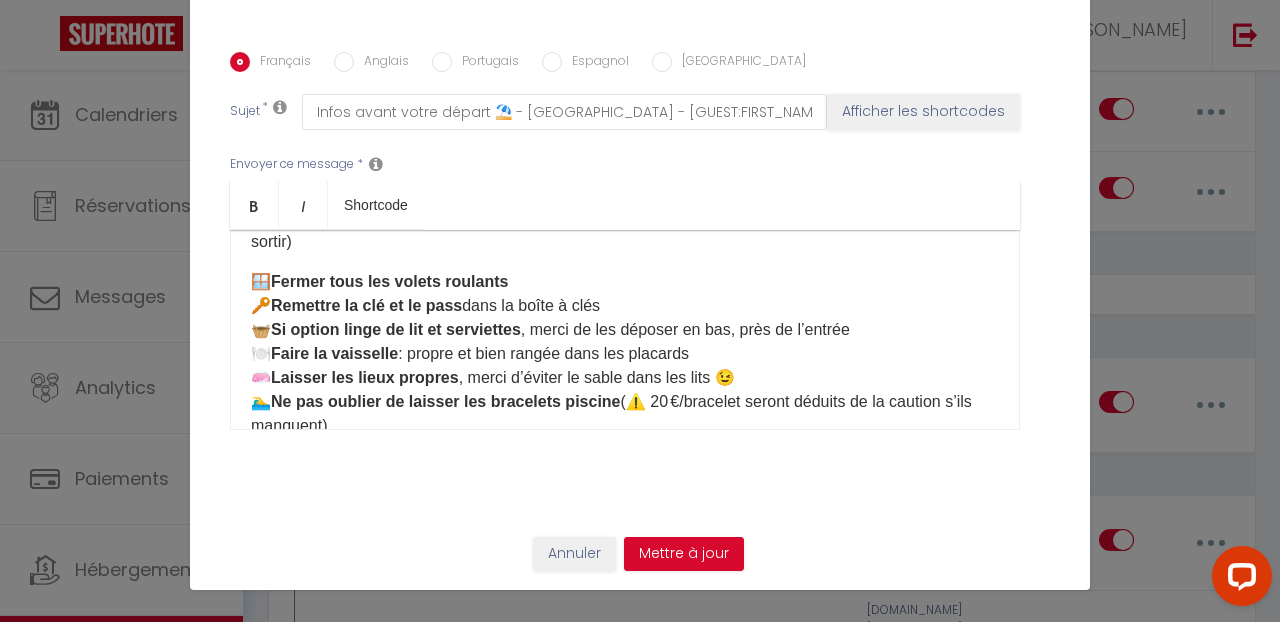 scroll, scrollTop: 258, scrollLeft: 0, axis: vertical 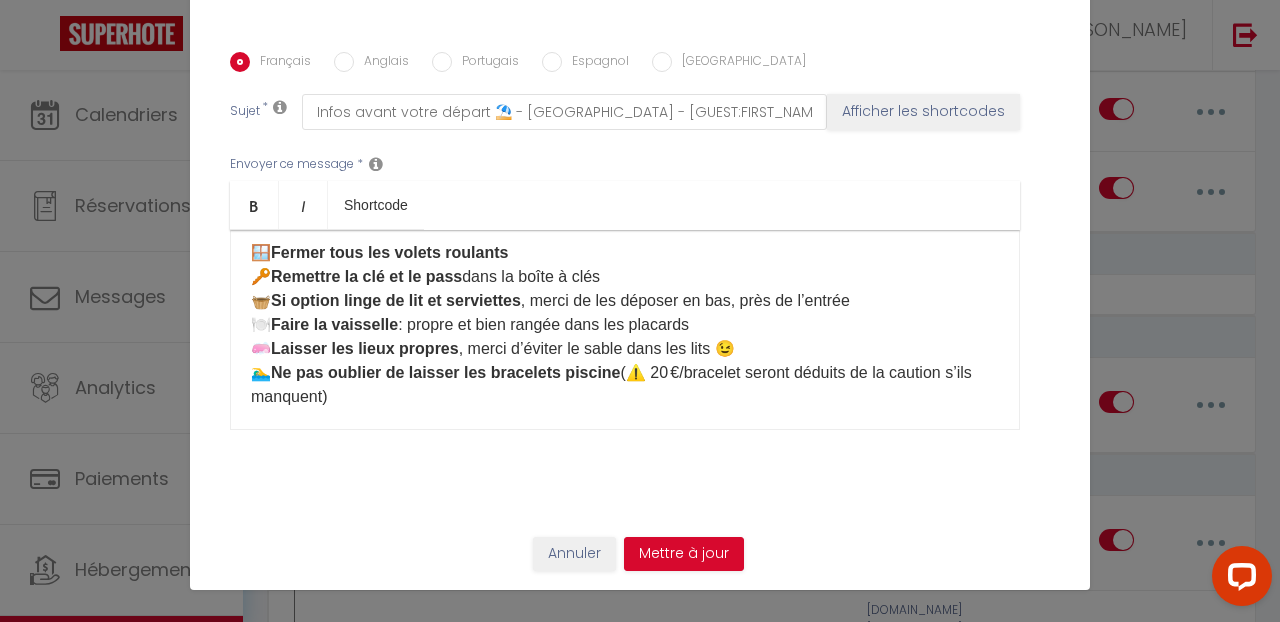 drag, startPoint x: 349, startPoint y: 397, endPoint x: 262, endPoint y: 257, distance: 164.83022 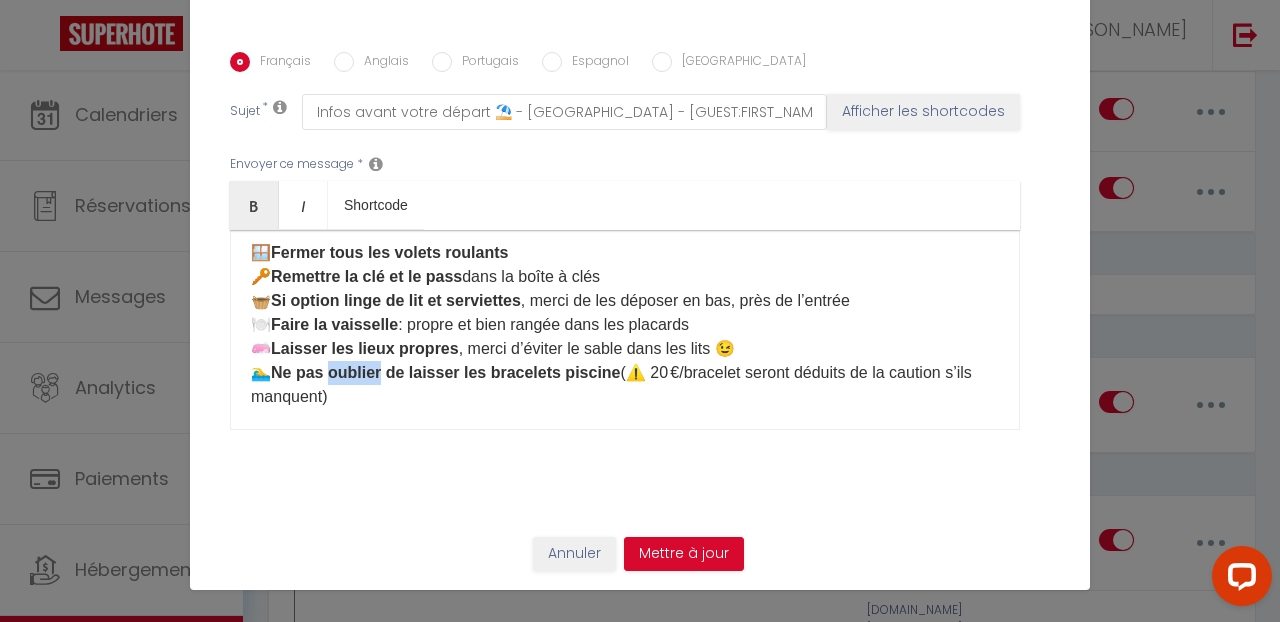click on "Ne pas oublier de laisser les bracelets piscine" at bounding box center [446, 372] 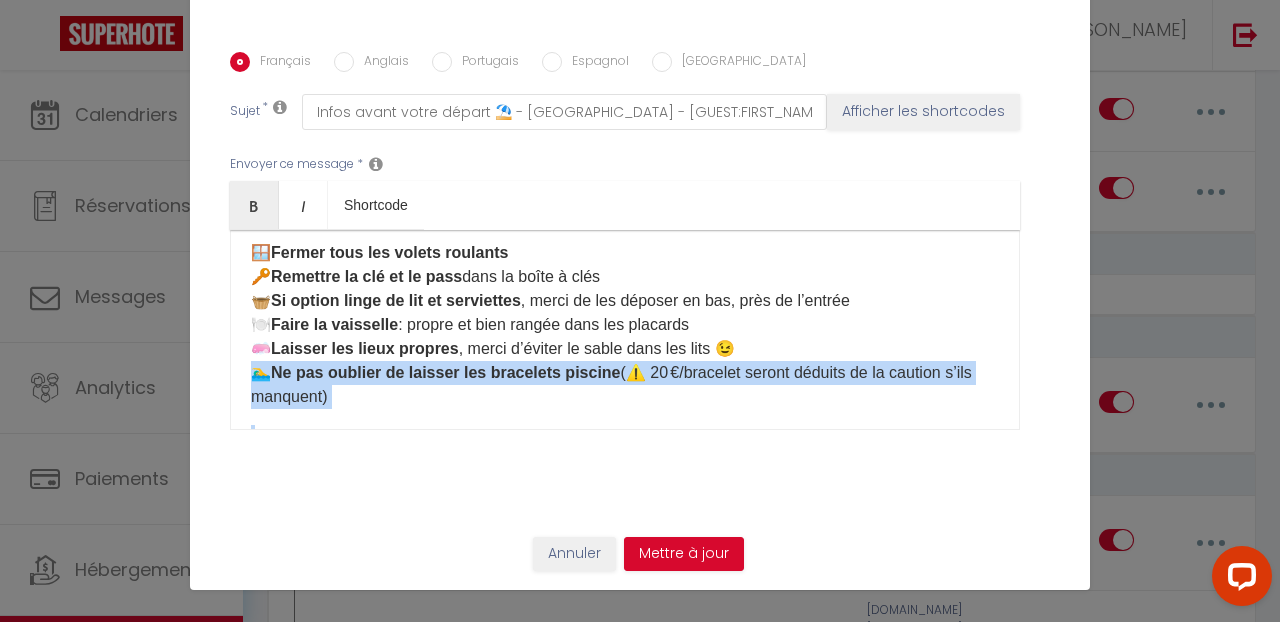 click on "Ne pas oublier de laisser les bracelets piscine" at bounding box center [446, 372] 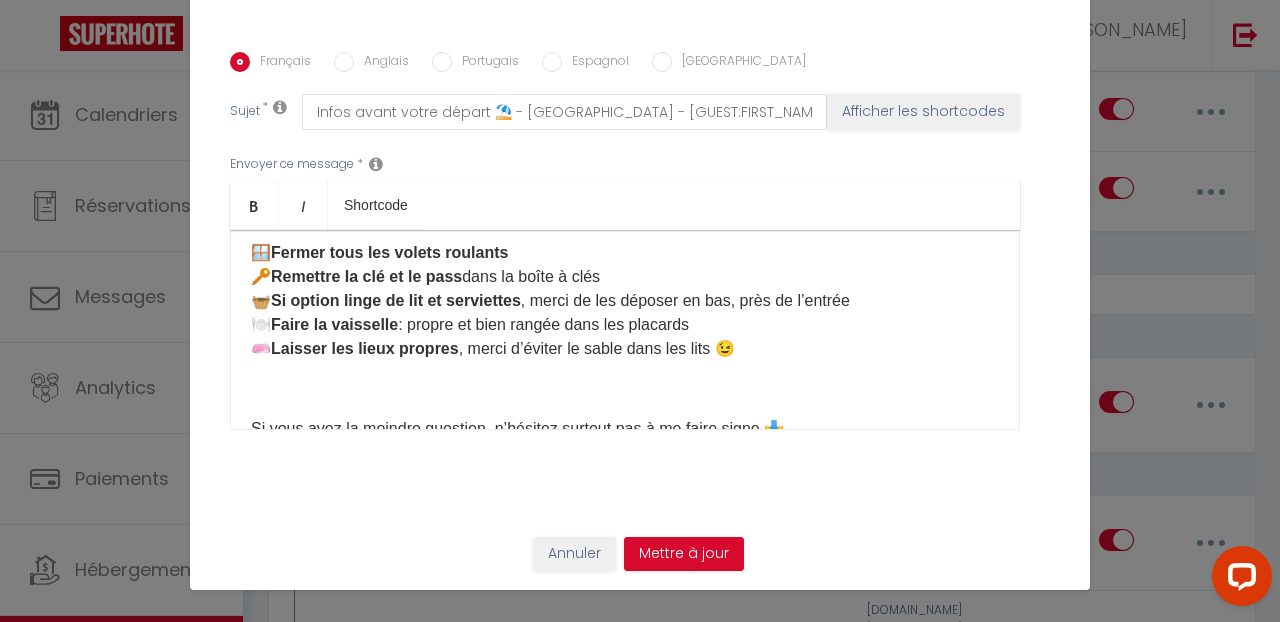 click on "Faire la vaisselle" at bounding box center (334, 324) 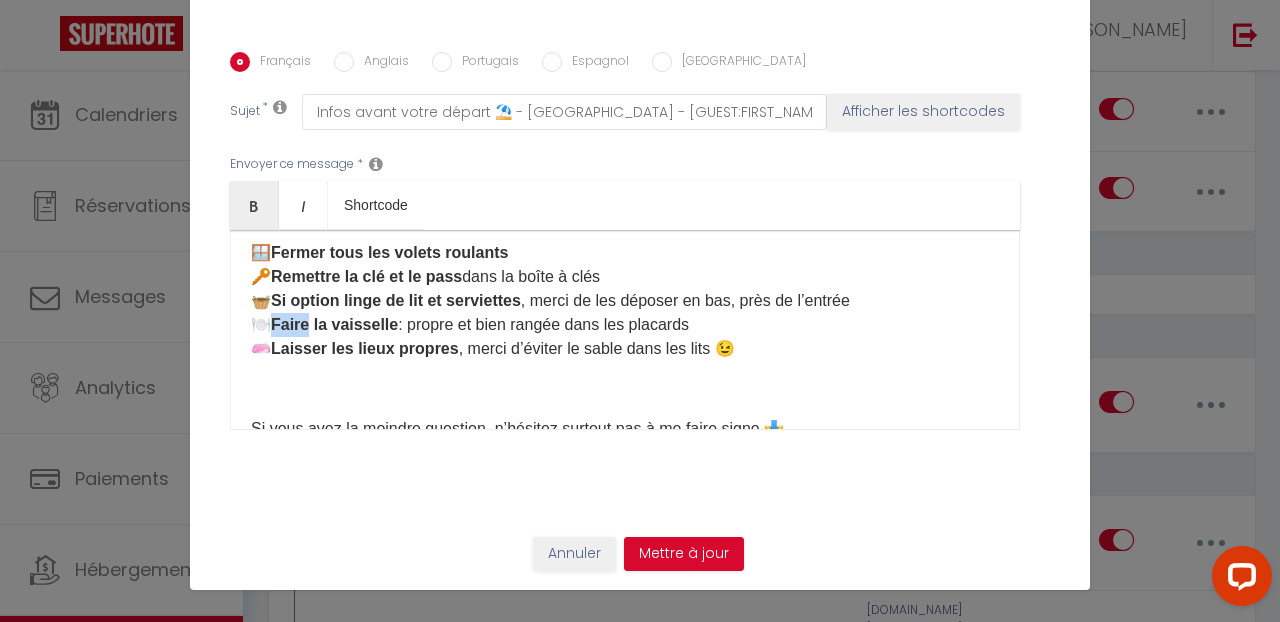 click on "Faire la vaisselle" at bounding box center [334, 324] 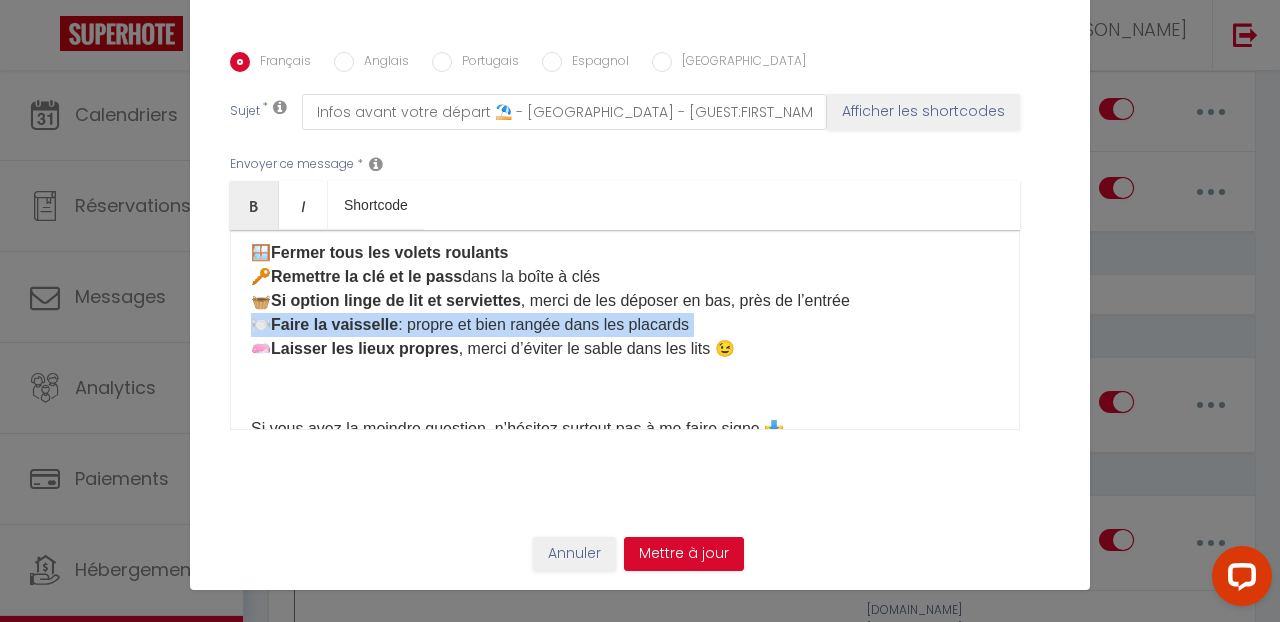 click on "Faire la vaisselle" at bounding box center (334, 324) 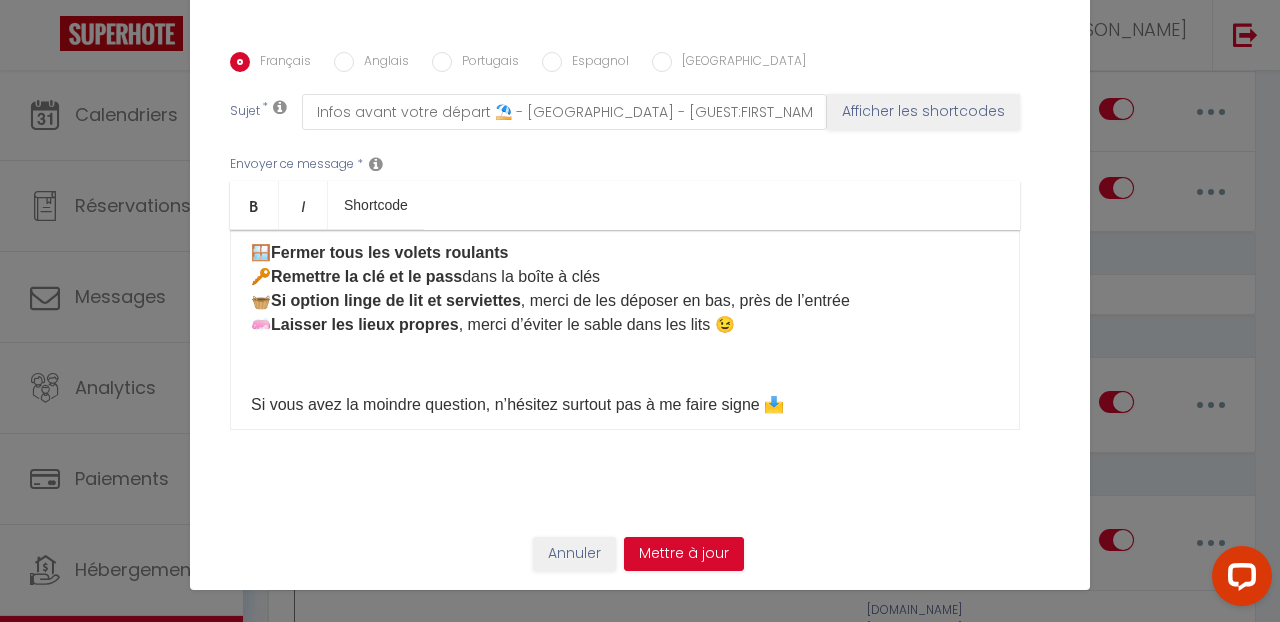 click on "Laisser les lieux propres" at bounding box center (365, 324) 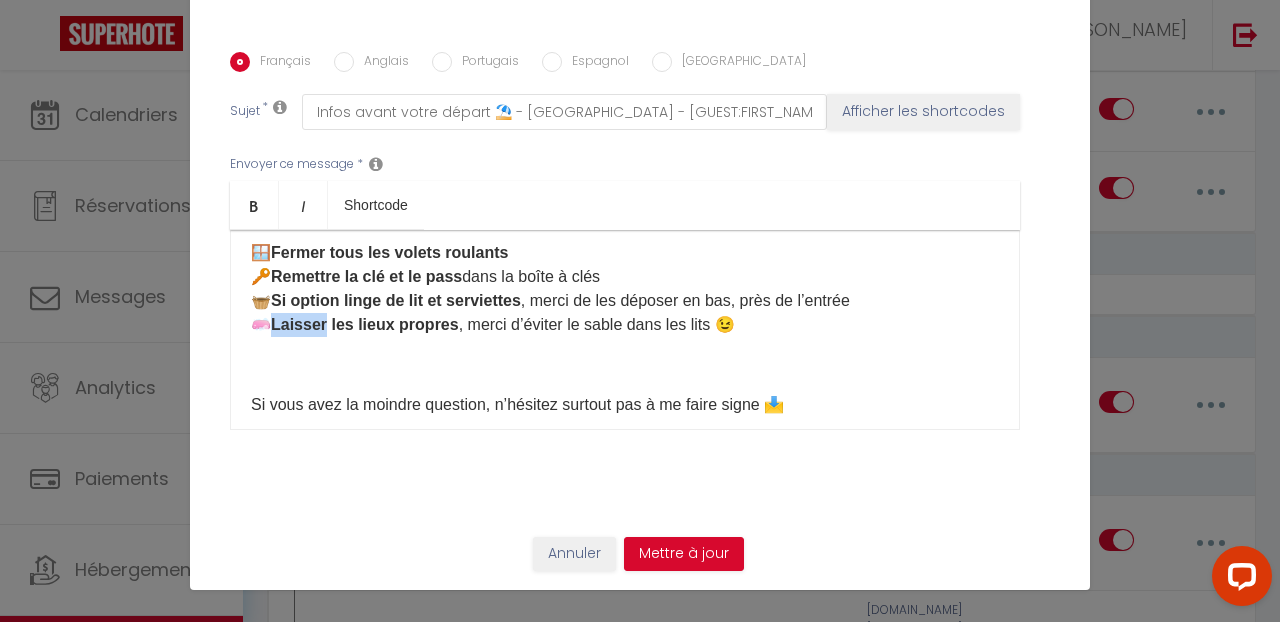 click on "Laisser les lieux propres" at bounding box center [365, 324] 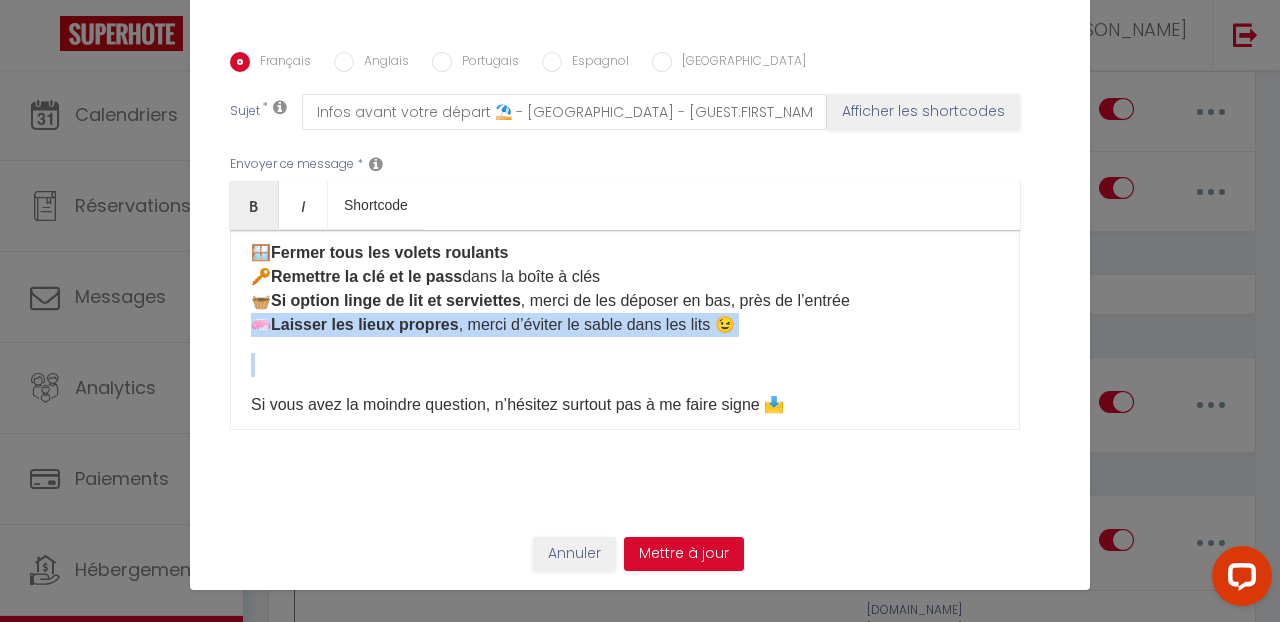 click on "Laisser les lieux propres" at bounding box center (365, 324) 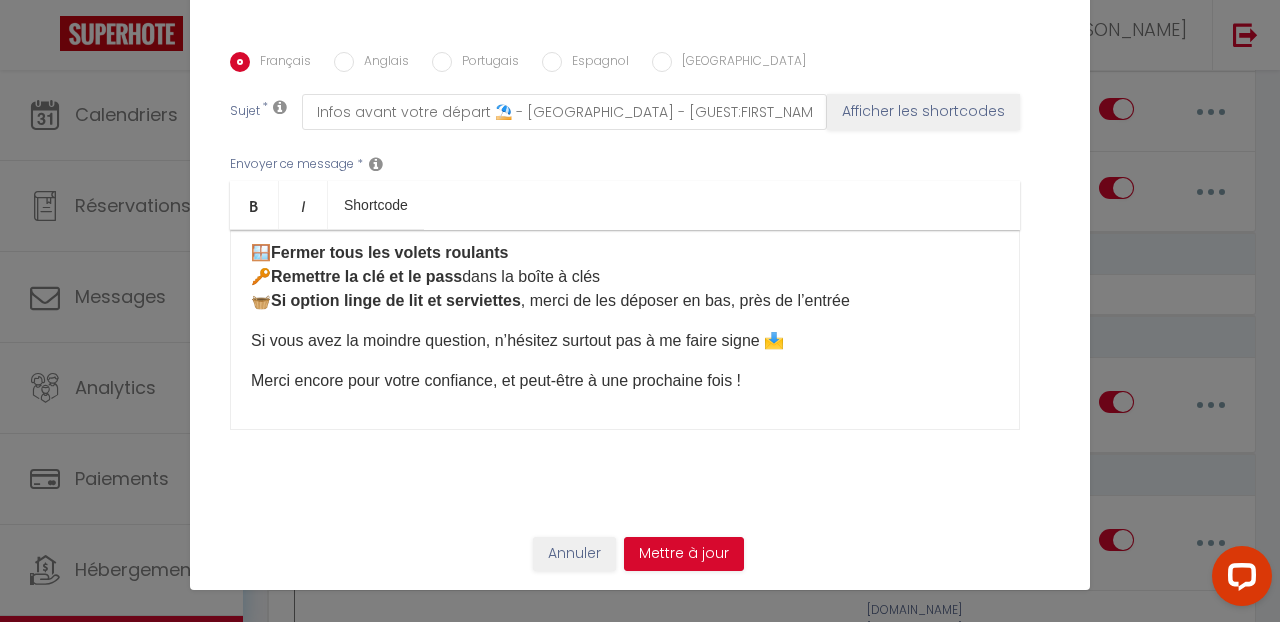 click on "Si option linge de lit et serviettes" at bounding box center (396, 300) 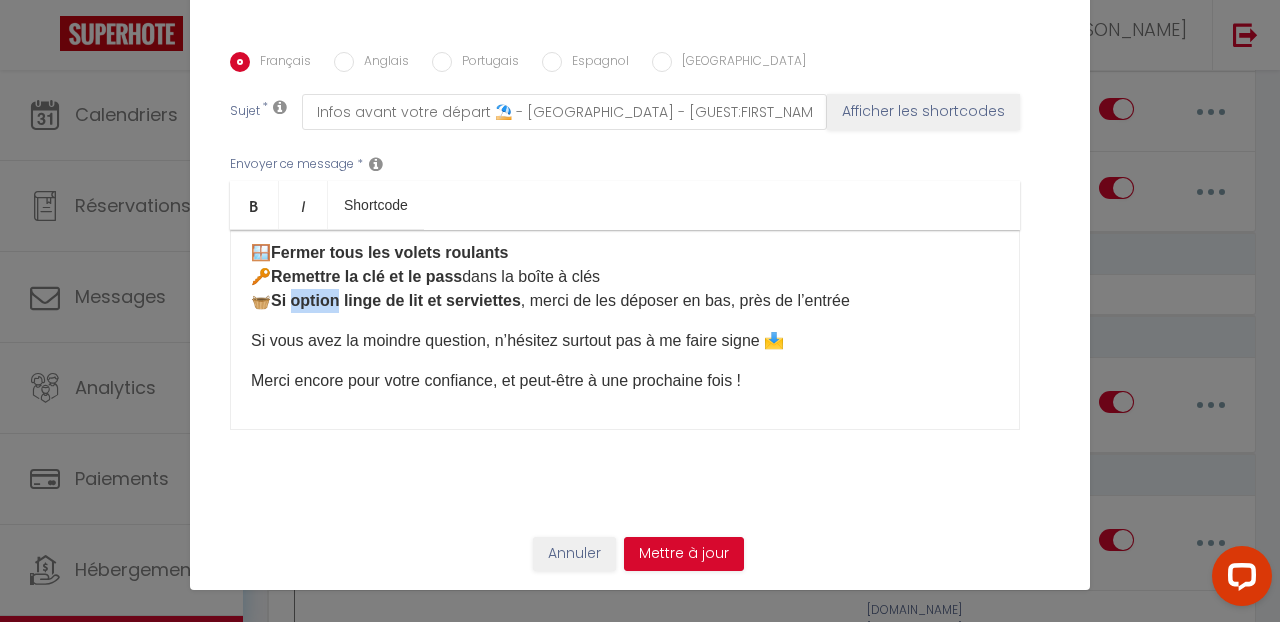 click on "Si option linge de lit et serviettes" at bounding box center [396, 300] 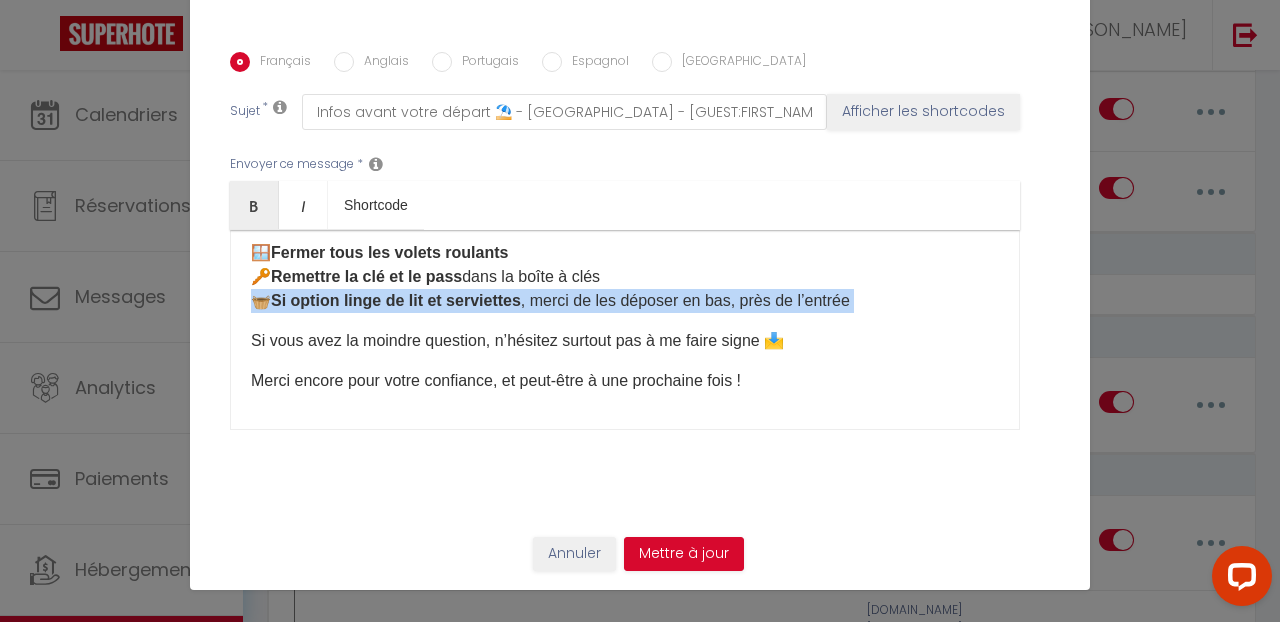 click on "Si option linge de lit et serviettes" at bounding box center [396, 300] 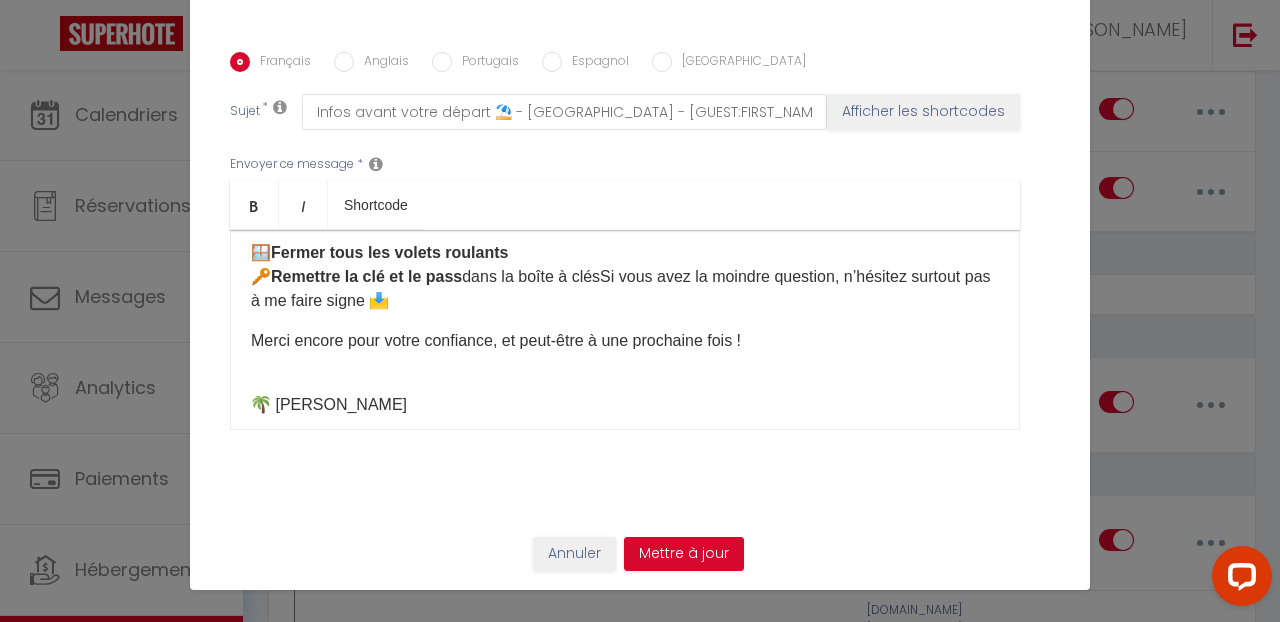 click on "🪟  Fermer tous les volets roulants 🔑  Remettre la clé et le pass  dans la boîte à clésSi vous avez la moindre question, n’hésitez surtout pas à me faire signe 📩" at bounding box center (625, 277) 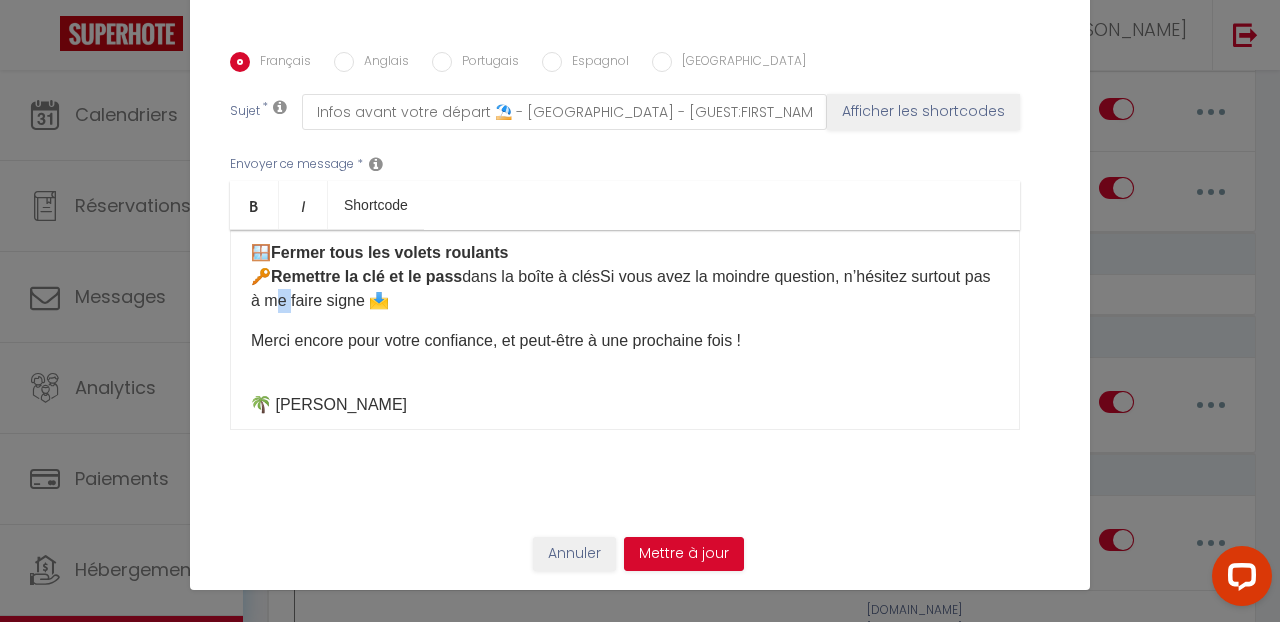 click on "🪟  Fermer tous les volets roulants 🔑  Remettre la clé et le pass  dans la boîte à clésSi vous avez la moindre question, n’hésitez surtout pas à me faire signe 📩" at bounding box center [625, 277] 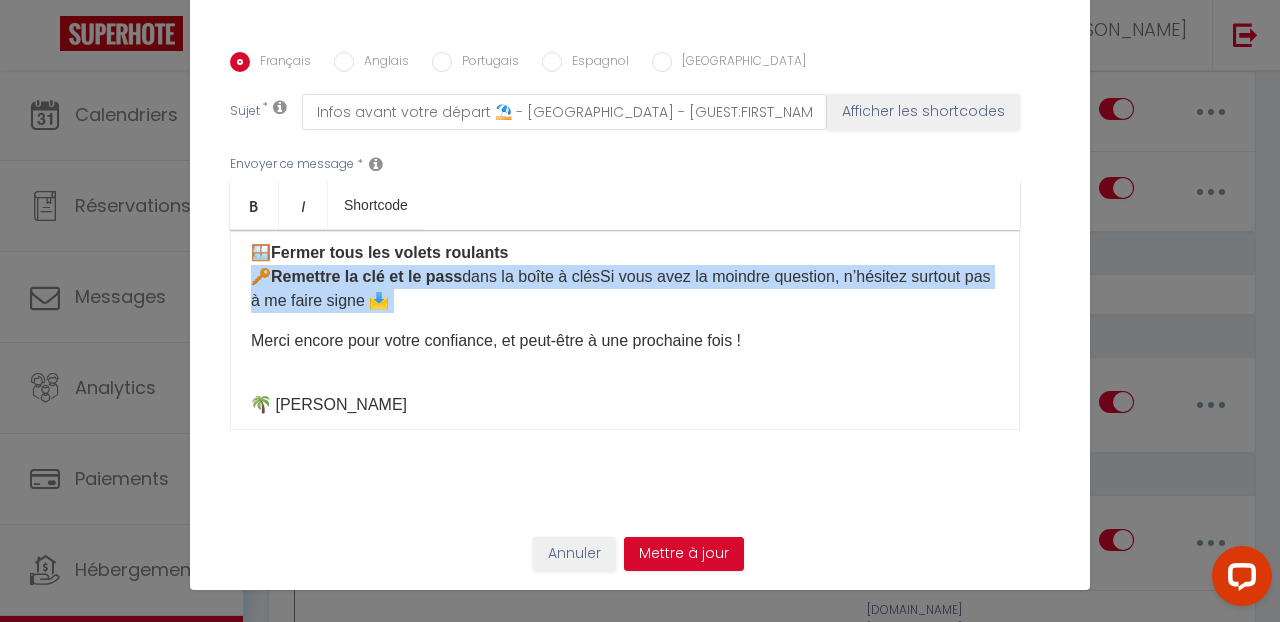 click on "🪟  Fermer tous les volets roulants 🔑  Remettre la clé et le pass  dans la boîte à clésSi vous avez la moindre question, n’hésitez surtout pas à me faire signe 📩" at bounding box center [625, 277] 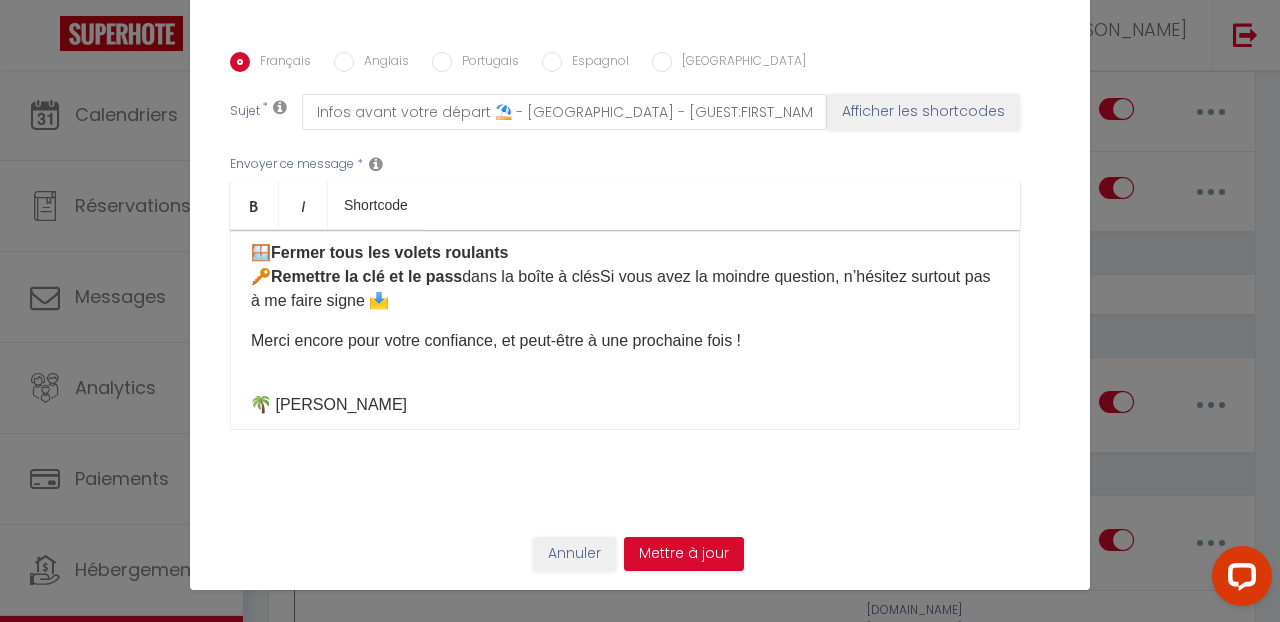 scroll, scrollTop: 238, scrollLeft: 0, axis: vertical 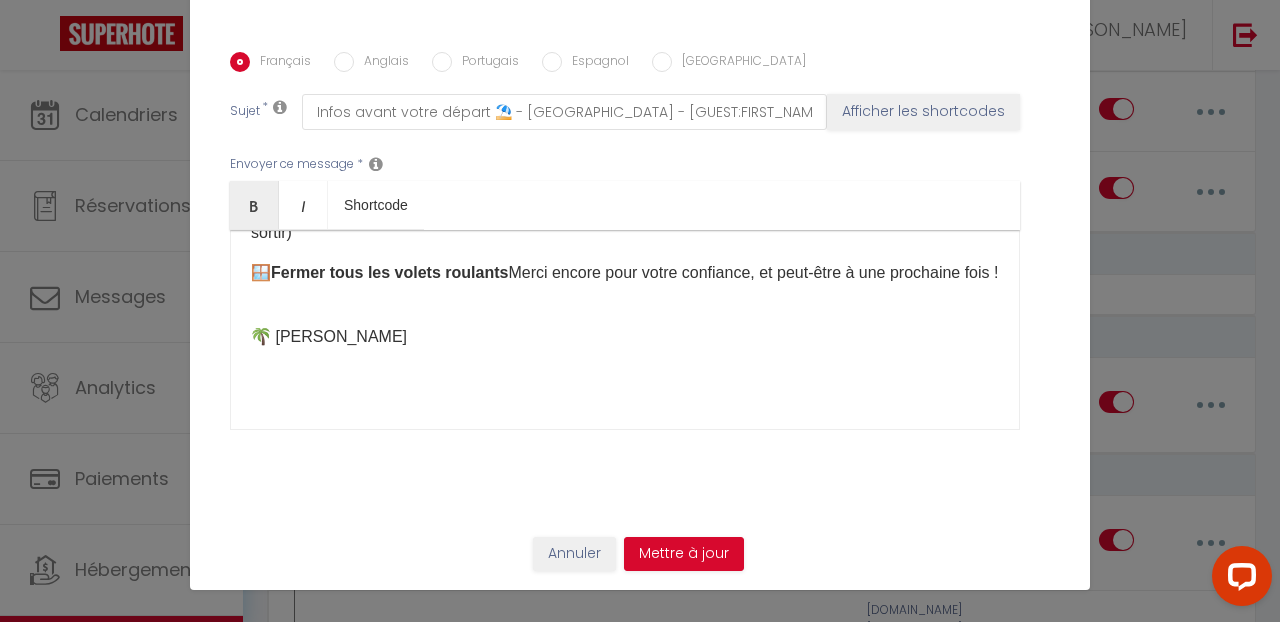 click on "Fermer tous les volets roulants" at bounding box center (389, 272) 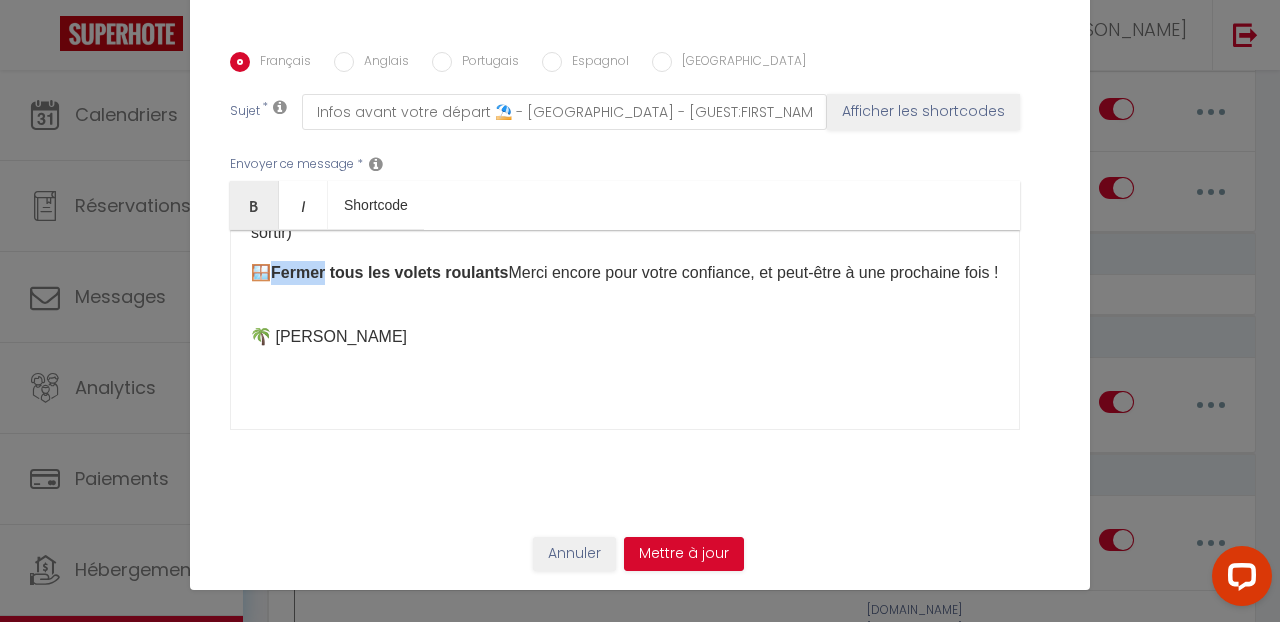 click on "Fermer tous les volets roulants" at bounding box center [389, 272] 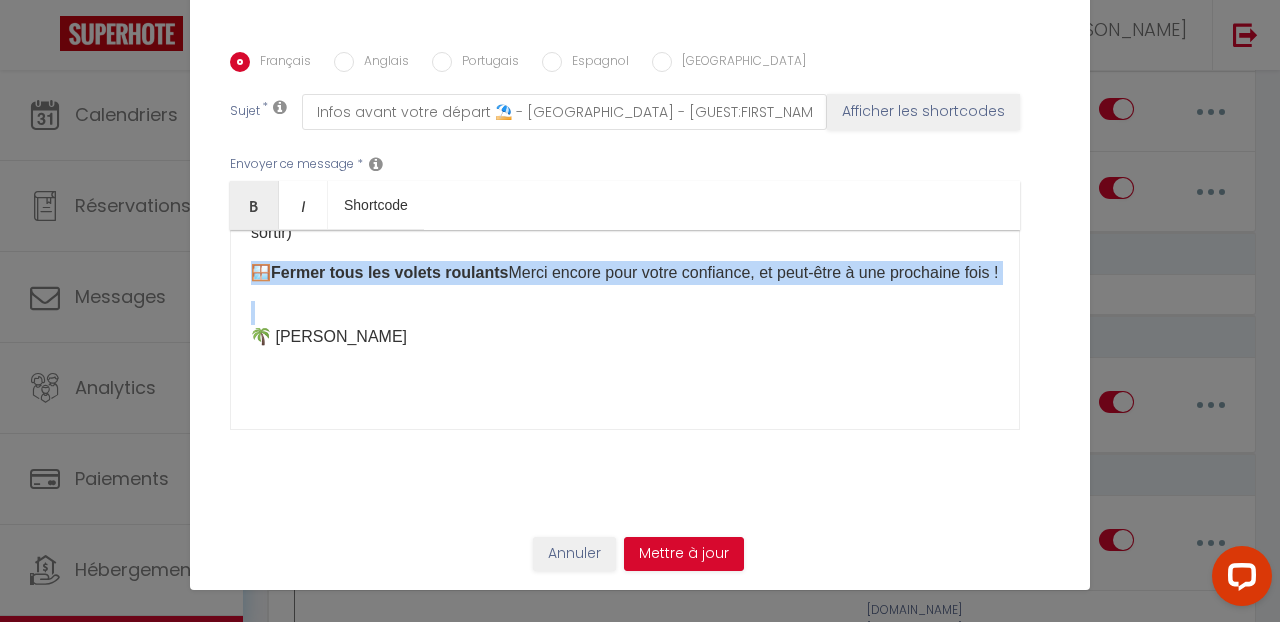 click on "Fermer tous les volets roulants" at bounding box center [389, 272] 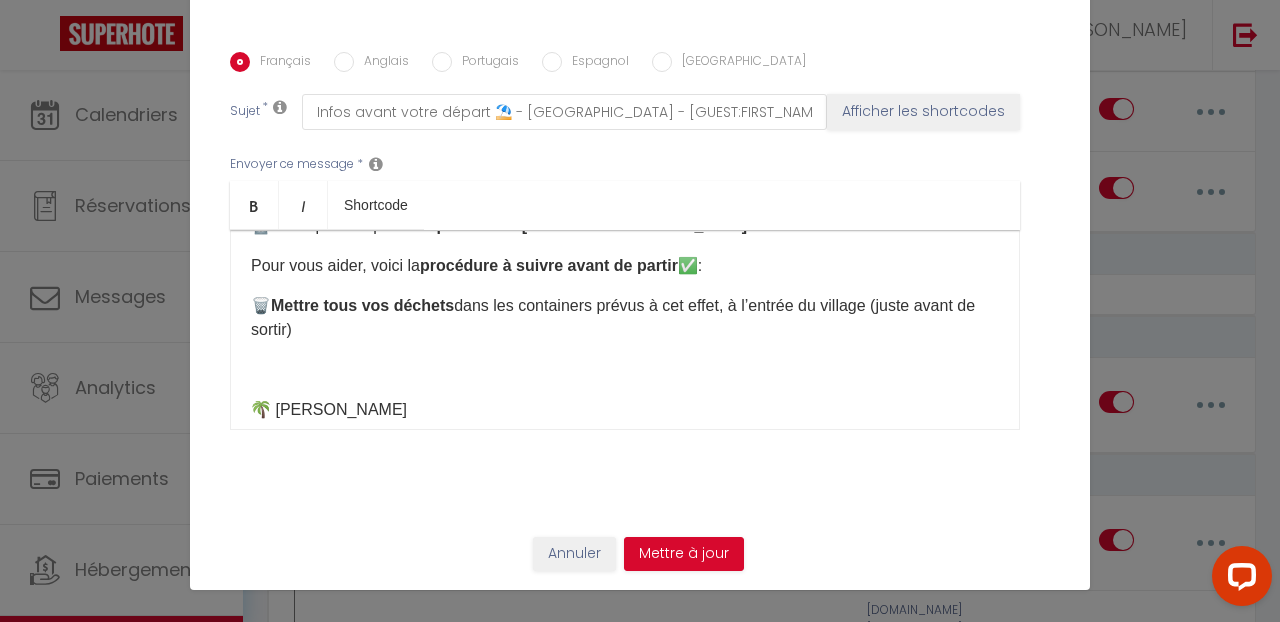 scroll, scrollTop: 123, scrollLeft: 0, axis: vertical 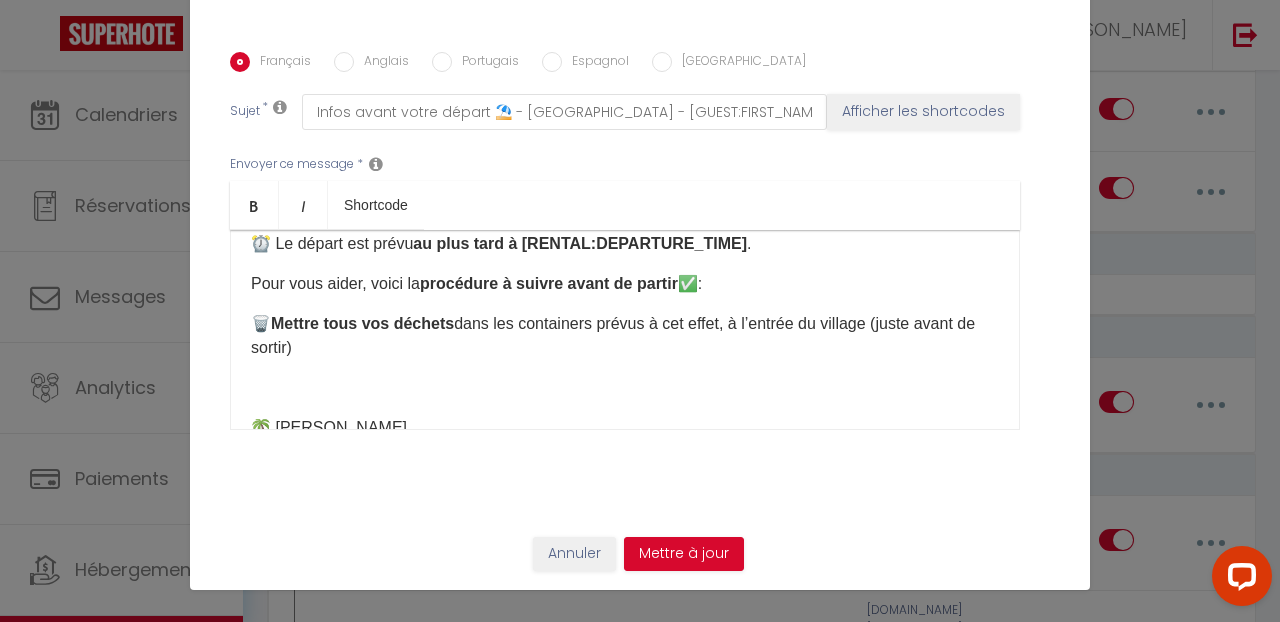 click on "🗑️  Mettre tous vos déchets  dans les containers prévus à cet effet, à l’entrée du village (juste avant de sortir) ​" at bounding box center [625, 336] 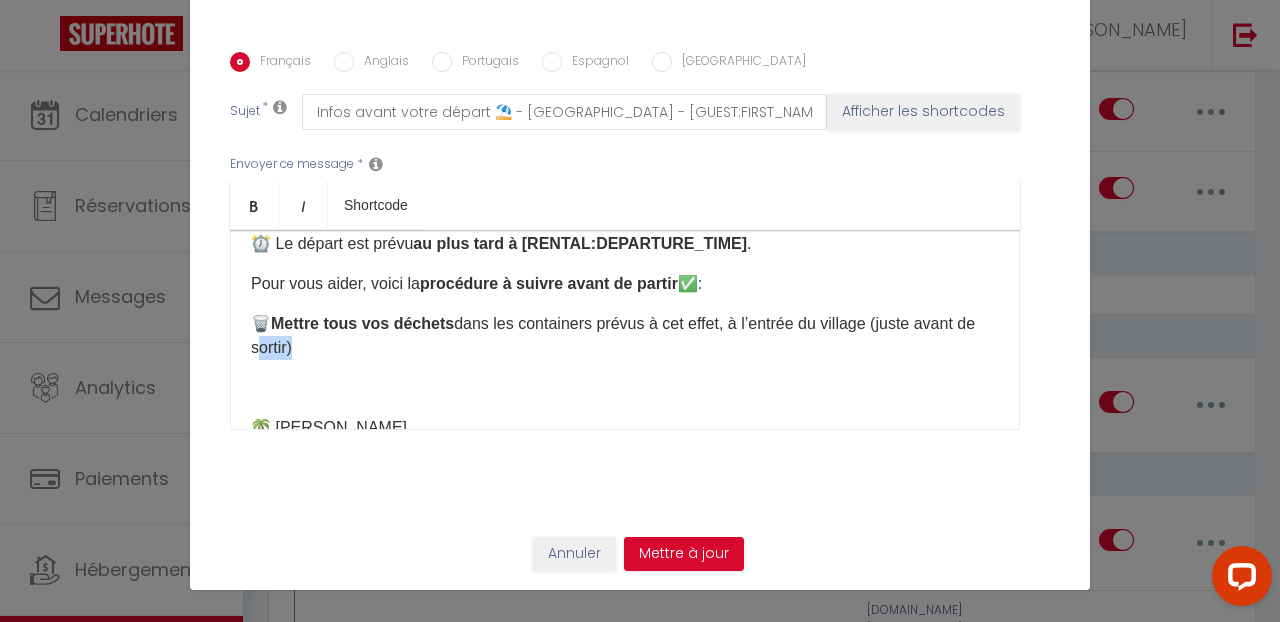 click on "🗑️  Mettre tous vos déchets  dans les containers prévus à cet effet, à l’entrée du village (juste avant de sortir) ​" at bounding box center (625, 336) 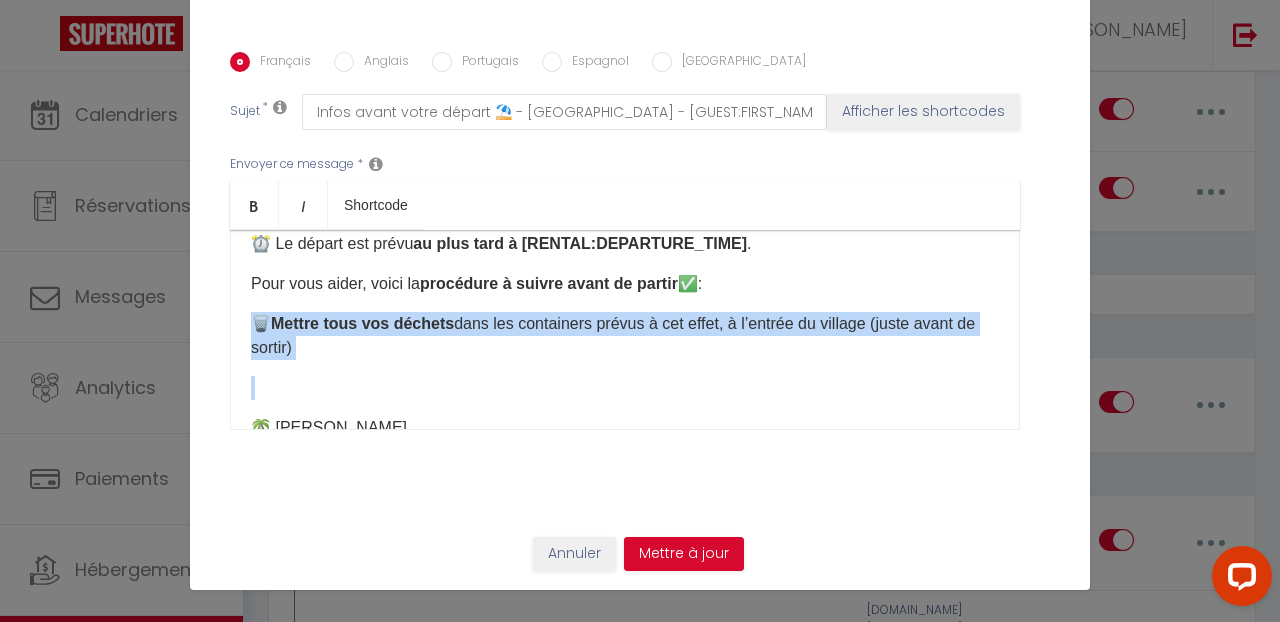 click on "🗑️  Mettre tous vos déchets  dans les containers prévus à cet effet, à l’entrée du village (juste avant de sortir) ​" at bounding box center (625, 336) 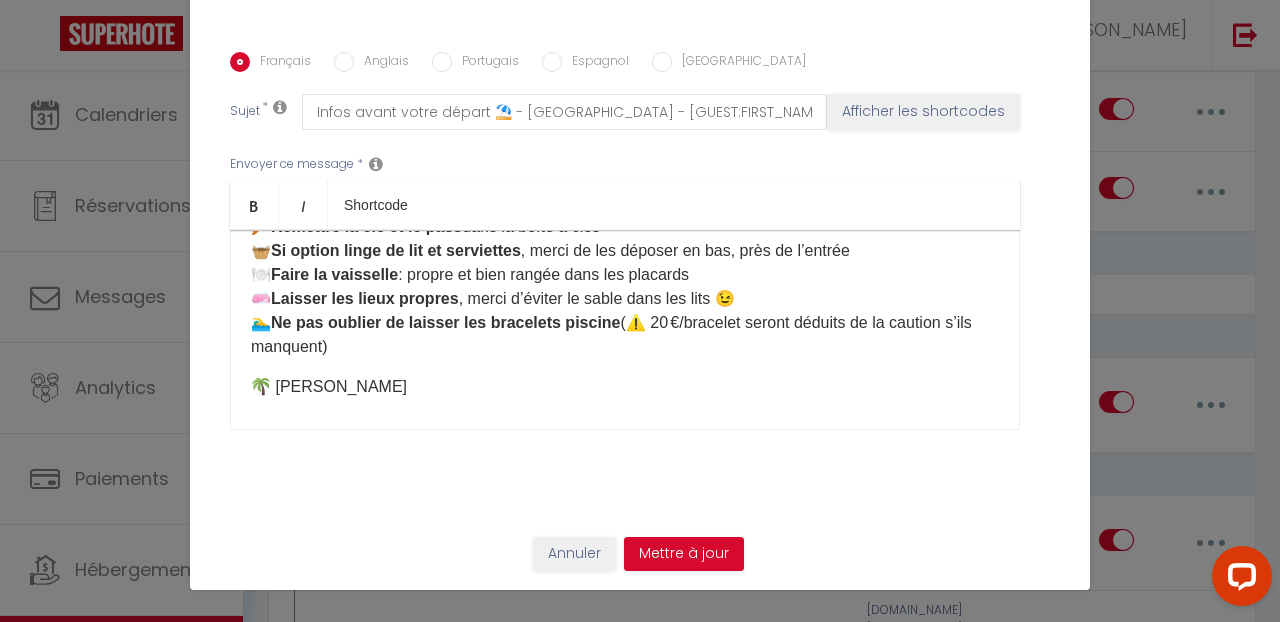 scroll, scrollTop: 318, scrollLeft: 0, axis: vertical 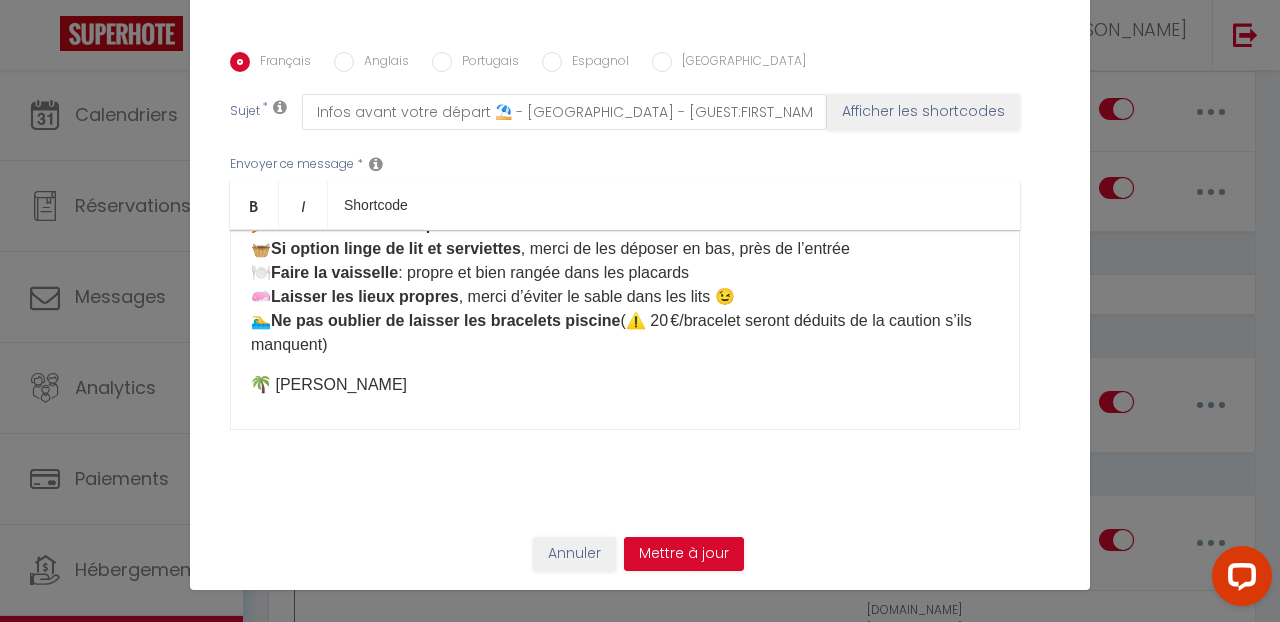 click on "🗑️  Mettre tous vos déchets  dans les containers prévus à cet effet, à l’entrée du village (juste avant de sortir) ❄️  Éteindre toutes les climatisations 🪟  Fermer tous les volets roulants 🔑  Remettre la clé et le pass  dans la boîte à clés 🧺  Si option linge de lit et serviettes , merci de les déposer en bas, près de l’entrée 🍽️  Faire la vaisselle  : propre et bien rangée dans les placards 🧼  Laisser les lieux propres , merci d’éviter le sable dans les lits 😉 🏊‍♂️  Ne pas oublier de laisser les bracelets piscine  (⚠️ 20 €/bracelet seront déduits de la caution s’ils manquent) ​" at bounding box center (625, 237) 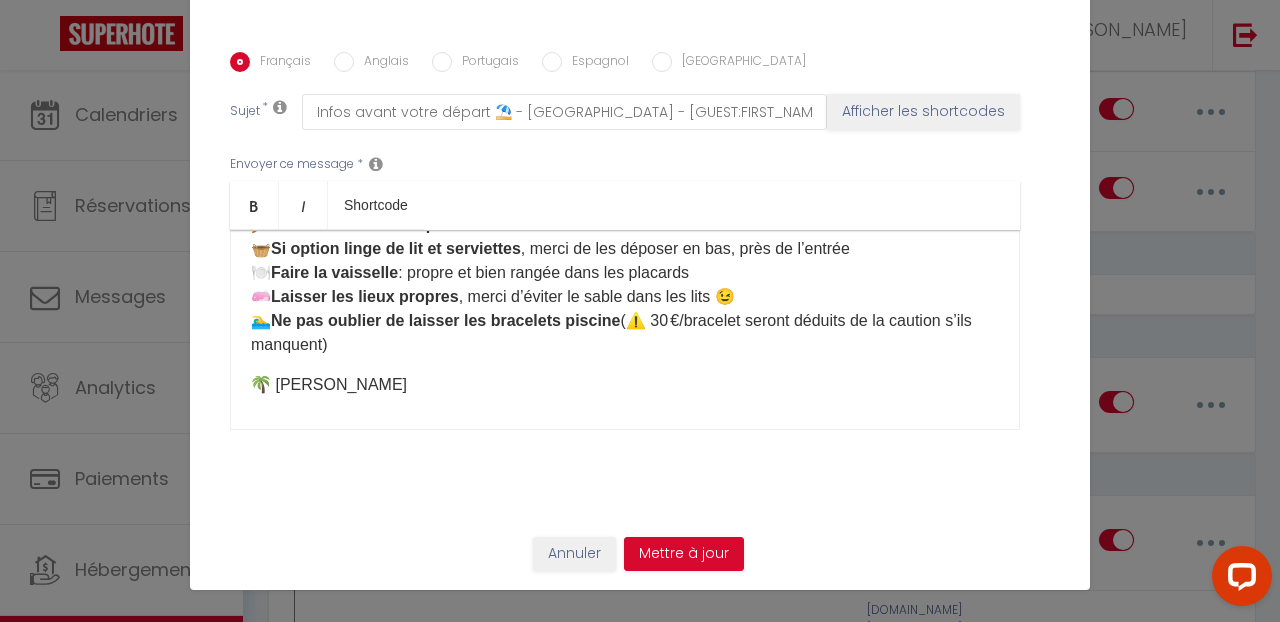 click on "🗑️  Mettre tous vos déchets  dans les containers prévus à cet effet, à l’entrée du village (juste avant de sortir) ❄️  Éteindre toutes les climatisations 🪟  Fermer tous les volets roulants 🔑  Remettre la clé et le pass  dans la boîte à clés 🧺  Si option linge de lit et serviettes , merci de les déposer en bas, près de l’entrée 🍽️  Faire la vaisselle  : propre et bien rangée dans les placards 🧼  Laisser les lieux propres , merci d’éviter le sable dans les lits 😉 🏊‍♂️  Ne pas oublier de laisser les bracelets piscine  (⚠️ 30 €/bracelet seront déduits de la caution s’ils manquent) ​" at bounding box center [625, 237] 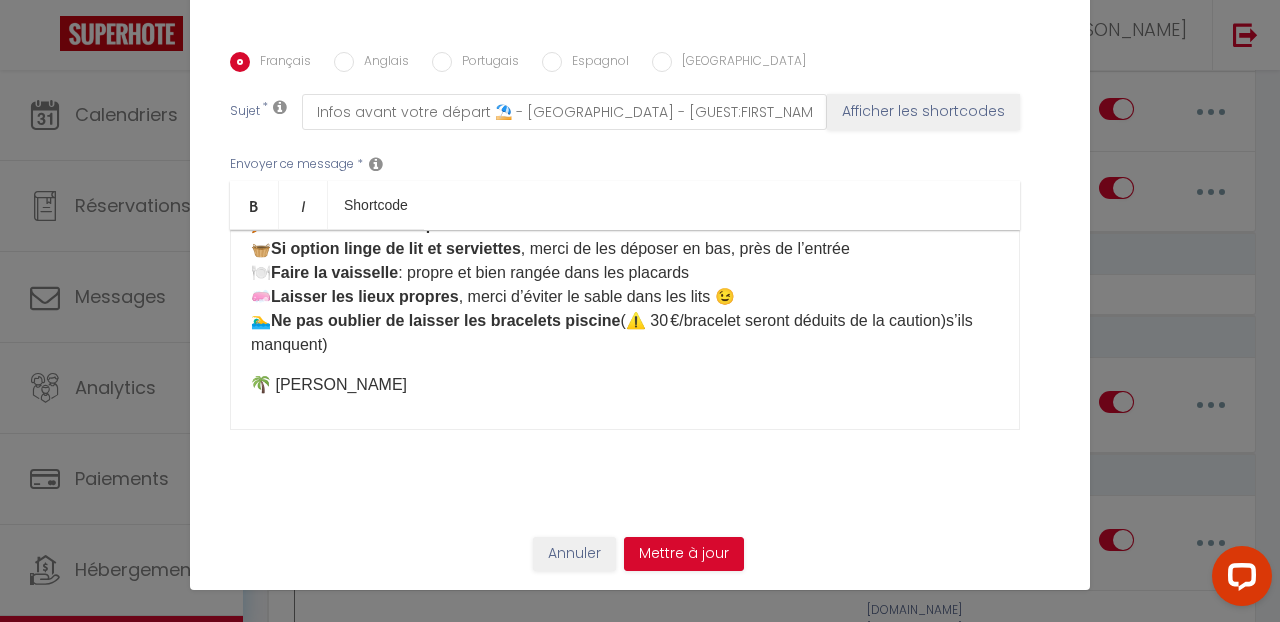 click on "🗑️  Mettre tous vos déchets  dans les containers prévus à cet effet, à l’entrée du village (juste avant de sortir) ❄️  Éteindre toutes les climatisations 🪟  Fermer tous les volets roulants 🔑  Remettre la clé et le pass  dans la boîte à clés 🧺  Si option linge de lit et serviettes , merci de les déposer en bas, près de l’entrée 🍽️  Faire la vaisselle  : propre et bien rangée dans les placards 🧼  Laisser les lieux propres , merci d’éviter le sable dans les lits 😉 🏊‍♂️  Ne pas oublier de laisser les bracelets piscine  (⚠️ 30 €/bracelet seront déduits de la caution)s’ils manquent) ​" at bounding box center (625, 237) 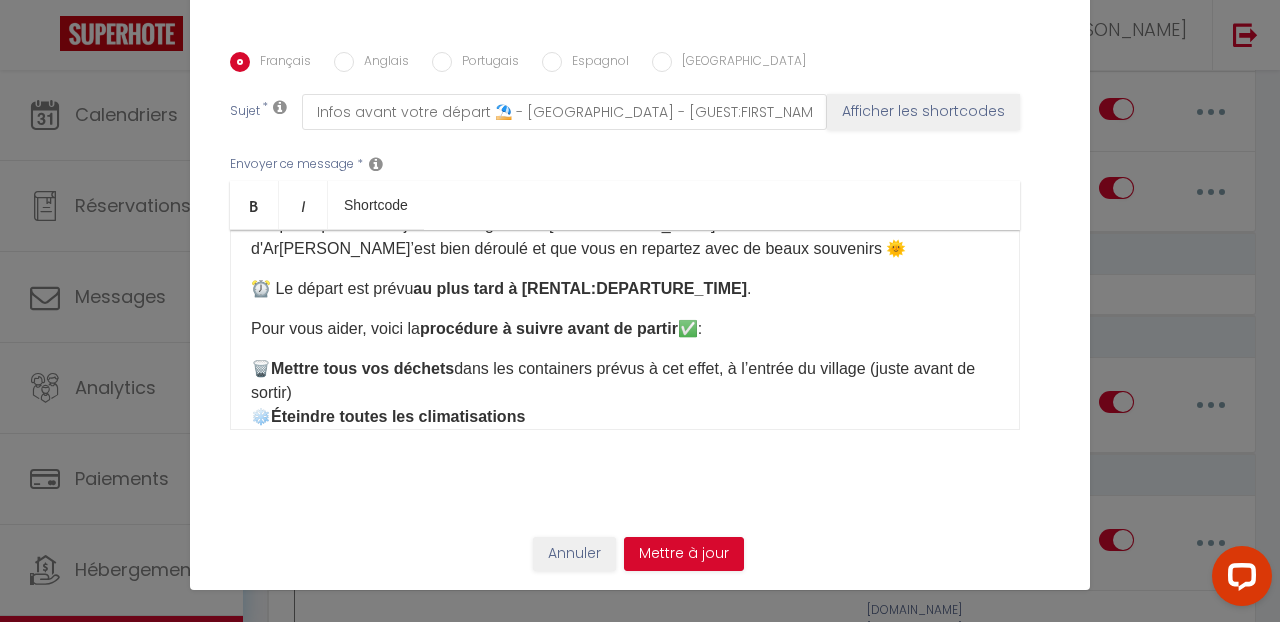 scroll, scrollTop: 73, scrollLeft: 0, axis: vertical 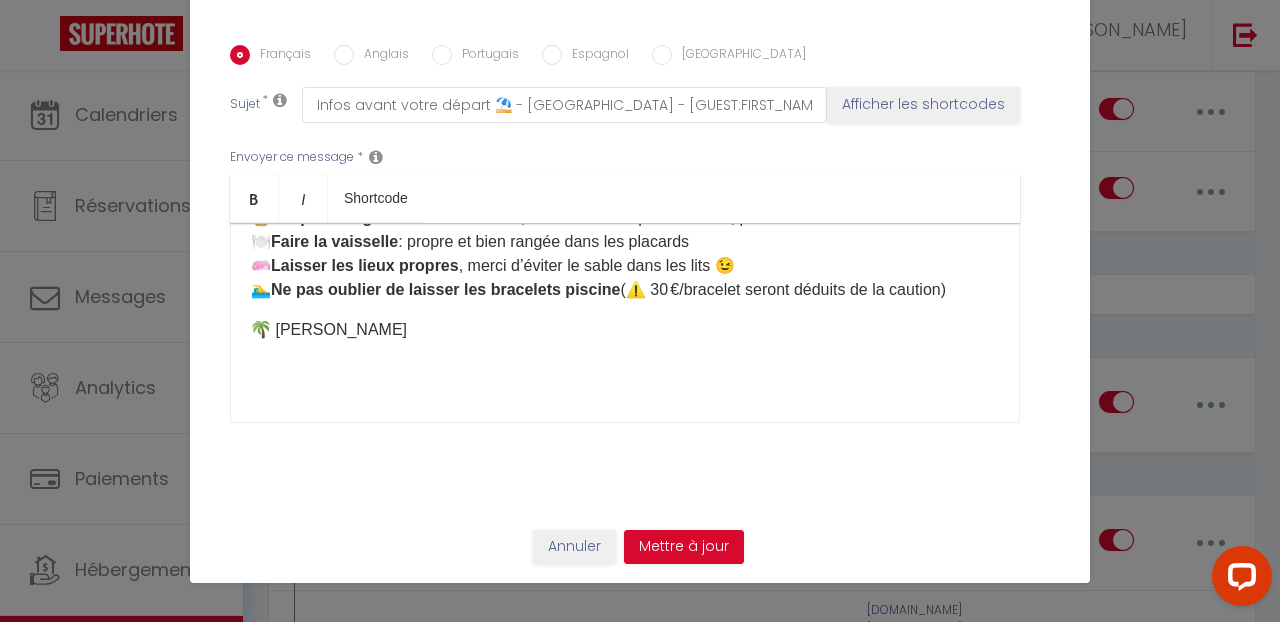click on "🌴 [PERSON_NAME]" at bounding box center [625, 330] 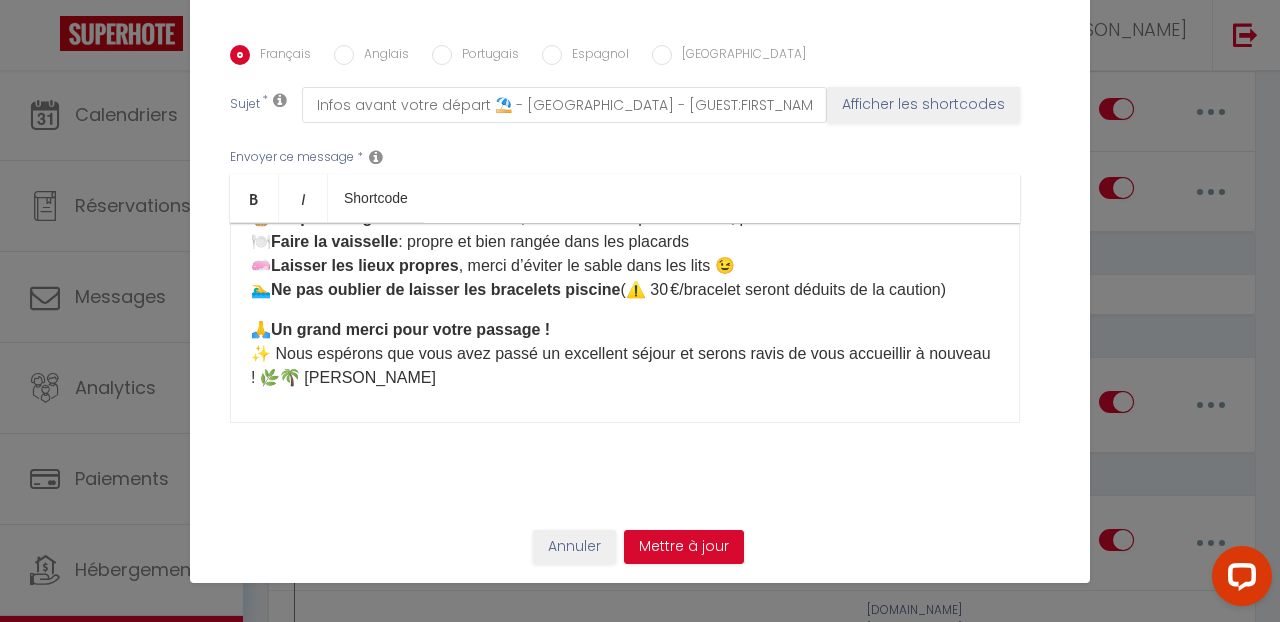 click on "🙏  Un grand merci pour votre passage ! ✨ Nous espérons que vous avez passé un excellent séjour et serons ravis de vous accueillir à nouveau ! 🌿 ​ 🌴 [PERSON_NAME]" at bounding box center [625, 354] 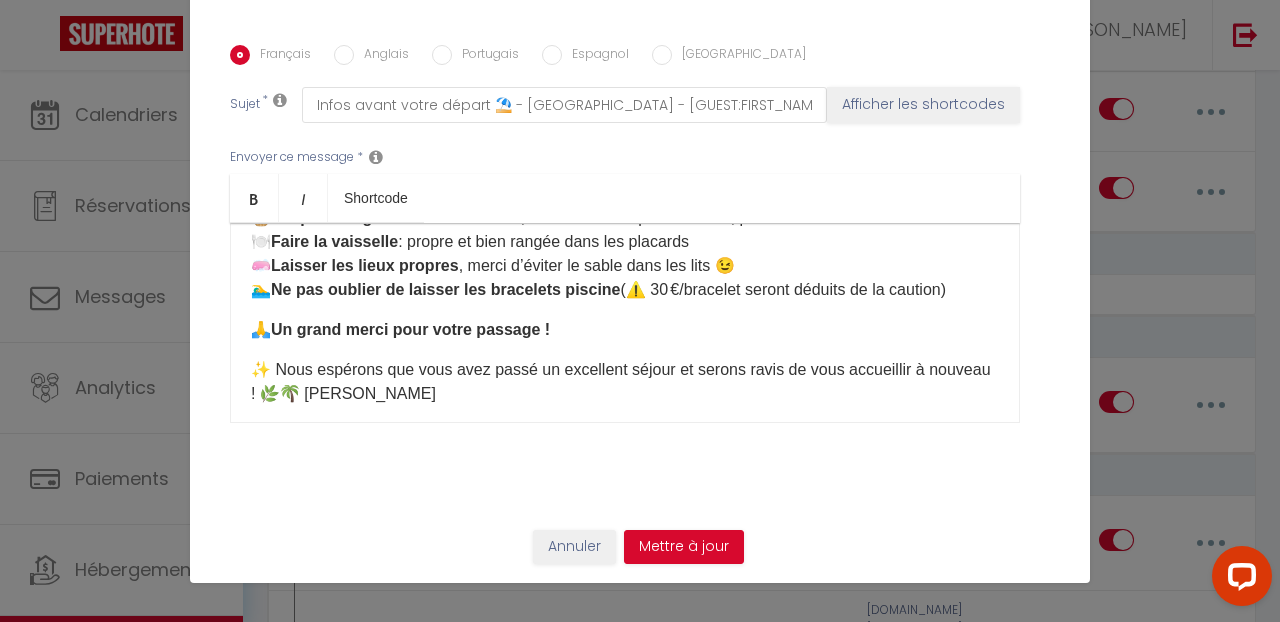 click on "Bonjour [GUEST:FIRST_NAME] 😊
J’espère que votre séjour au village de [GEOGRAPHIC_DATA] et sur le Bassin d'[PERSON_NAME] s’est bien déroulé et que vous en repartez avec de beaux souvenirs 🌞
⏰ Le départ est prévu  au plus tard à [RENTAL:DEPARTURE_TIME] .
Pour vous aider, voici la  procédure à suivre avant de partir  ✅ : 🗑️  Mettre tous vos déchets  dans les containers prévus à cet effet, à l’entrée du village (juste avant de sortir) ❄️  Éteindre toutes les climatisations 🪟  Fermer tous les volets roulants 🔑  Remettre la clé et le pass  dans la boîte à clés 🧺  Si option linge de lit et serviettes , merci de les déposer en bas, près de l’entrée 🍽️  Faire la vaisselle  : propre et bien rangée dans les placards 🧼  Laisser les lieux propres , merci d’éviter le sable dans les lits 😉 🏊‍♂️  Ne pas oublier de laisser les bracelets piscine  (⚠️ 30 €/bracelet seront déduits de la caution) 🙏  ​ ​ ​" at bounding box center (625, 323) 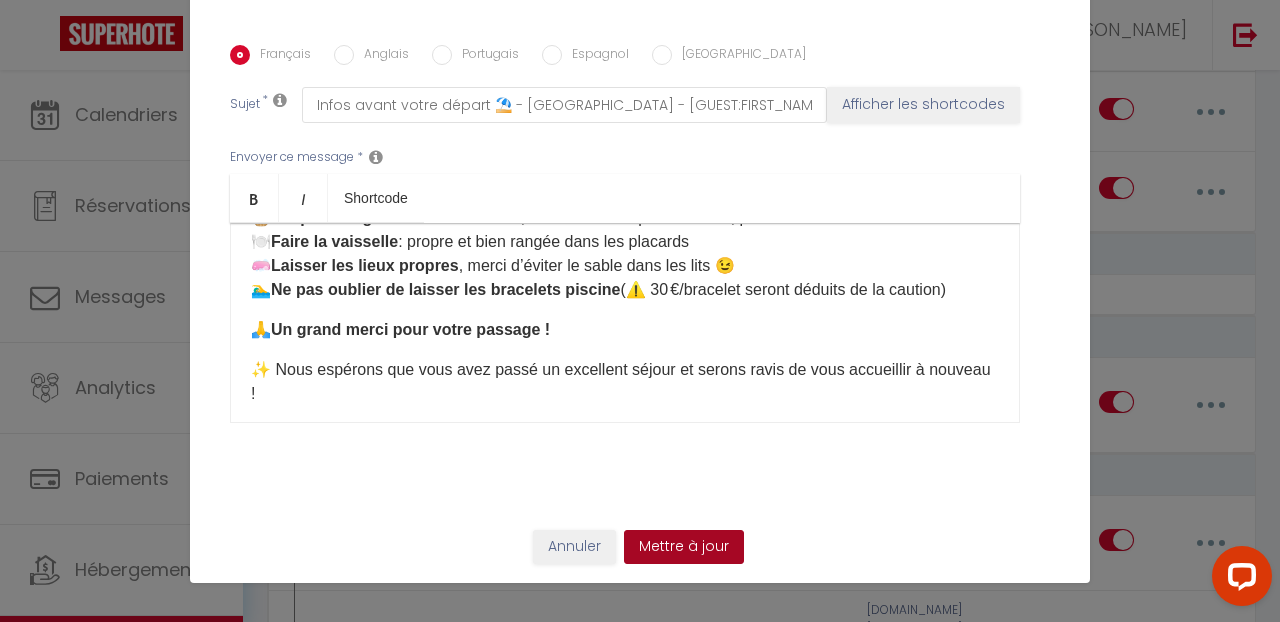 click on "Mettre à jour" at bounding box center [684, 547] 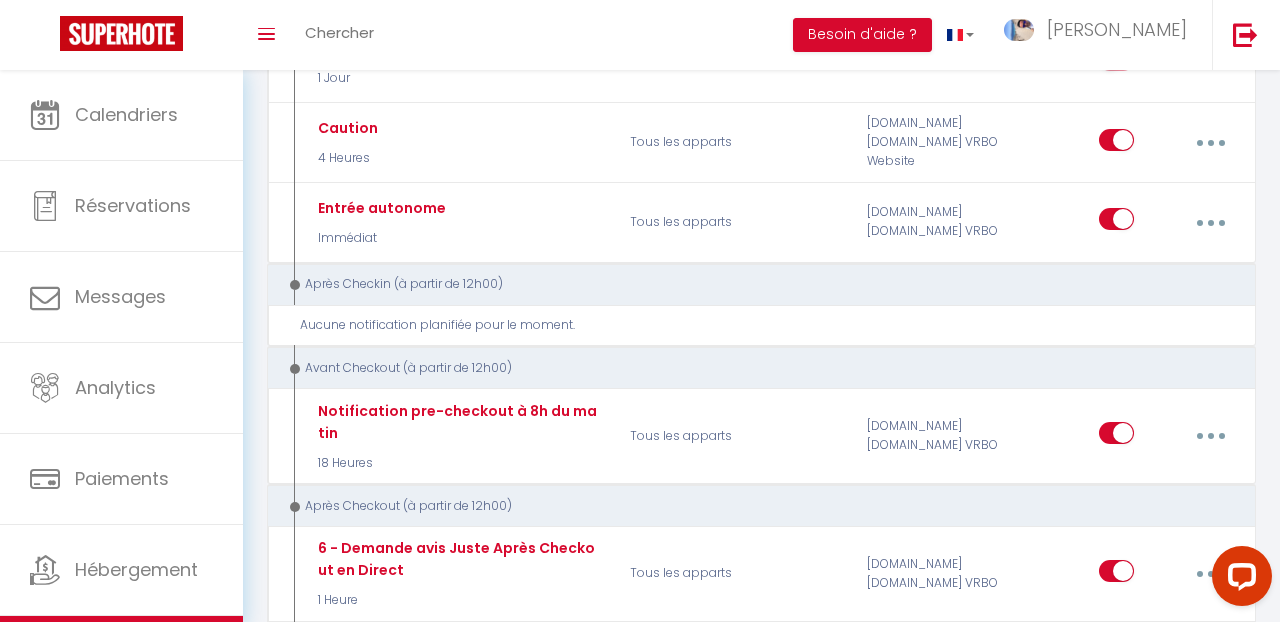 scroll, scrollTop: 519, scrollLeft: 0, axis: vertical 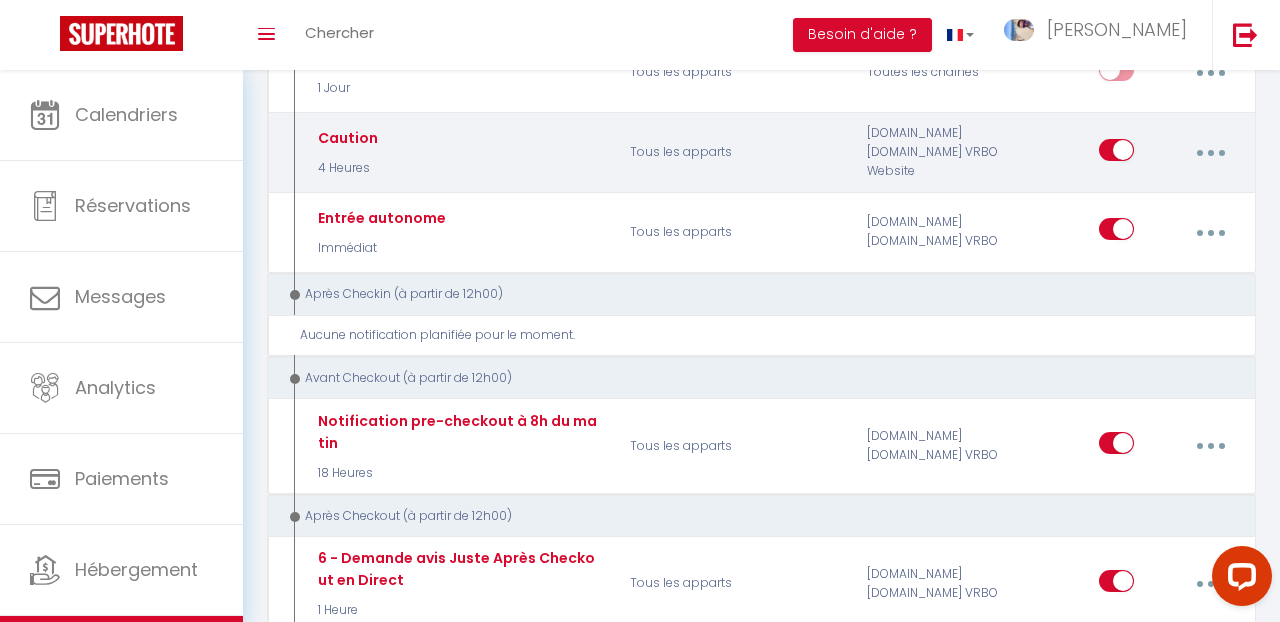 click at bounding box center (1210, 153) 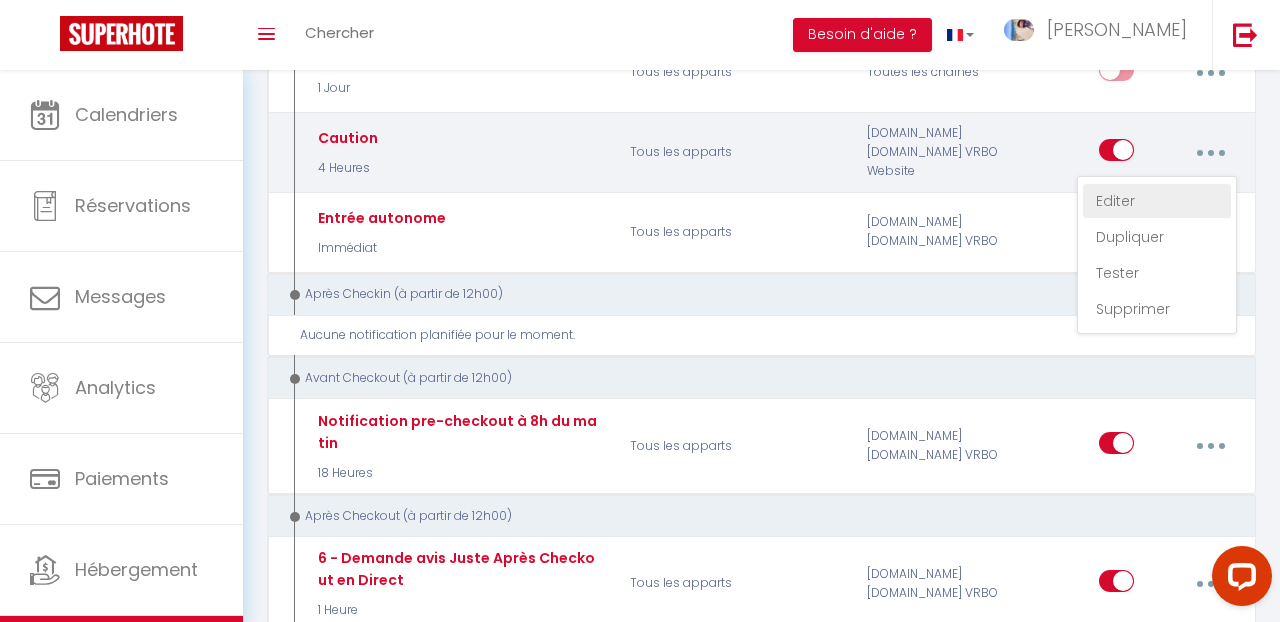 click on "Editer" at bounding box center (1157, 201) 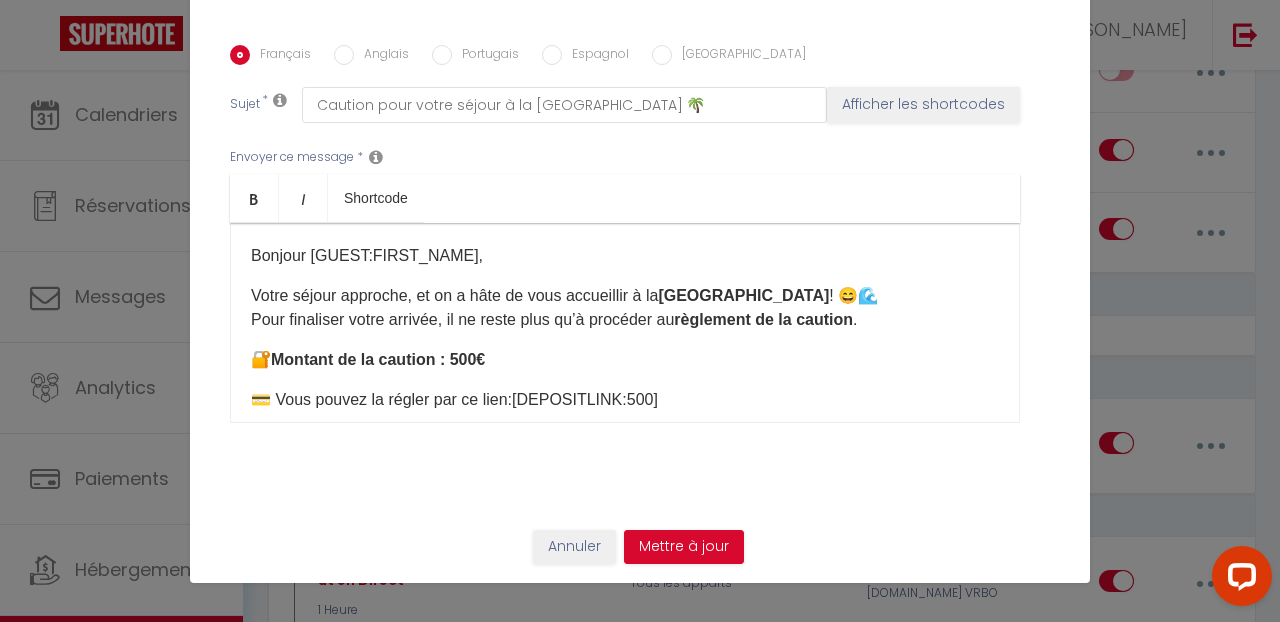 scroll, scrollTop: 0, scrollLeft: 0, axis: both 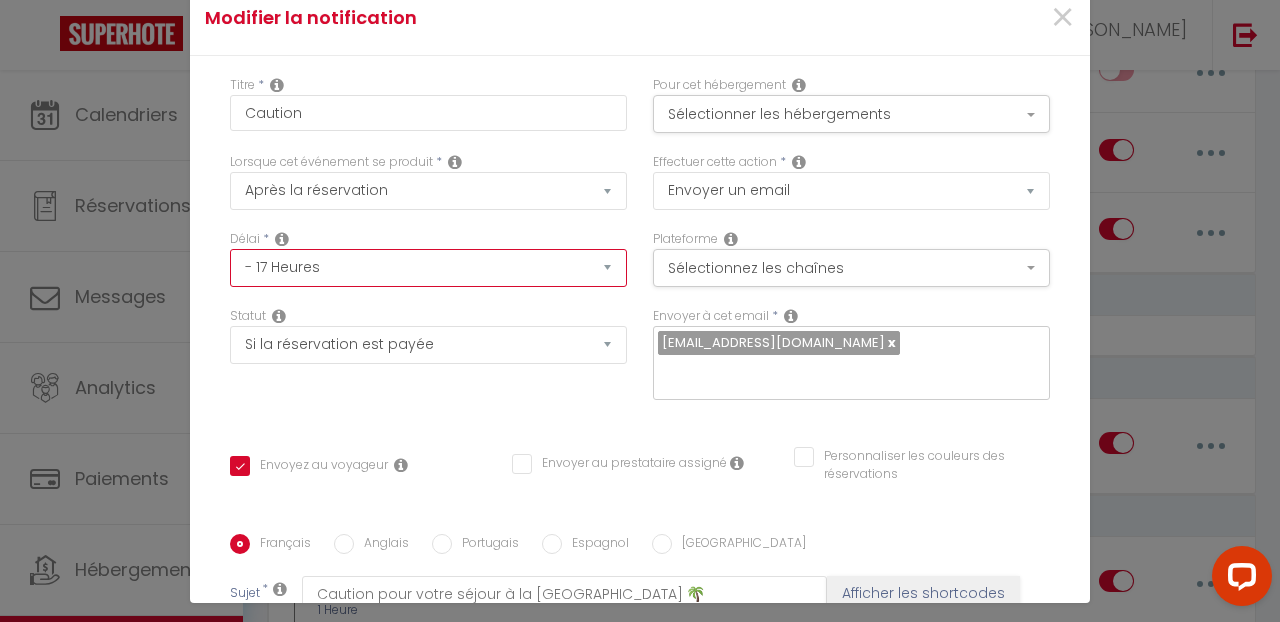 click on "Statut     Aucun   Si la réservation est payée   Si réservation non payée   Si la caution a été prise   Si caution non payée" at bounding box center [428, 363] 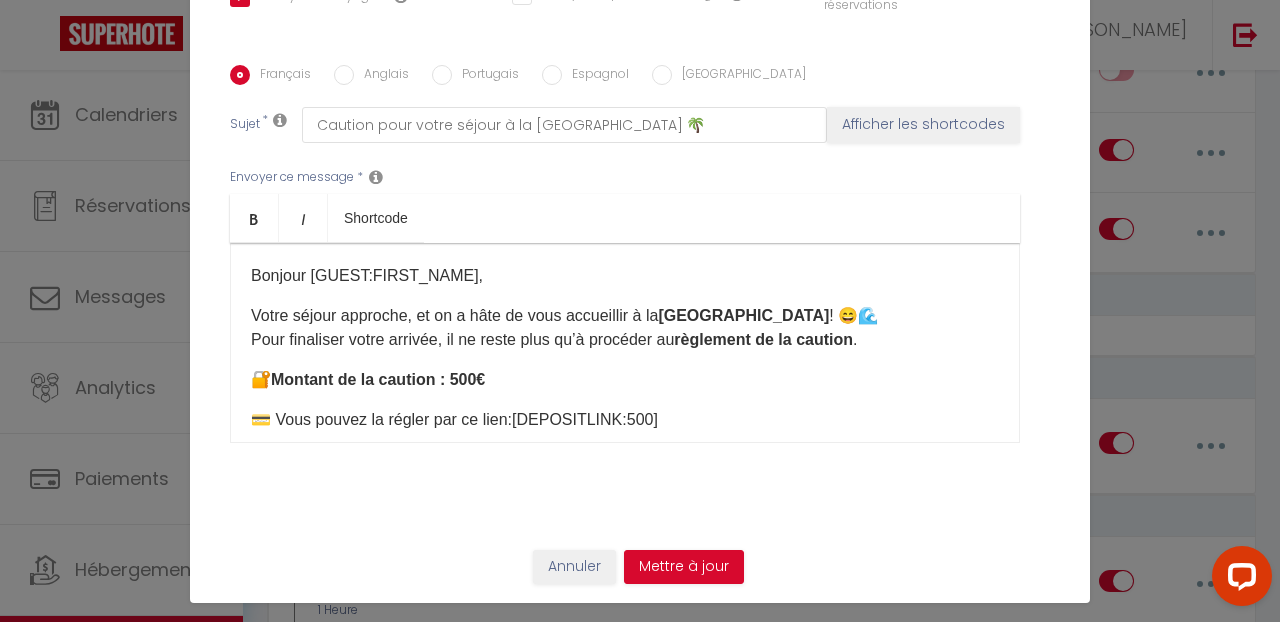 scroll, scrollTop: 469, scrollLeft: 0, axis: vertical 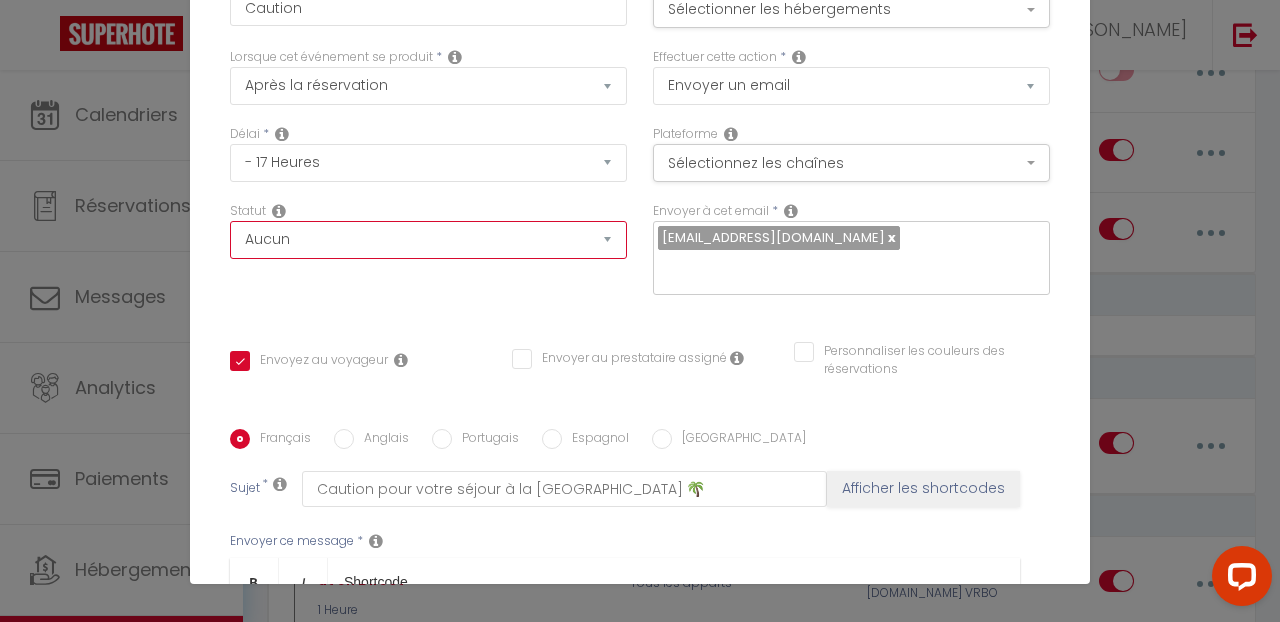click on "Envoyer à cet email   *     [EMAIL_ADDRESS][DOMAIN_NAME]" at bounding box center (851, 258) 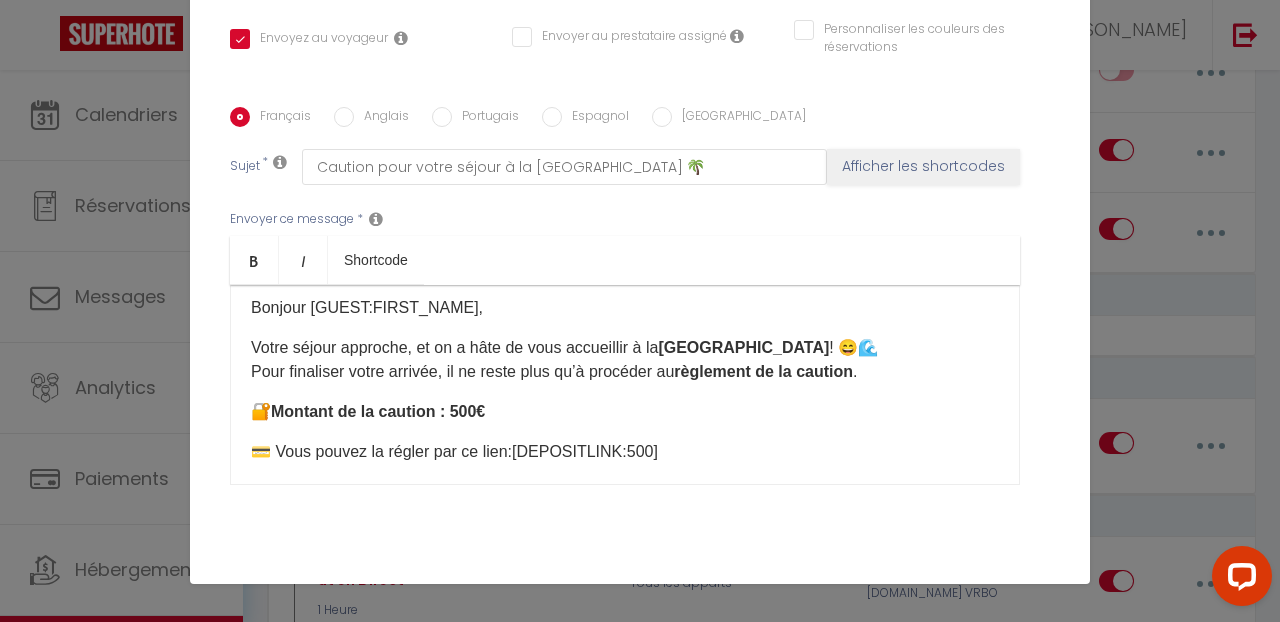 scroll, scrollTop: 432, scrollLeft: 0, axis: vertical 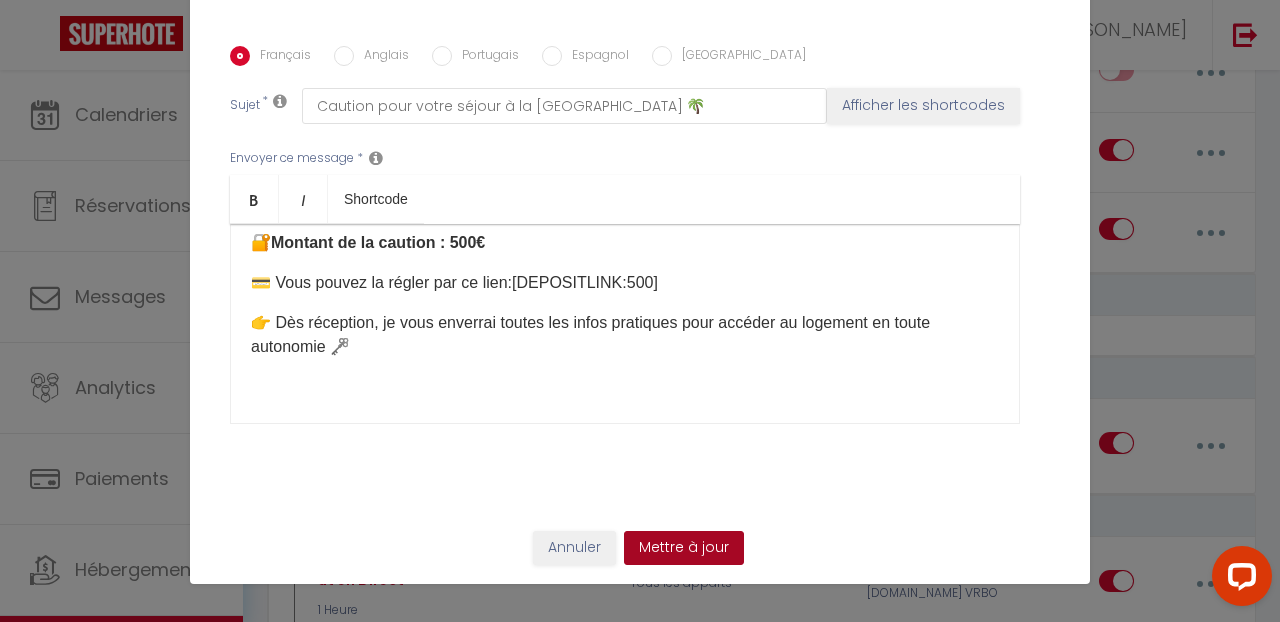 click on "Mettre à jour" at bounding box center [684, 548] 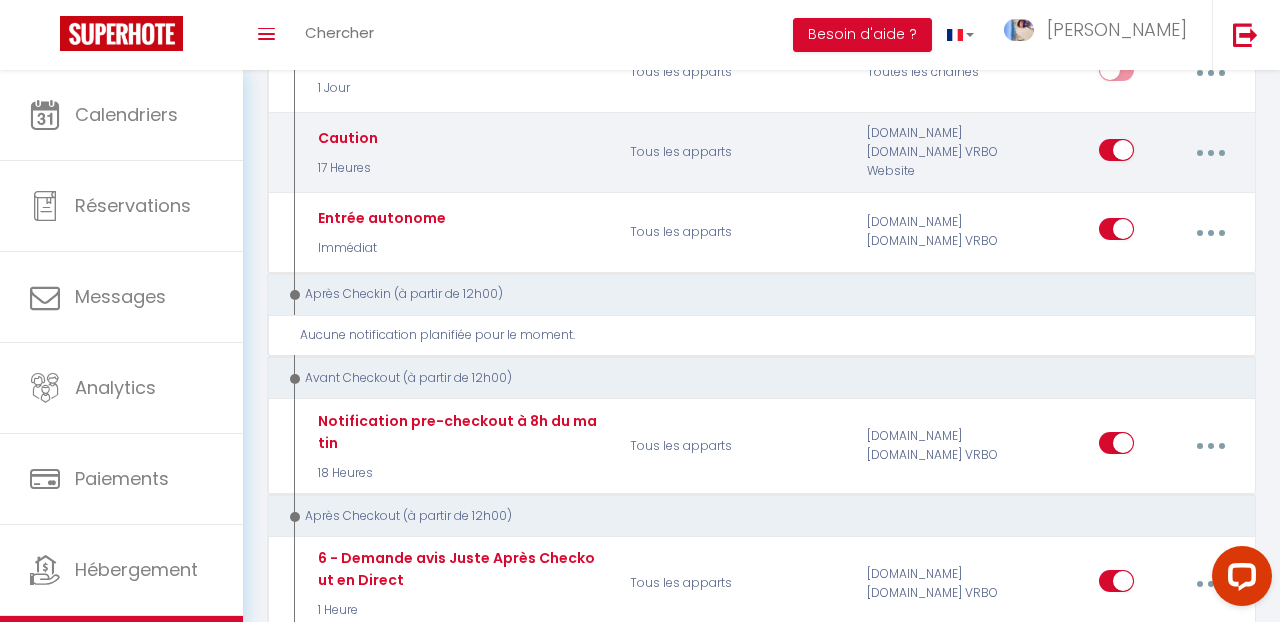 click at bounding box center [1211, 153] 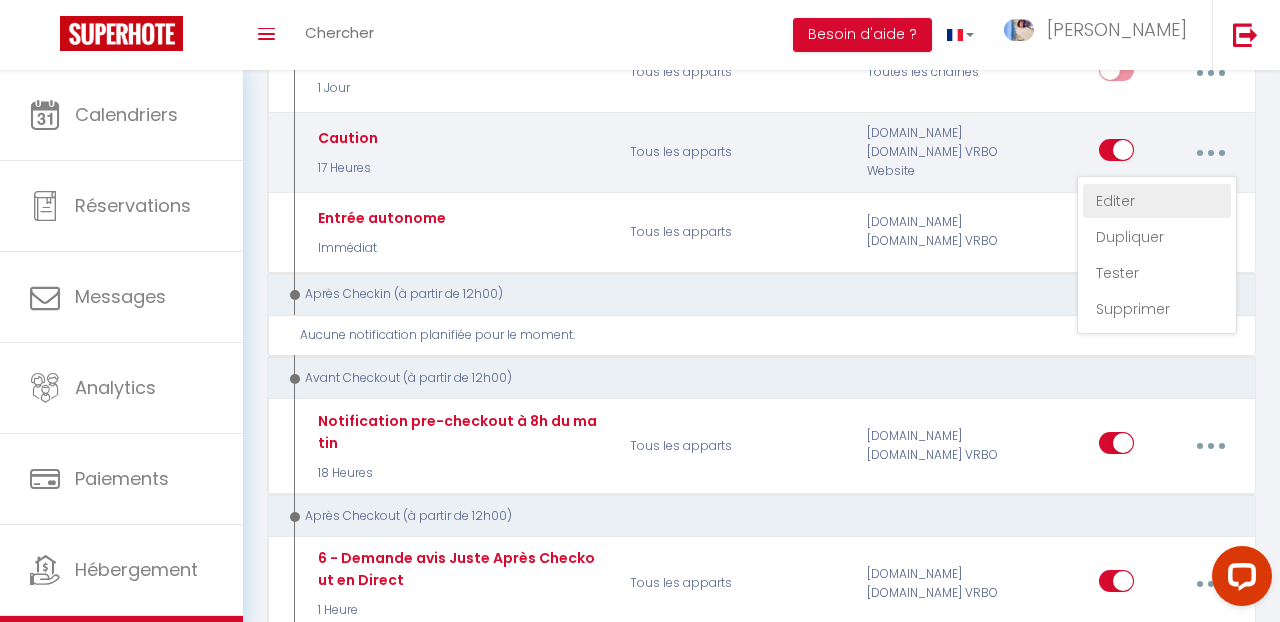 click on "Editer" at bounding box center (1157, 201) 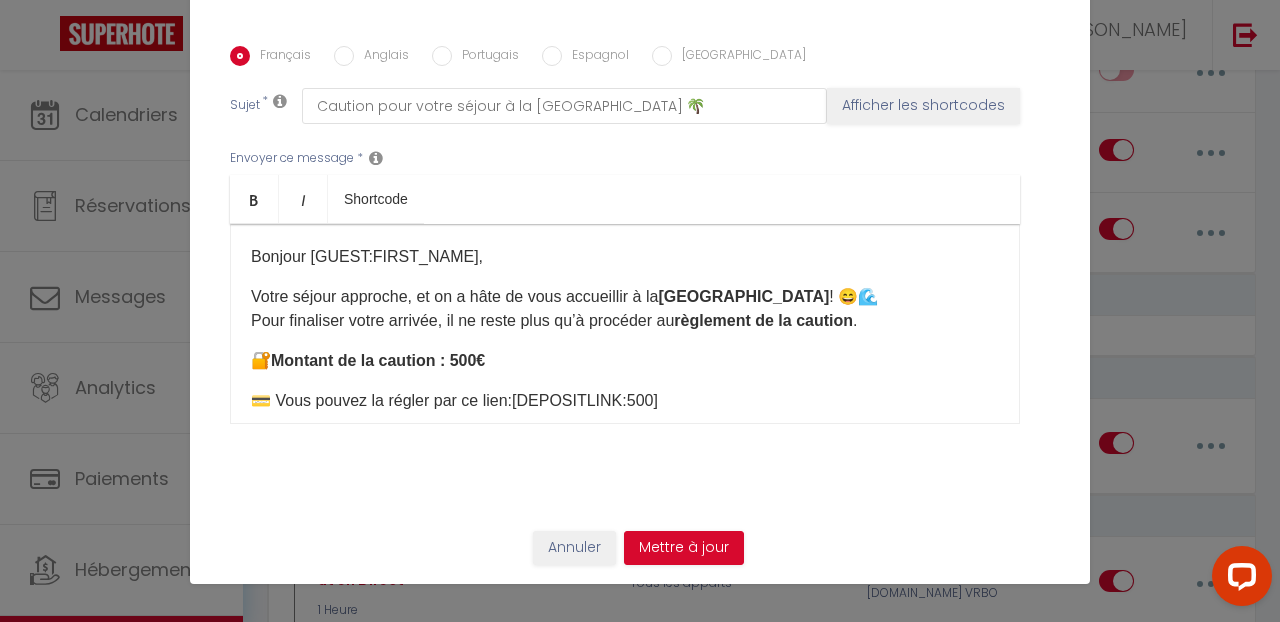 scroll, scrollTop: 0, scrollLeft: 0, axis: both 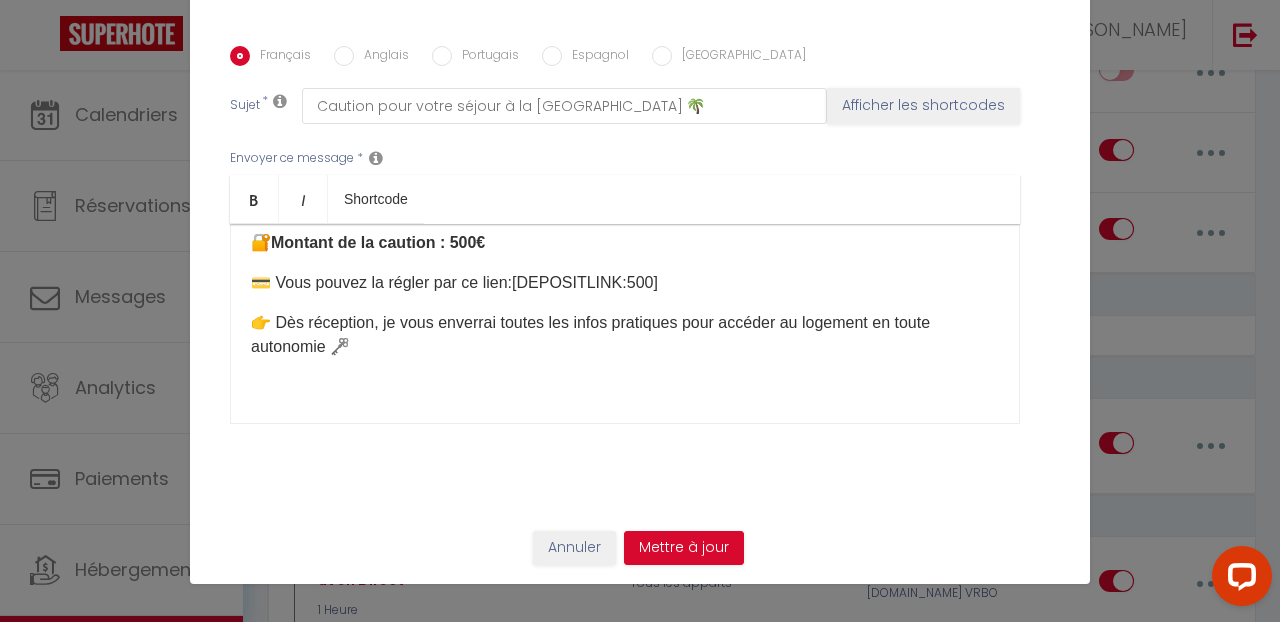 drag, startPoint x: 357, startPoint y: 344, endPoint x: 279, endPoint y: 292, distance: 93.74433 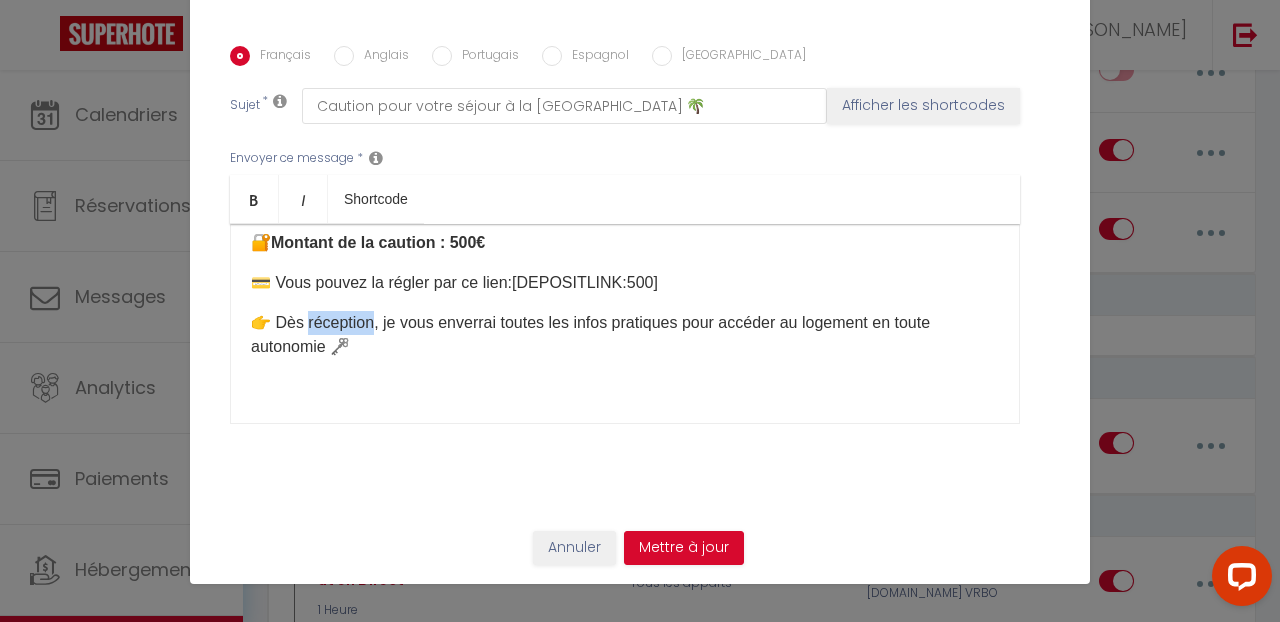 click on "👉 Dès réception, je vous enverrai toutes les infos pratiques pour accéder au logement en toute autonomie 🗝️" at bounding box center (625, 335) 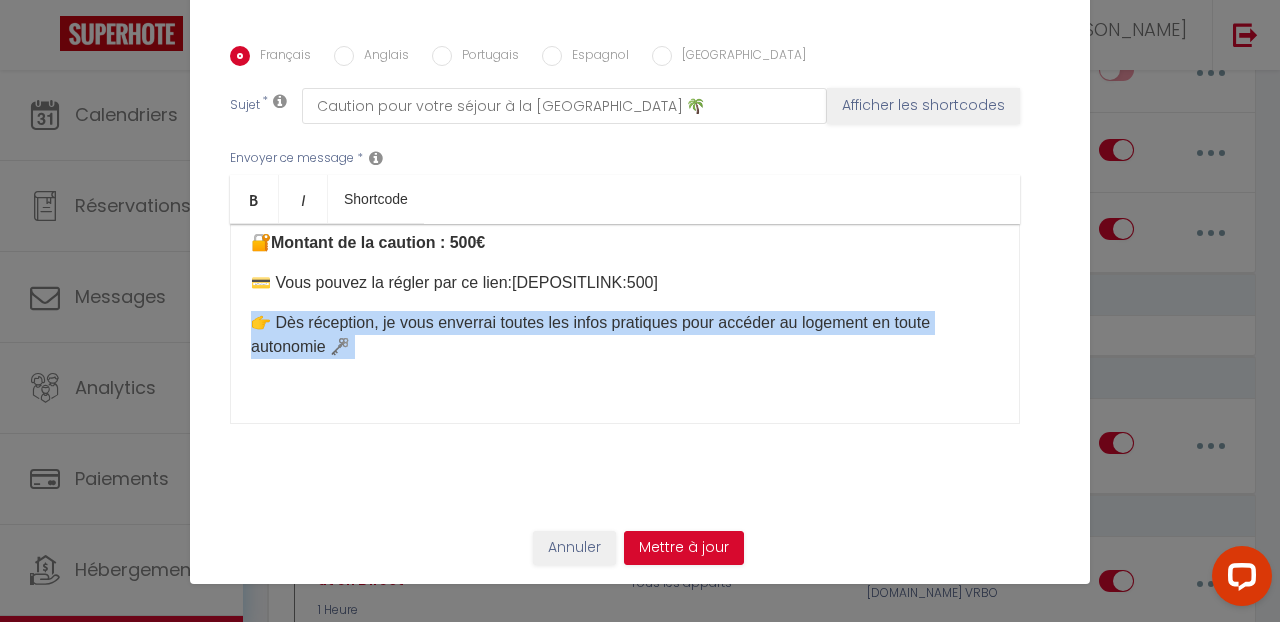 click on "👉 Dès réception, je vous enverrai toutes les infos pratiques pour accéder au logement en toute autonomie 🗝️" at bounding box center (625, 335) 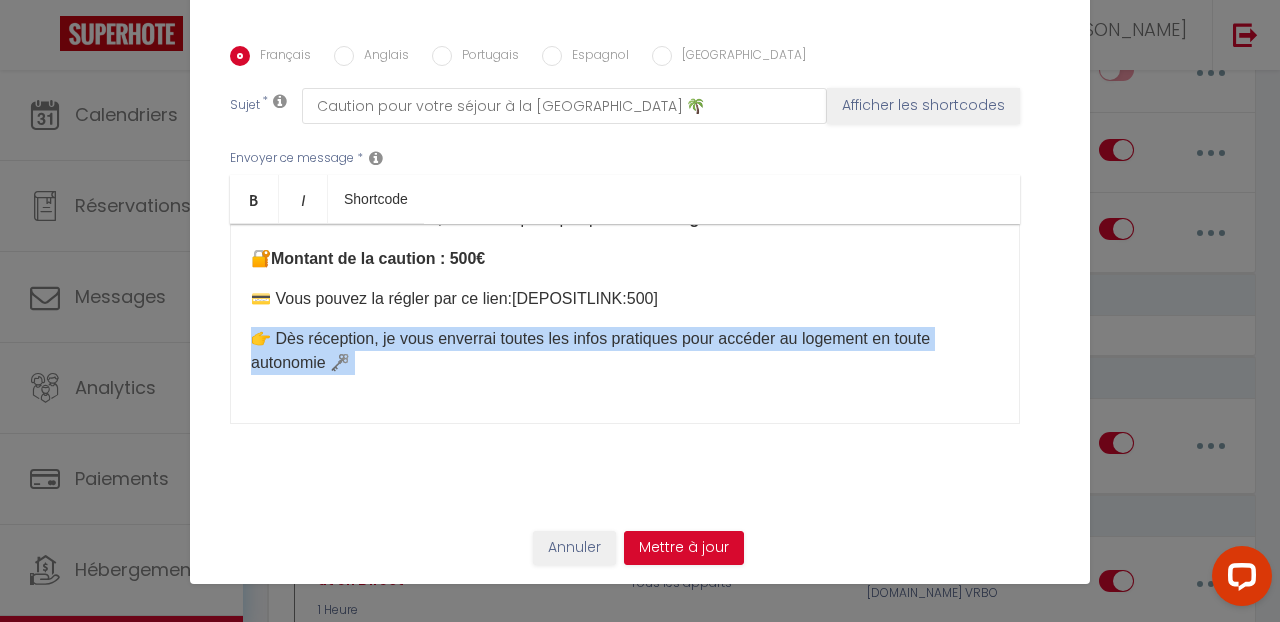 scroll, scrollTop: 101, scrollLeft: 0, axis: vertical 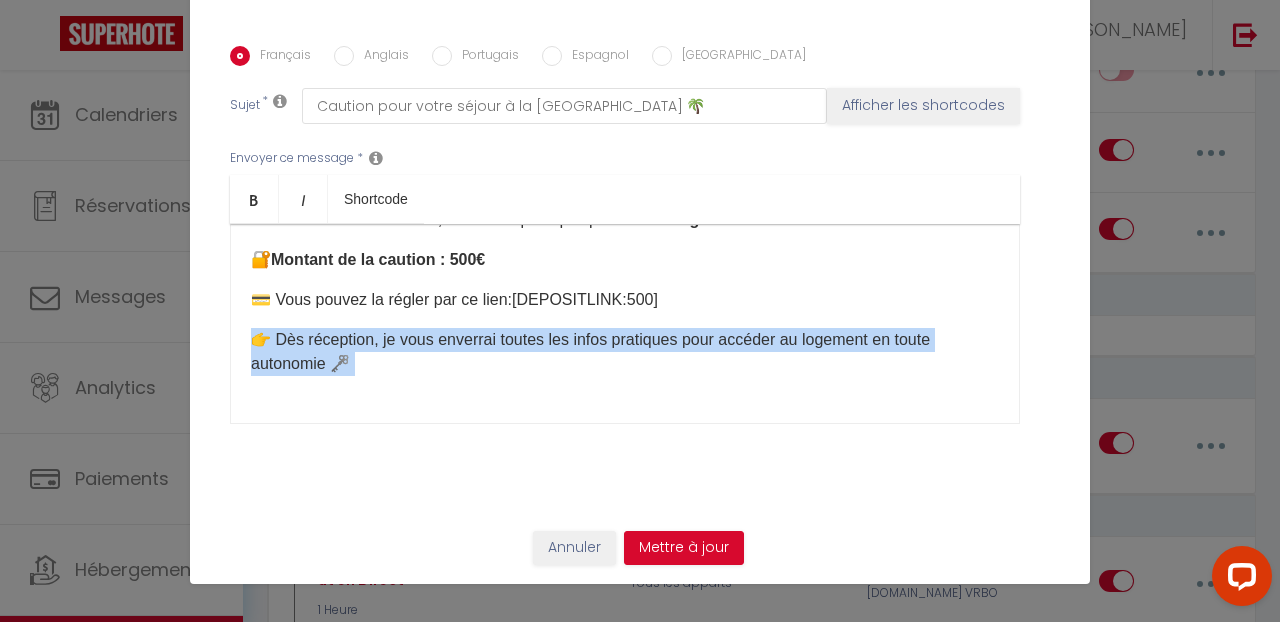 click on "👉 Dès réception, je vous enverrai toutes les infos pratiques pour accéder au logement en toute autonomie 🗝️" at bounding box center [625, 352] 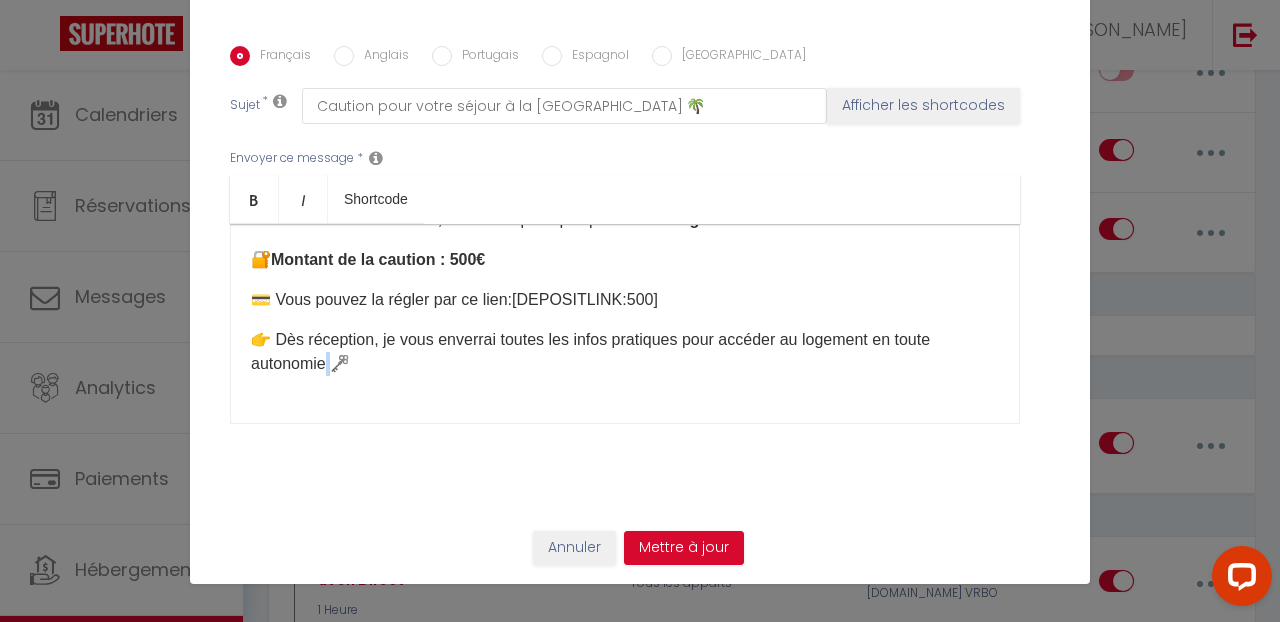click on "👉 Dès réception, je vous enverrai toutes les infos pratiques pour accéder au logement en toute autonomie 🗝️" at bounding box center (625, 352) 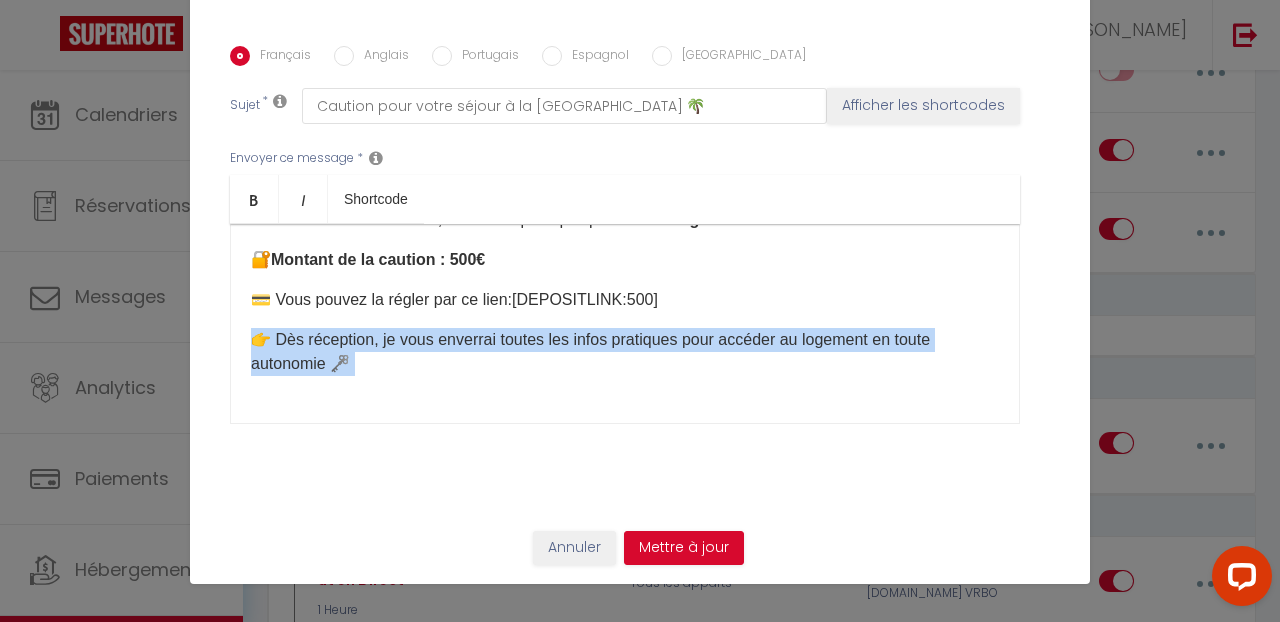 click on "👉 Dès réception, je vous enverrai toutes les infos pratiques pour accéder au logement en toute autonomie 🗝️" at bounding box center [625, 352] 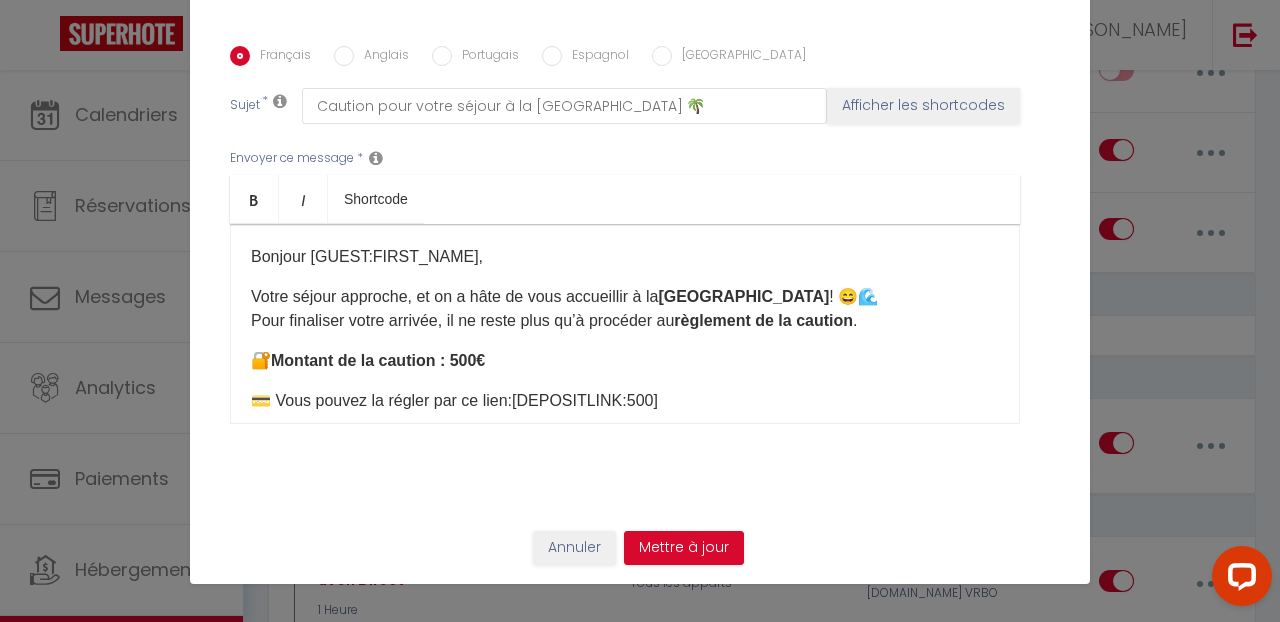 scroll, scrollTop: 0, scrollLeft: 0, axis: both 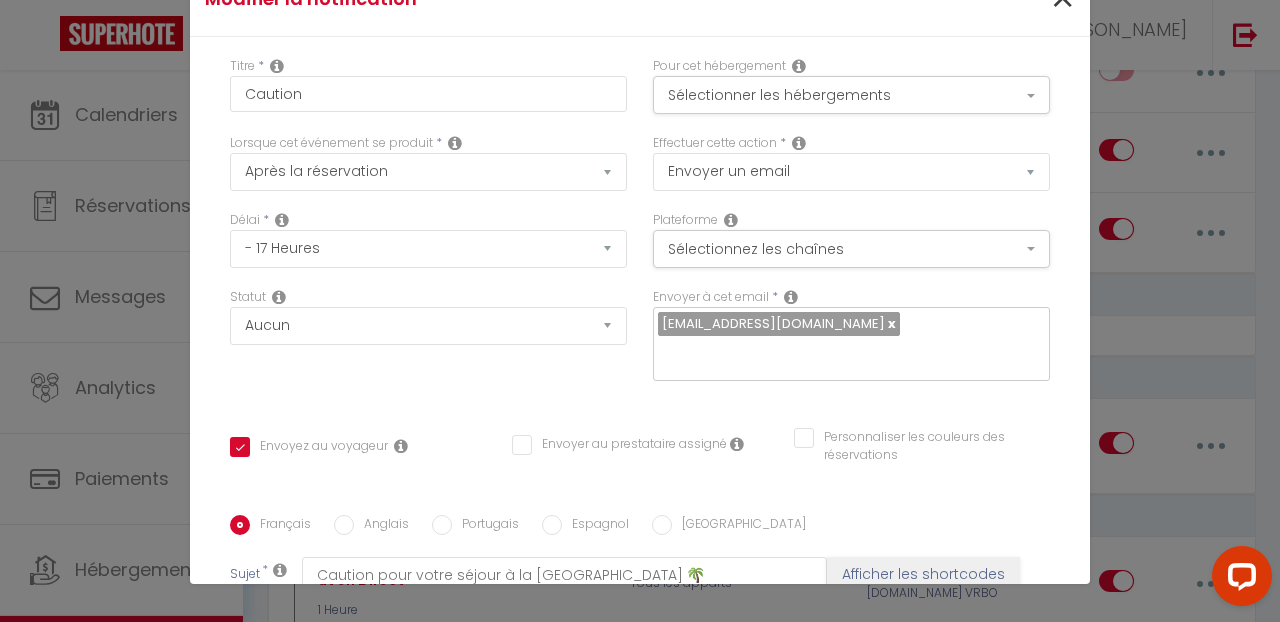 click on "×" at bounding box center (1062, -1) 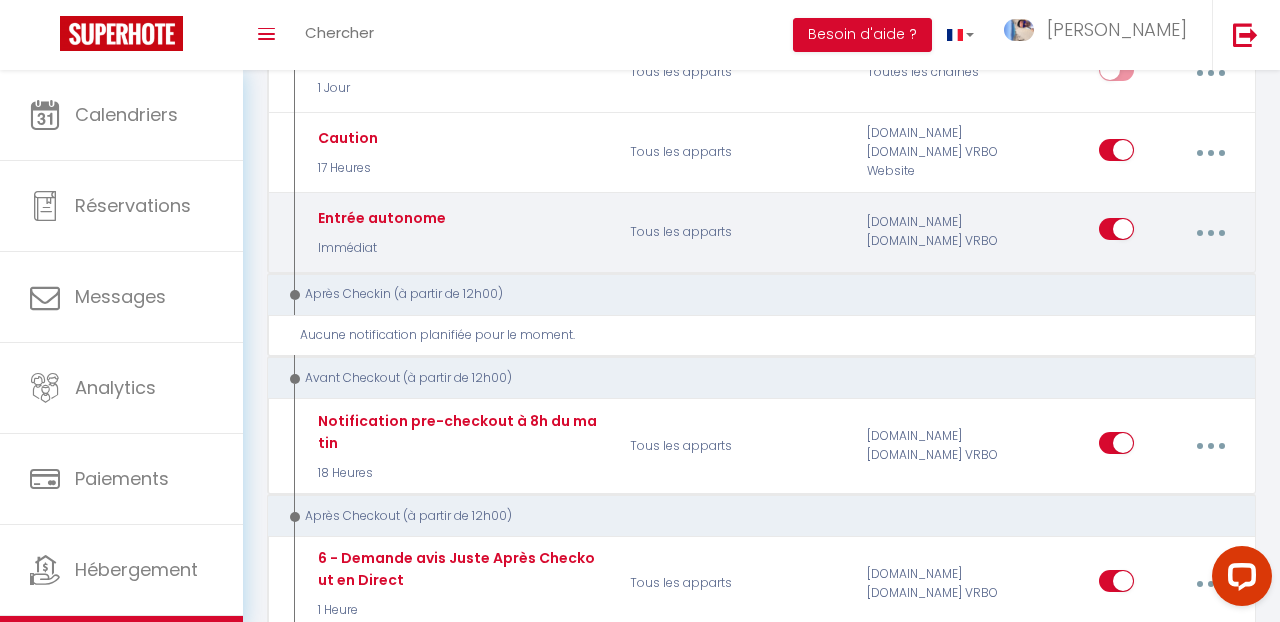click at bounding box center [1210, 232] 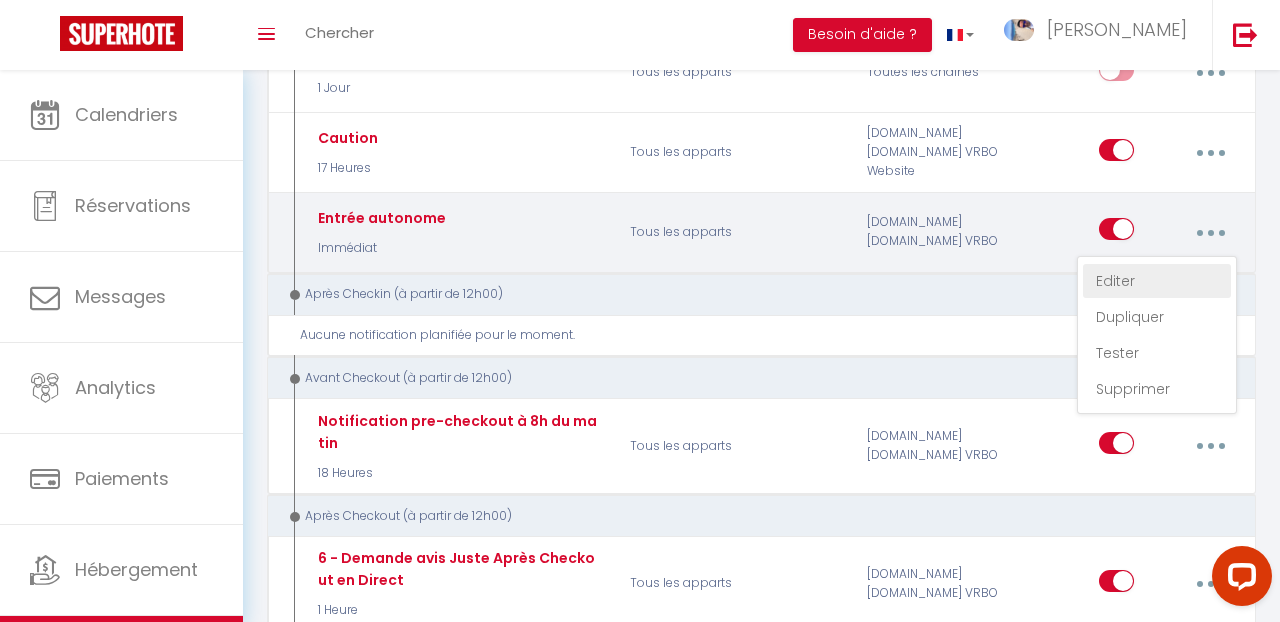 click on "Editer" at bounding box center [1157, 281] 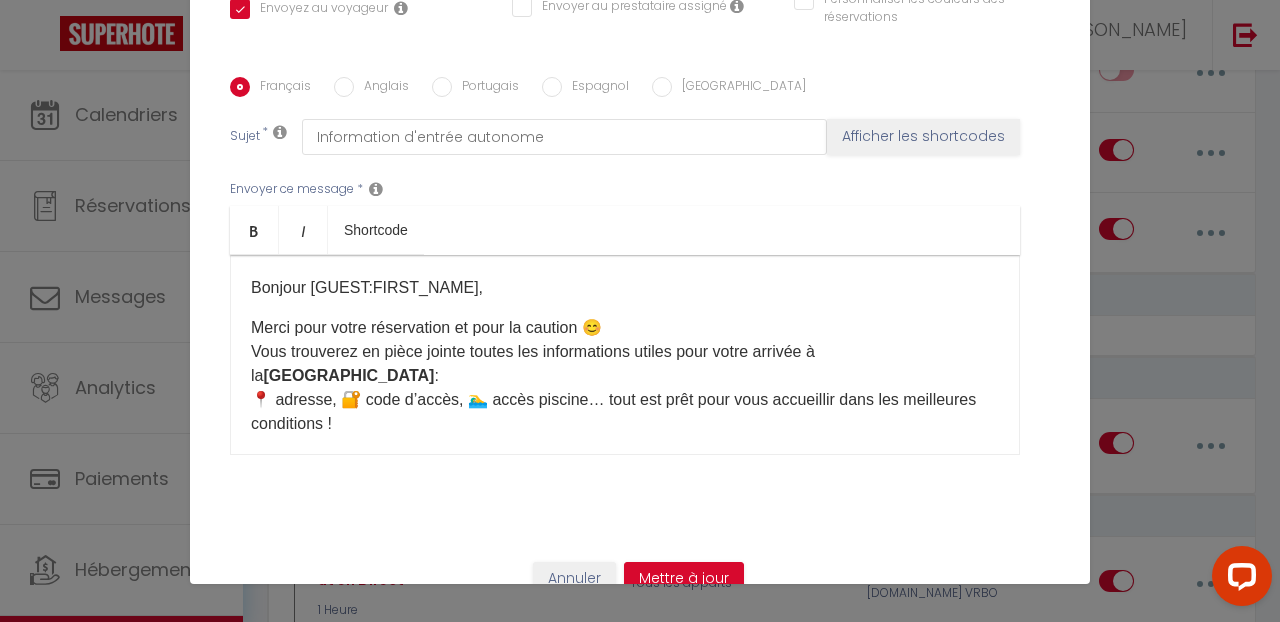 scroll, scrollTop: 442, scrollLeft: 0, axis: vertical 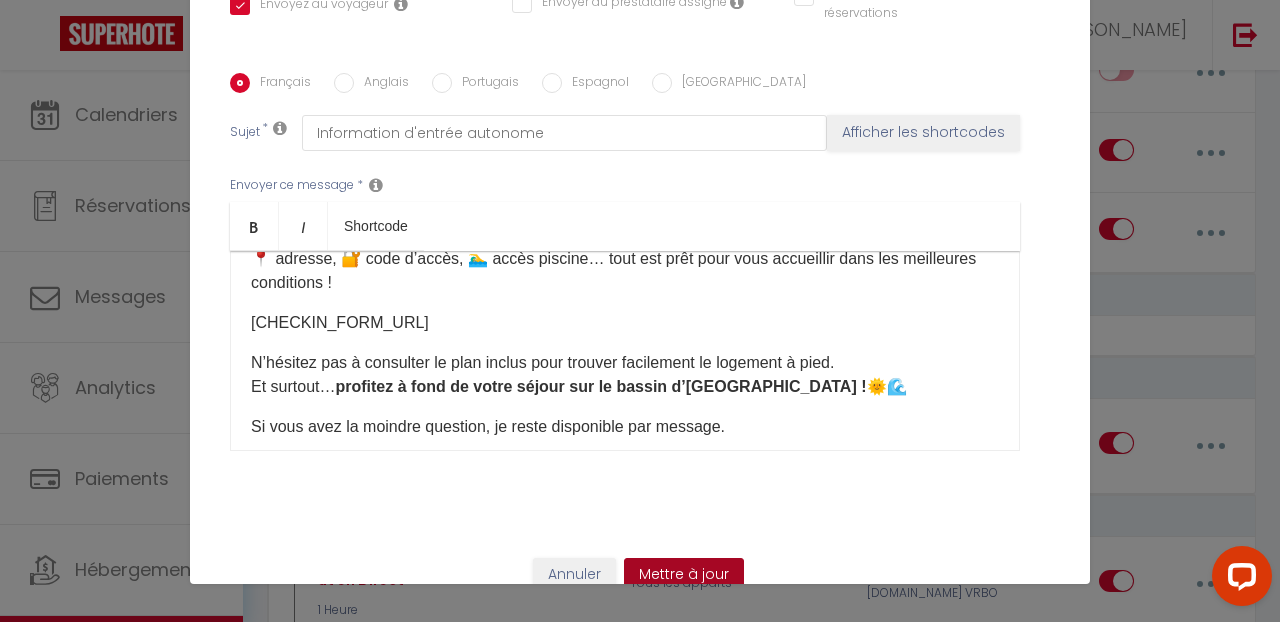 click on "Mettre à jour" at bounding box center (684, 575) 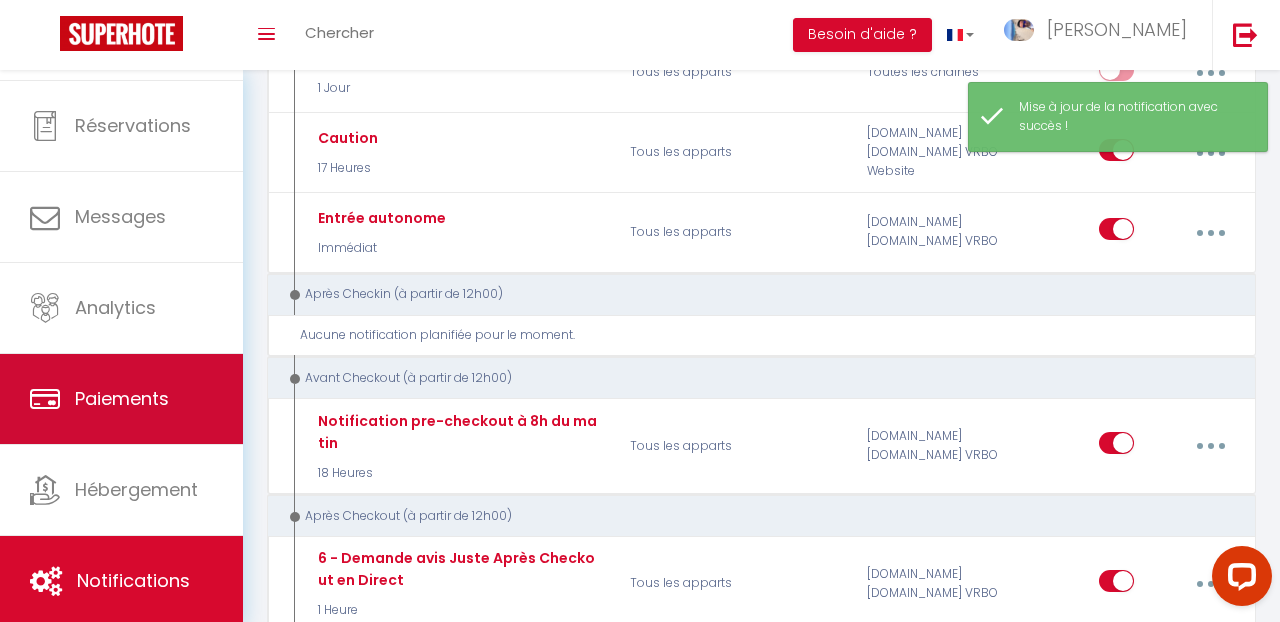 scroll, scrollTop: 80, scrollLeft: 0, axis: vertical 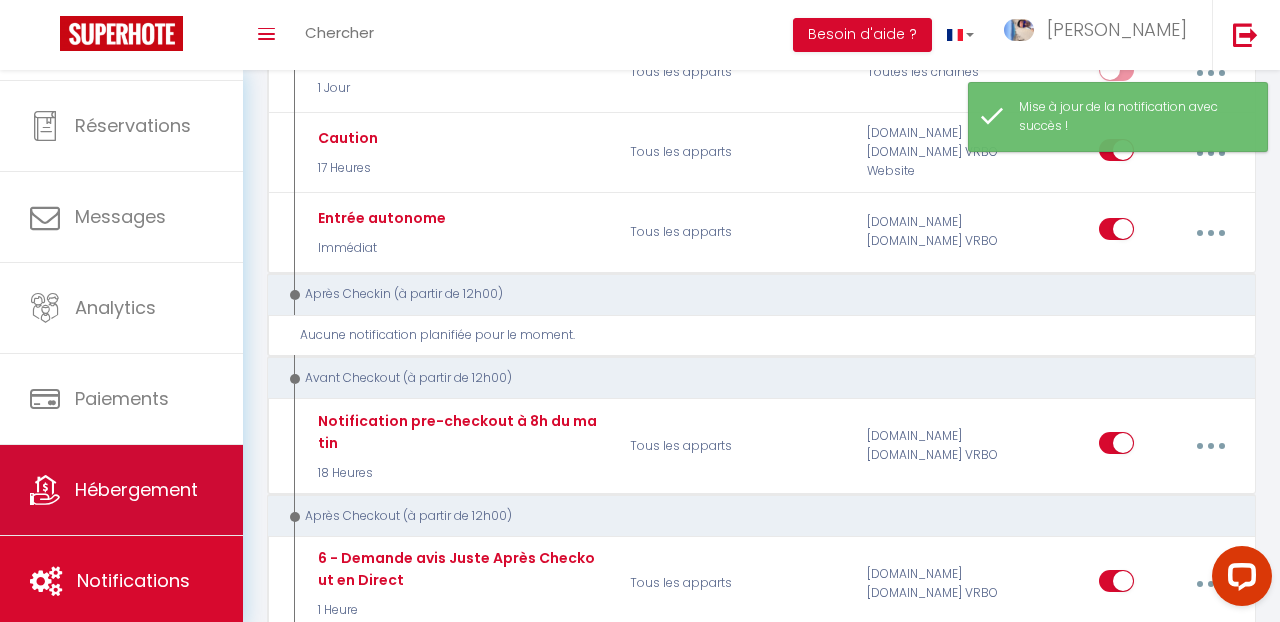 click on "Hébergement" at bounding box center [136, 489] 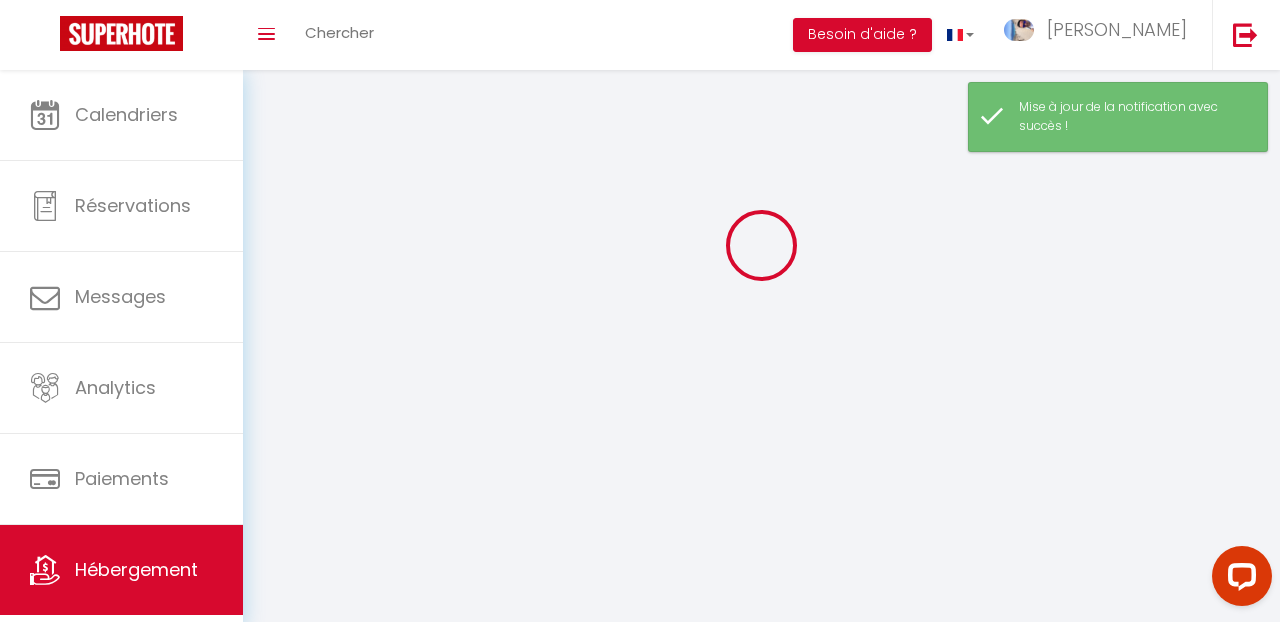 scroll, scrollTop: 0, scrollLeft: 0, axis: both 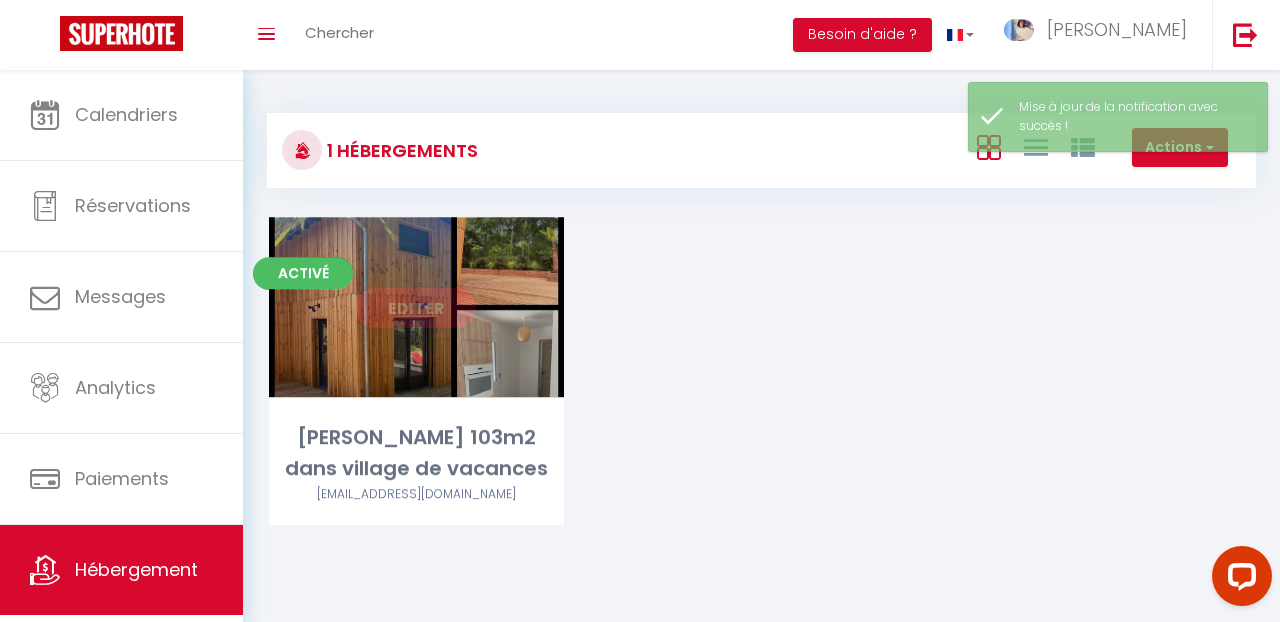 click on "Editer" at bounding box center (416, 308) 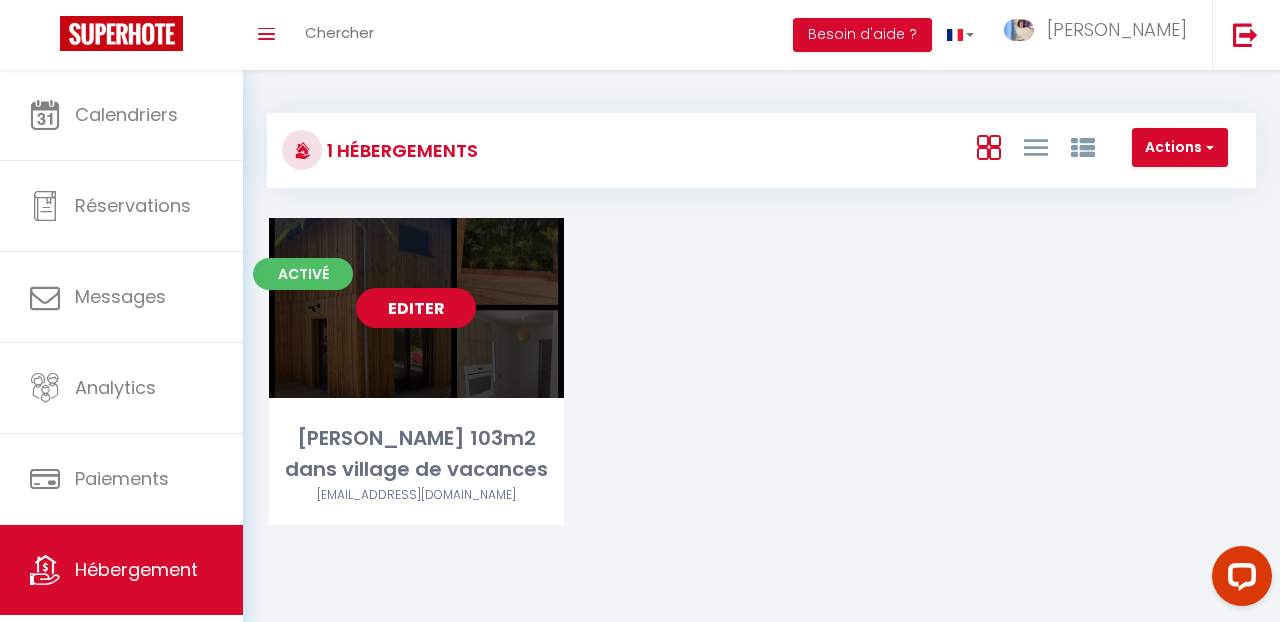 click on "Editer" at bounding box center (416, 308) 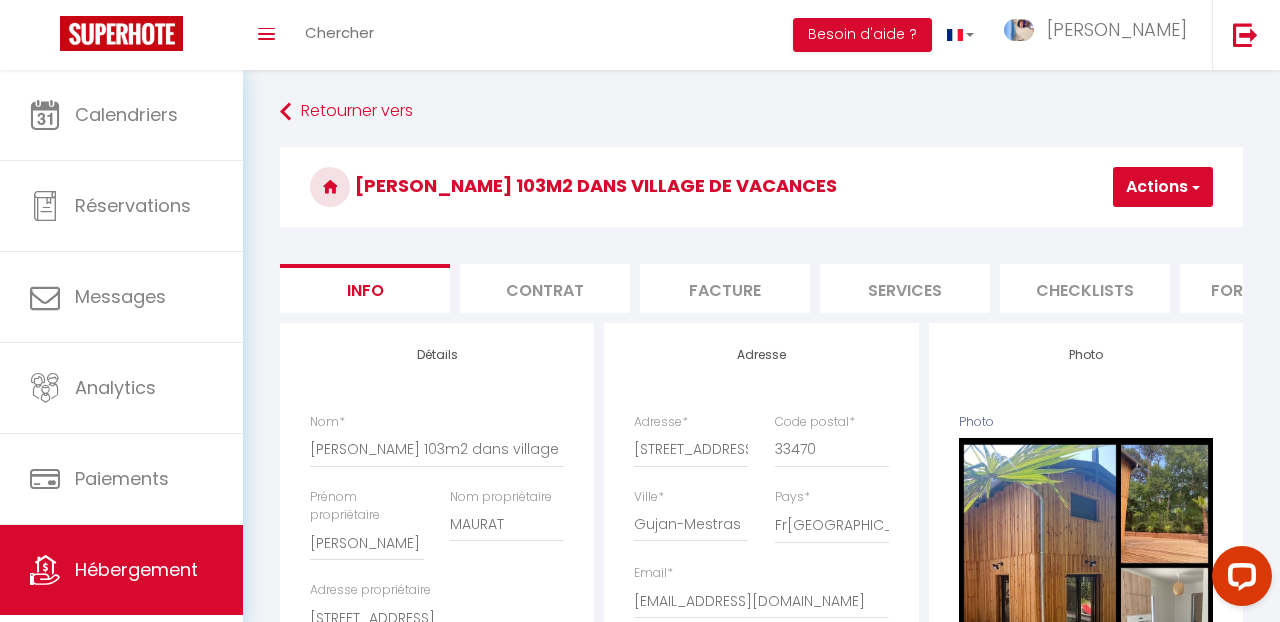 click on "Checklists" at bounding box center (1085, 288) 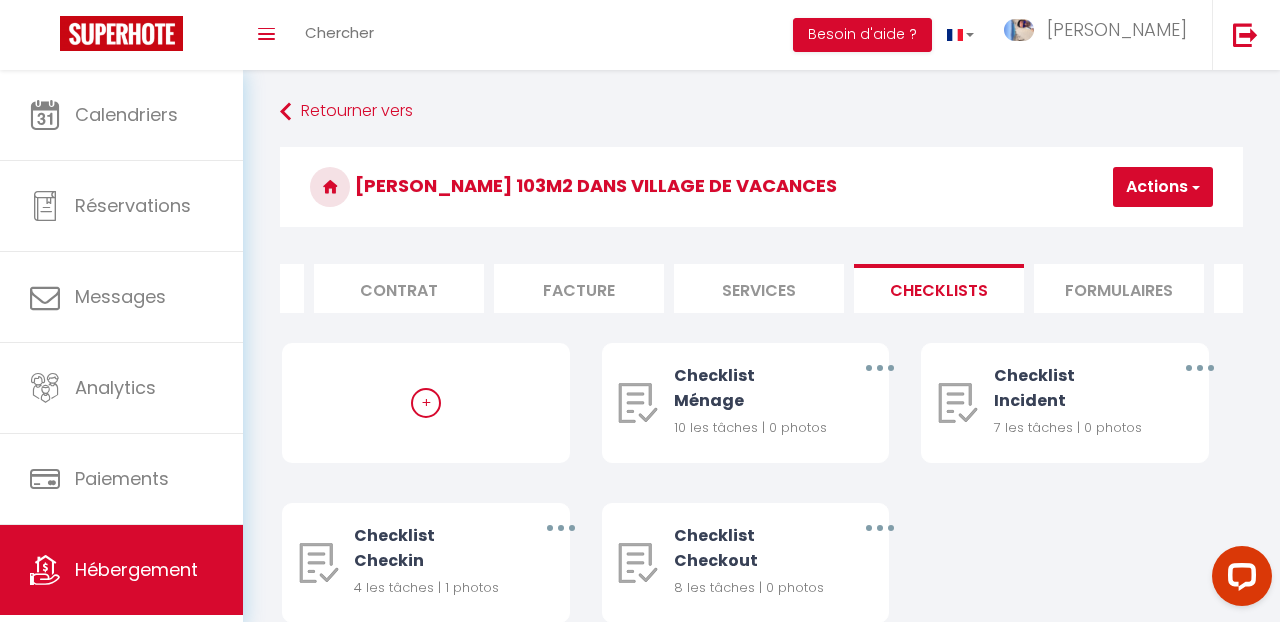 scroll, scrollTop: 0, scrollLeft: 206, axis: horizontal 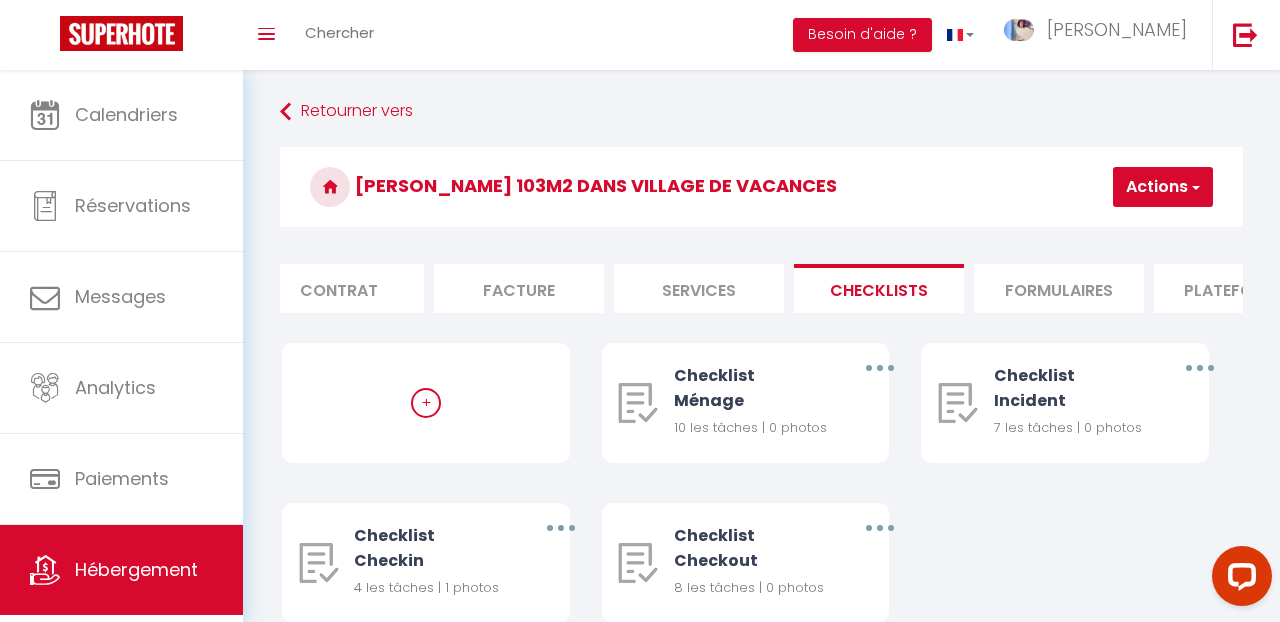 click on "Formulaires" at bounding box center (1059, 288) 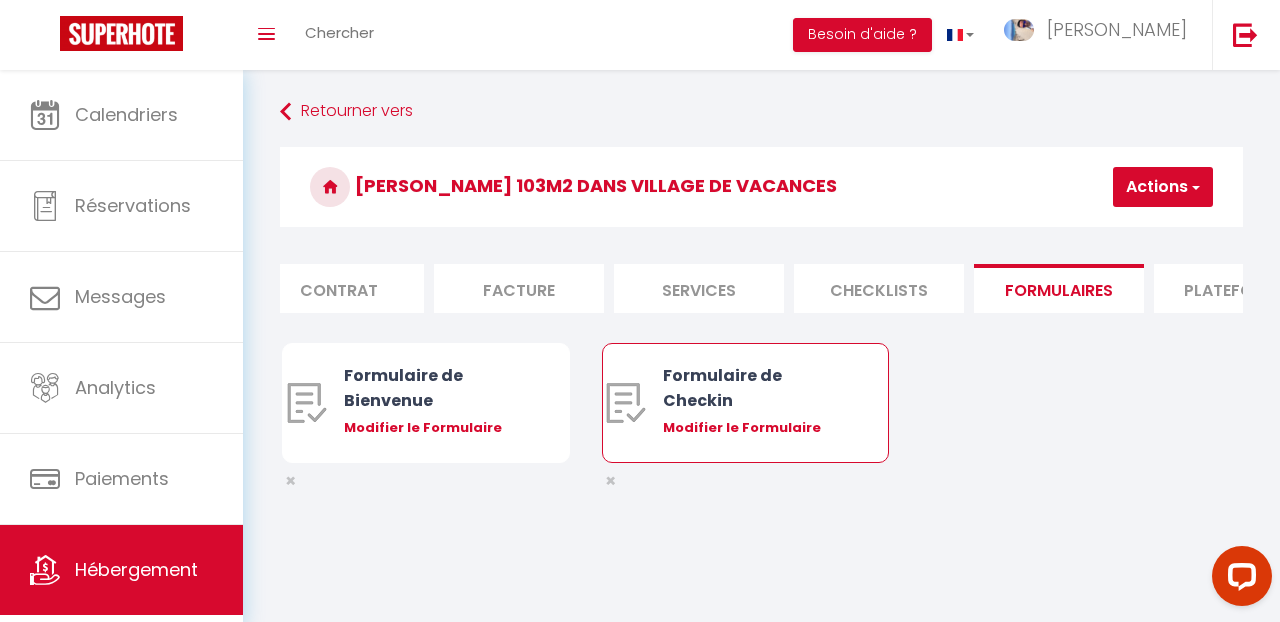 click on "Modifier le Formulaire" at bounding box center [757, 428] 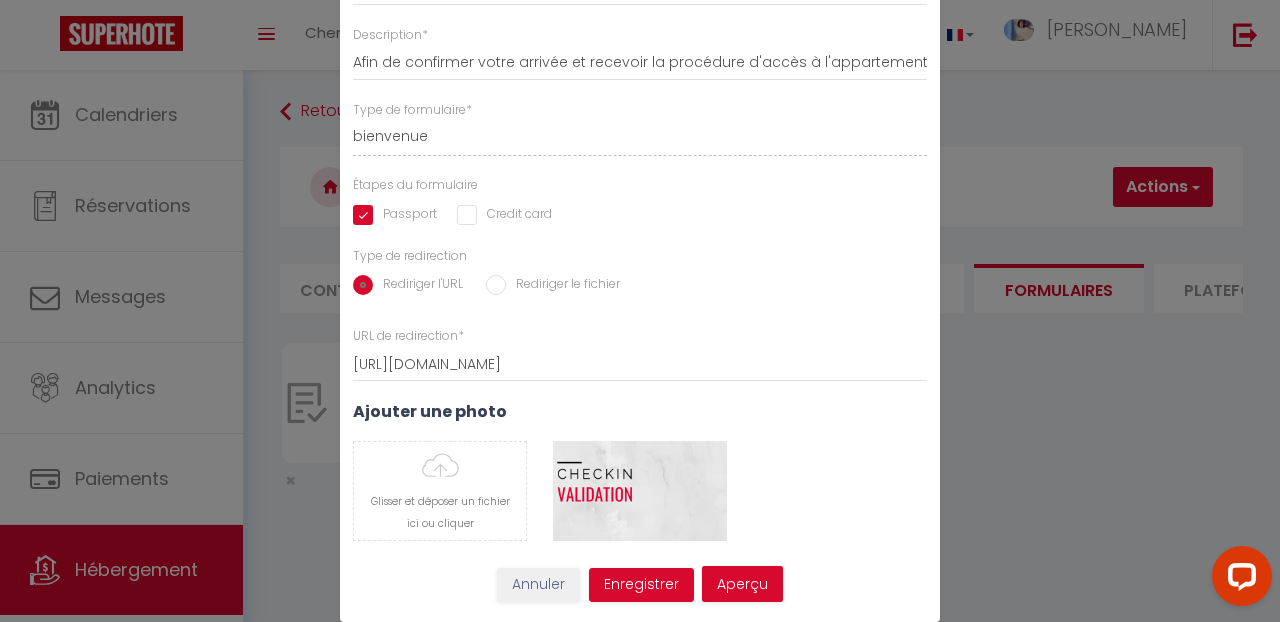 scroll, scrollTop: 69, scrollLeft: 0, axis: vertical 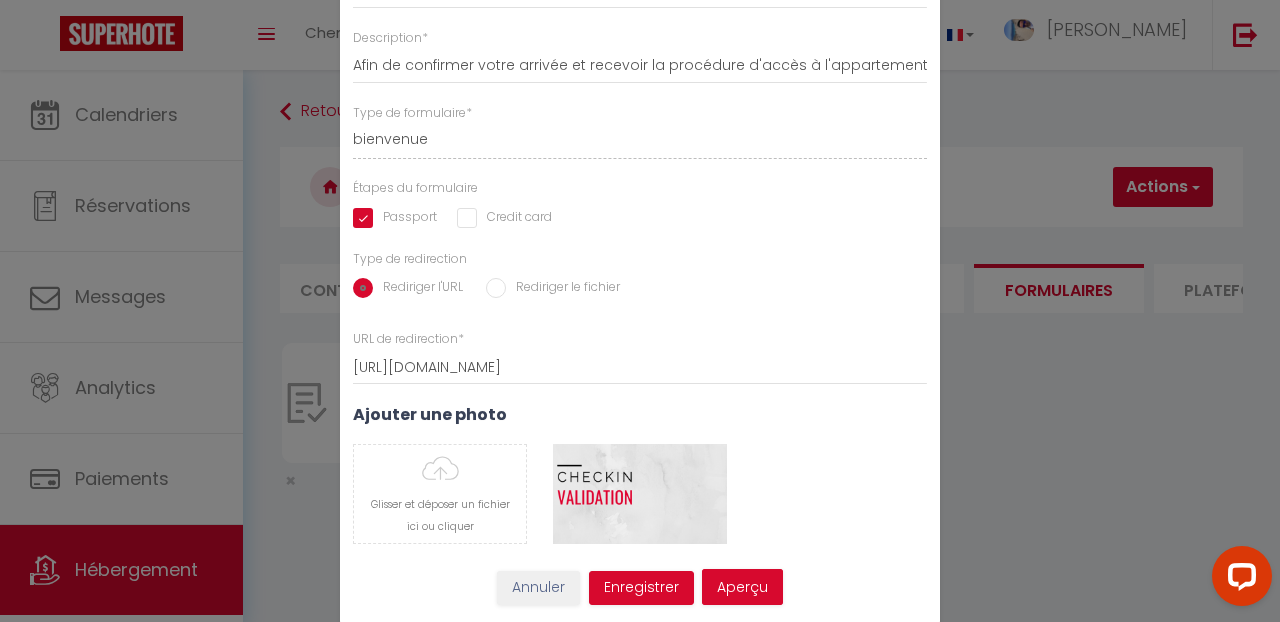 click on "Annuler" at bounding box center [538, 588] 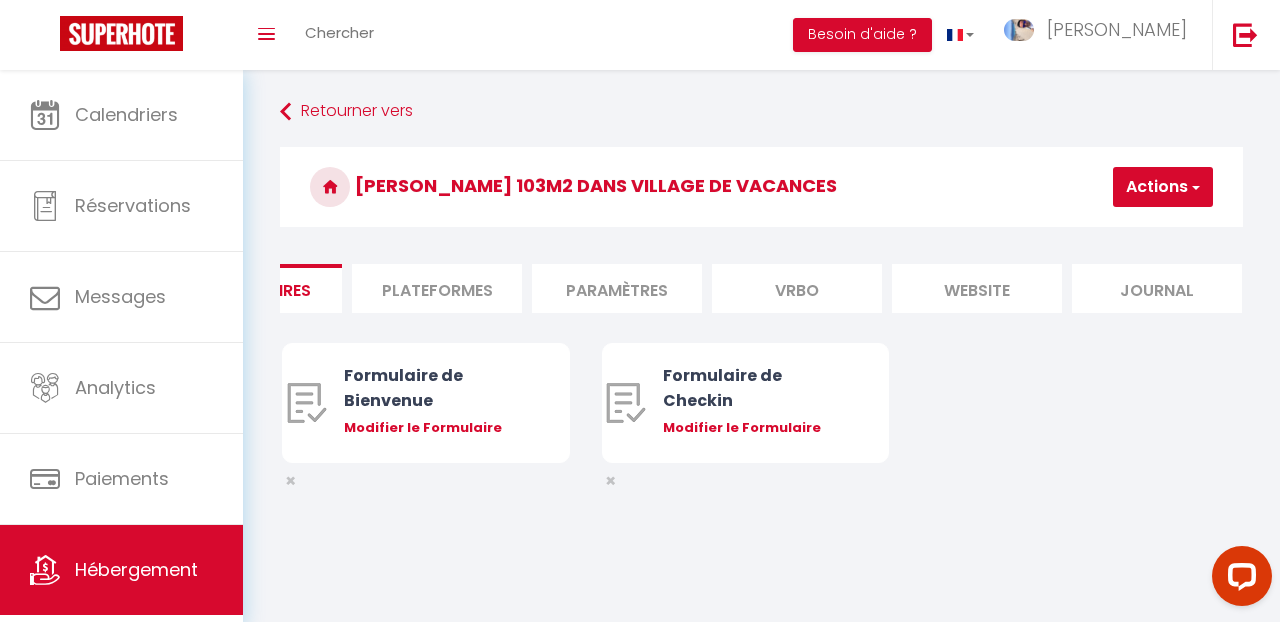 scroll, scrollTop: 0, scrollLeft: 1007, axis: horizontal 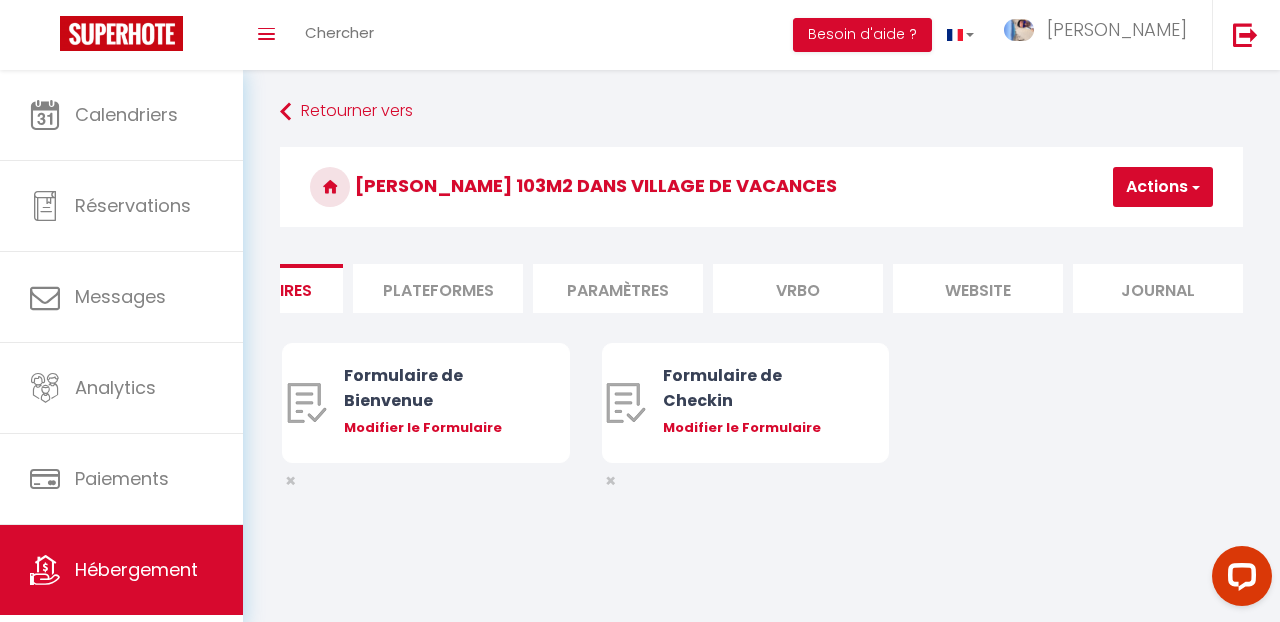 click on "Journal" at bounding box center [1158, 288] 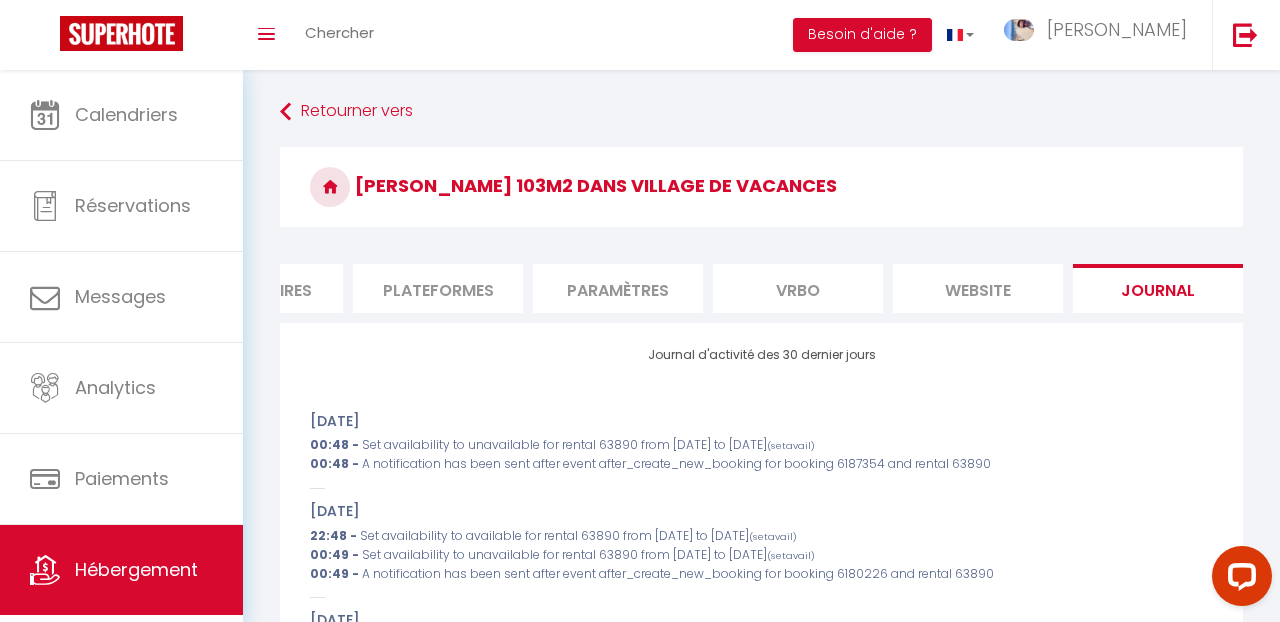 click on "website" at bounding box center (978, 288) 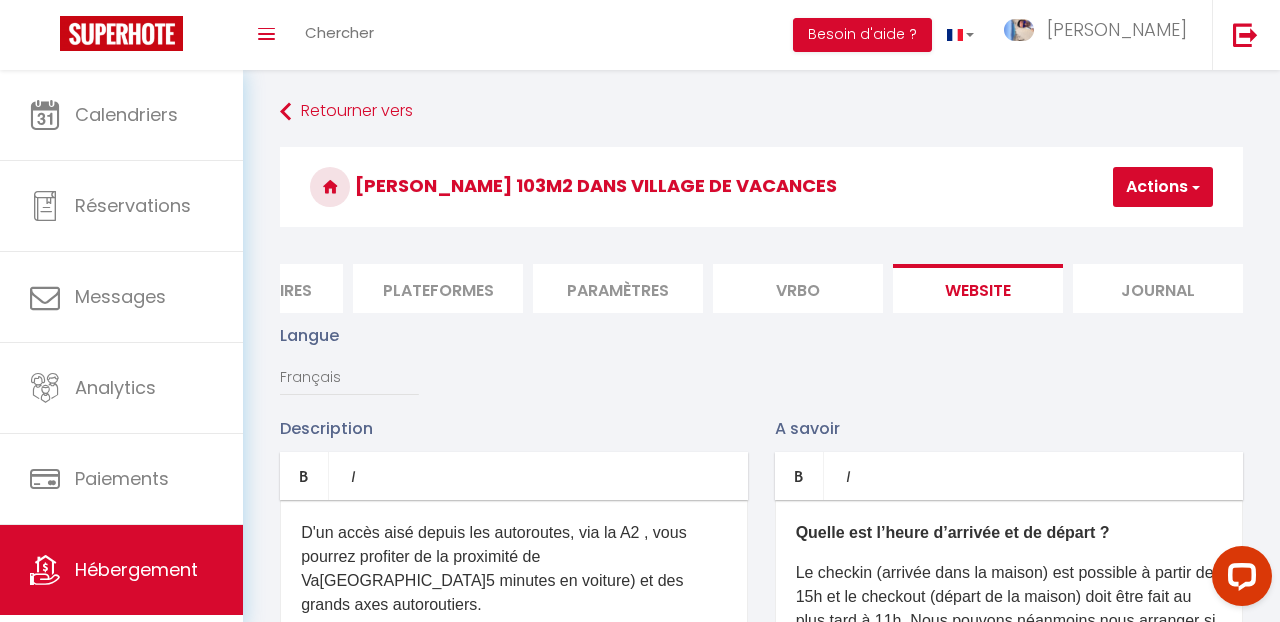 click on "Vrbo" at bounding box center (798, 288) 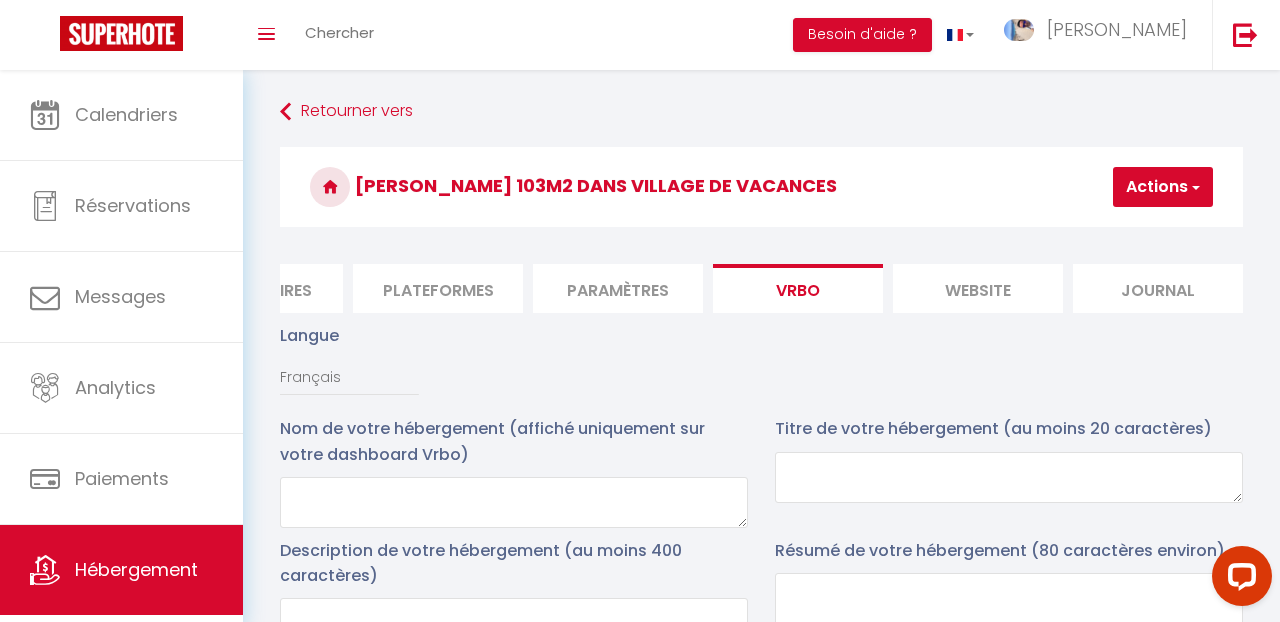 click on "Paramètres" at bounding box center [618, 288] 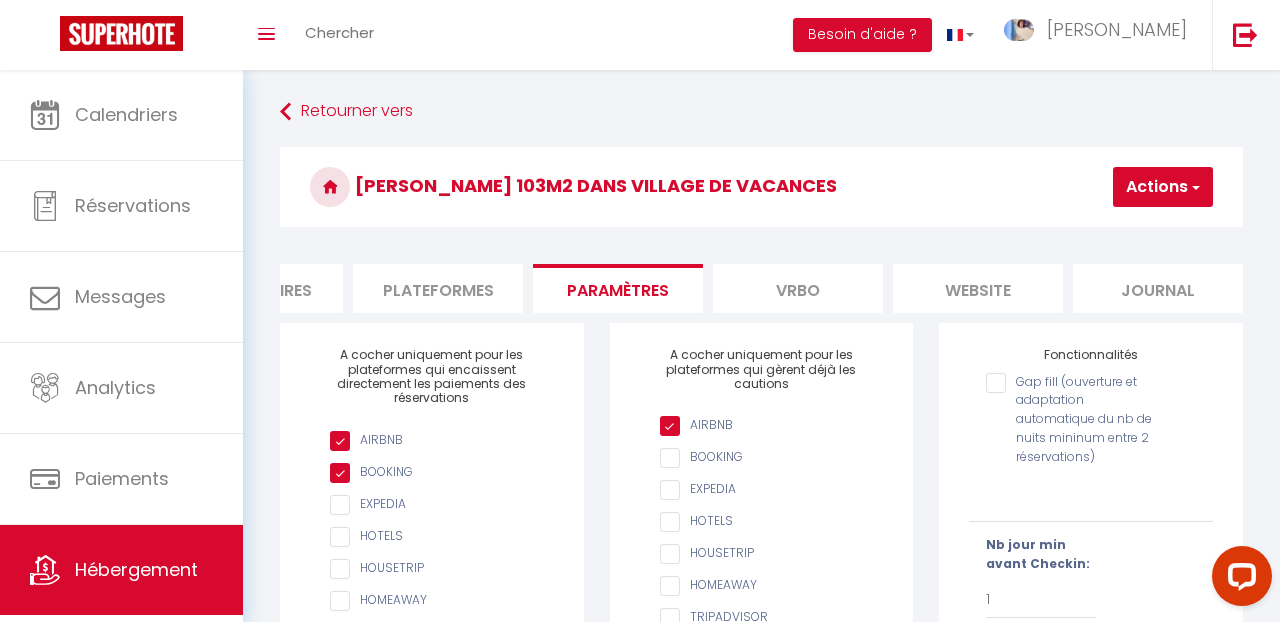 scroll, scrollTop: 0, scrollLeft: 0, axis: both 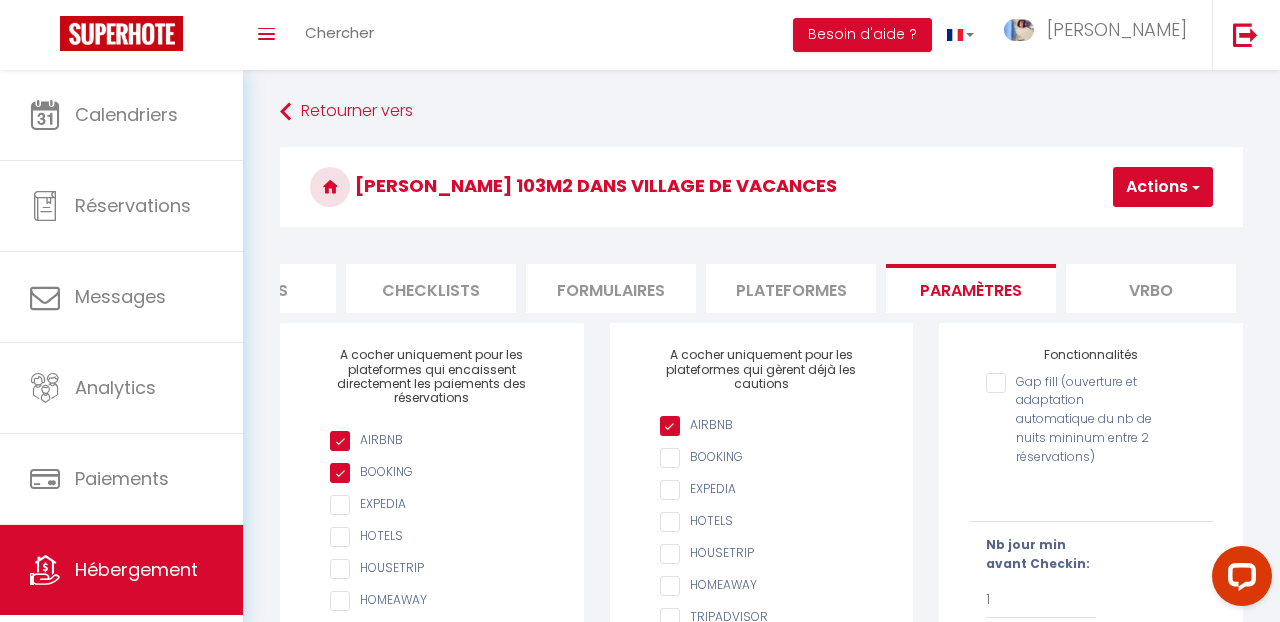 click on "Formulaires" at bounding box center [611, 288] 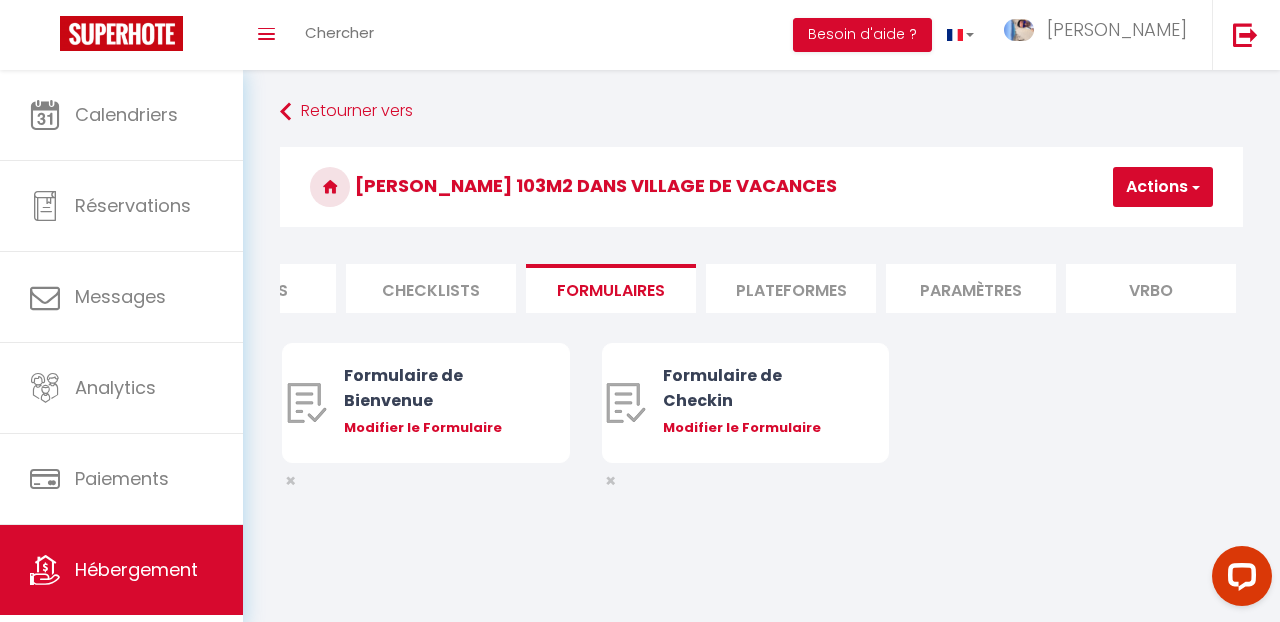 click at bounding box center [1194, 187] 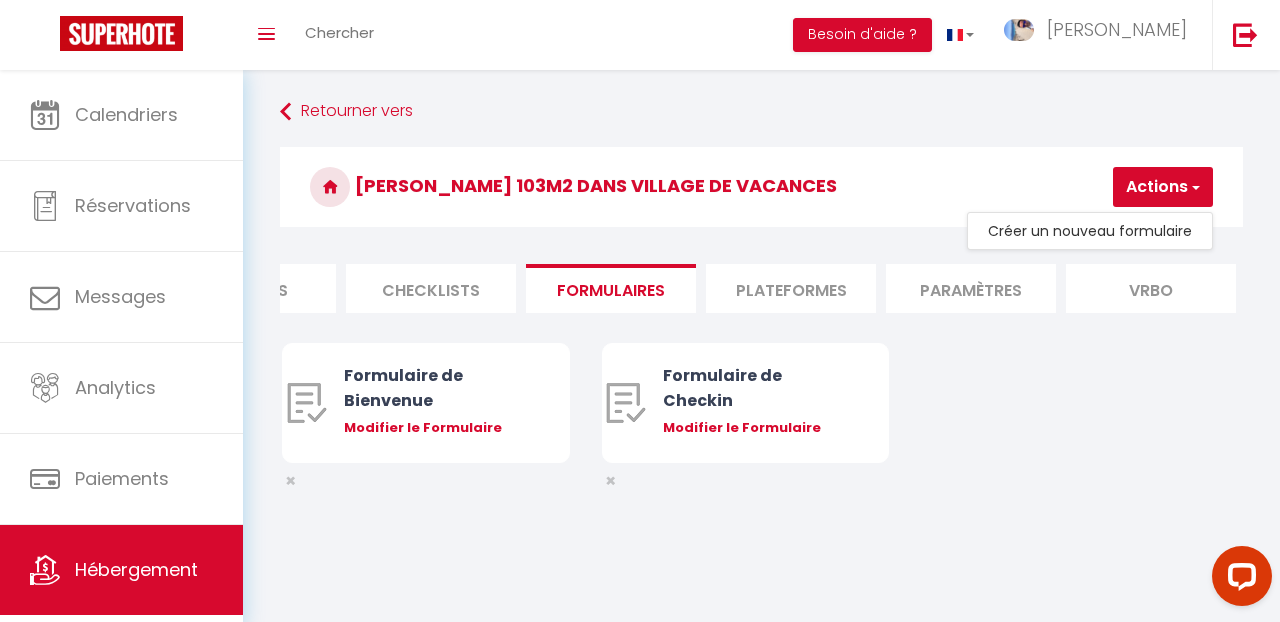 click on "Créer un nouveau formulaire" at bounding box center (1090, 231) 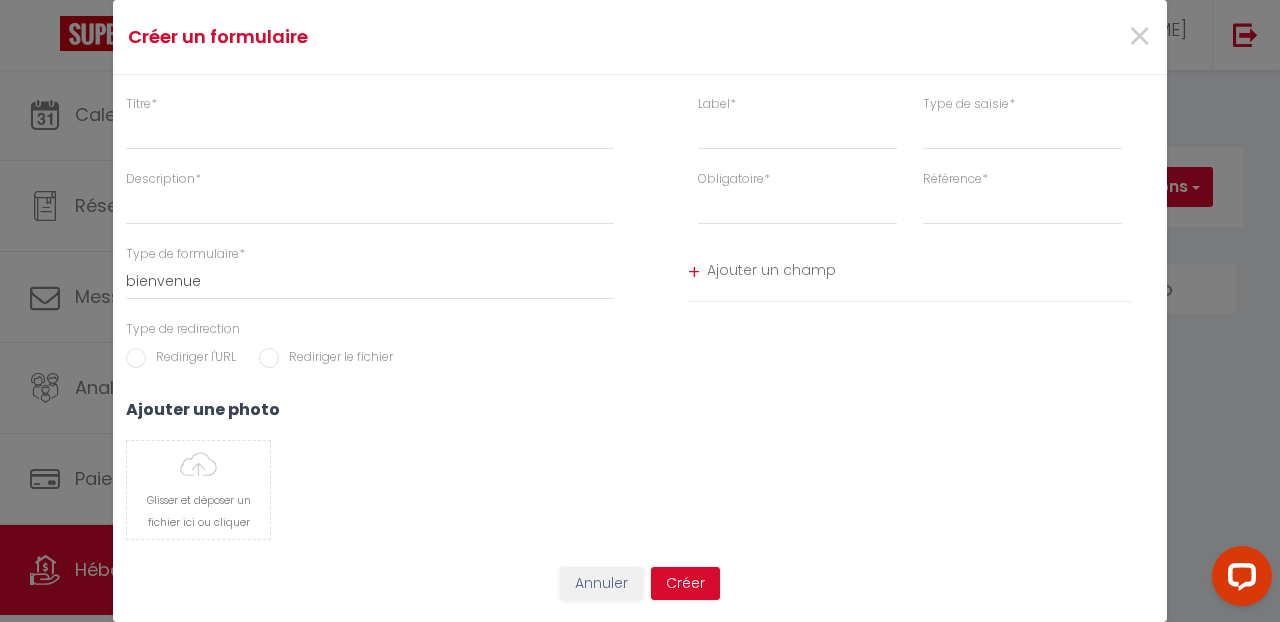 click on "Annuler" at bounding box center (601, 584) 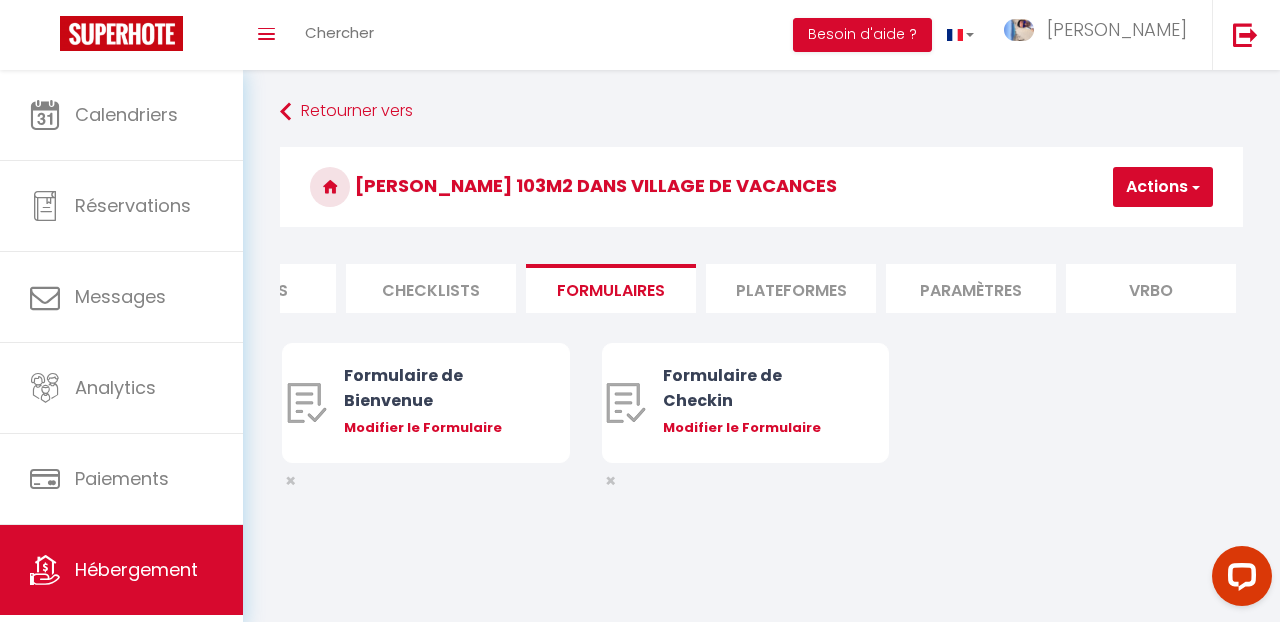 click on "Checklists" at bounding box center (431, 288) 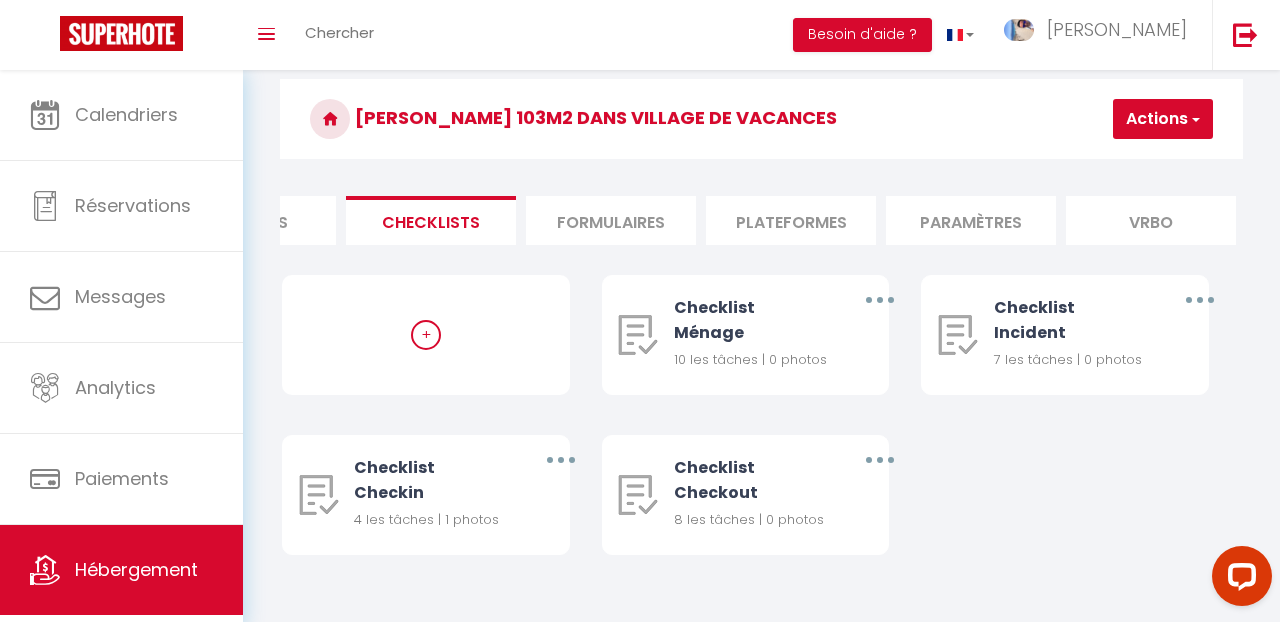 scroll, scrollTop: 81, scrollLeft: 0, axis: vertical 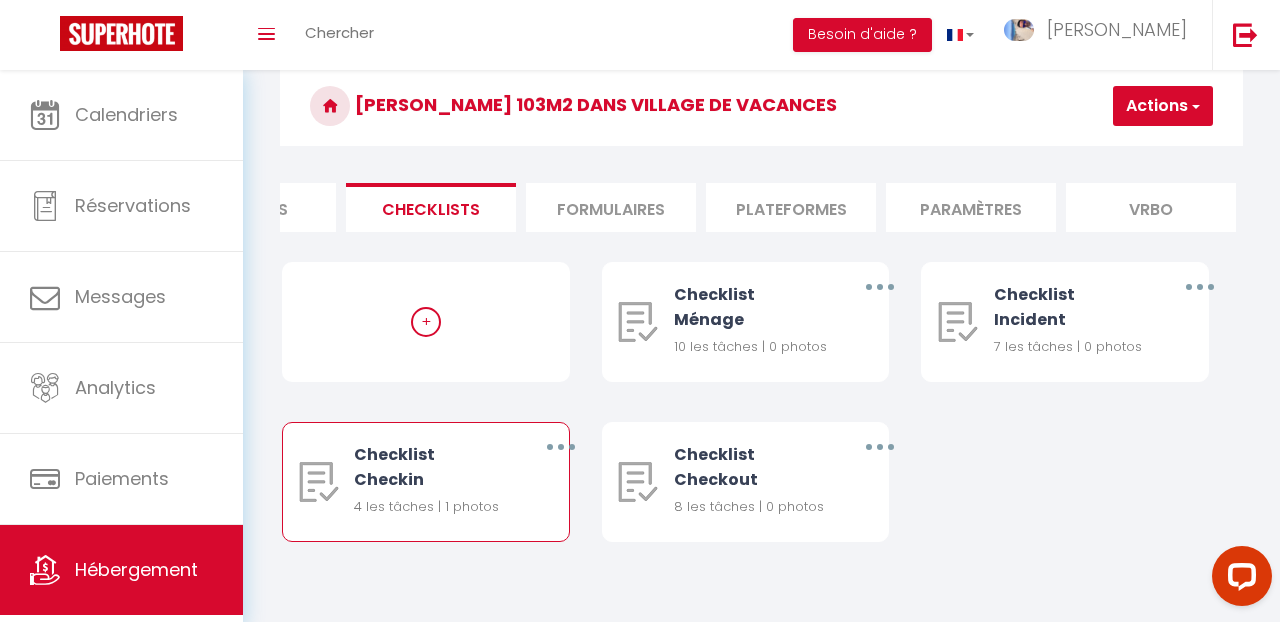 click at bounding box center (560, 447) 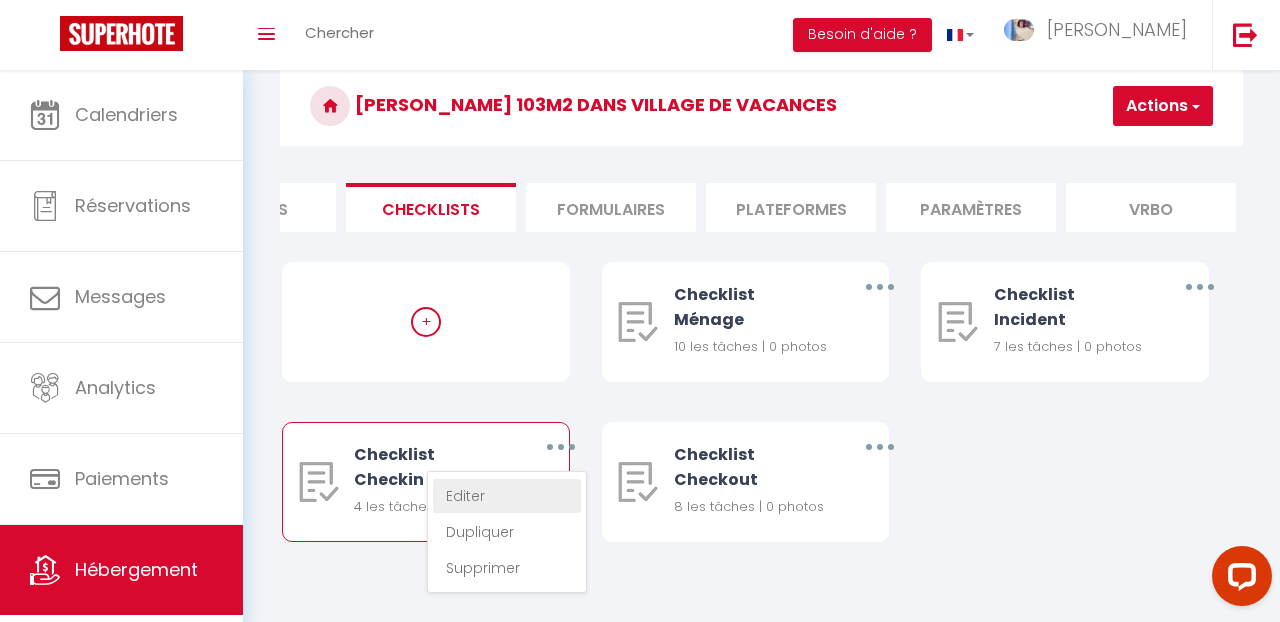 click on "Editer" at bounding box center (507, 496) 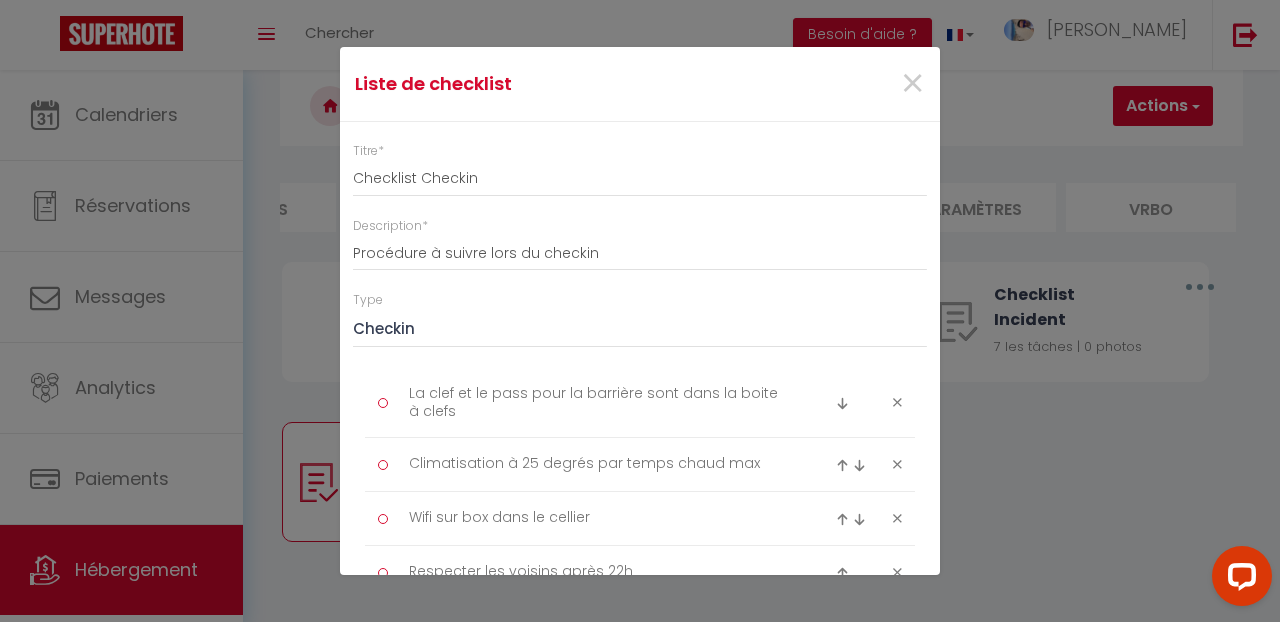 scroll, scrollTop: 9, scrollLeft: 0, axis: vertical 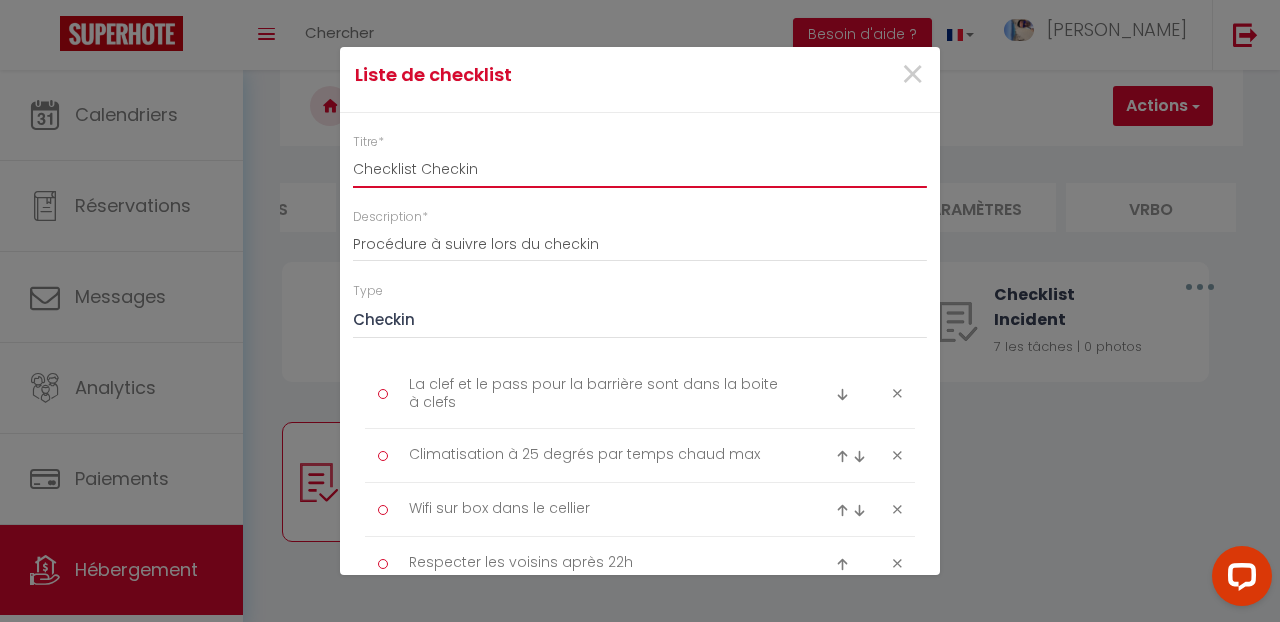 click on "Checklist Checkin" at bounding box center [640, 170] 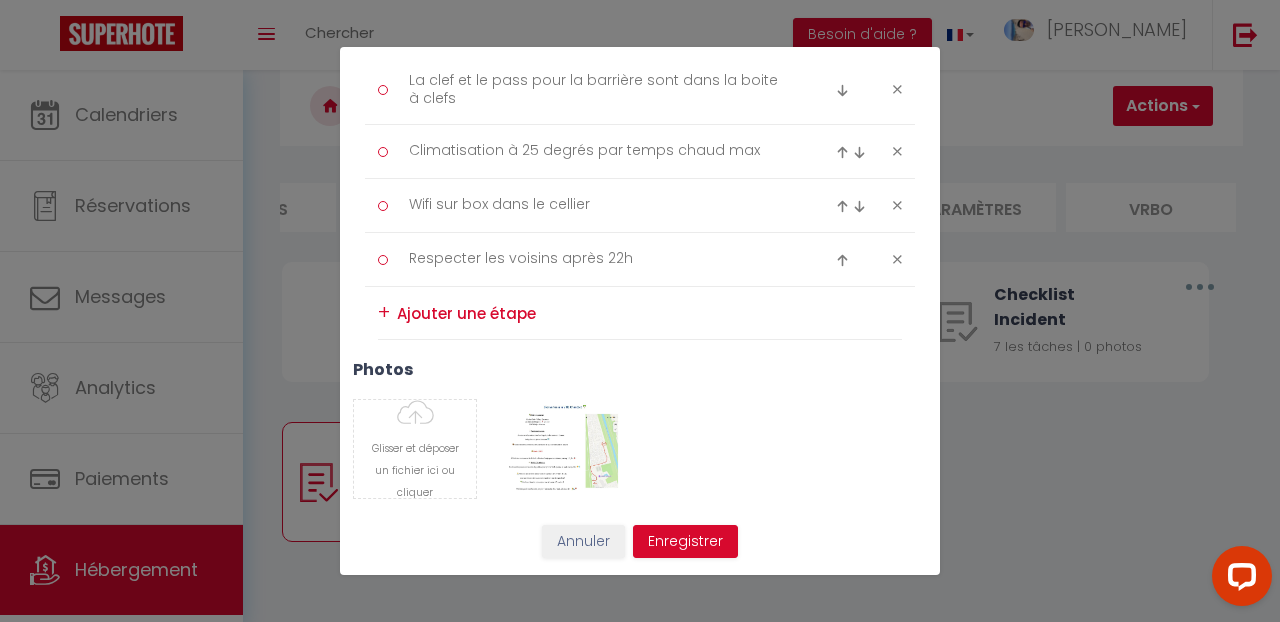 scroll, scrollTop: 312, scrollLeft: 0, axis: vertical 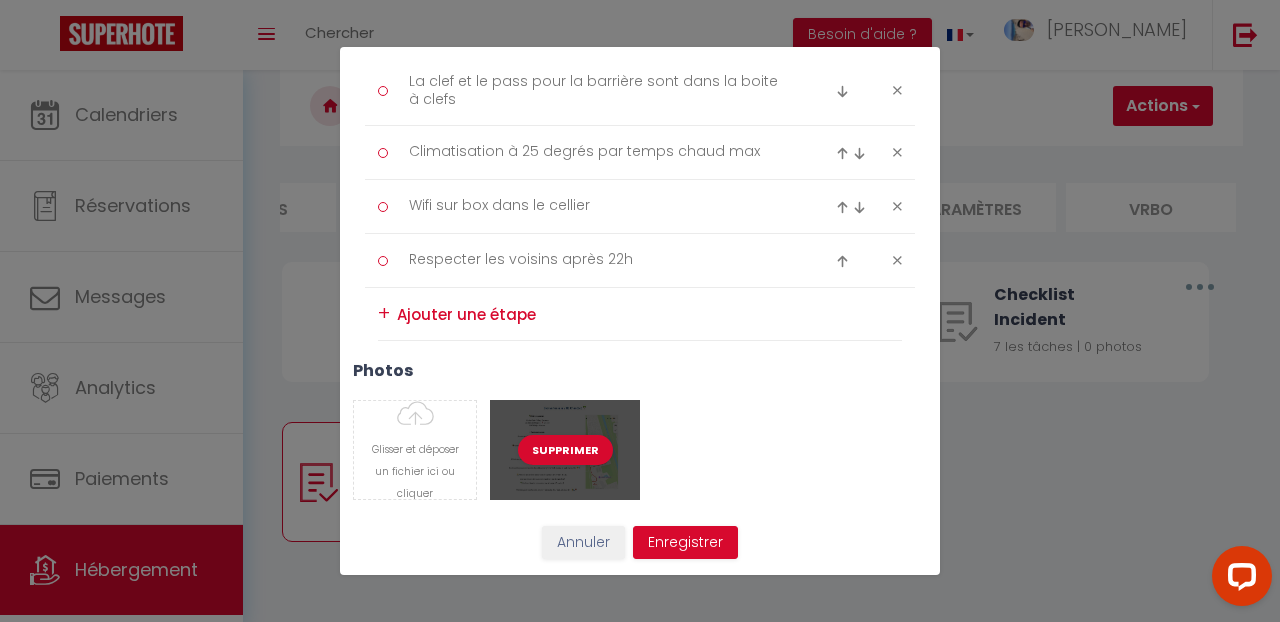 click on "Supprimer" at bounding box center [565, 450] 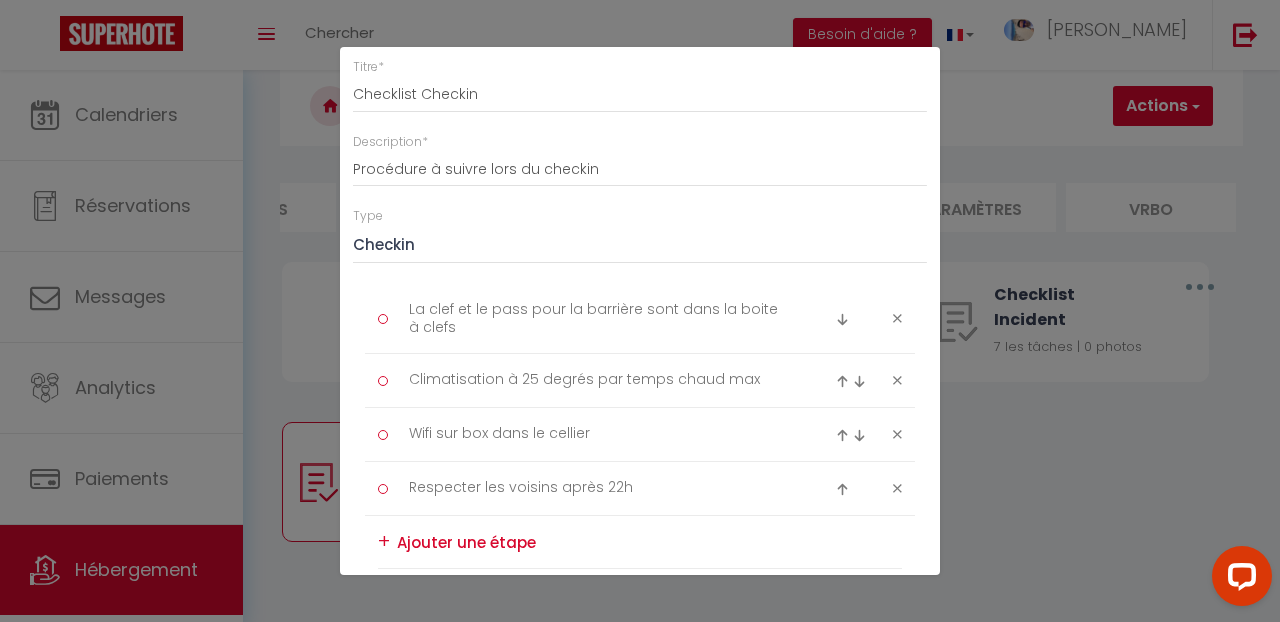 scroll, scrollTop: 82, scrollLeft: 0, axis: vertical 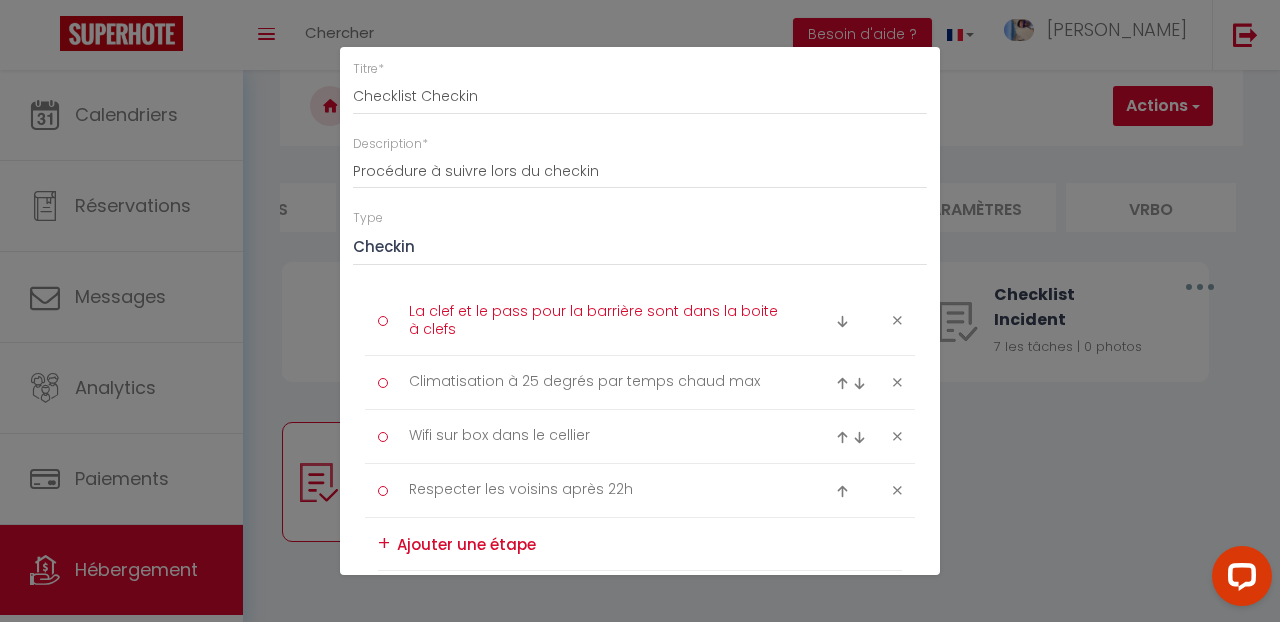 click on "La clef et le pass pour la barrière sont dans la boite à clefs" at bounding box center [600, 320] 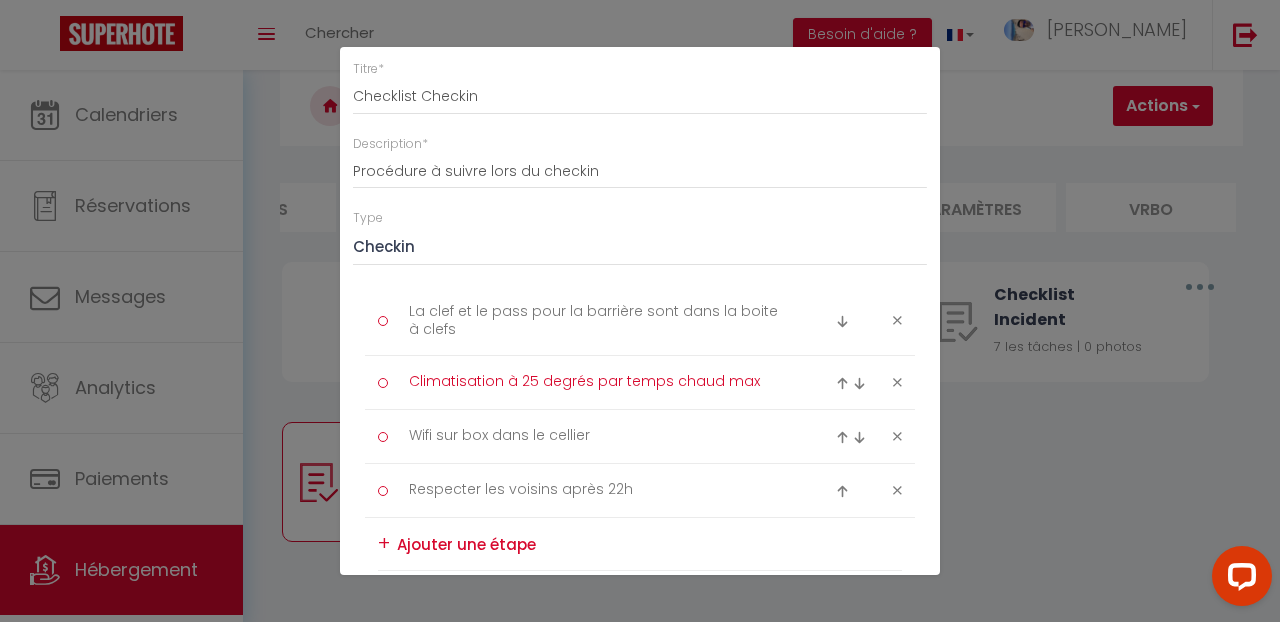 click on "Climatisation à 25 degrés par temps chaud max" at bounding box center [600, 382] 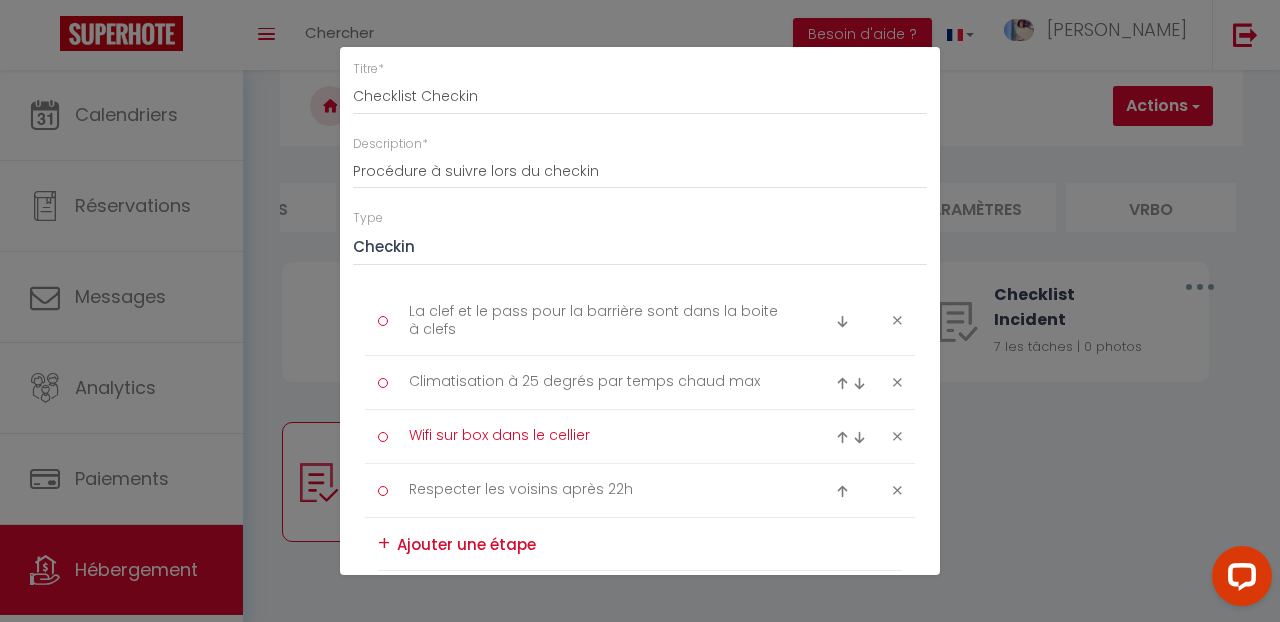 click on "Wifi sur box dans le cellier" at bounding box center [600, 436] 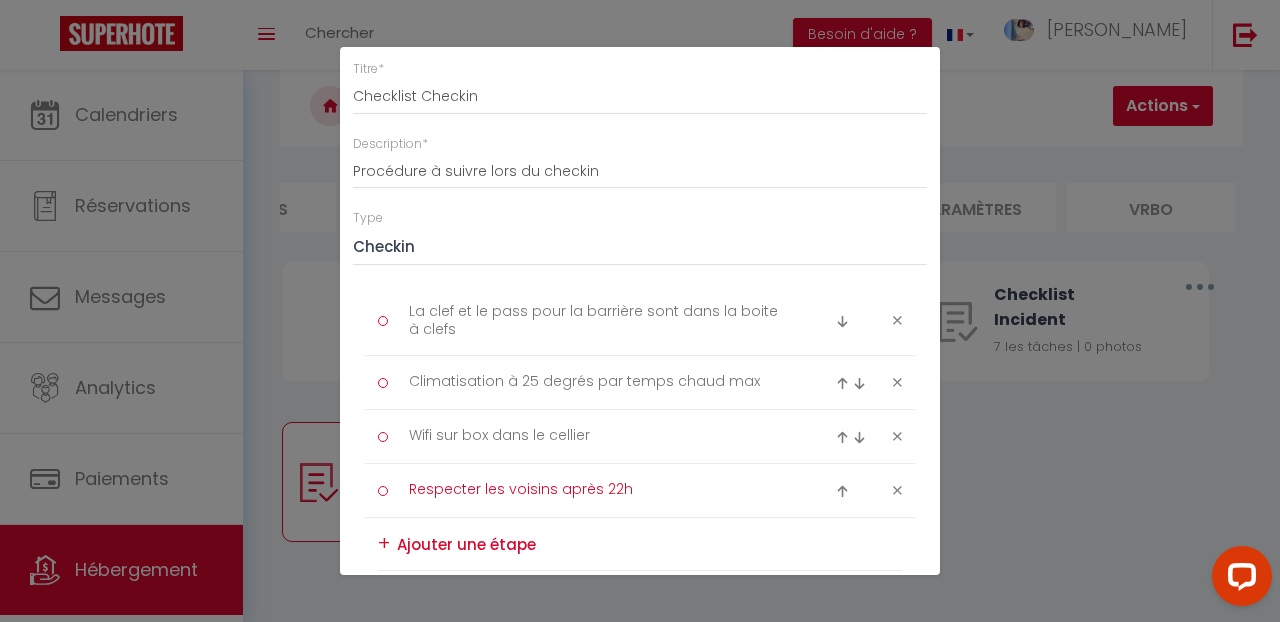 click on "Respecter les voisins après 22h" at bounding box center [600, 490] 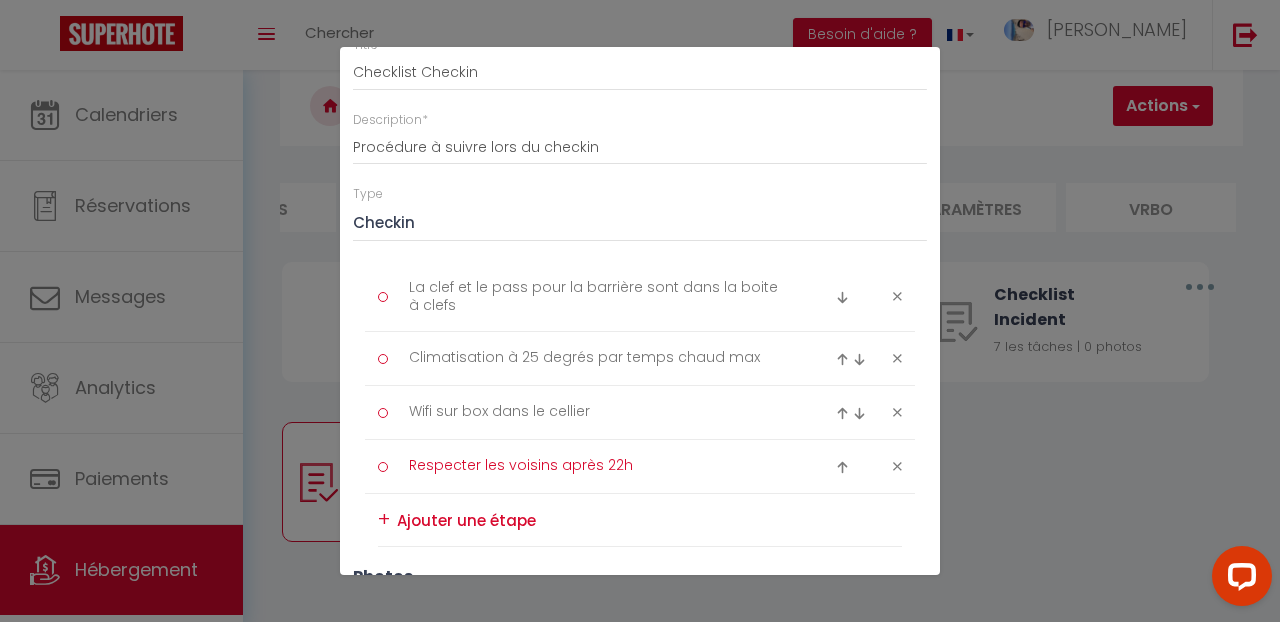 scroll, scrollTop: 109, scrollLeft: 0, axis: vertical 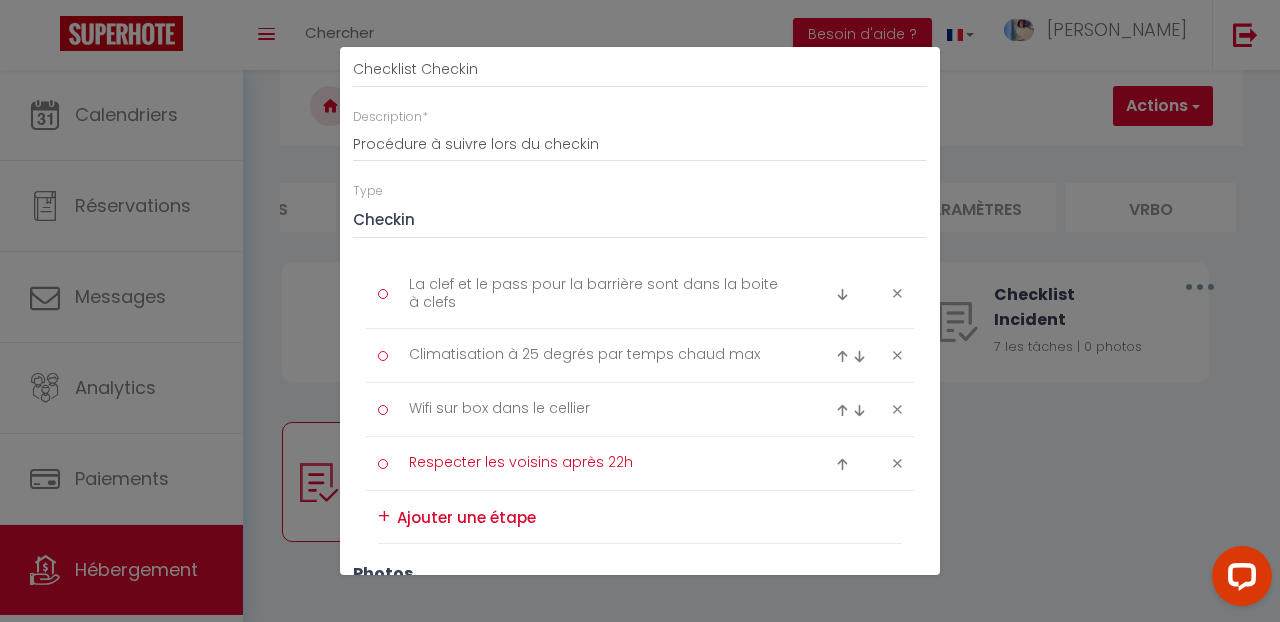 click on "Liste de checklist
×
Titre
*   Checklist Checkin
Description
*   Procédure à suivre lors du checkin
Type
Ménage
Incident
Checkin
Checkout
La clef et le pass pour la barrière sont dans la boite à clefs         Climatisation à 25 degrés par temps chaud [PERSON_NAME] sur box dans le cellier         Respecter les voisins après 22h
+
photos
Glisser et déposer un fichier ici ou cliquer Remove" at bounding box center [640, 311] 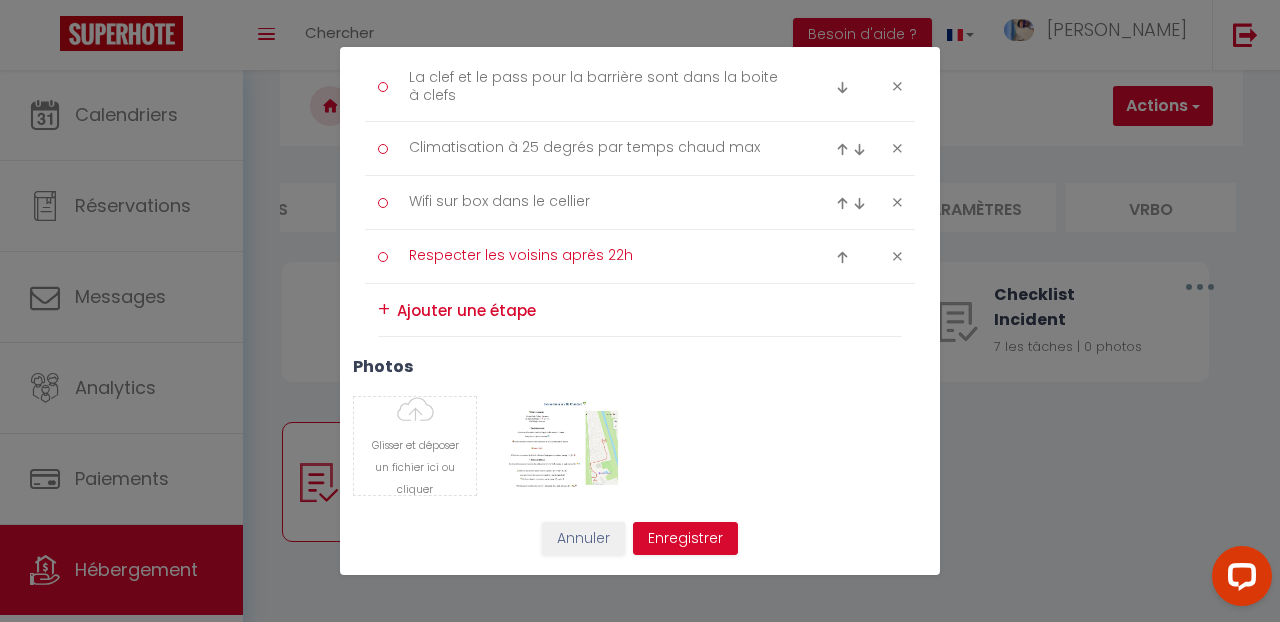 scroll, scrollTop: 312, scrollLeft: 0, axis: vertical 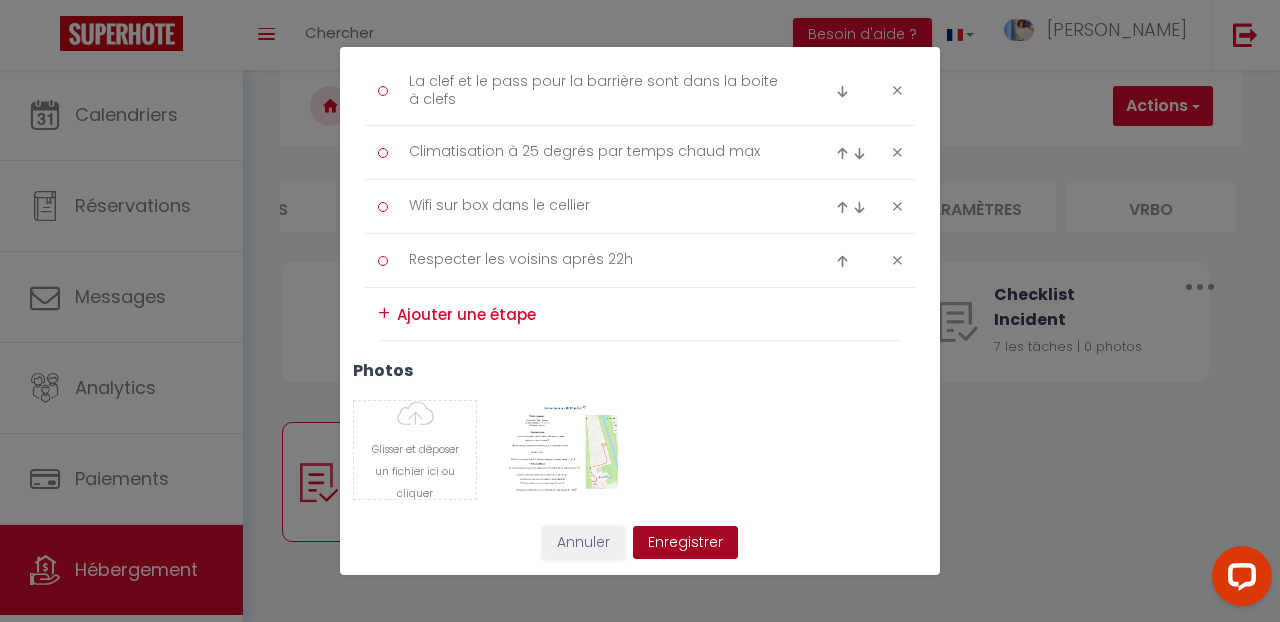 click on "Enregistrer" at bounding box center (685, 543) 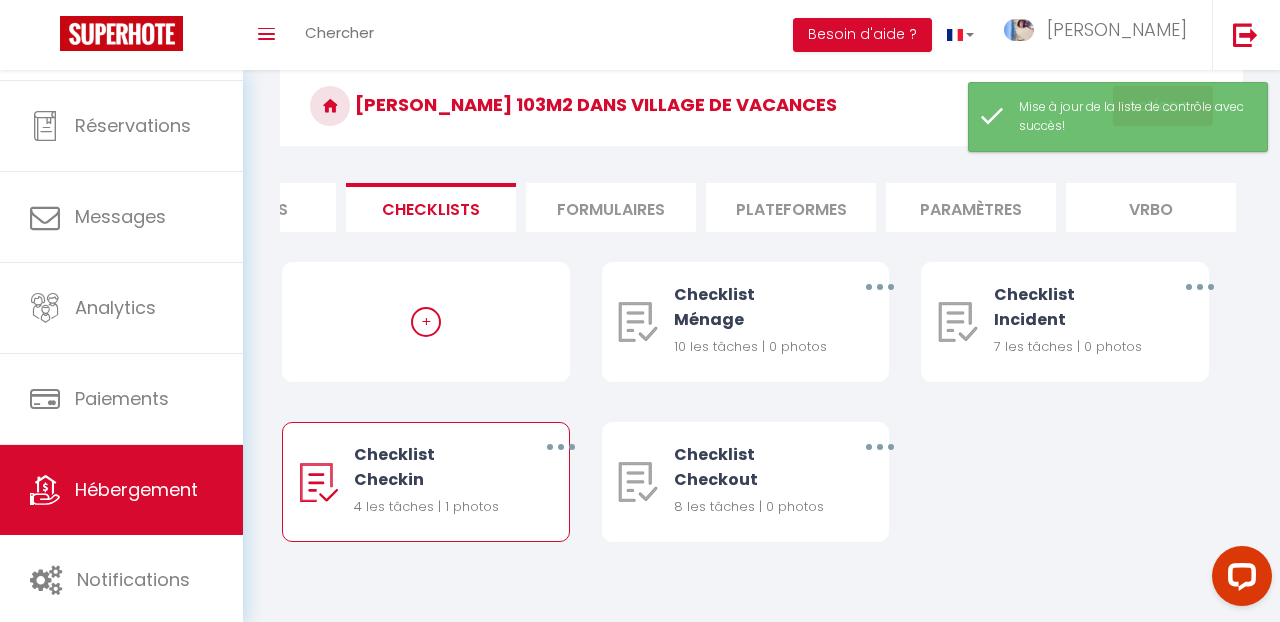 scroll, scrollTop: 80, scrollLeft: 0, axis: vertical 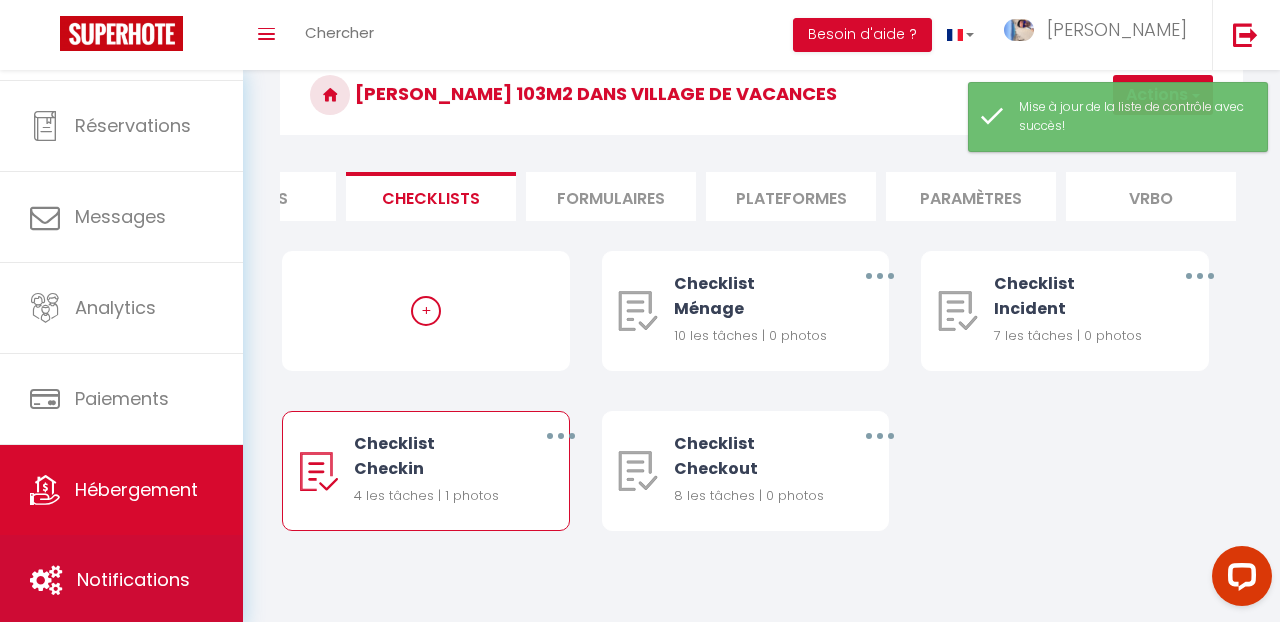 click on "Notifications" at bounding box center [133, 579] 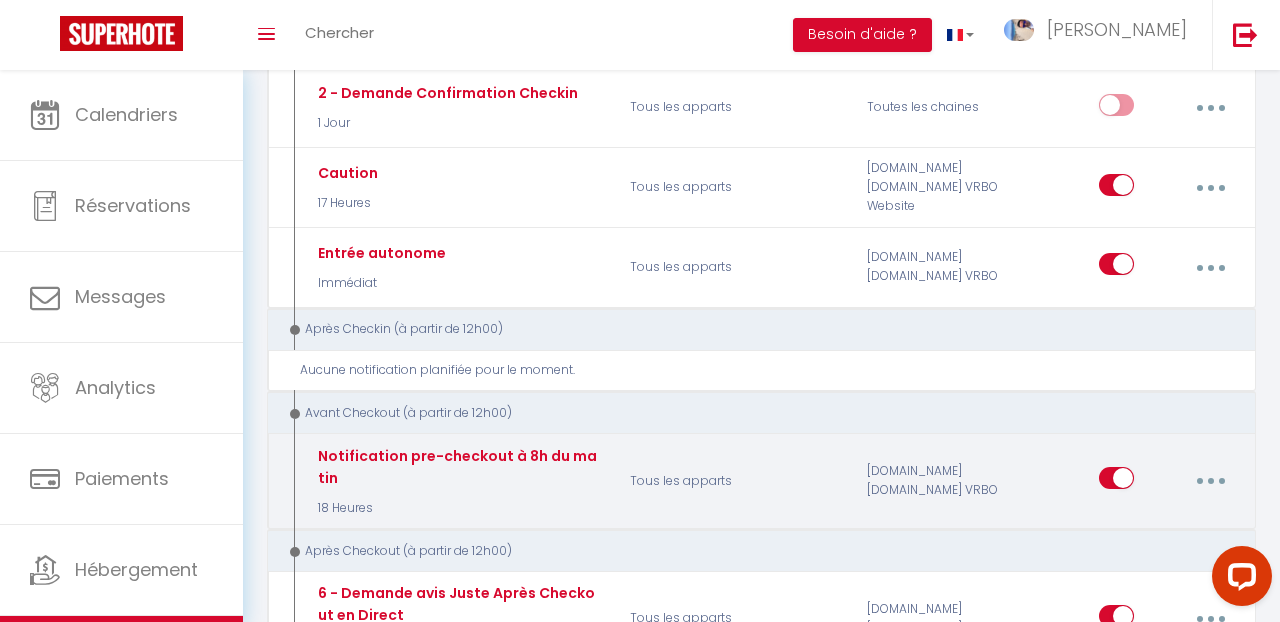 scroll, scrollTop: 486, scrollLeft: 0, axis: vertical 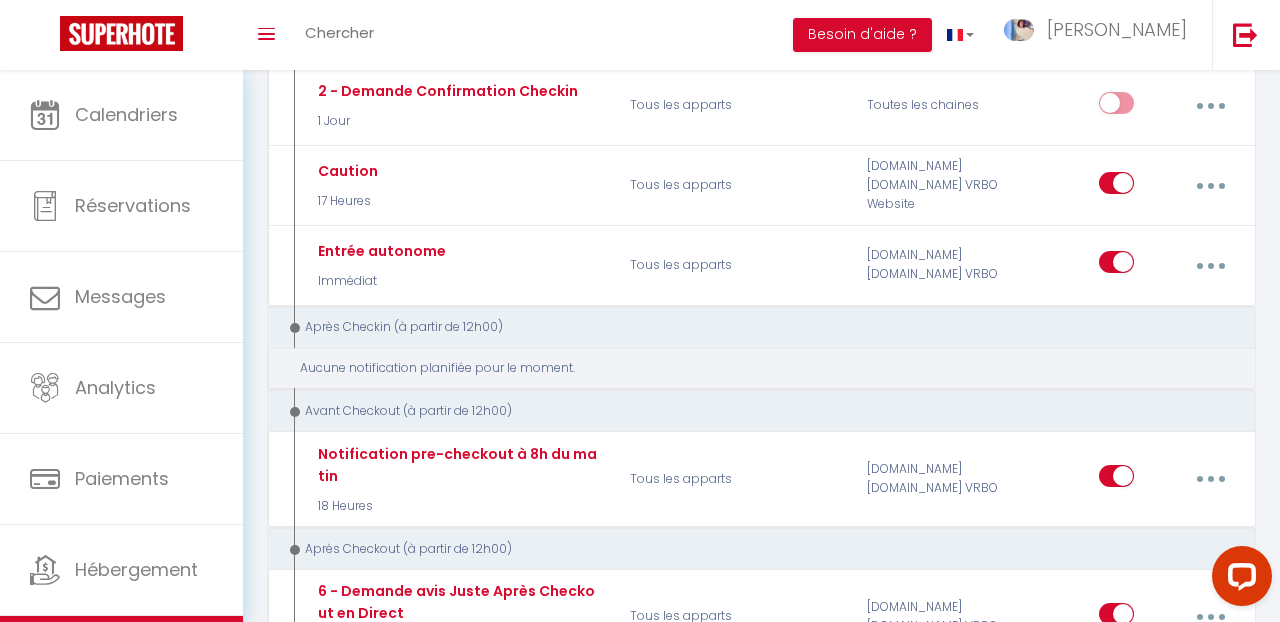 click on "Aucune notification planifiée pour le moment." at bounding box center [761, 369] 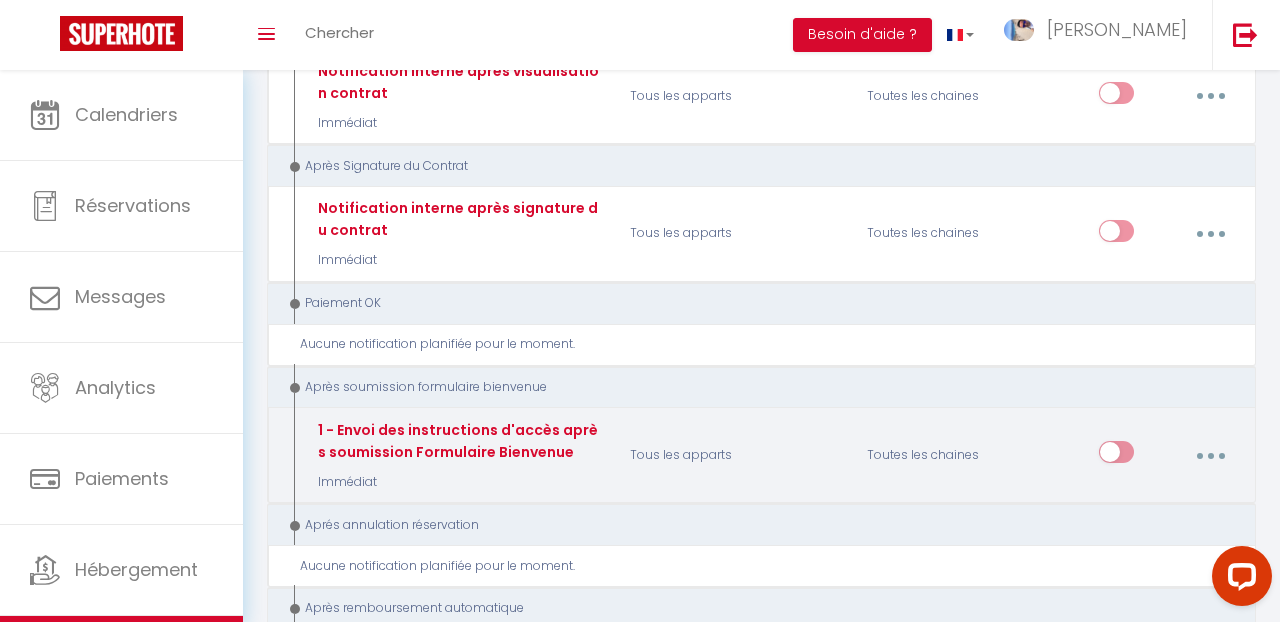 scroll, scrollTop: 2332, scrollLeft: 0, axis: vertical 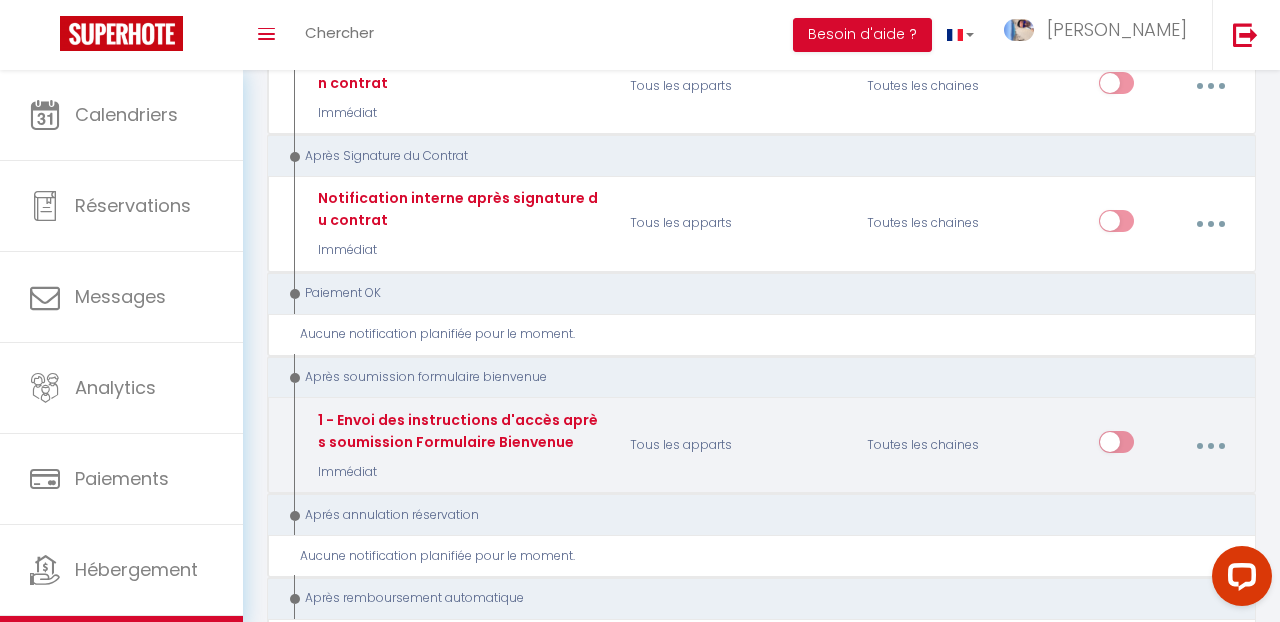 click at bounding box center (1211, 446) 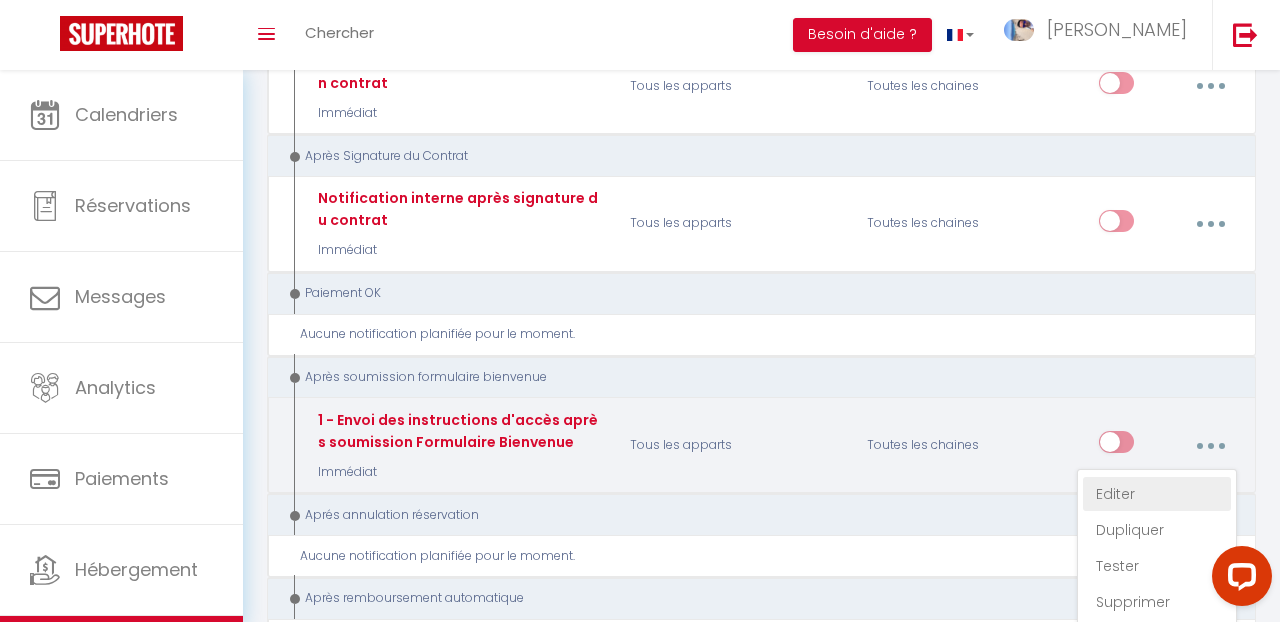 click on "Editer" at bounding box center [1157, 494] 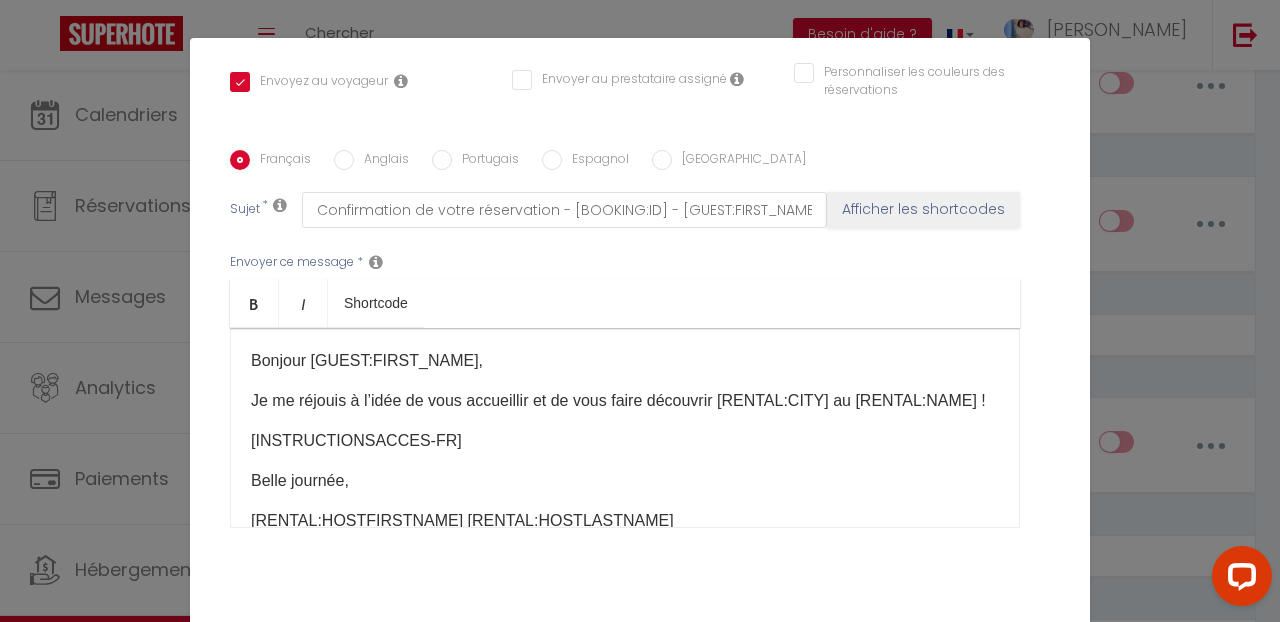 scroll, scrollTop: 451, scrollLeft: 0, axis: vertical 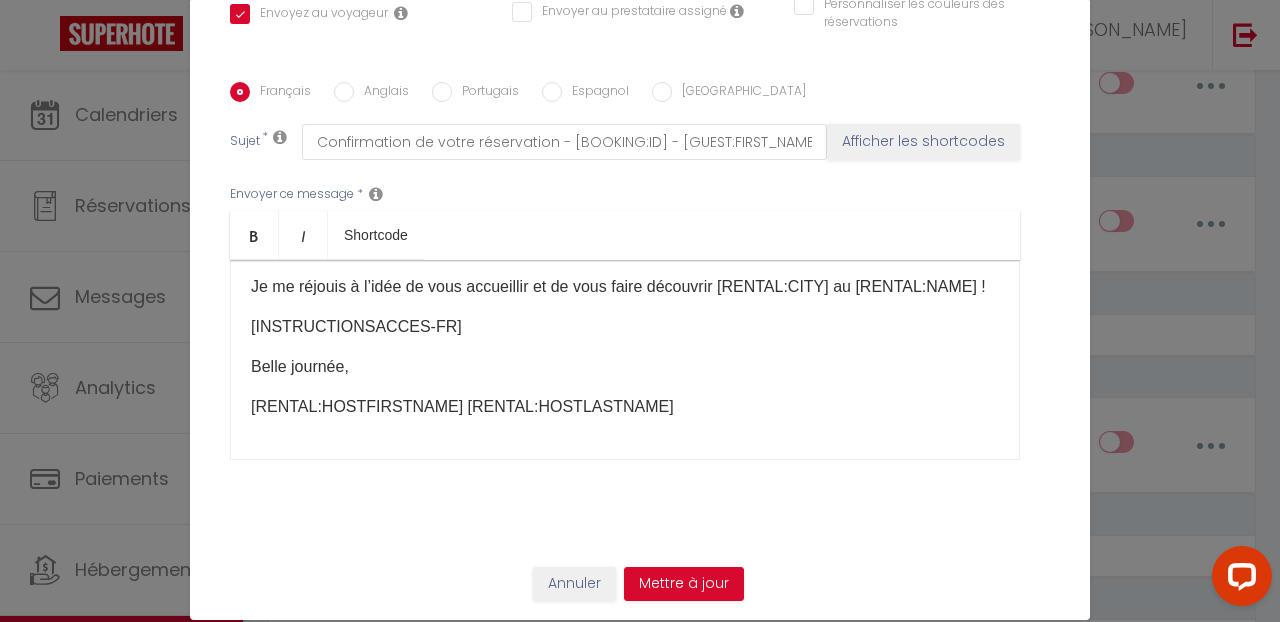 click on "Annuler" at bounding box center [574, 584] 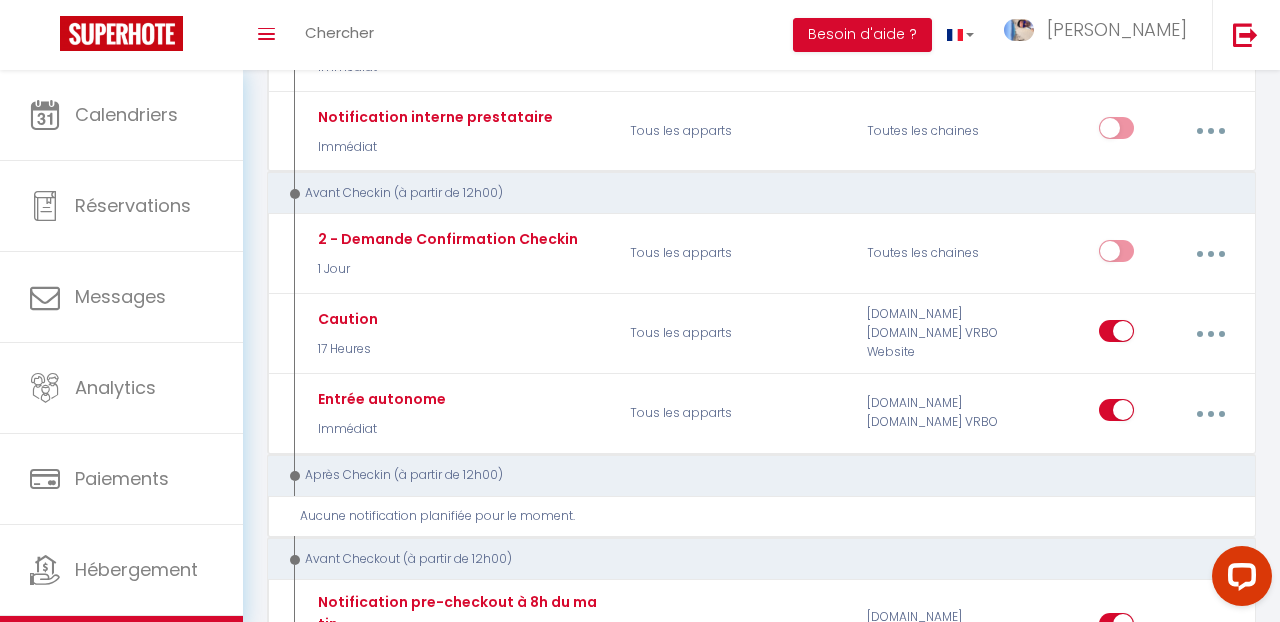 scroll, scrollTop: 336, scrollLeft: 0, axis: vertical 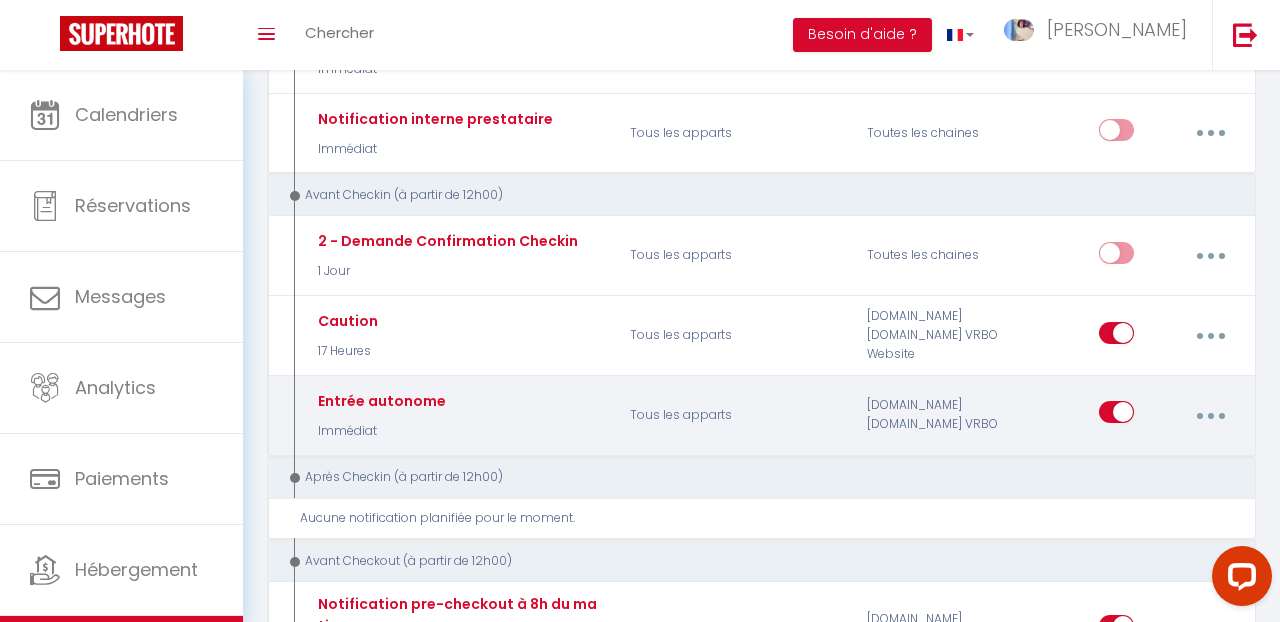 click at bounding box center [1210, 415] 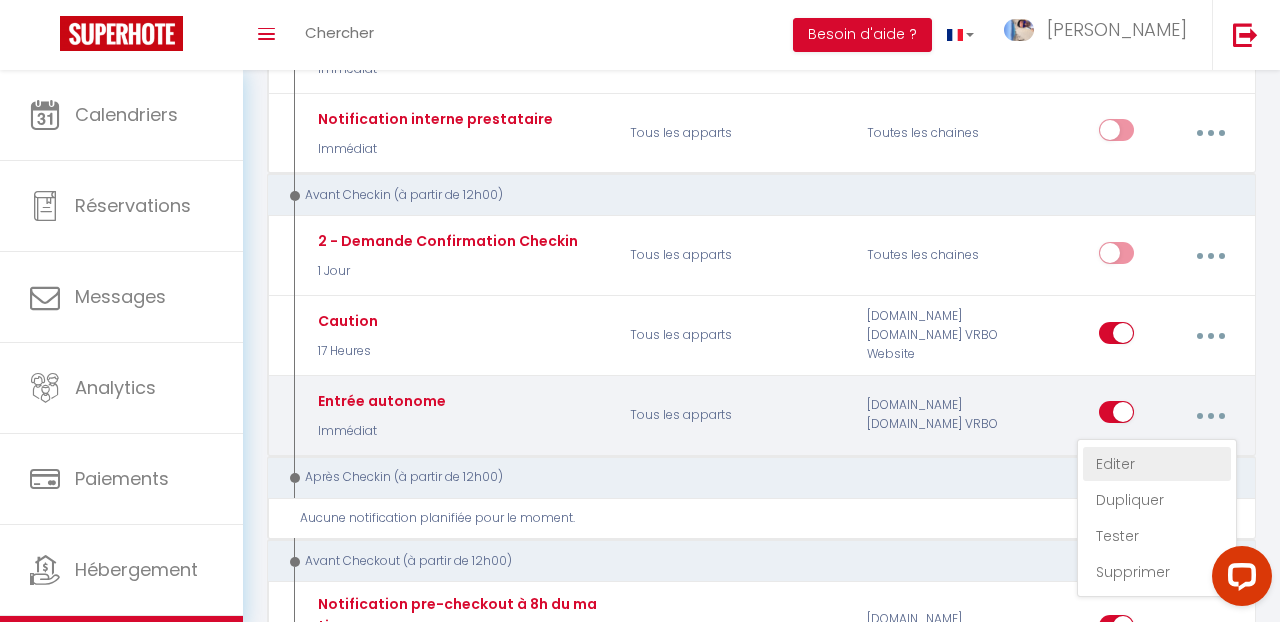 click on "Editer" at bounding box center [1157, 464] 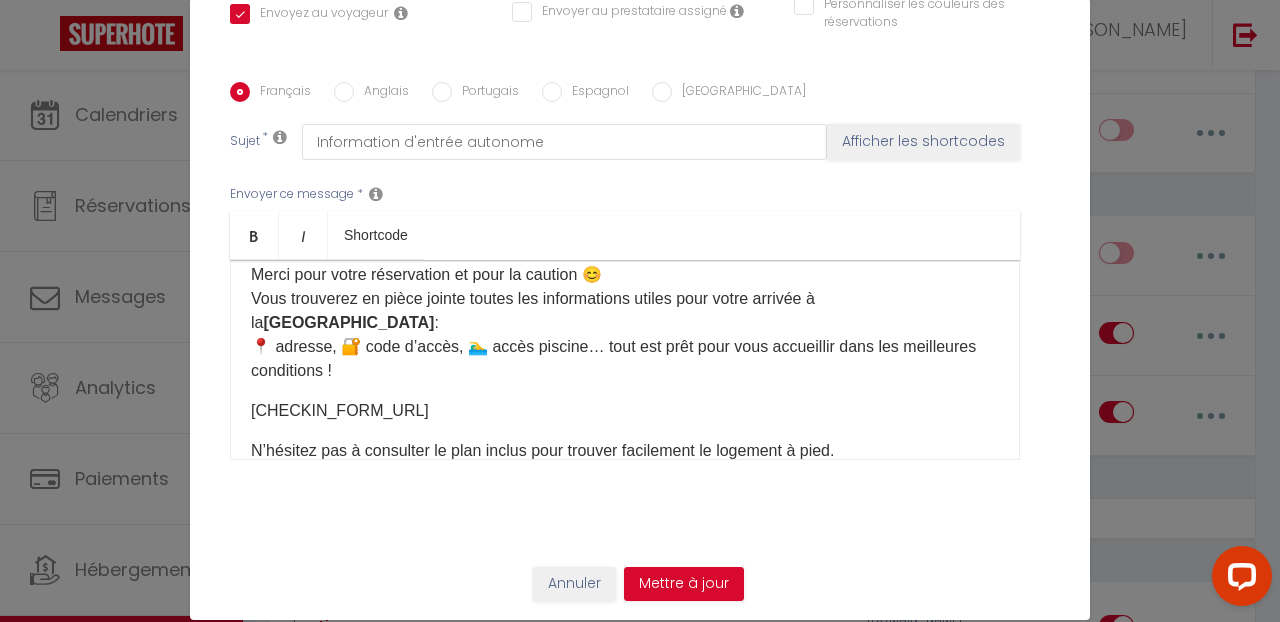scroll, scrollTop: 65, scrollLeft: 0, axis: vertical 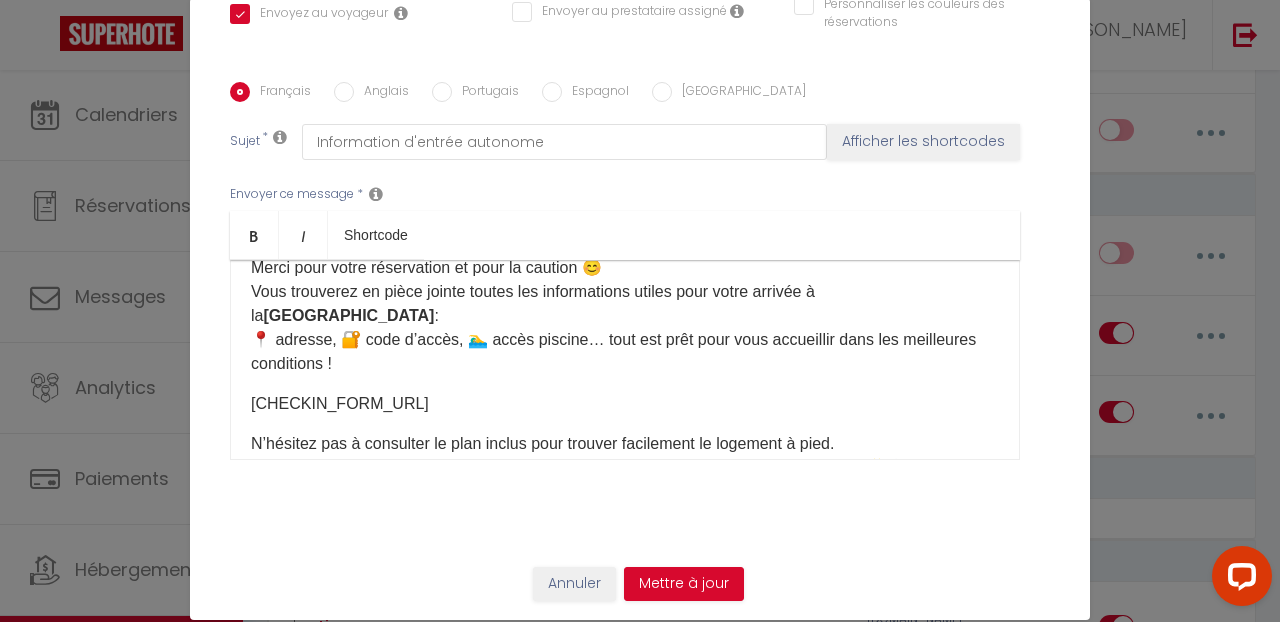 click on "[CHECKIN_FORM_URL]​​" at bounding box center (625, 404) 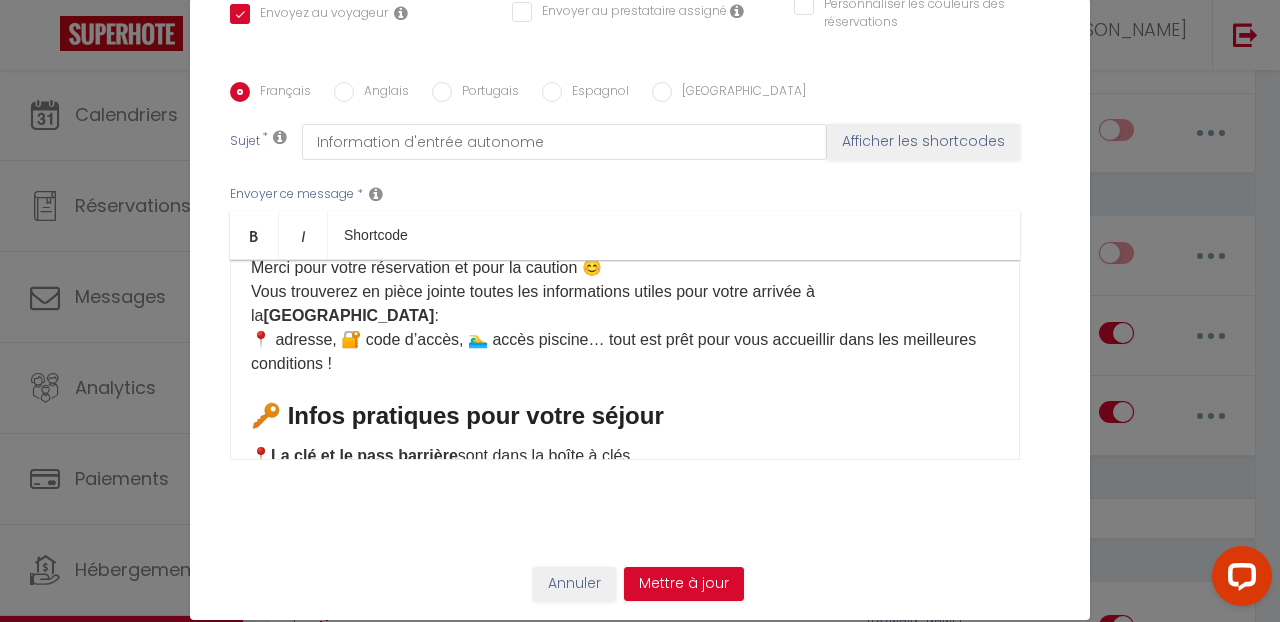 click on "B​onjour [GUEST:FIRST_NAME]​,
Merci pour votre réservation et pour la caution 😊 Vous trouverez en pièce jointe toutes les informations utiles pour votre arrivée à la  [GEOGRAPHIC_DATA]  : 📍 adresse, 🔐 code d’accès, 🏊‍♂️ accès piscine… tout est prêt pour vous accueillir dans les meilleures conditions ! 🔑 Infos pratiques pour votre séjour
📍  La clé et le pass barrière  sont dans la boîte à clés ❄️  Climatisation  : merci de ne pas descendre en dessous de  25°C , même par forte chaleur 📶  Wi-Fi  : les identifiants se trouvent directement sur la  box dans le cellier 🤫  Respect du voisinage  : merci de  préserver le calme après 22h
✨  Bon séjour à vous et profitez pleinement du cadre !  🌿 Si besoin, nous restons disponibles.
N’hésitez pas à consulter le plan inclus pour trouver facilement le logement à pied. Et surtout…  profitez à fond de votre séjour sur le bassin d’[GEOGRAPHIC_DATA] !  🌞🌊
À très bientôt," at bounding box center [625, 360] 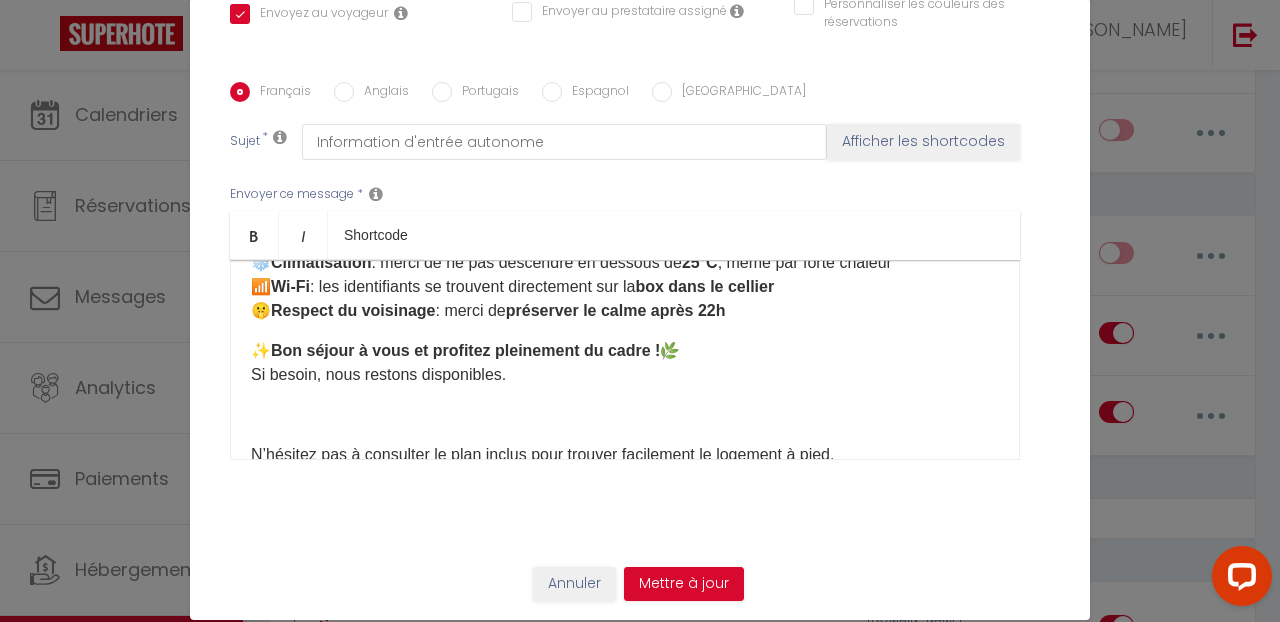 scroll, scrollTop: 290, scrollLeft: 0, axis: vertical 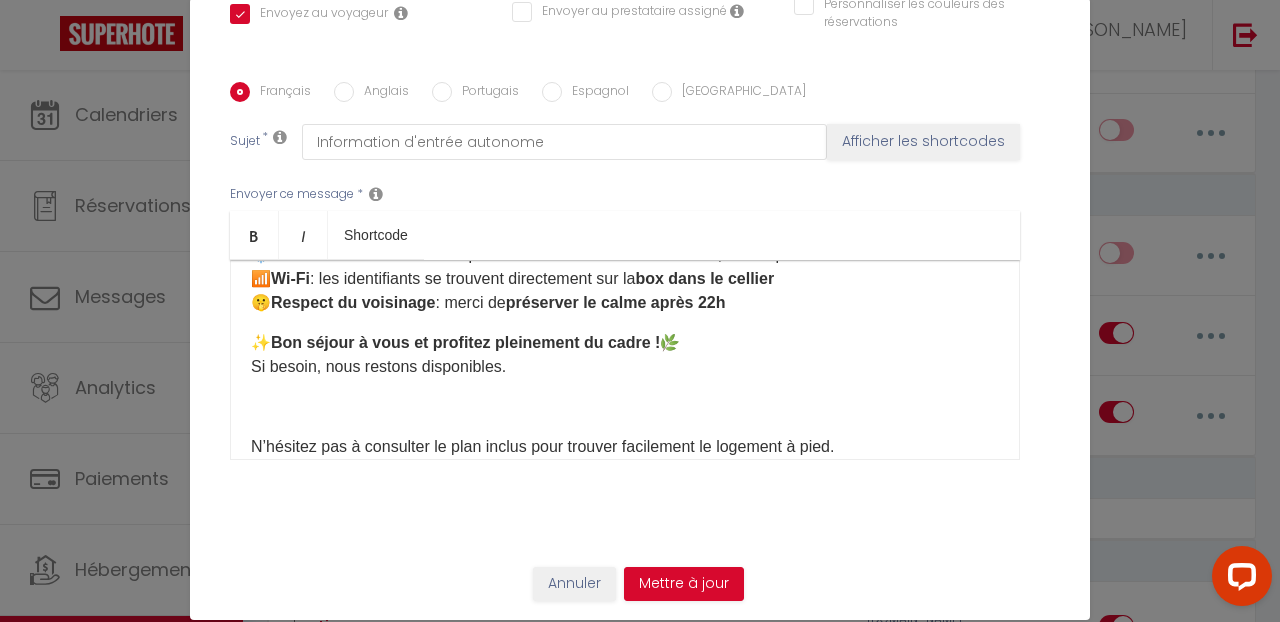 click at bounding box center [625, 407] 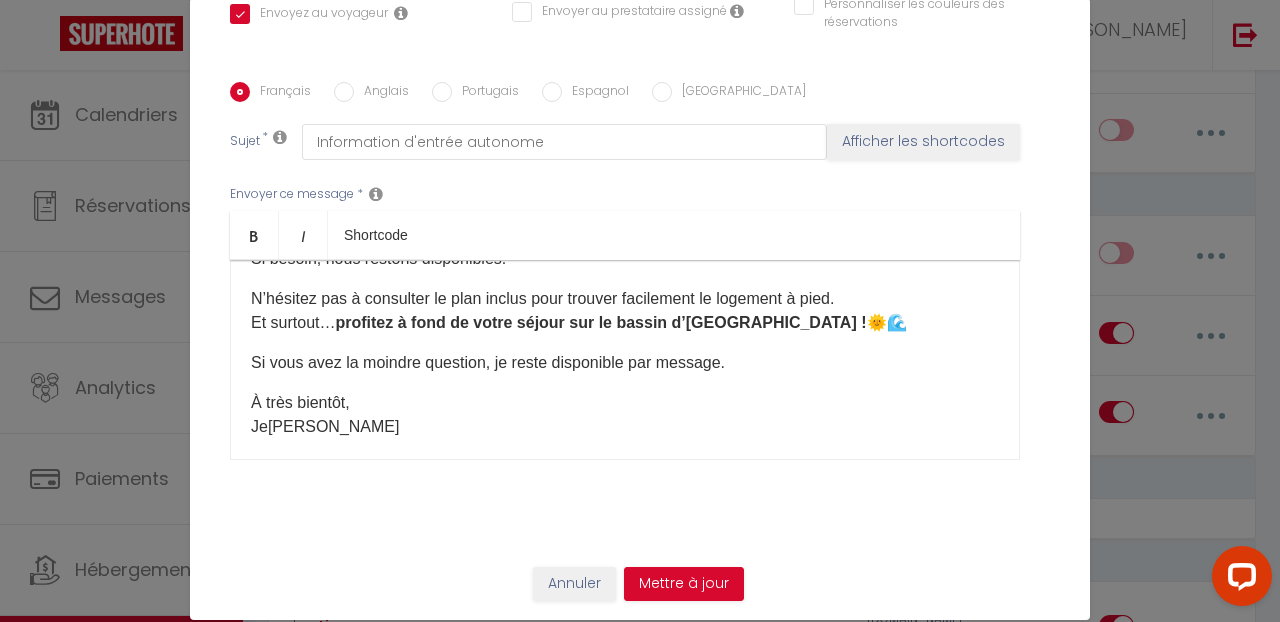 scroll, scrollTop: 394, scrollLeft: 0, axis: vertical 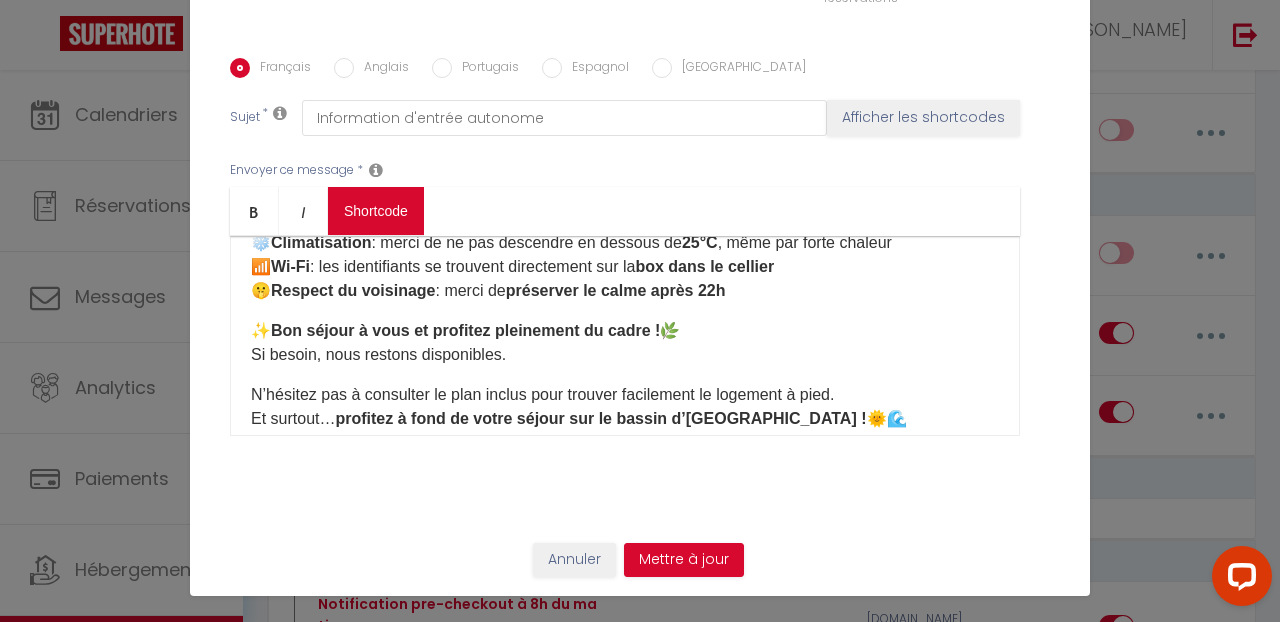 click on "Coaching SuperHote ce soir à 18h00, pour participer:  [URL][DOMAIN_NAME][SECURITY_DATA]   ×     Toggle navigation       Toggle Search     Toggle menubar     Chercher   BUTTON
Besoin d'aide ?
[PERSON_NAME]        Équipe     Résultat de la recherche   Aucun résultat     Calendriers     Réservations     Messages     Analytics      Paiements     Hébergement     Notifications                 Résultat de la recherche   Id   Appart   Voyageur    Checkin   Checkout   Nuits   Pers.   Plateforme   Statut     Résultat de la recherche   Aucun résultat          Notifications
Actions
Nouvelle Notification    Exporter    Importer    Tous les apparts    Khelus · Chalet 103m2 dans village de vacances
Actions
Nouveau shortcode personnalisé    Notifications   SHORTCODES PERSONNALISÉS" at bounding box center (640, 1532) 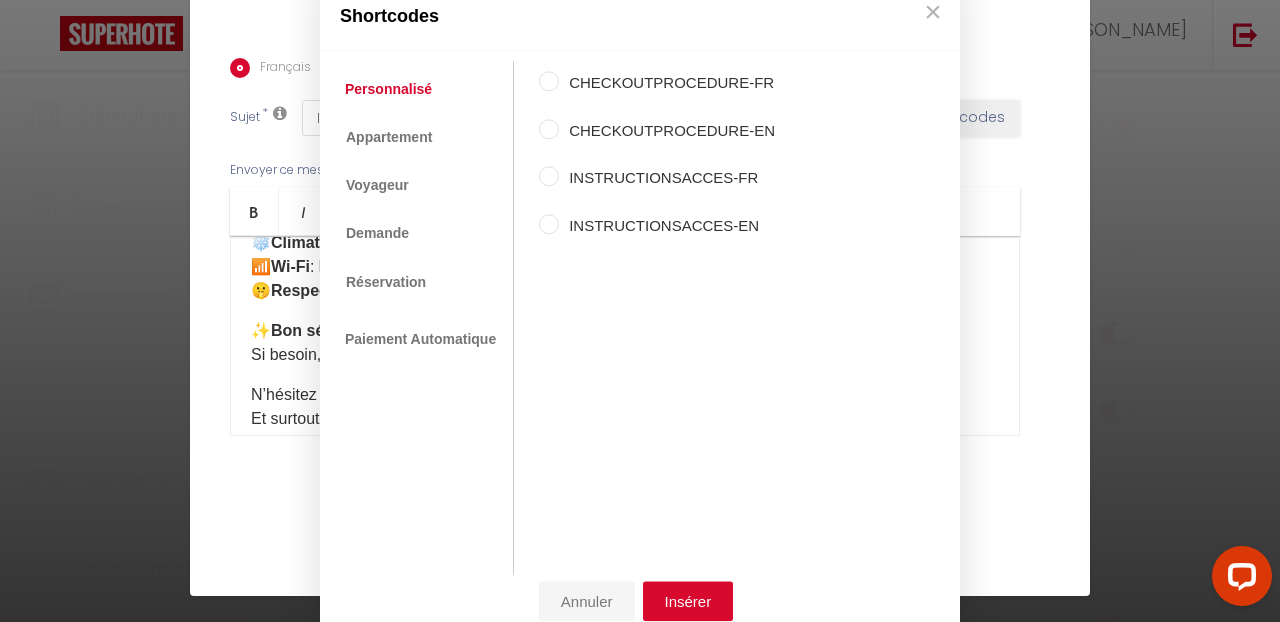 click on "Annuler" at bounding box center [587, 602] 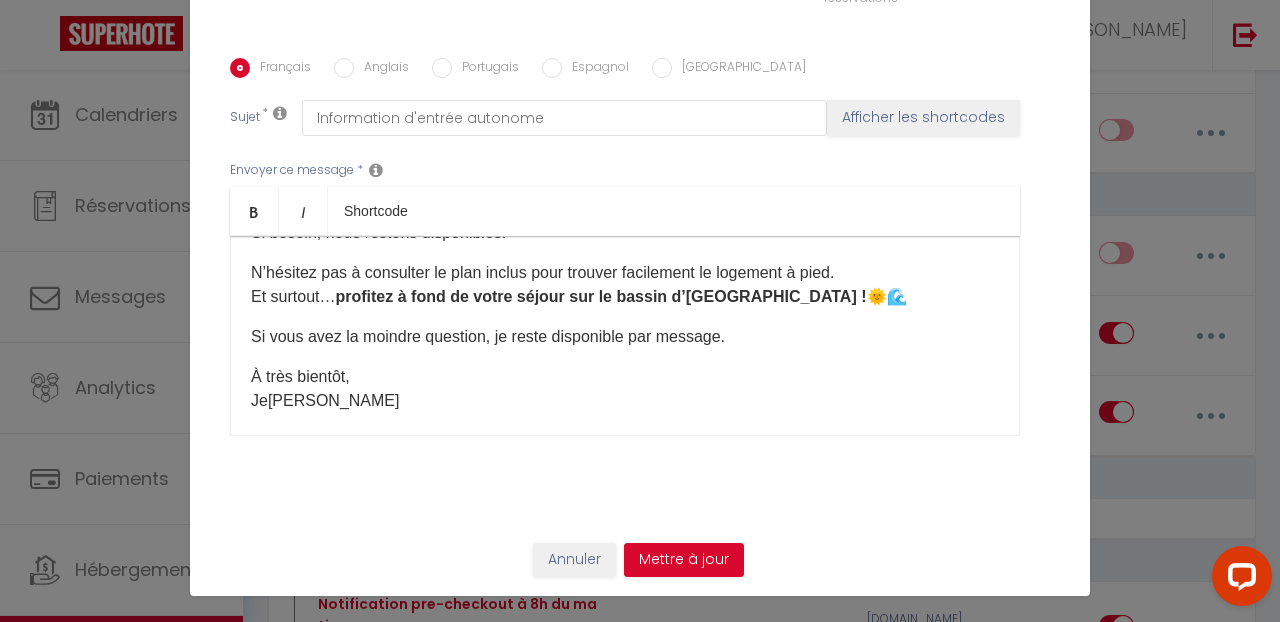 scroll, scrollTop: 394, scrollLeft: 0, axis: vertical 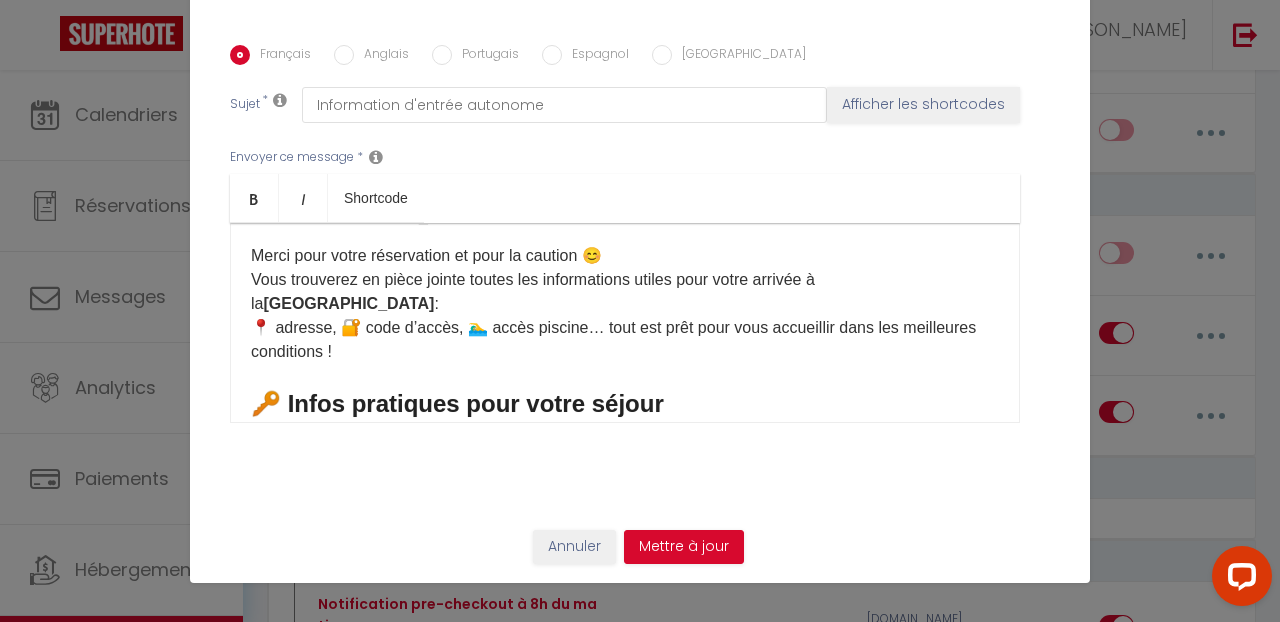 click on "Annuler" at bounding box center [574, 547] 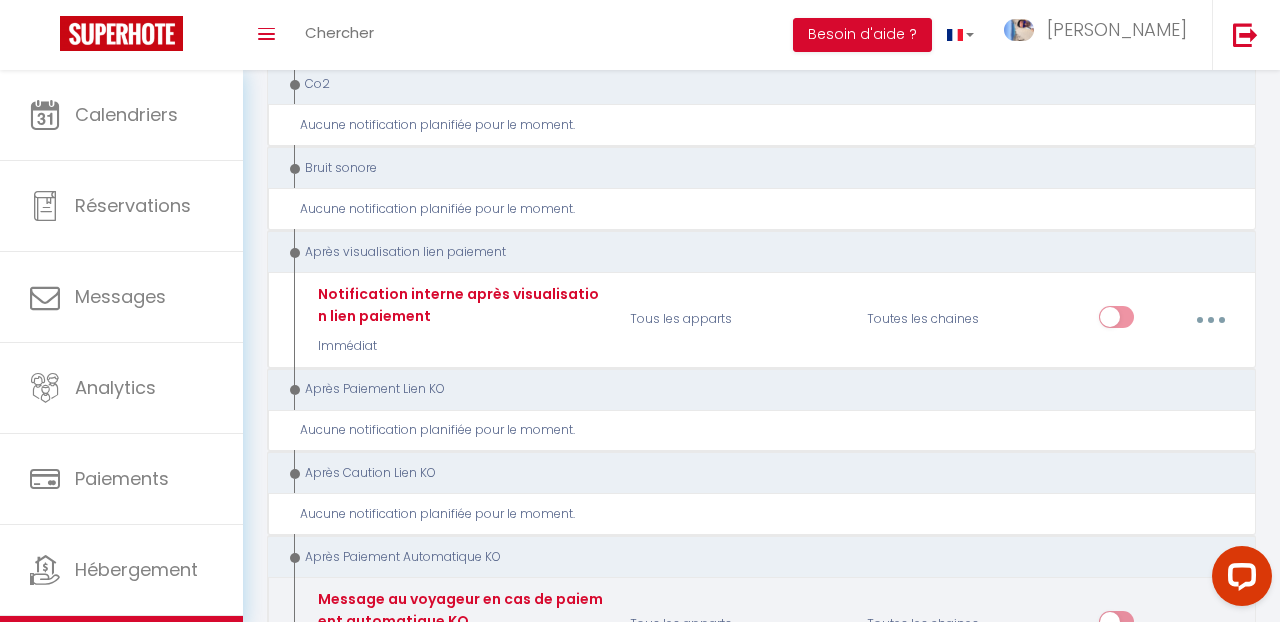 scroll, scrollTop: 1553, scrollLeft: 0, axis: vertical 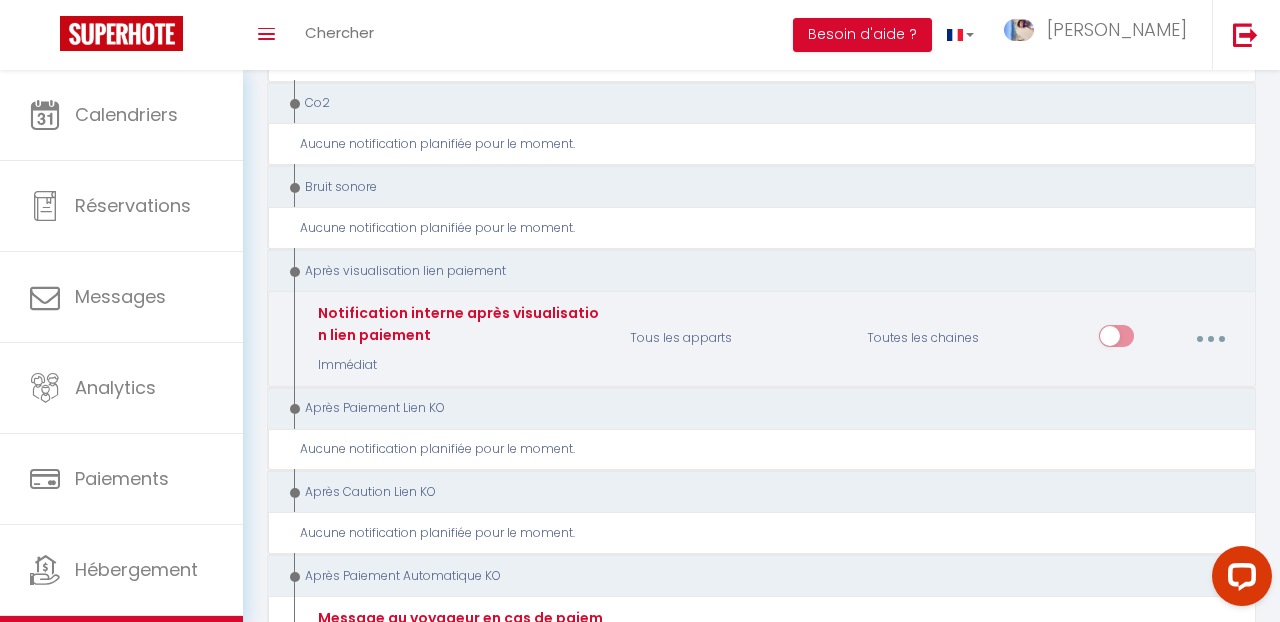 click at bounding box center (1210, 339) 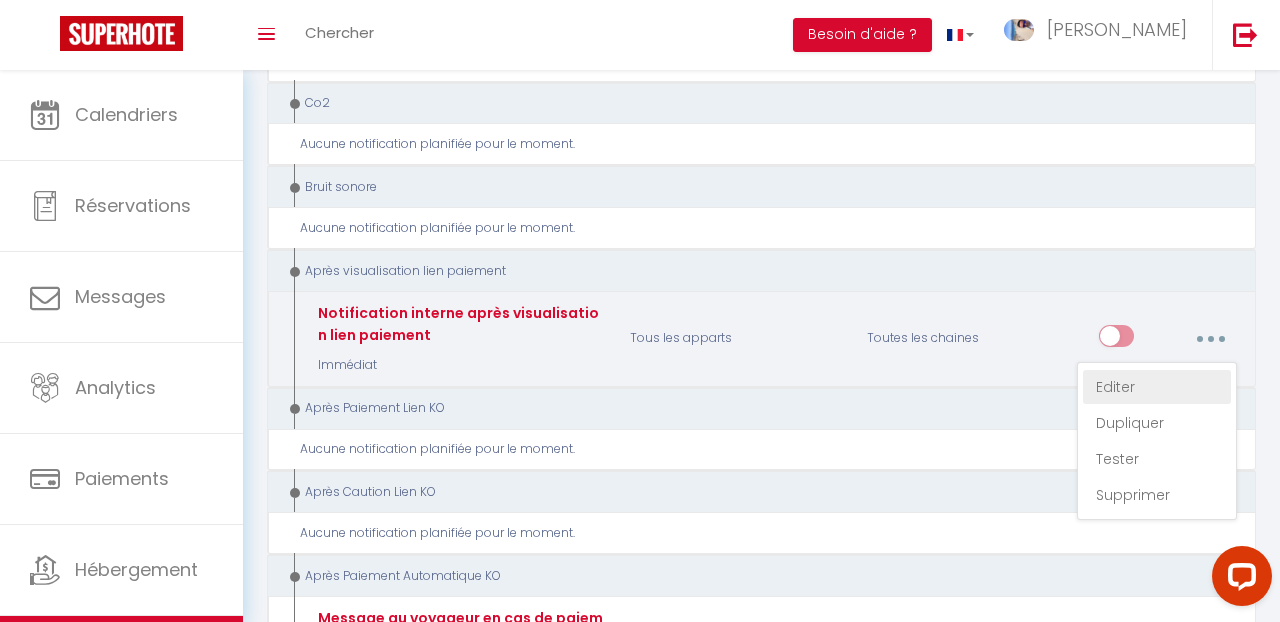 click on "Editer" at bounding box center (1157, 387) 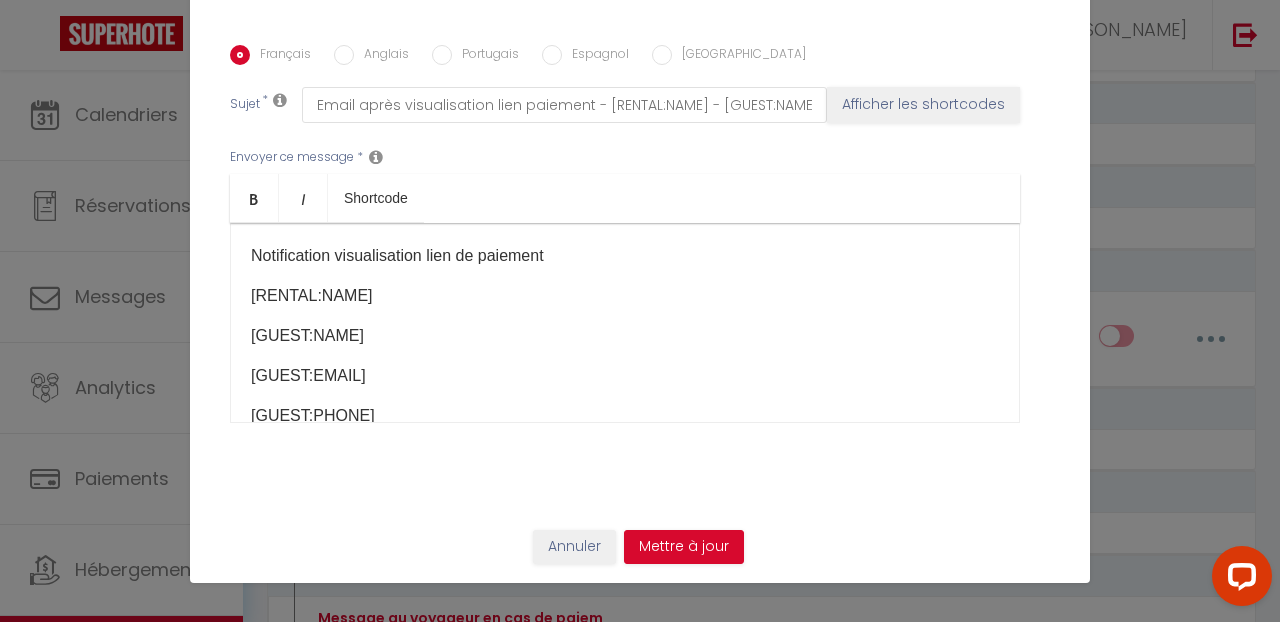 scroll, scrollTop: 0, scrollLeft: 0, axis: both 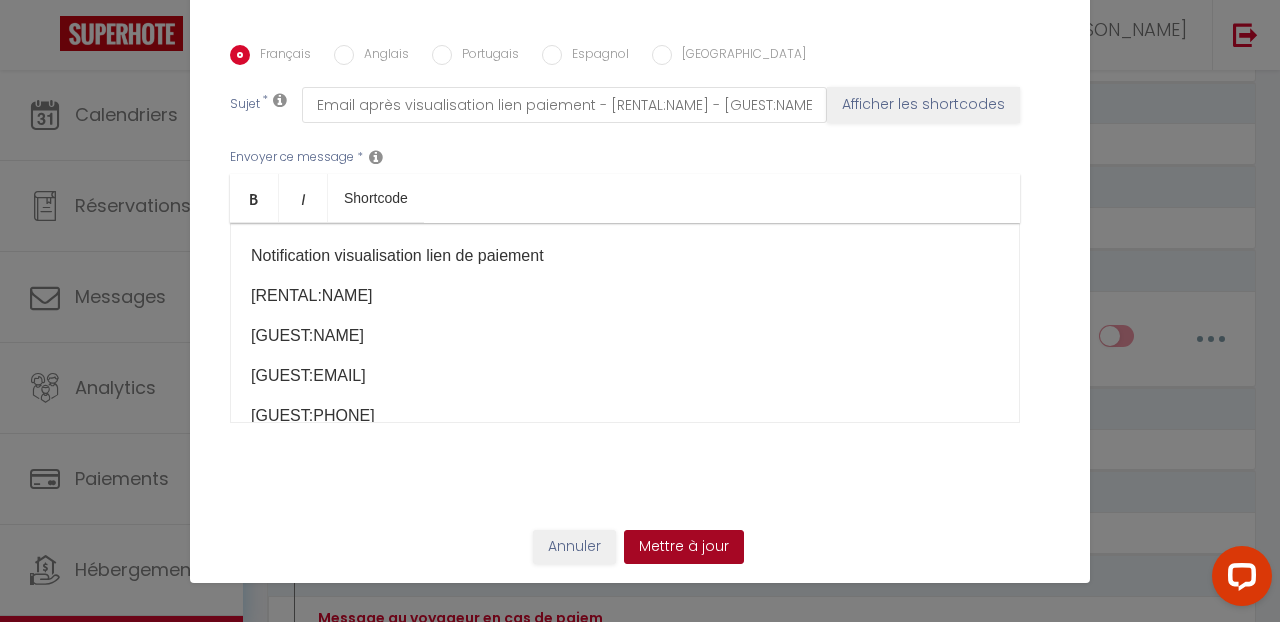 click on "Mettre à jour" at bounding box center [684, 547] 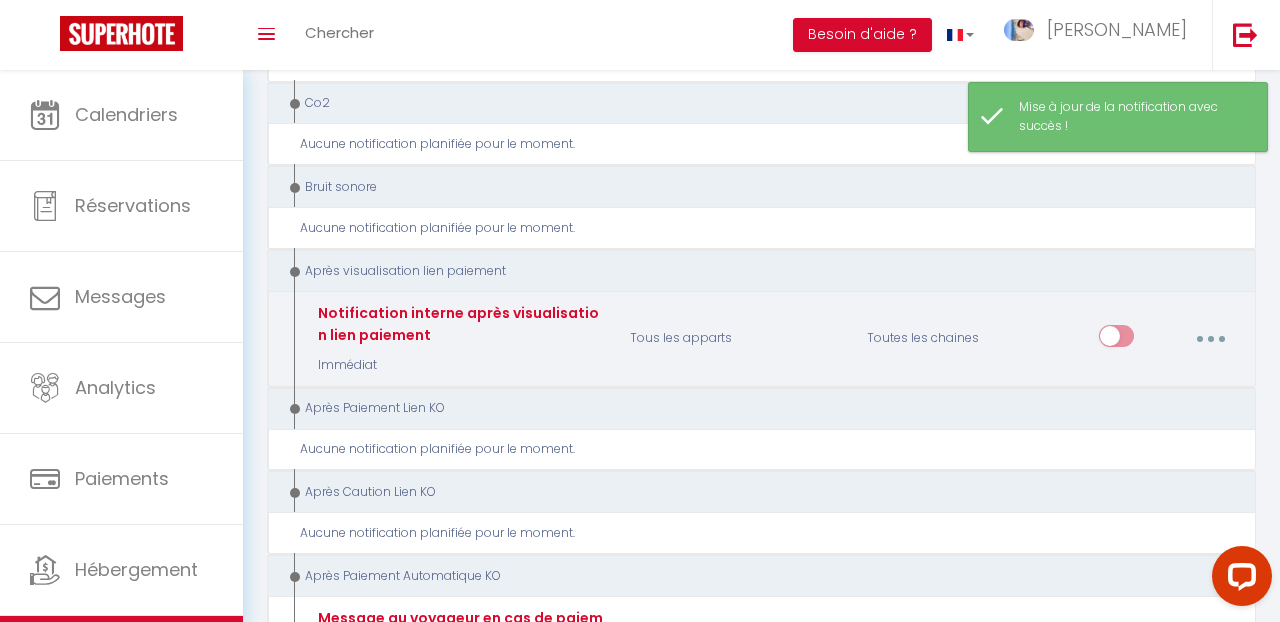 click at bounding box center [1116, 340] 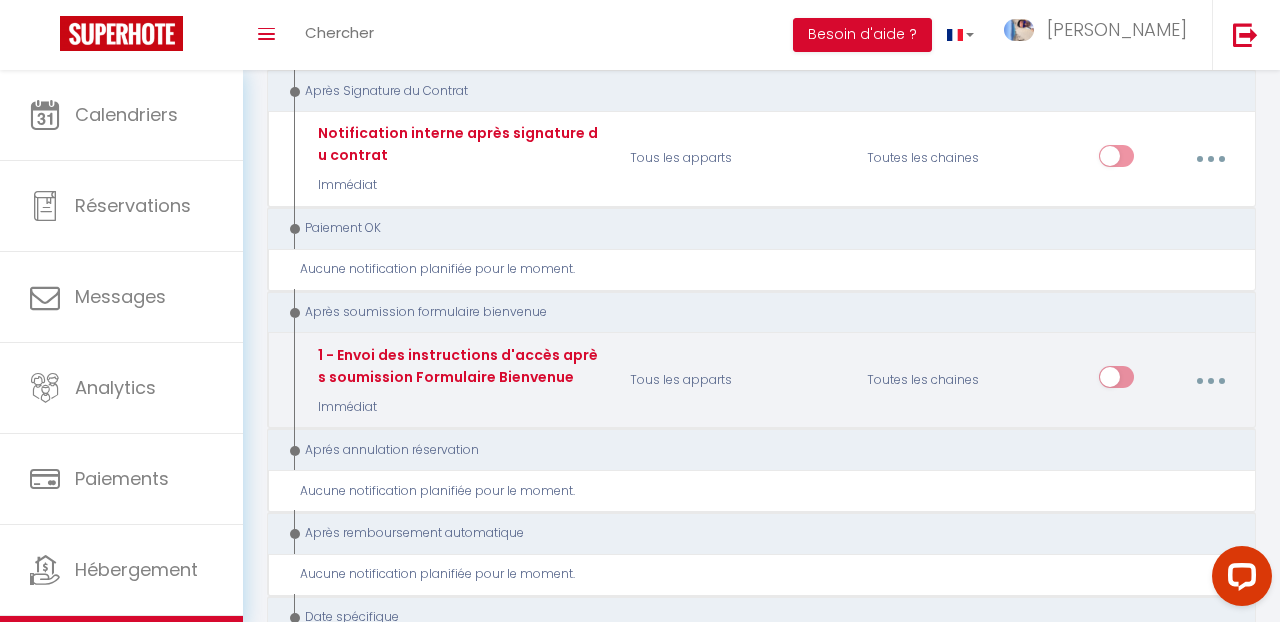 scroll, scrollTop: 2399, scrollLeft: 0, axis: vertical 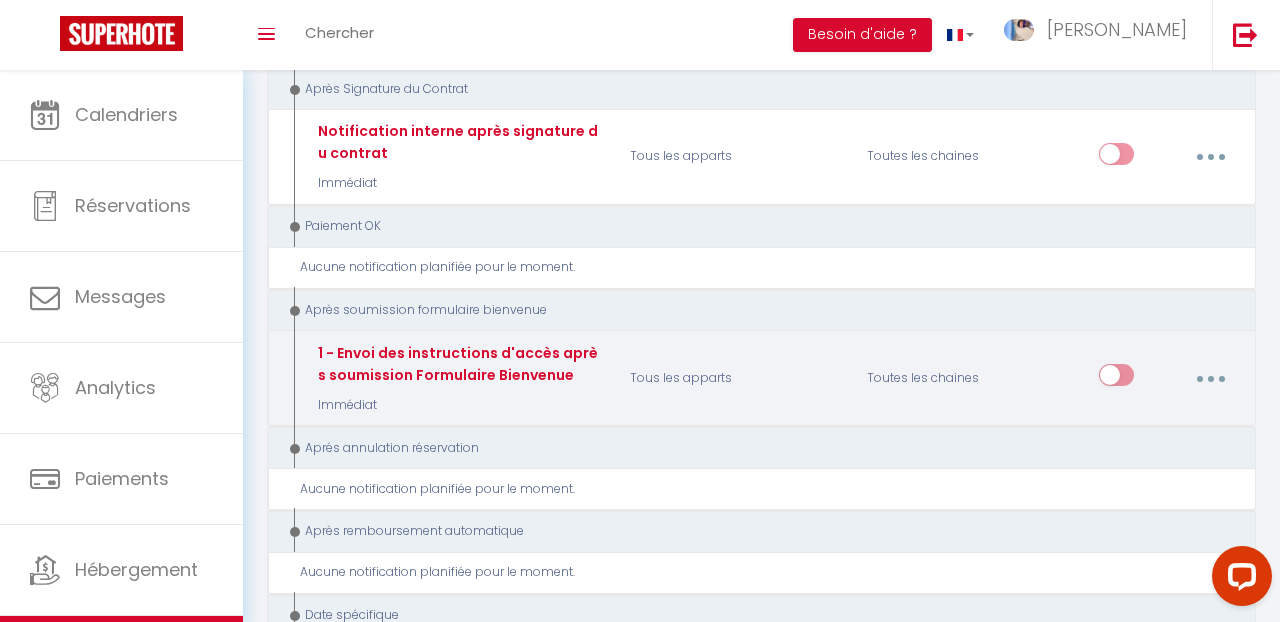 click at bounding box center (1210, 378) 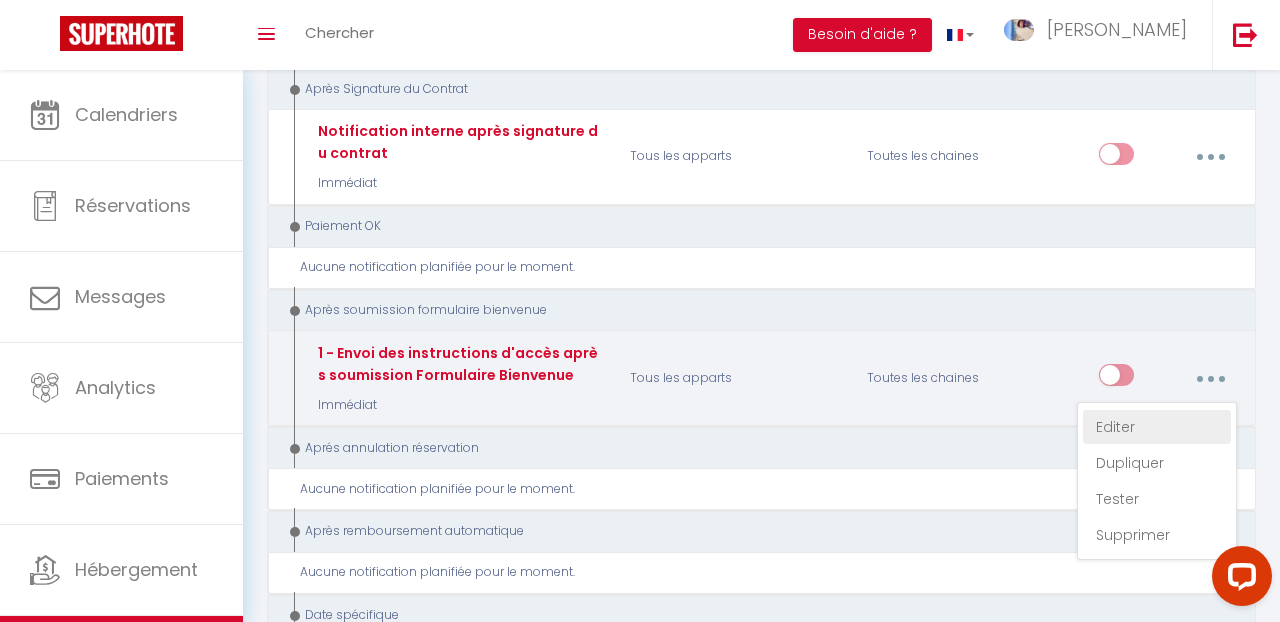 click on "Editer" at bounding box center [1157, 427] 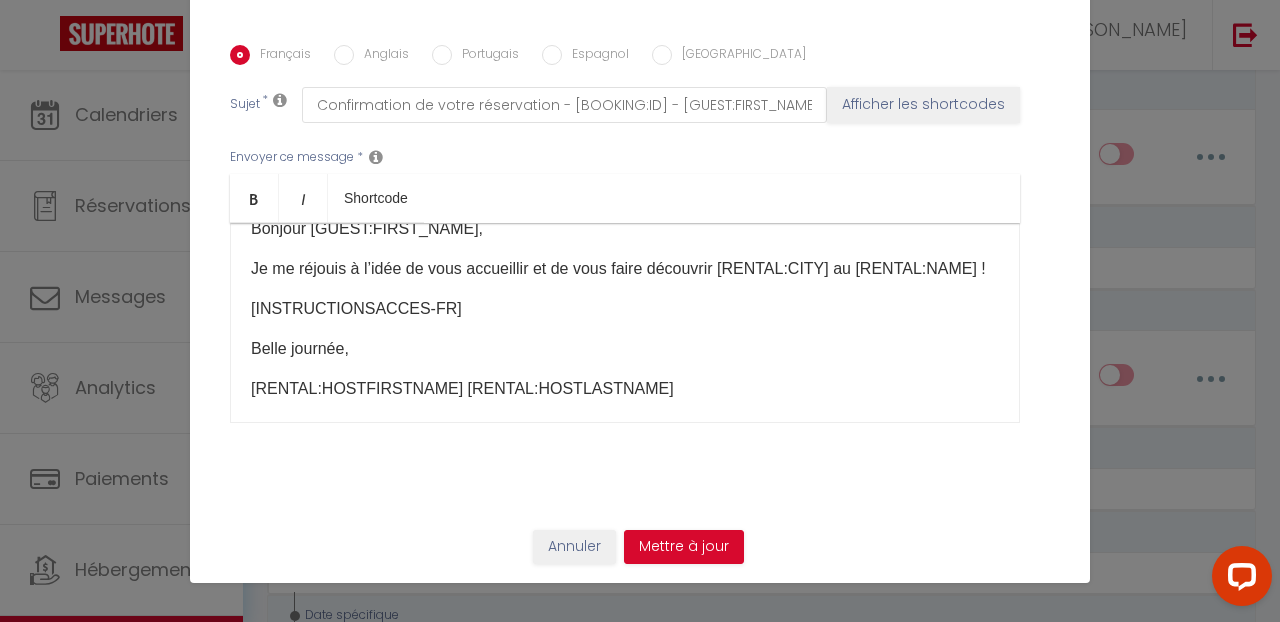 scroll, scrollTop: 12, scrollLeft: 0, axis: vertical 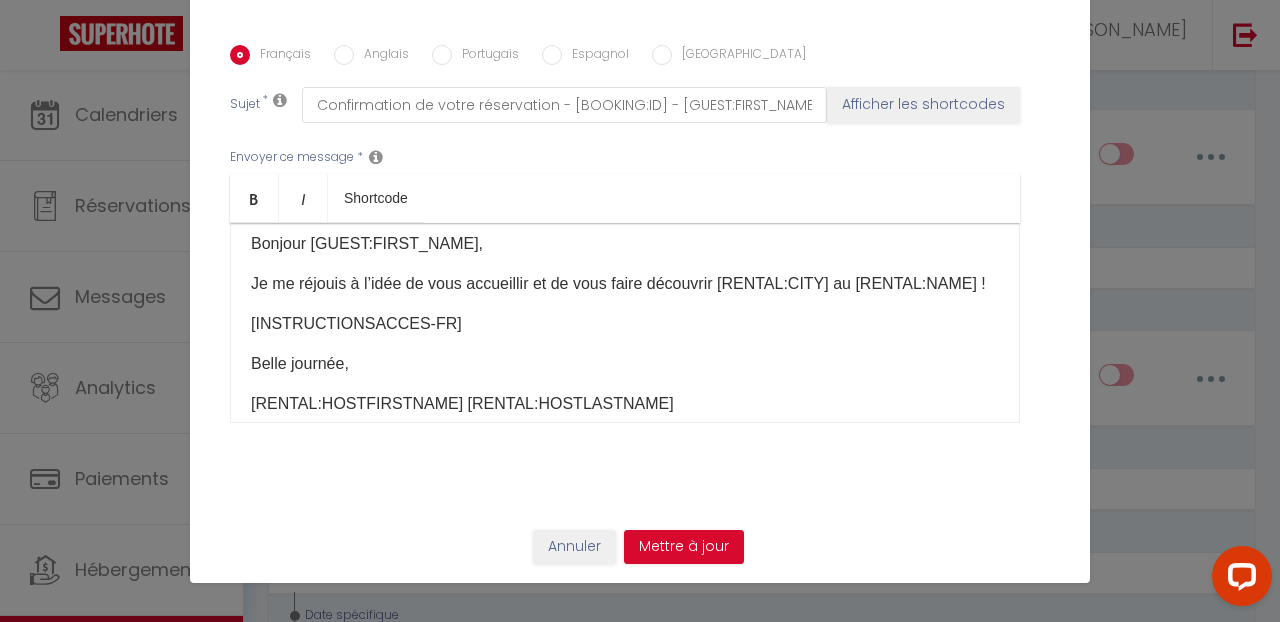 drag, startPoint x: 252, startPoint y: 285, endPoint x: 646, endPoint y: 286, distance: 394.00128 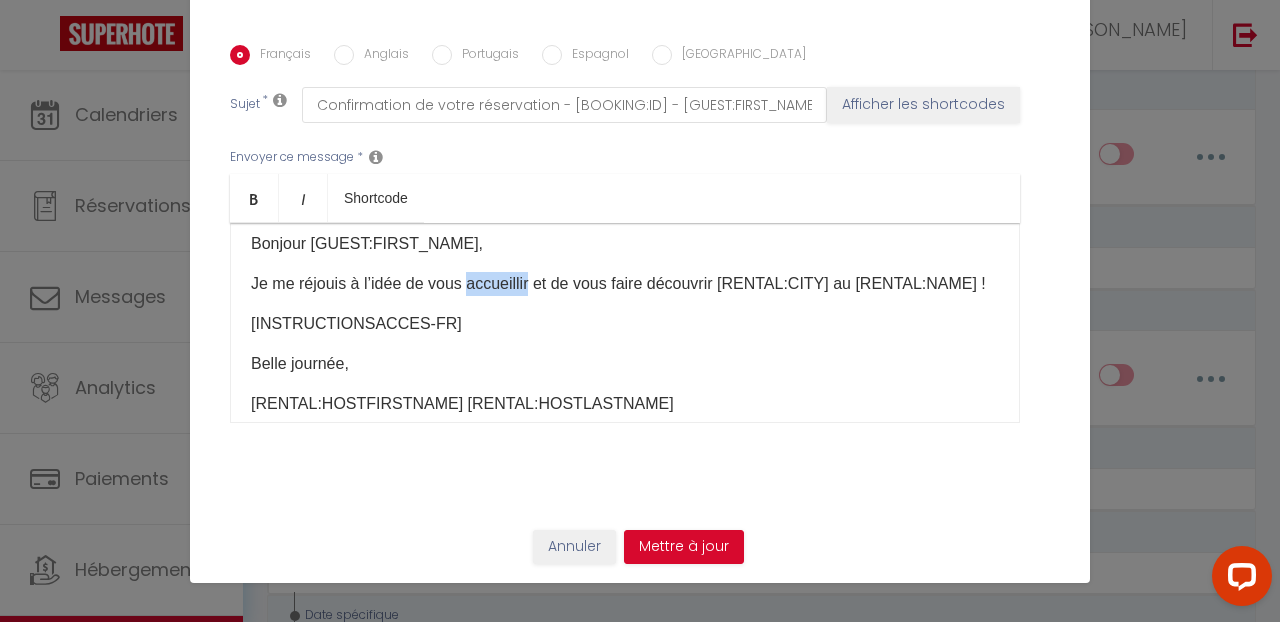click on "Je me réjouis à l’idée de vous accueillir et de vous faire découvrir [RENTAL:CITY] au [RENTAL:NAME] !" at bounding box center (625, 284) 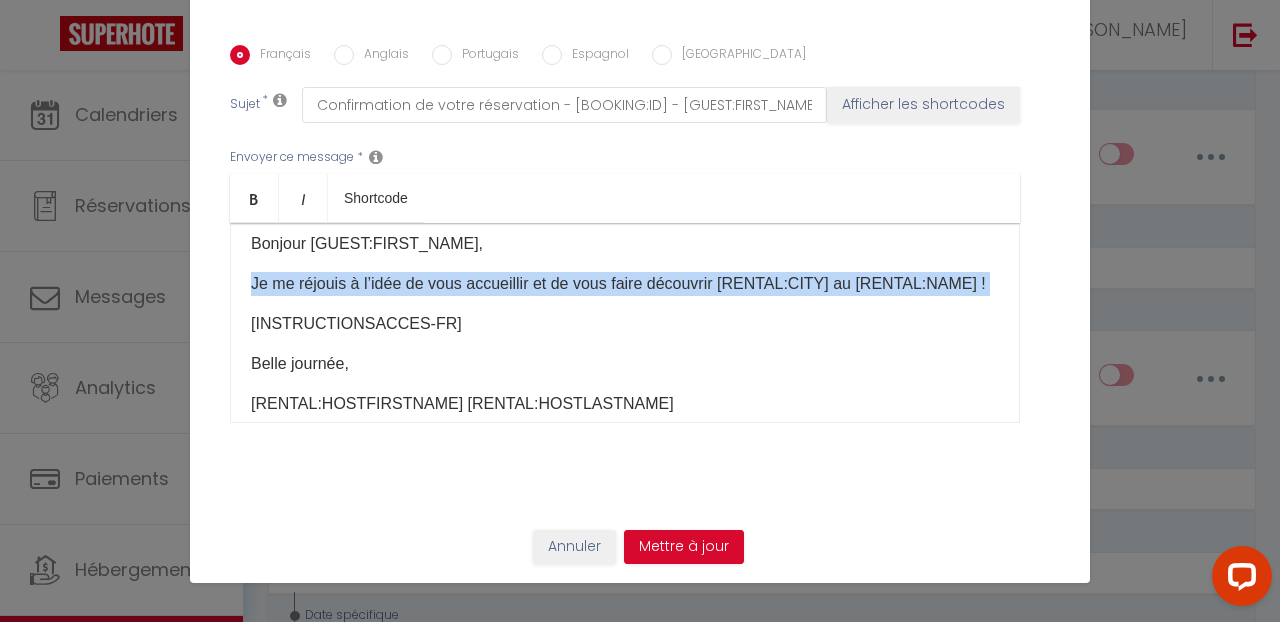 click on "Je me réjouis à l’idée de vous accueillir et de vous faire découvrir [RENTAL:CITY] au [RENTAL:NAME] !" at bounding box center (625, 284) 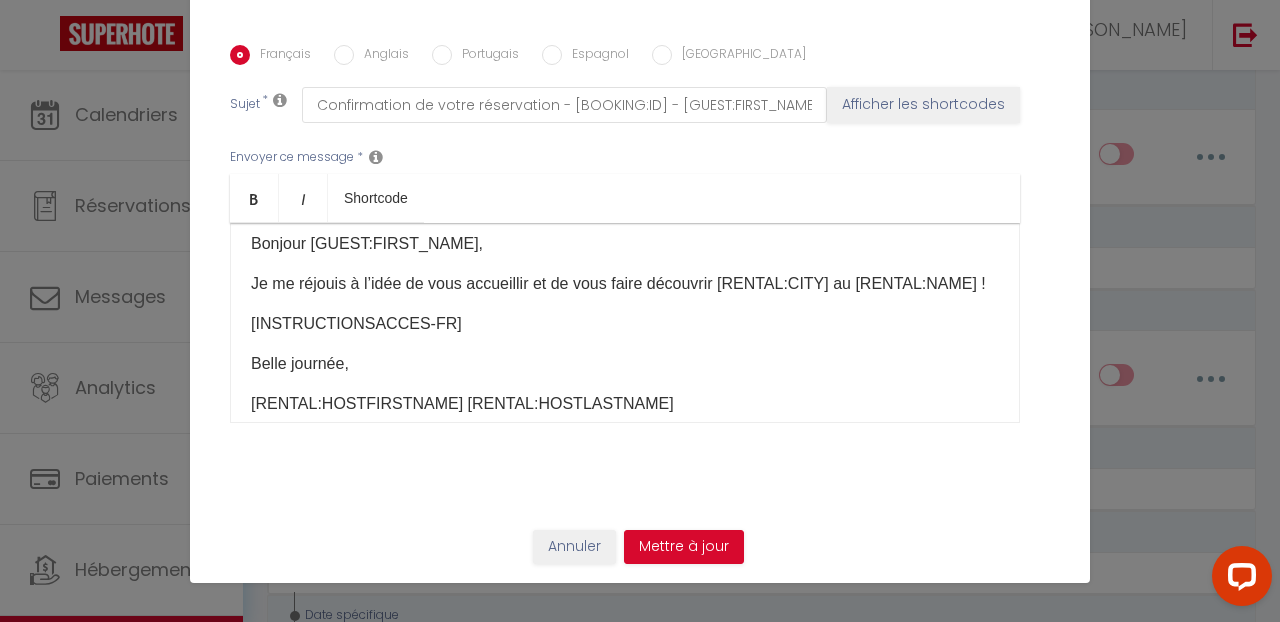 click on "Bonjour [GUEST:FIRST_NAME]," at bounding box center [625, 244] 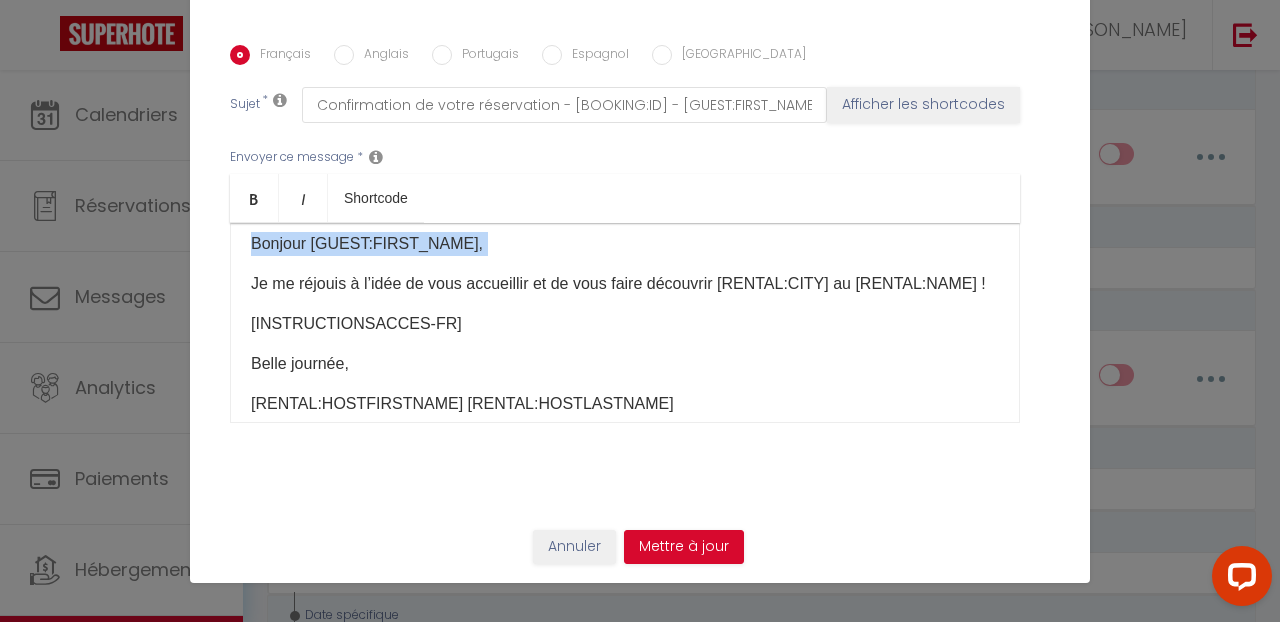 click on "Bonjour [GUEST:FIRST_NAME]," at bounding box center [625, 244] 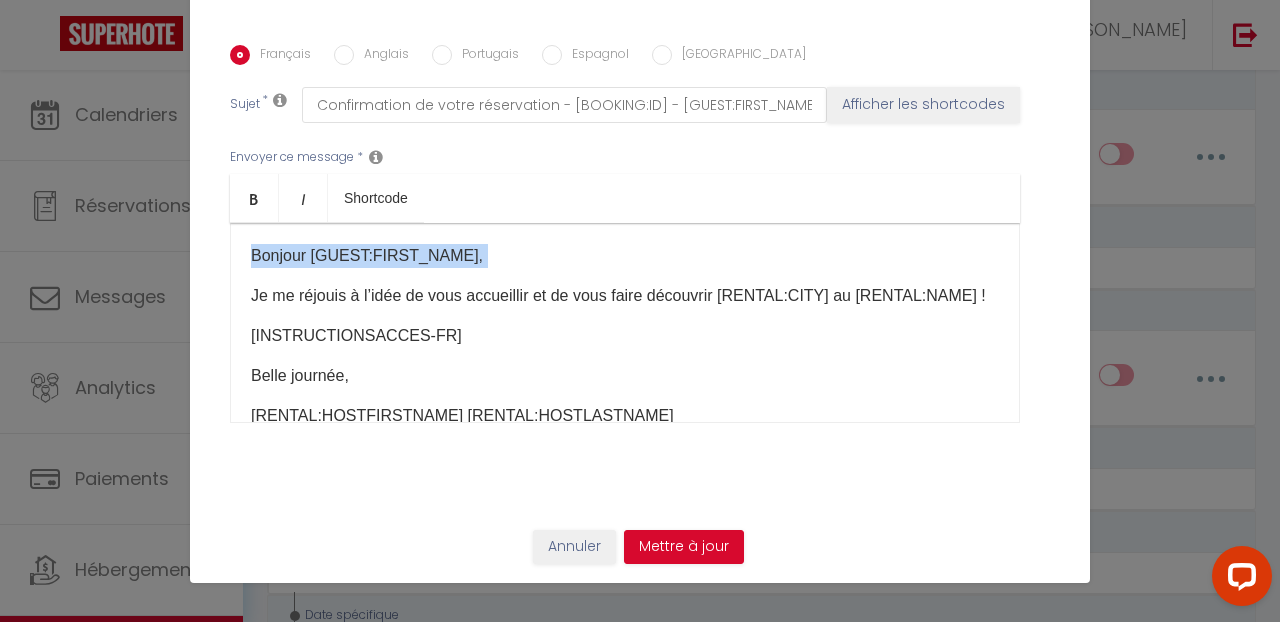 scroll, scrollTop: 0, scrollLeft: 0, axis: both 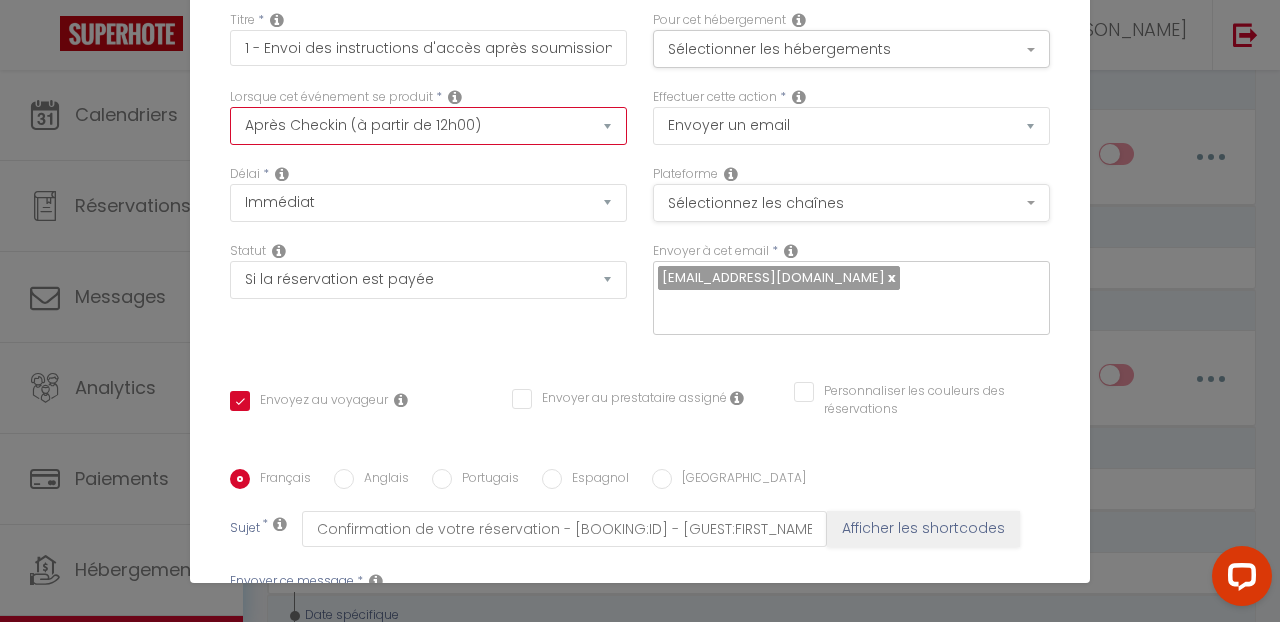 click on "Sélectionnez les chaînes" at bounding box center (851, 203) 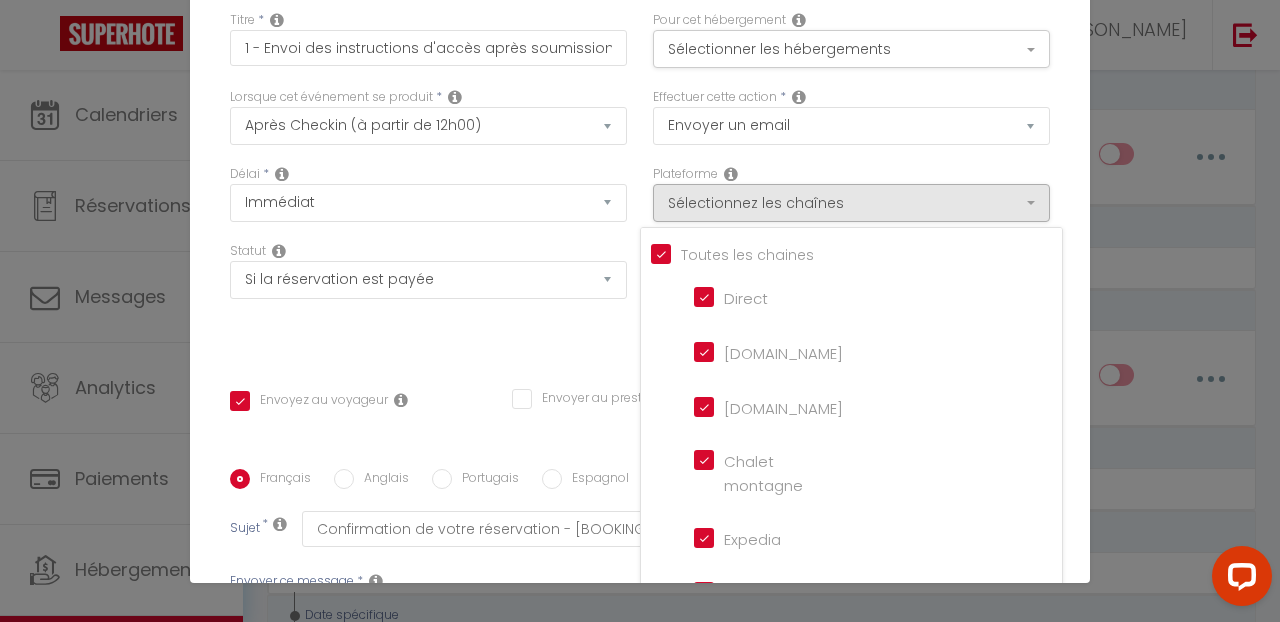 click on "Tous les apparts" at bounding box center [856, 253] 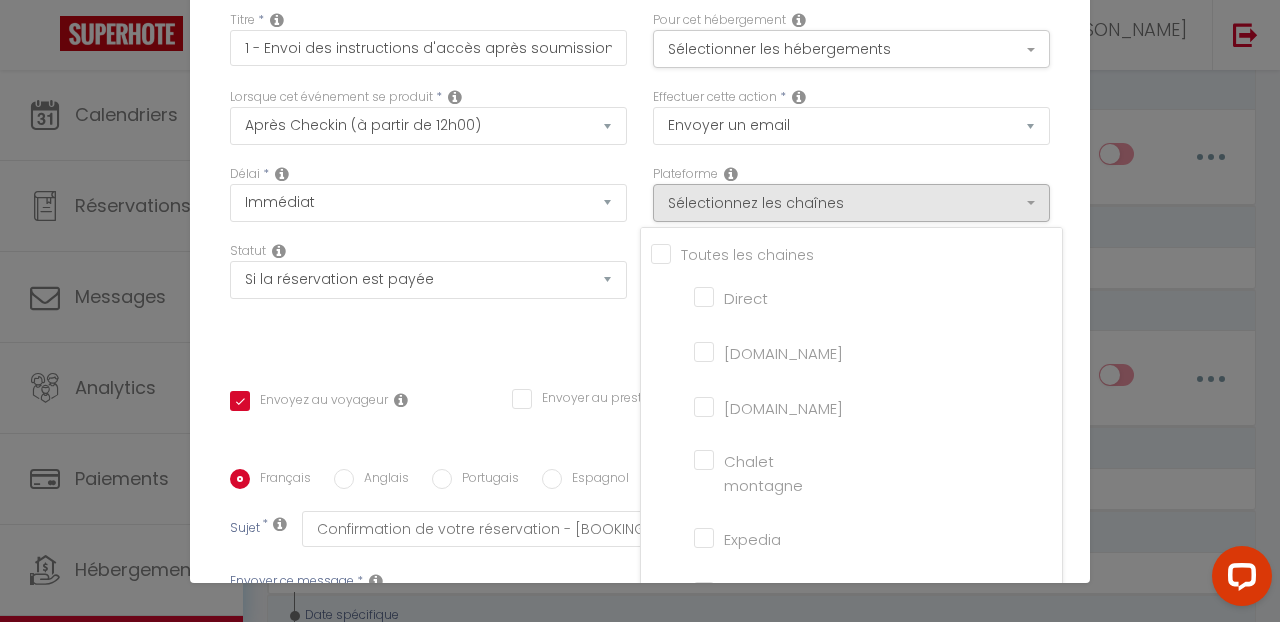 click on "[DOMAIN_NAME]" at bounding box center [751, 351] 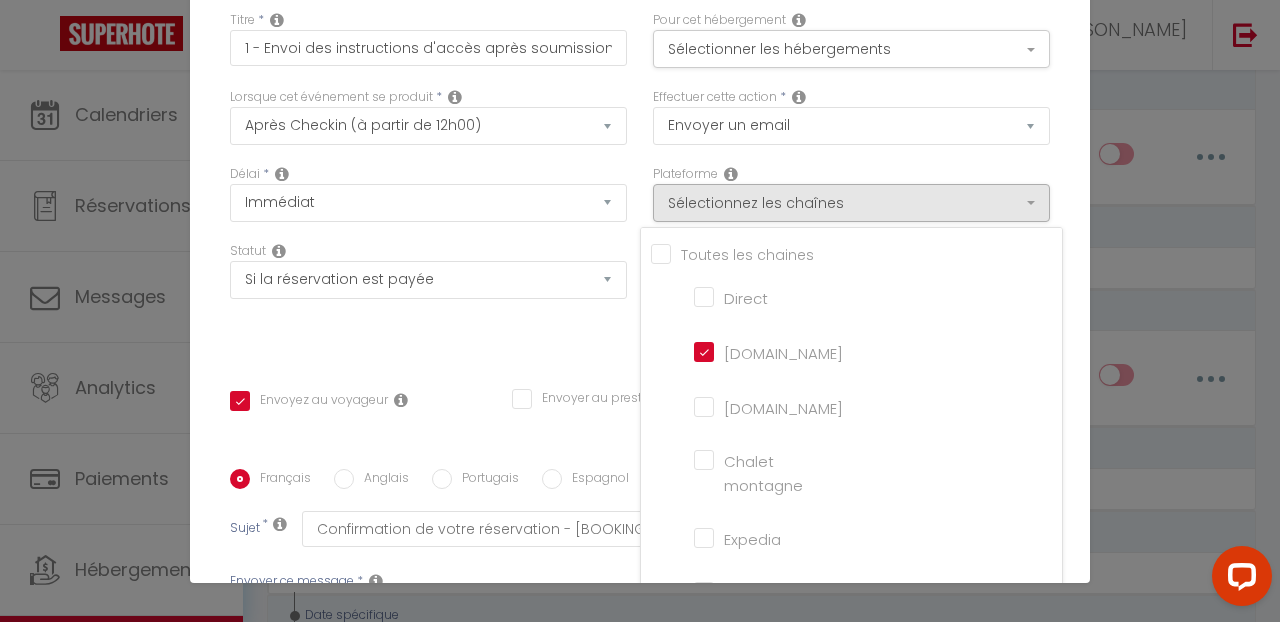click on "[DOMAIN_NAME]" at bounding box center (751, 405) 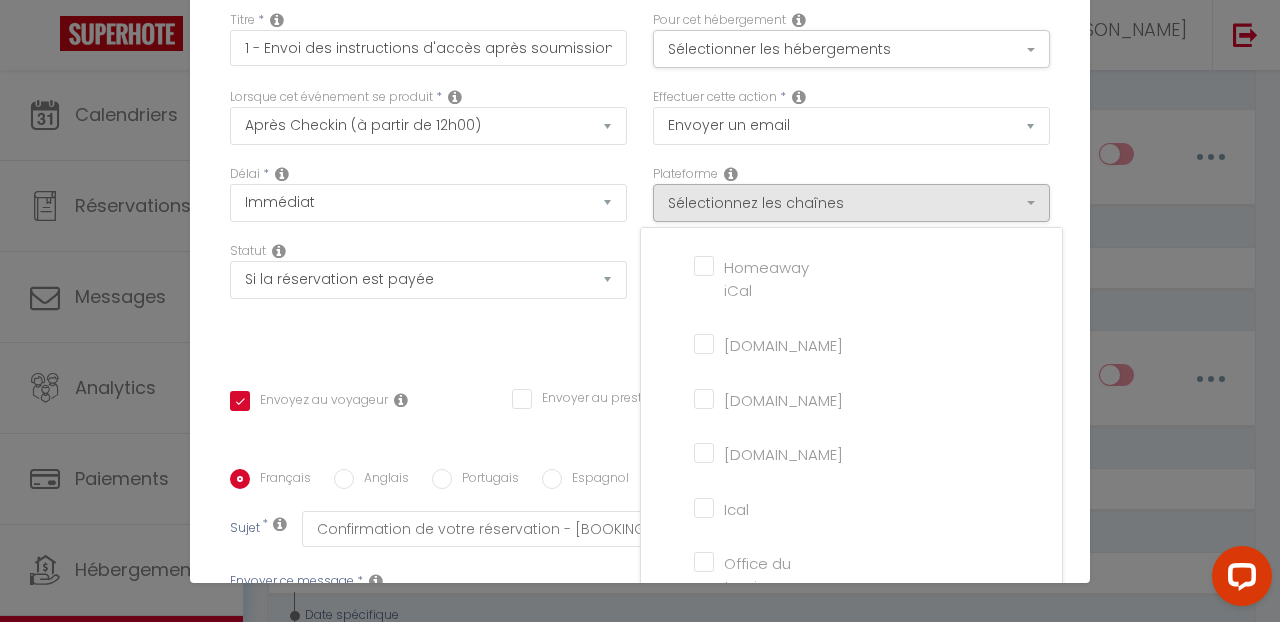 scroll, scrollTop: 457, scrollLeft: 0, axis: vertical 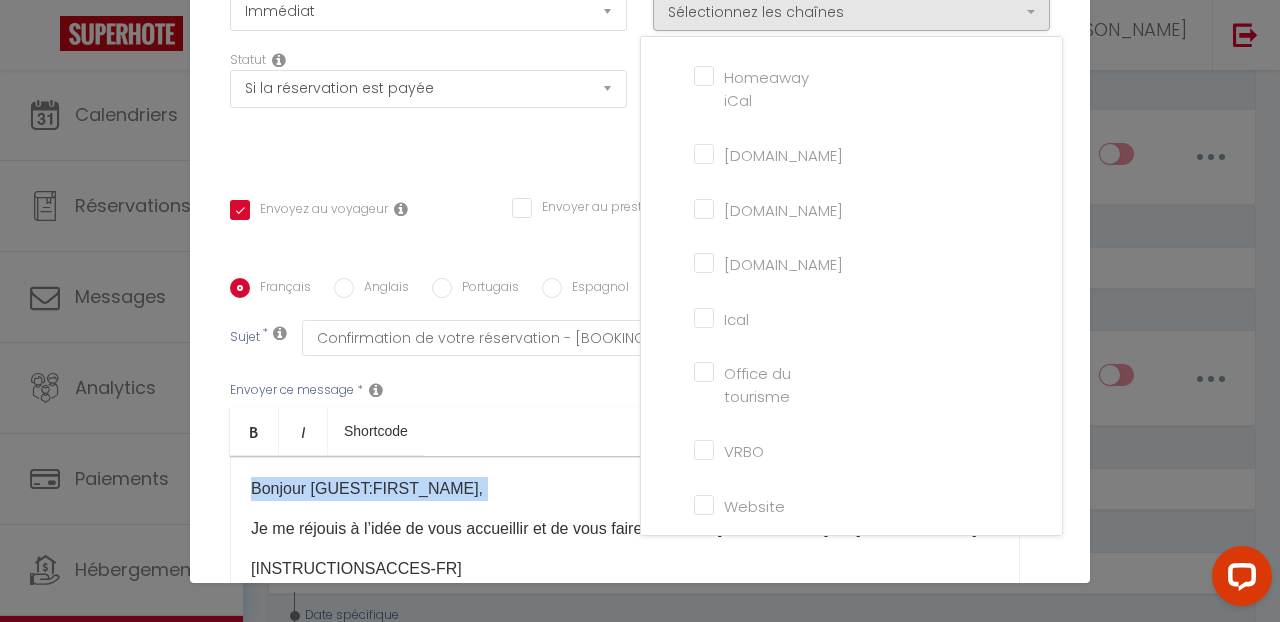 click on "VRBO" at bounding box center (751, 449) 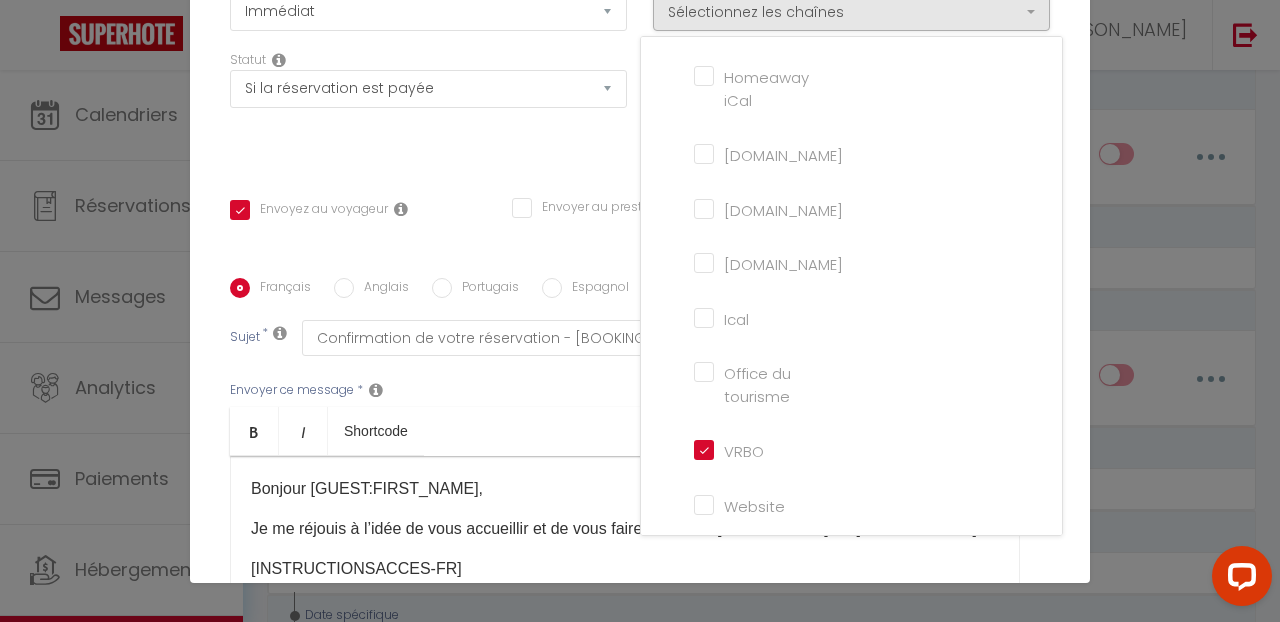 click on "Statut     Aucun   Si la réservation est payée   Si réservation non payée   Si la caution a été prise   Si caution non payée" at bounding box center (428, 107) 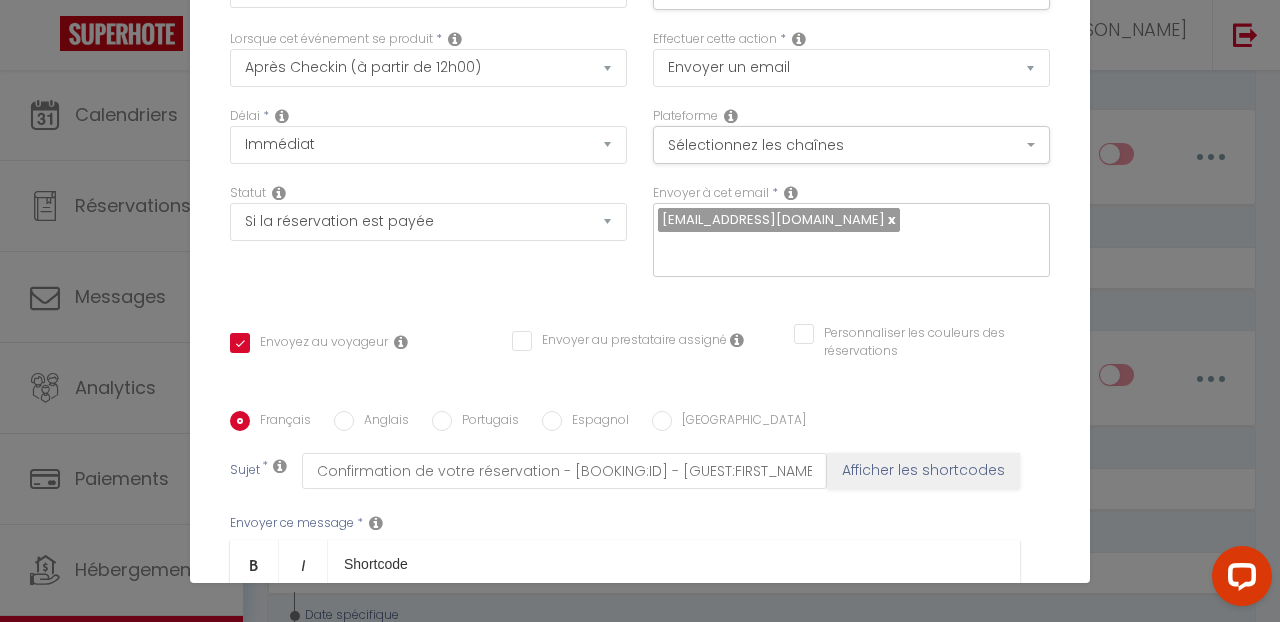 scroll, scrollTop: 38, scrollLeft: 0, axis: vertical 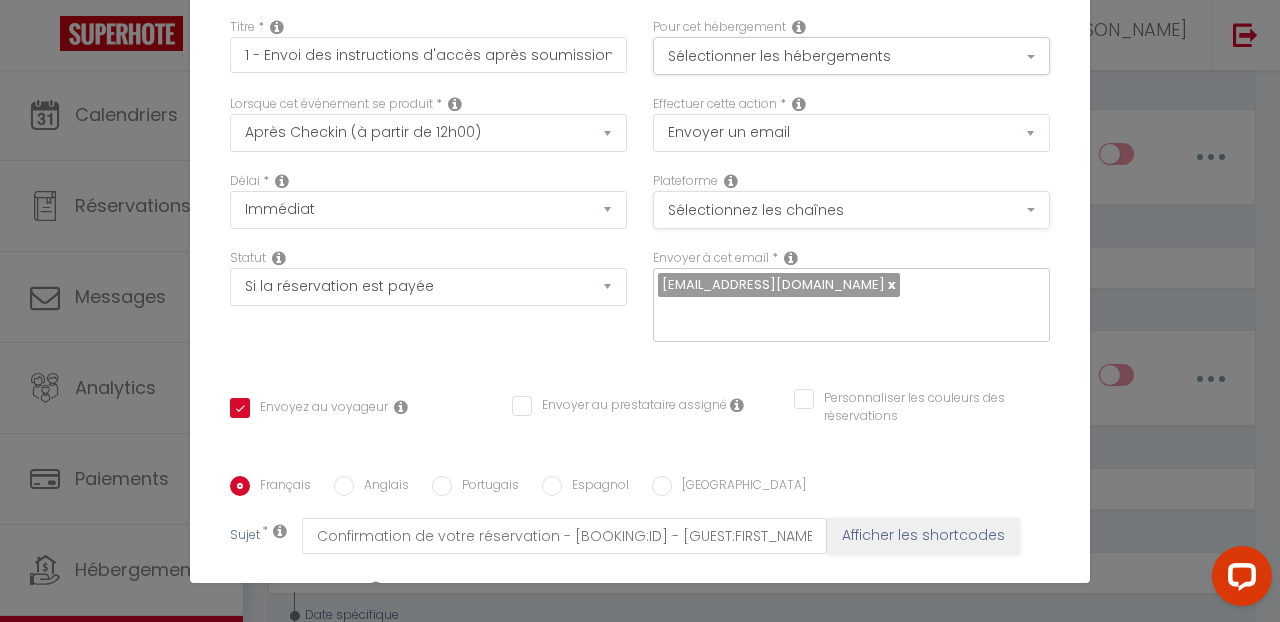 click on "Sélectionnez les chaînes" at bounding box center [851, 210] 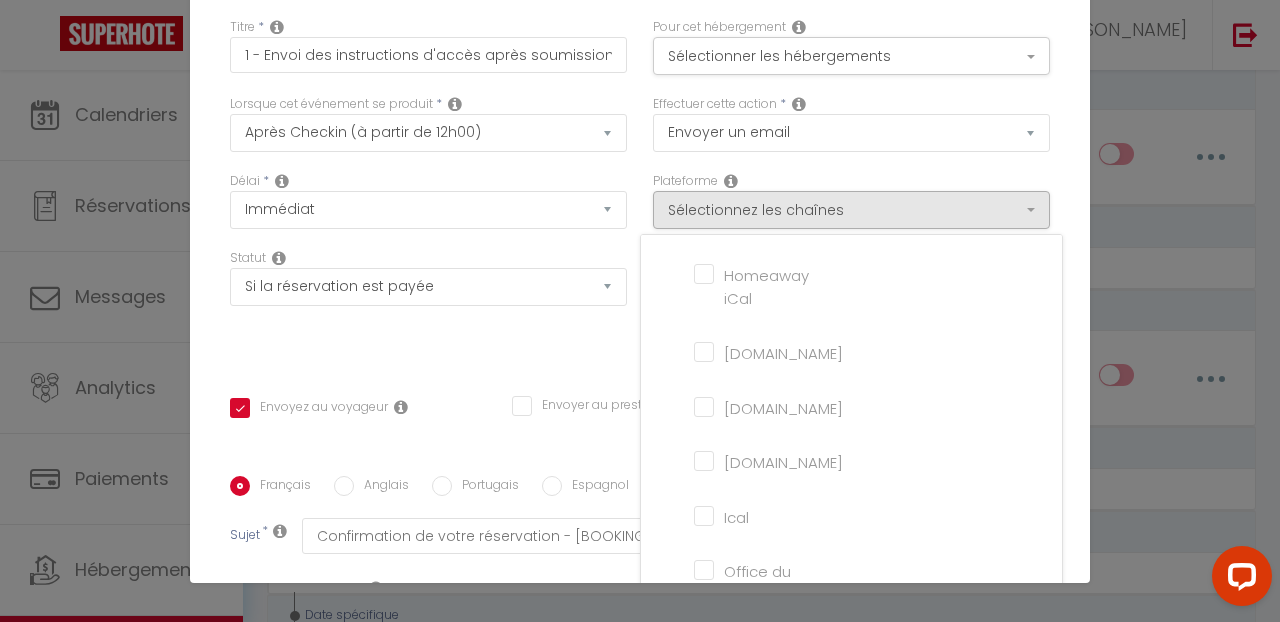 click on "Délai   *     Immédiat + 10 Minutes + 1 Heure + 2 Heures + 3 Heures + 4 Heures + 5 Heures + 6 Heures + 7 Heures + 8 Heures + 9 Heures + 10 Heures + 11 Heures + 12 Heures + 13 Heures + 14 Heures + 15 Heures + 16 Heures + 17 Heures + 18 Heures + 19 Heures + 20 Heures + 21 Heures + 22 Heures + 23 Heures   + 1 Jour + 2 Jours + 3 Jours + 4 Jours + 5 Jours + 6 Jours + 7 Jours + 8 Jours + 9 Jours + 10 Jours + 11 Jours + 12 Jours + 13 Jours + 14 Jours + 15 Jours + 16 Jours + 17 Jours + 18 Jours + 19 Jours + 20 Jours + 21 Jours + 22 Jours + 23 Jours + 24 Jours + 25 Jours + 26 Jours + 27 Jours + 28 Jours + 29 Jours + 30 Jours + 31 Jours + 32 Jours + 33 Jours + 34 Jours + 35 Jours + 36 Jours + 37 Jours + 38 Jours + 39 Jours + 40 Jours + 41 Jours + 42 Jours + 43 Jours + 44 Jours + 45 Jours + 46 Jours + 47 Jours + 48 Jours + 49 Jours + 50 Jours + 51 Jours + 52 Jours + 53 Jours + 54 Jours + 55 Jours + 56 Jours + 57 Jours + 58 Jours + 59 Jours + 60 Jours + 61 Jours + 62 Jours + 63 Jours + 64 Jours + 65 Jours + 66 Jours" at bounding box center (428, 210) 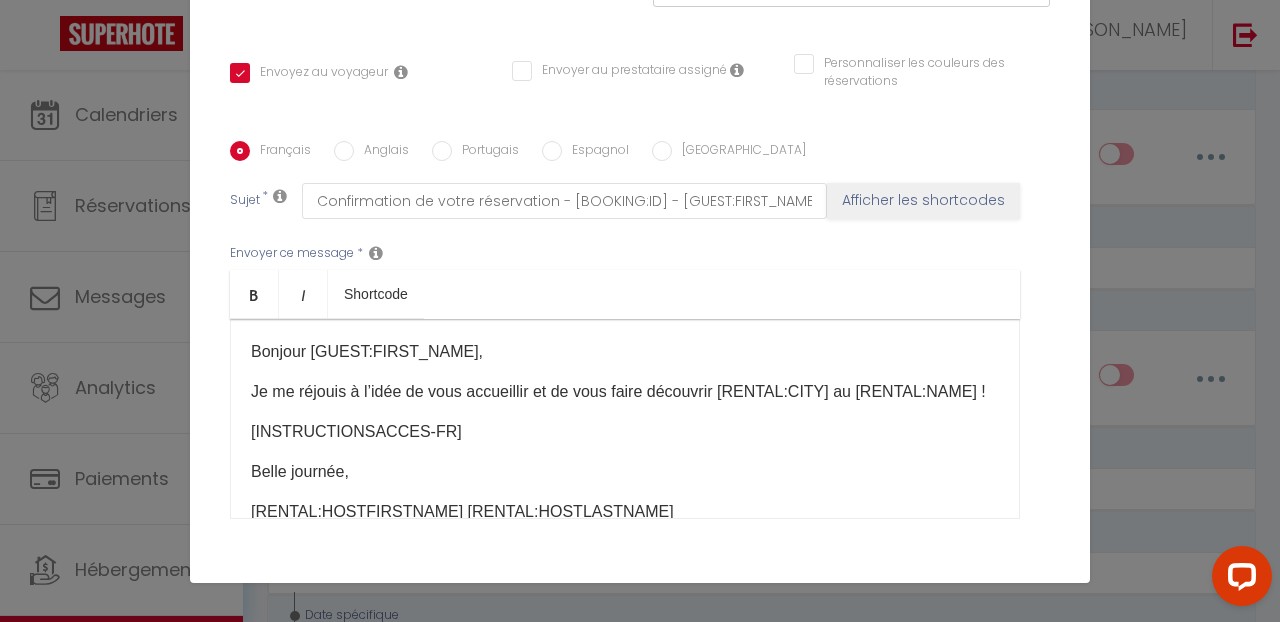 scroll, scrollTop: 359, scrollLeft: 0, axis: vertical 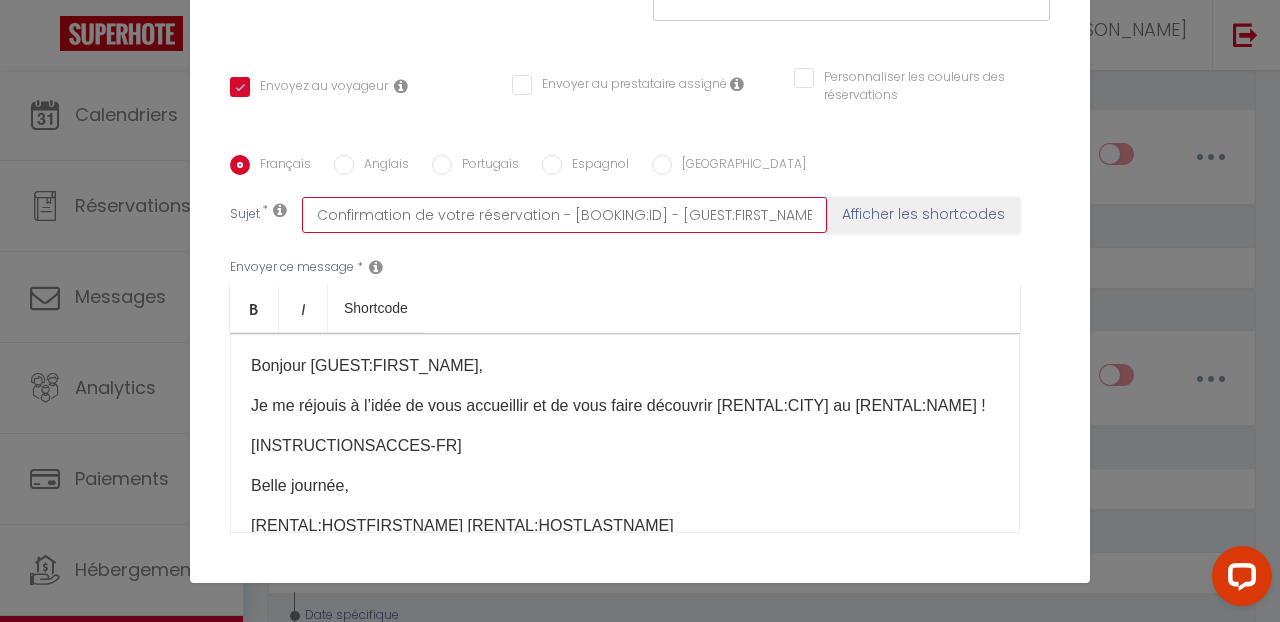 drag, startPoint x: 552, startPoint y: 216, endPoint x: 314, endPoint y: 209, distance: 238.10292 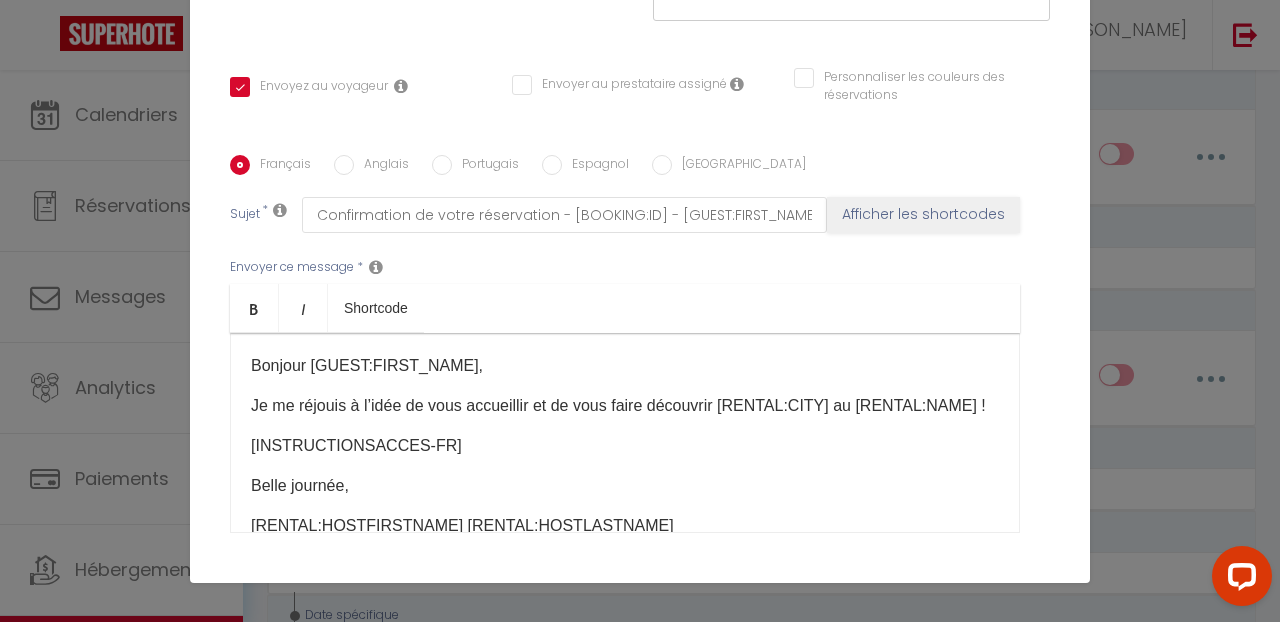 click on "Je me réjouis à l’idée de vous accueillir et de vous faire découvrir [RENTAL:CITY] au [RENTAL:NAME] !" at bounding box center (625, 406) 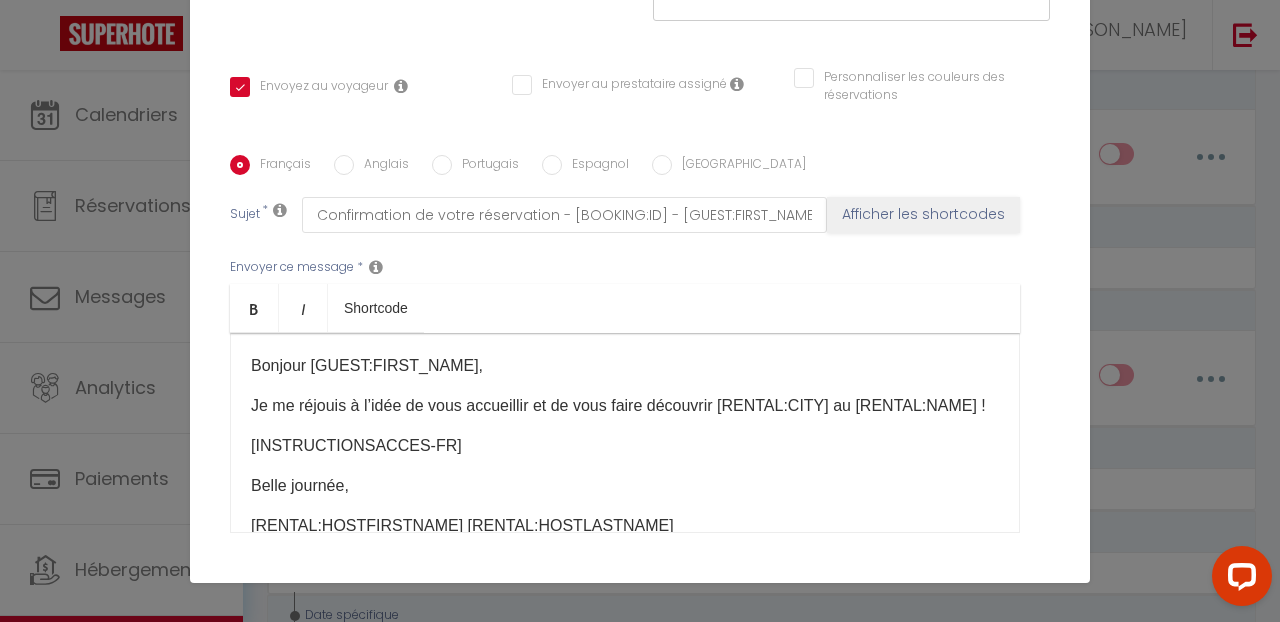 drag, startPoint x: 734, startPoint y: 404, endPoint x: 820, endPoint y: 404, distance: 86 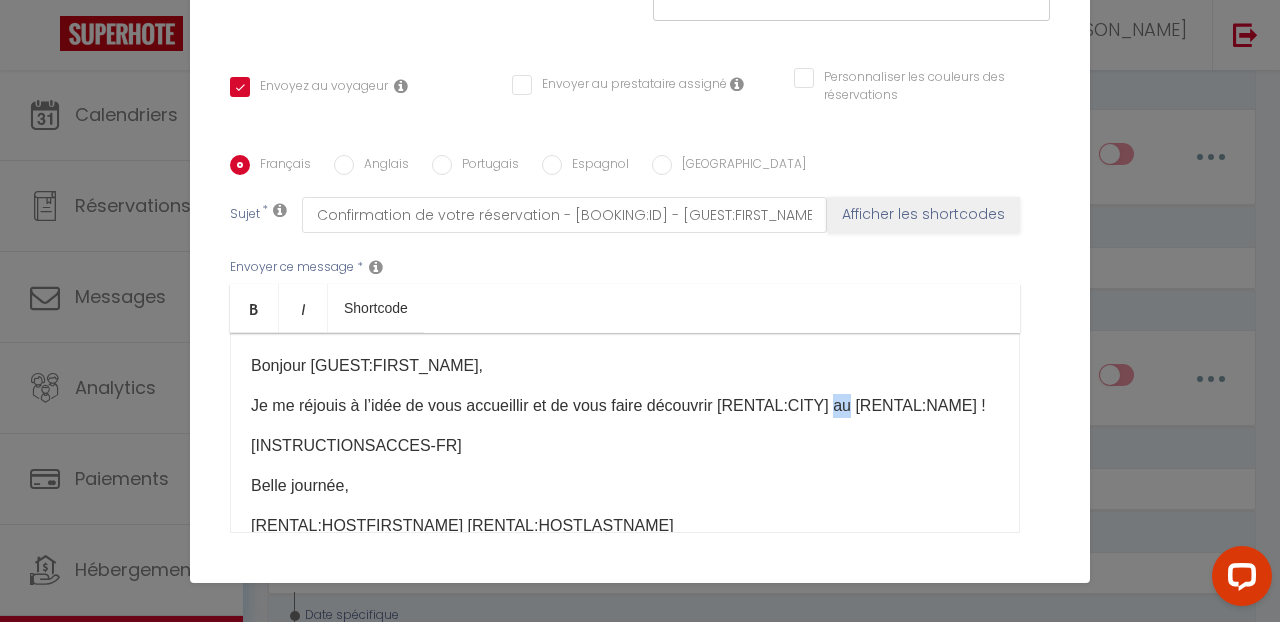 click on "Je me réjouis à l’idée de vous accueillir et de vous faire découvrir [RENTAL:CITY] au [RENTAL:NAME] !" at bounding box center (625, 406) 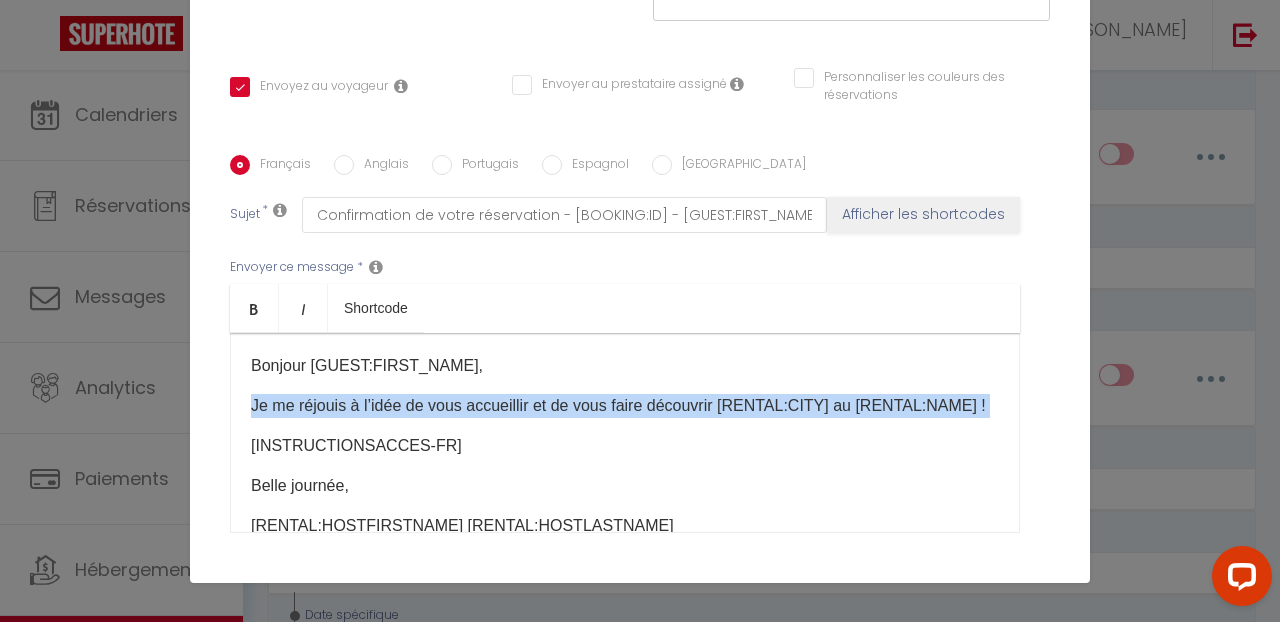 click on "Je me réjouis à l’idée de vous accueillir et de vous faire découvrir [RENTAL:CITY] au [RENTAL:NAME] !" at bounding box center (625, 406) 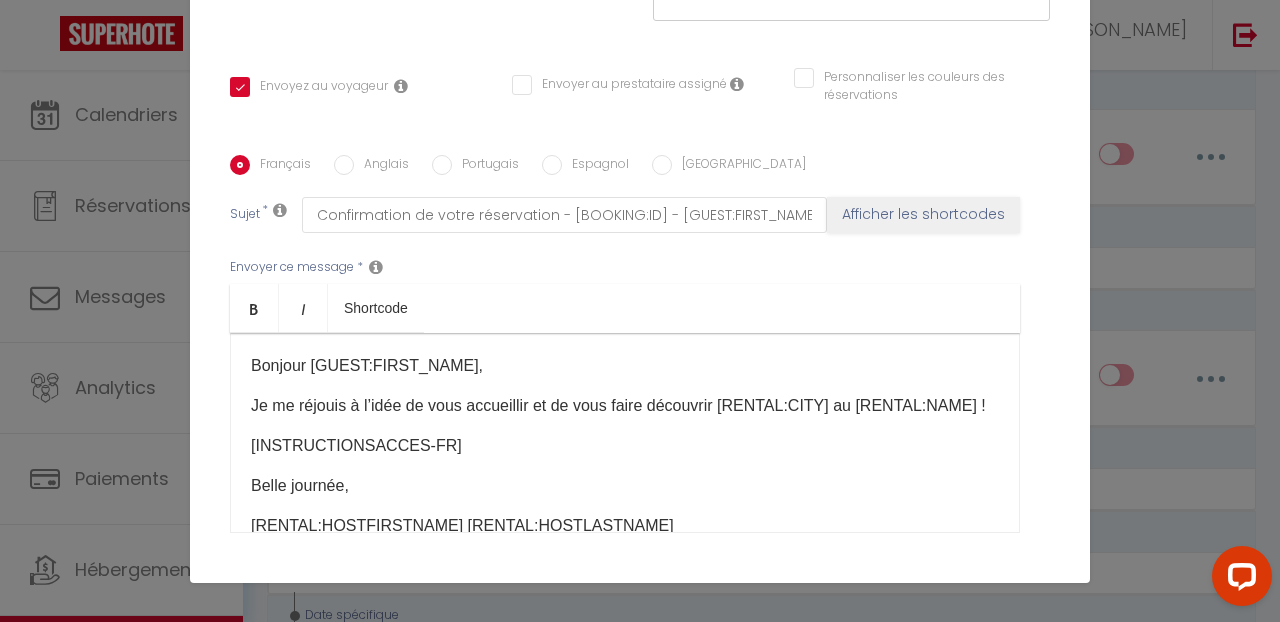 click on "Je me réjouis à l’idée de vous accueillir et de vous faire découvrir [RENTAL:CITY] au [RENTAL:NAME] !" at bounding box center [625, 406] 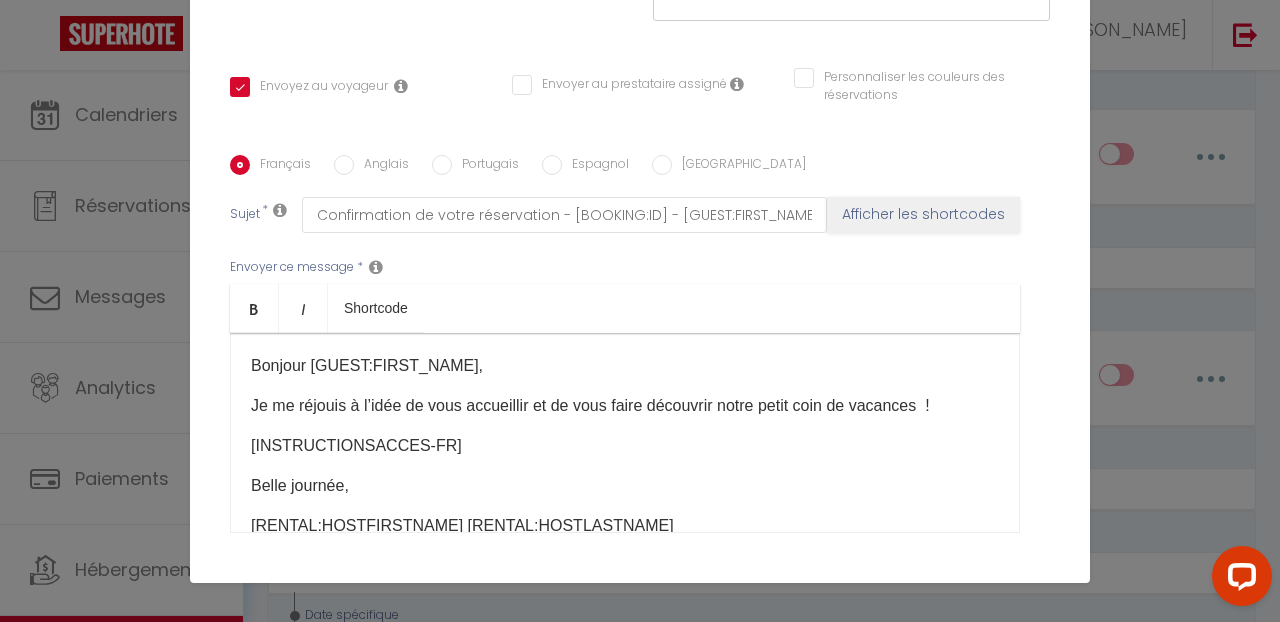 click on "Je me réjouis à l’idée de vous accueillir et de vous faire découvrir notre petit coin de vacances  !" at bounding box center (625, 406) 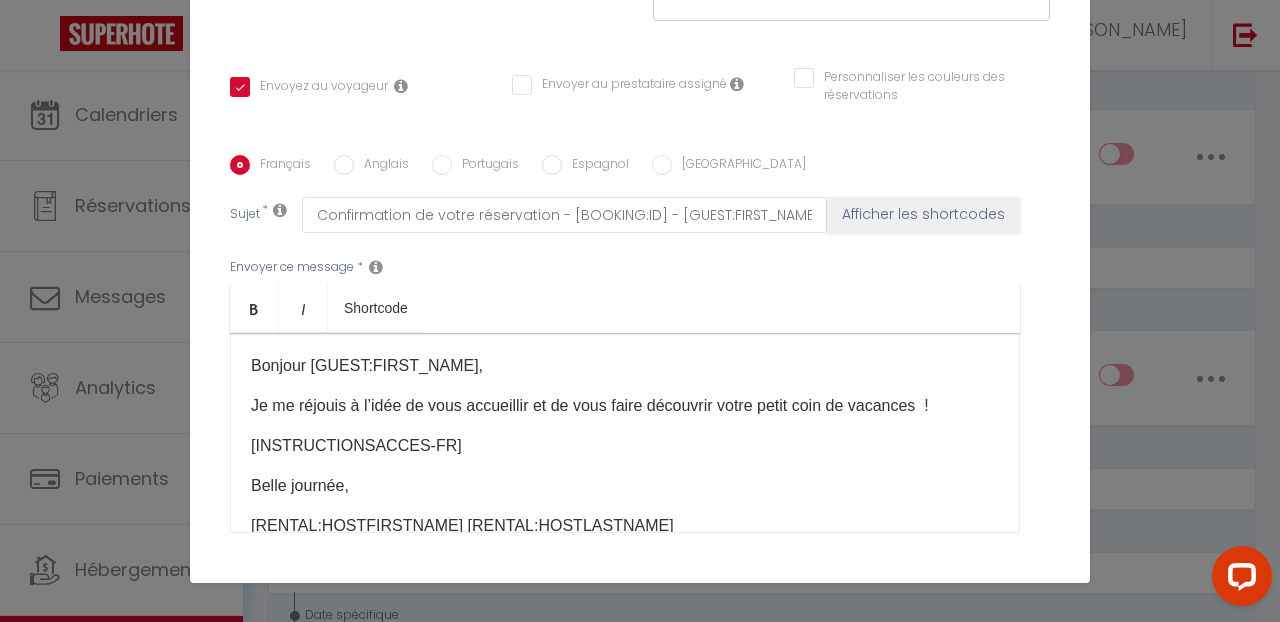 click on "Je me réjouis à l’idée de vous accueillir et de vous faire découvrir votre petit coin de vacances  !" at bounding box center (625, 406) 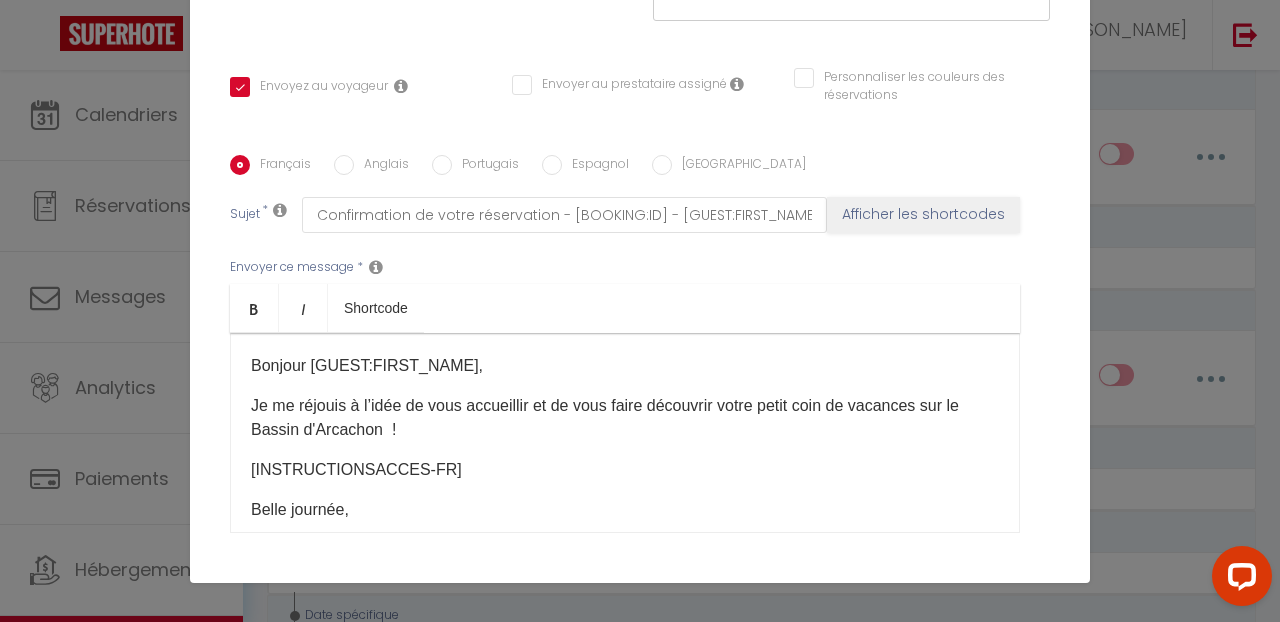 click on "Je me réjouis à l’idée de vous accueillir et de vous faire découvrir votre petit coin de vacances sur le Bassin d'Arcachon  !" at bounding box center [625, 418] 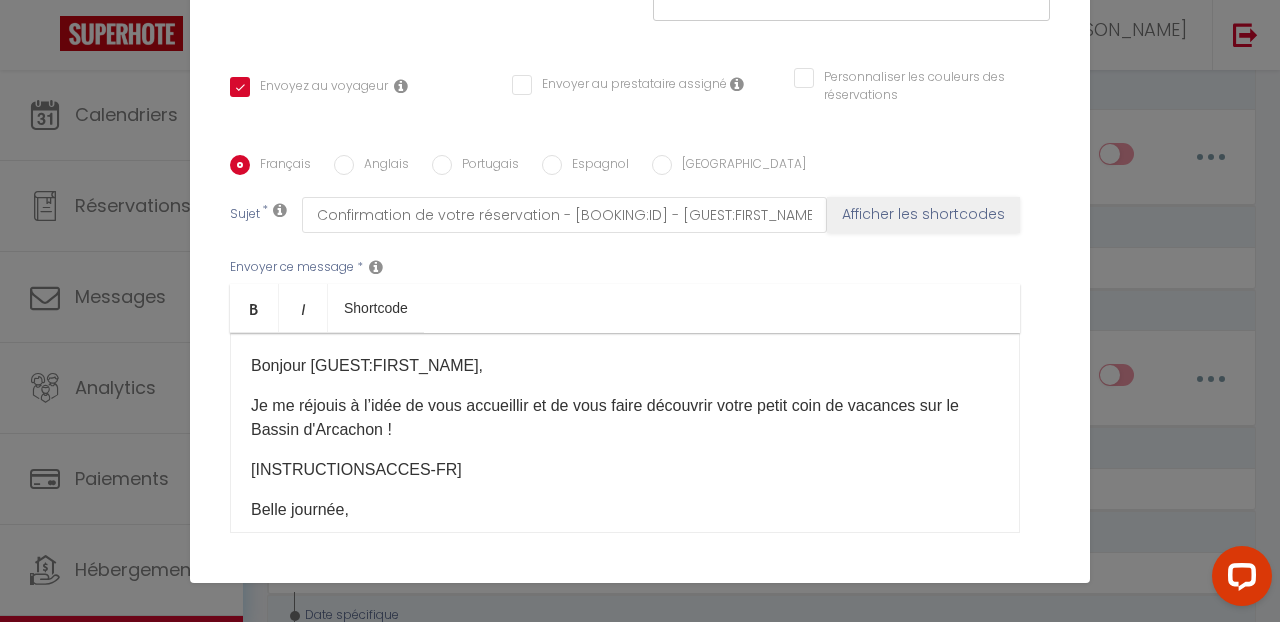 click on "Je me réjouis à l’idée de vous accueillir et de vous faire découvrir votre petit coin de vacances sur le Bassin d'Arcachon !" at bounding box center (625, 418) 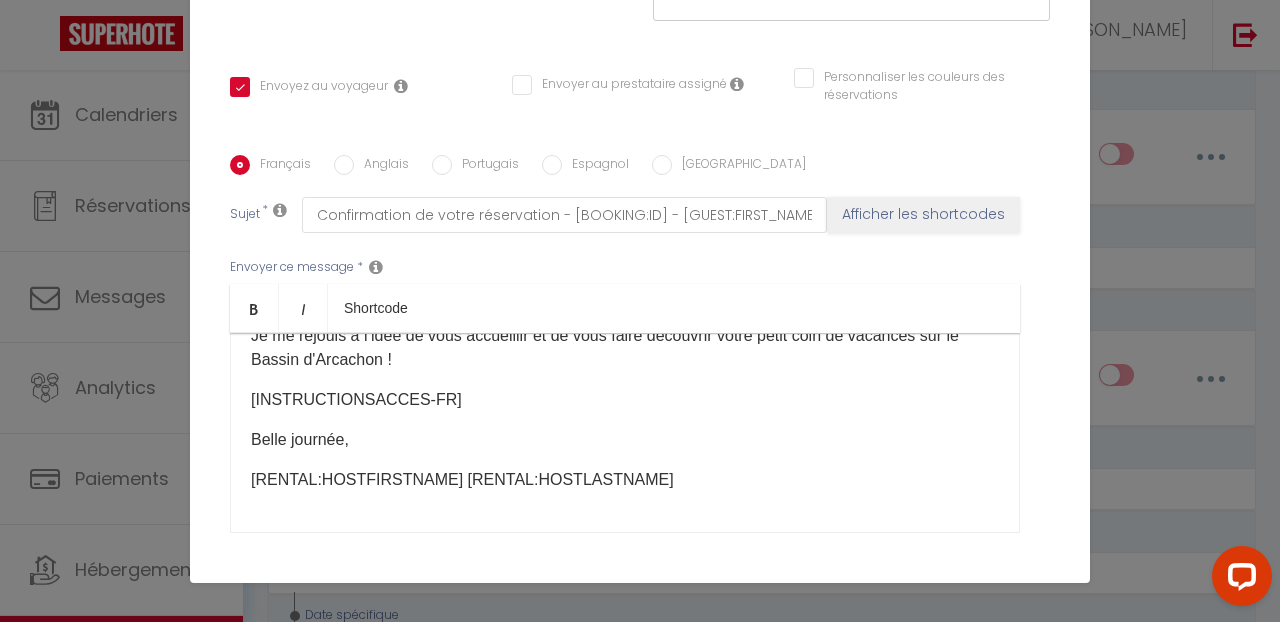 scroll, scrollTop: 70, scrollLeft: 0, axis: vertical 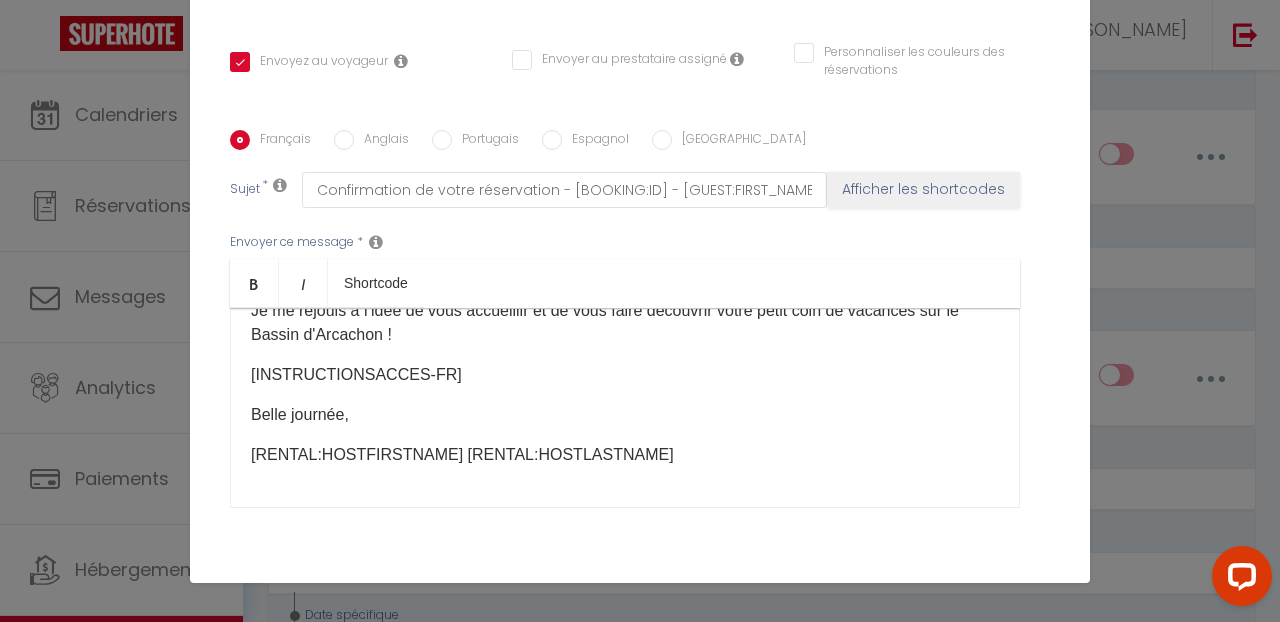 click on "[INSTRUCTIONSACCES-FR]" at bounding box center [625, 375] 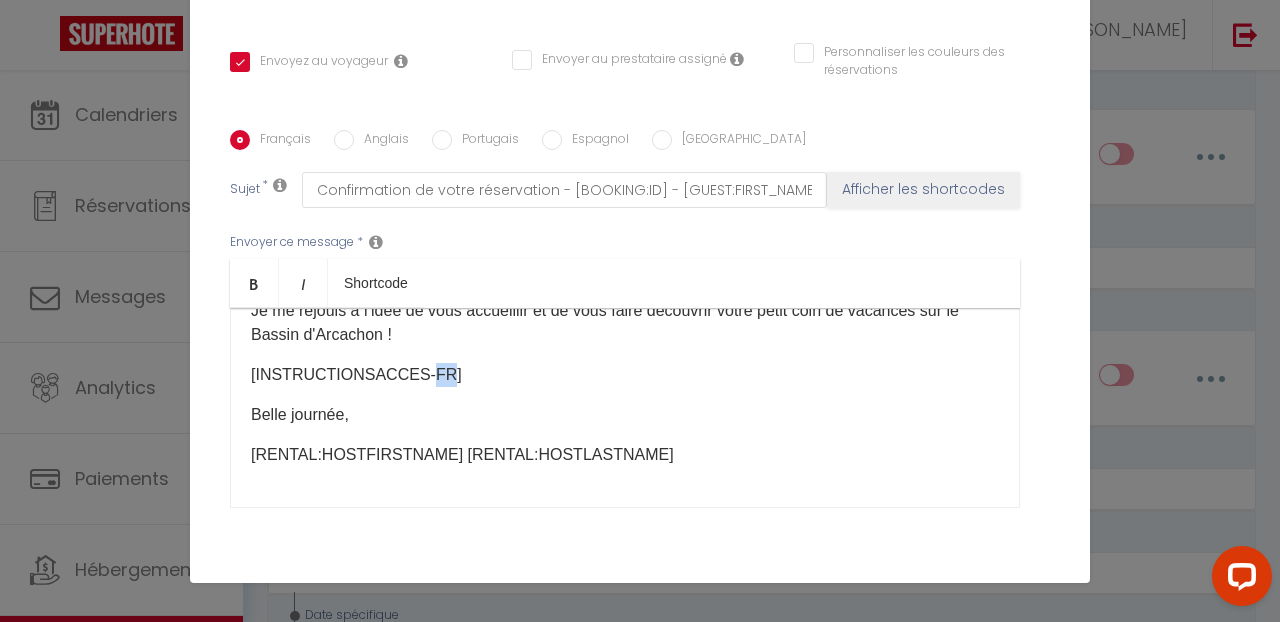 click on "[INSTRUCTIONSACCES-FR]" at bounding box center [625, 375] 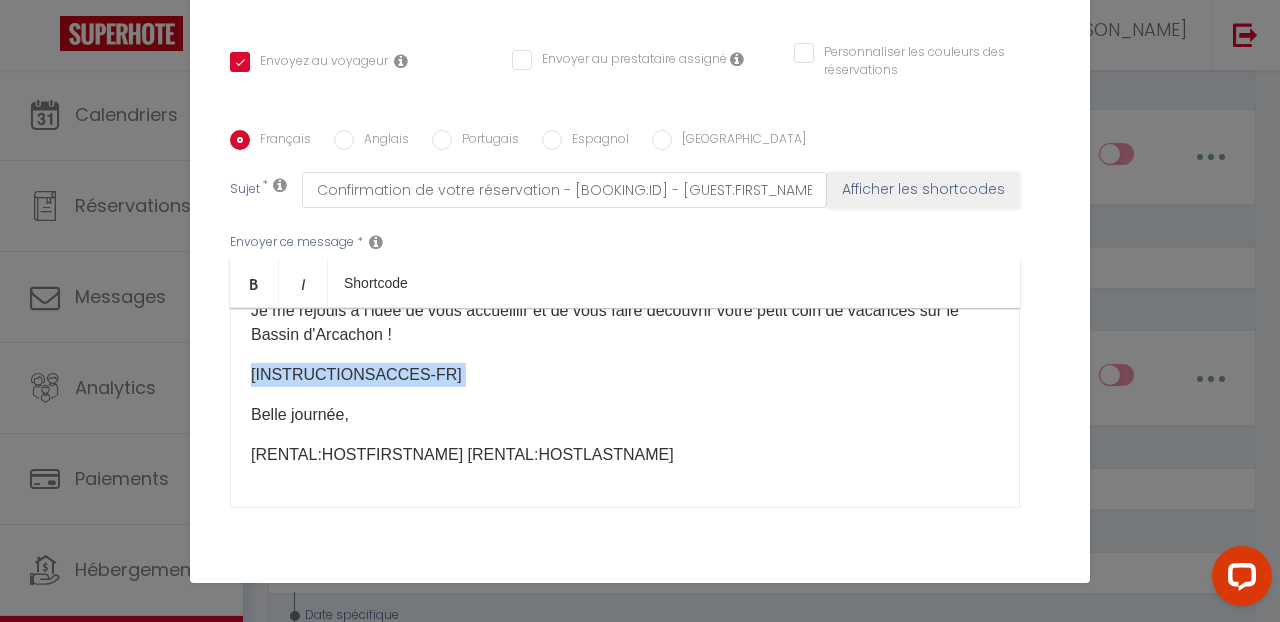 click on "[INSTRUCTIONSACCES-FR]" at bounding box center (625, 375) 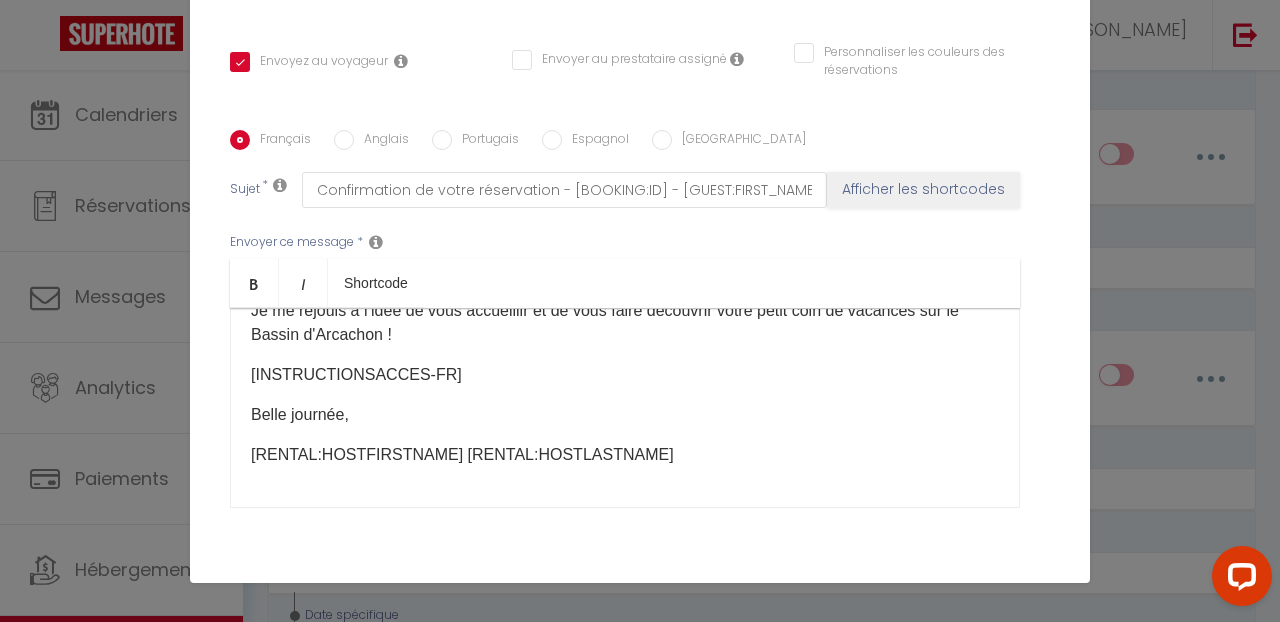 scroll, scrollTop: 30, scrollLeft: 0, axis: vertical 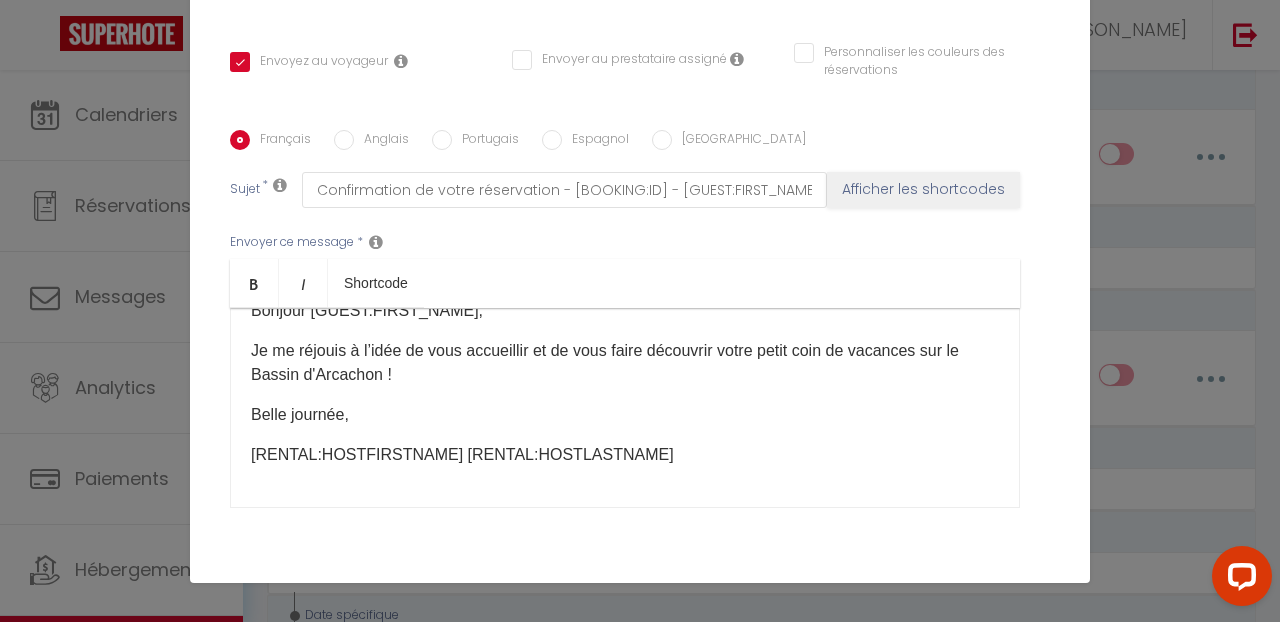 click on "Bonjour [GUEST:FIRST_NAME],
Je me réjouis à l’idée de vous accueillir et de vous faire découvrir votre petit coin de vacances sur le Bassin d'[PERSON_NAME] !
Belle journée,
[RENTAL:HOSTFIRSTNAME] [RENTAL:HOSTLASTNAME]" at bounding box center [625, 408] 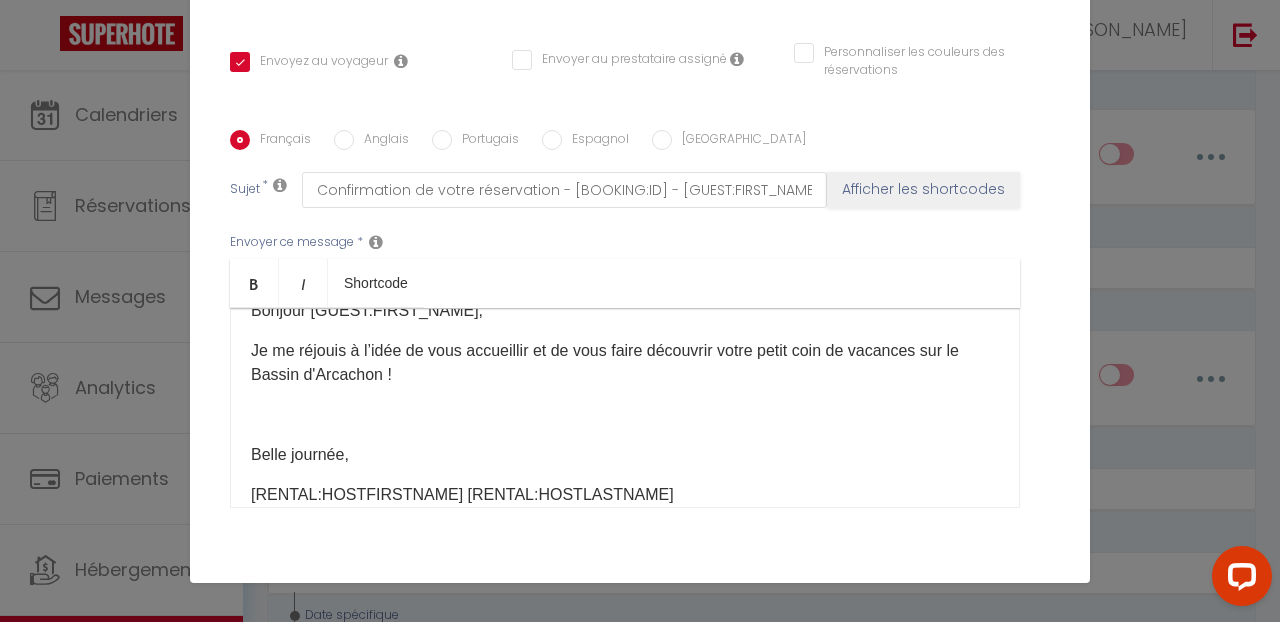 click at bounding box center (625, 415) 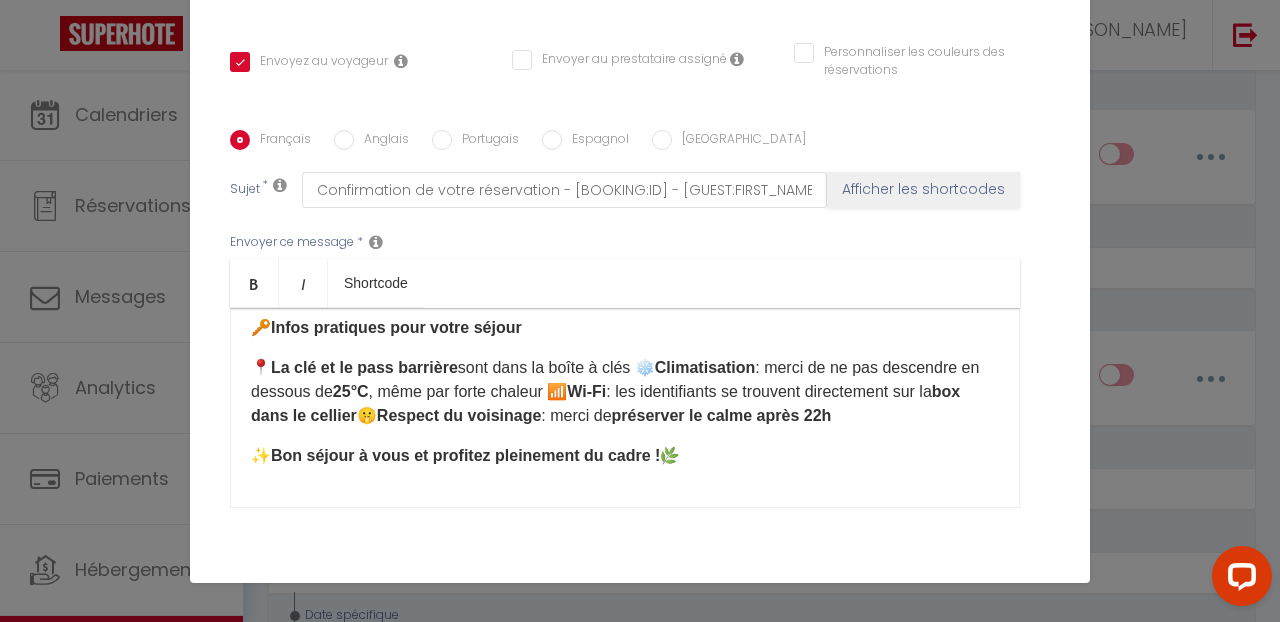 scroll, scrollTop: 129, scrollLeft: 0, axis: vertical 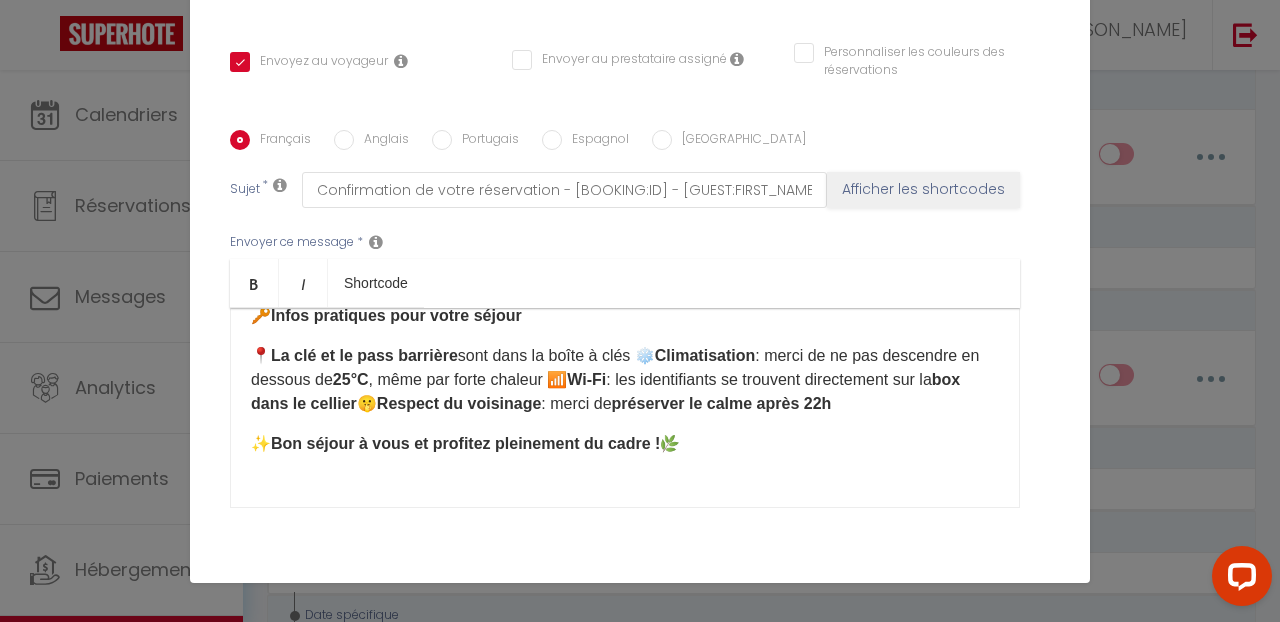 click on "📍  La clé et le pass barrière  sont dans la boîte à clés
❄️  Climatisation  : merci de ne pas descendre en dessous de  25°C , même par forte chaleur
📶  Wi-Fi  : les identifiants se trouvent directement sur la  box dans le cellier
🤫  Respect du voisinage  : merci de  préserver le calme après 22h" at bounding box center (625, 380) 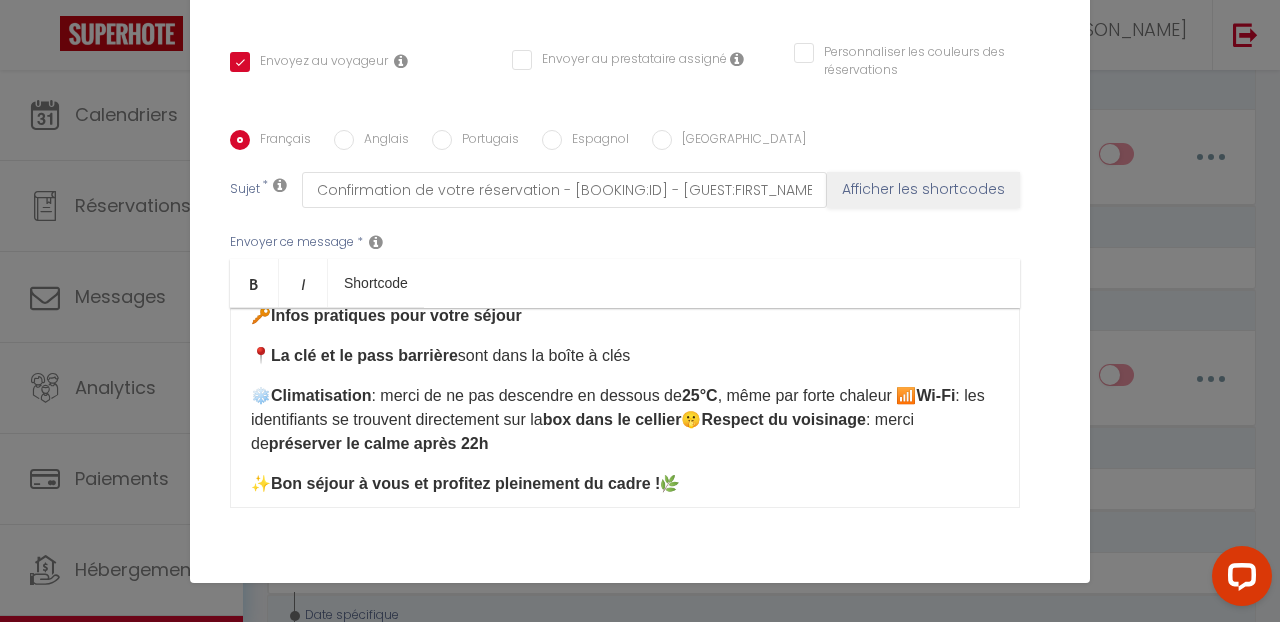 click on "❄️  Climatisation  : merci de ne pas descendre en dessous de  25°C , même par forte chaleur
📶  Wi-Fi  : les identifiants se trouvent directement sur la  box dans le cellier
🤫  Respect du voisinage  : merci de  préserver le calme après 22h" at bounding box center [625, 420] 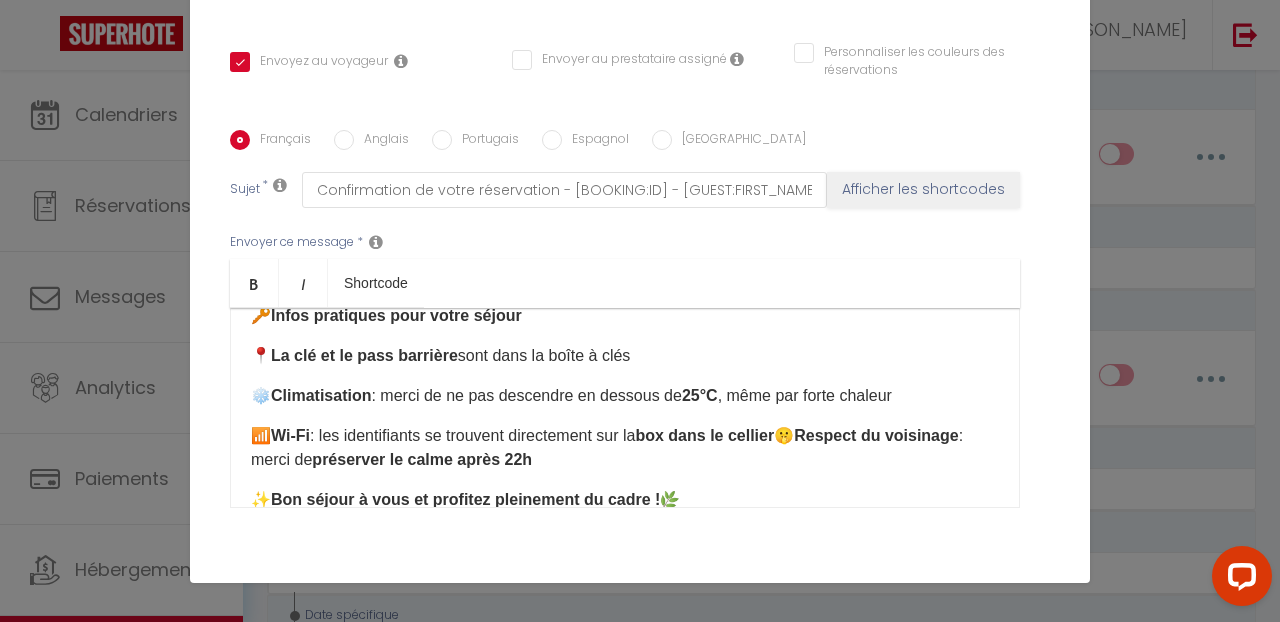 click on "📶  Wi-Fi  : les identifiants se trouvent directement sur la  box dans le cellier
🤫  Respect du voisinage  : merci de  préserver le calme après 22h" at bounding box center [625, 448] 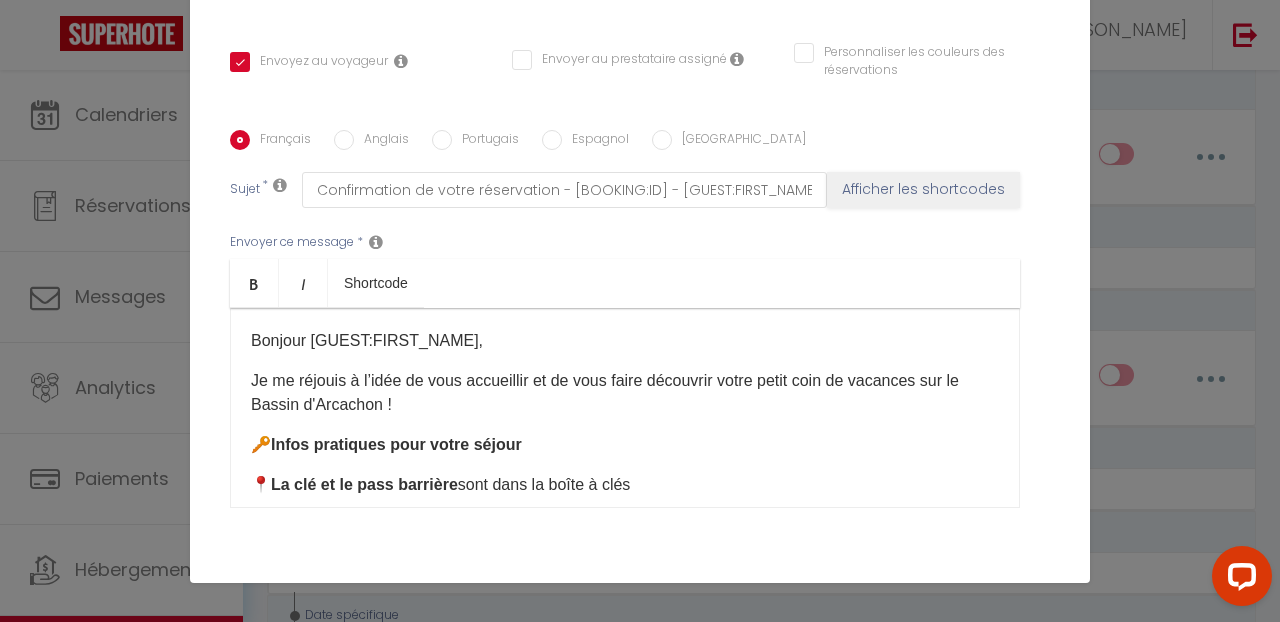 scroll, scrollTop: 0, scrollLeft: 0, axis: both 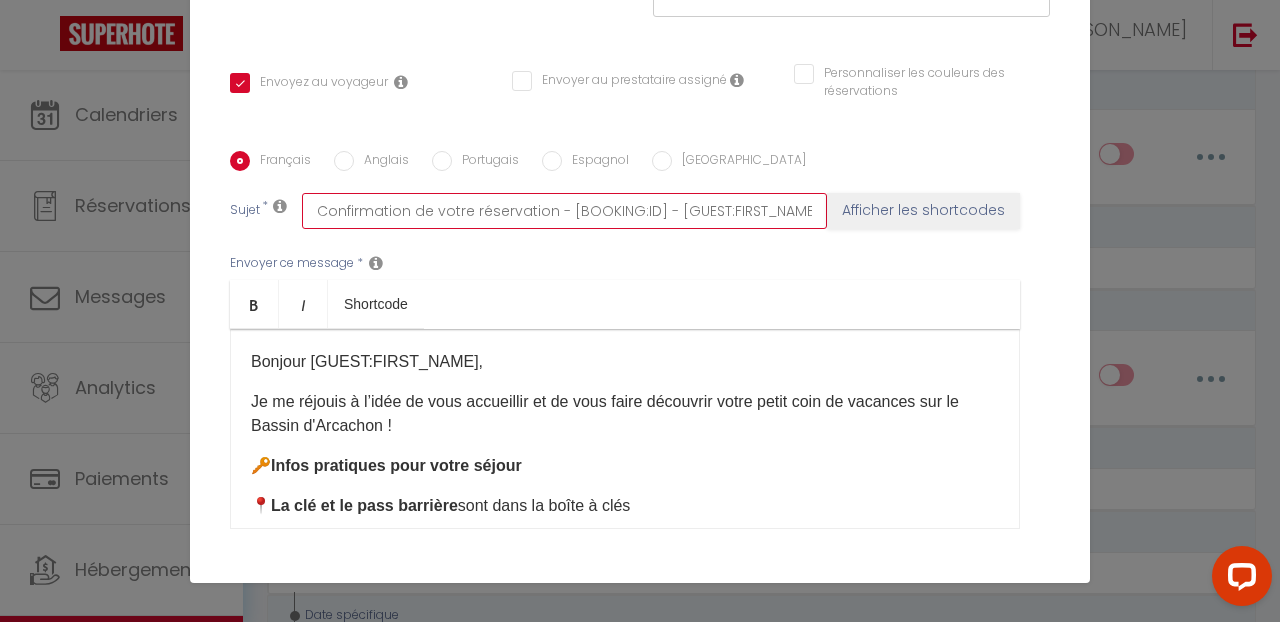 click on "Confirmation de votre réservation - [BOOKING:ID] - [GUEST:FIRST_NAME] [GUEST:LAST_NAME] - [RENTAL:NAME]" at bounding box center [564, 211] 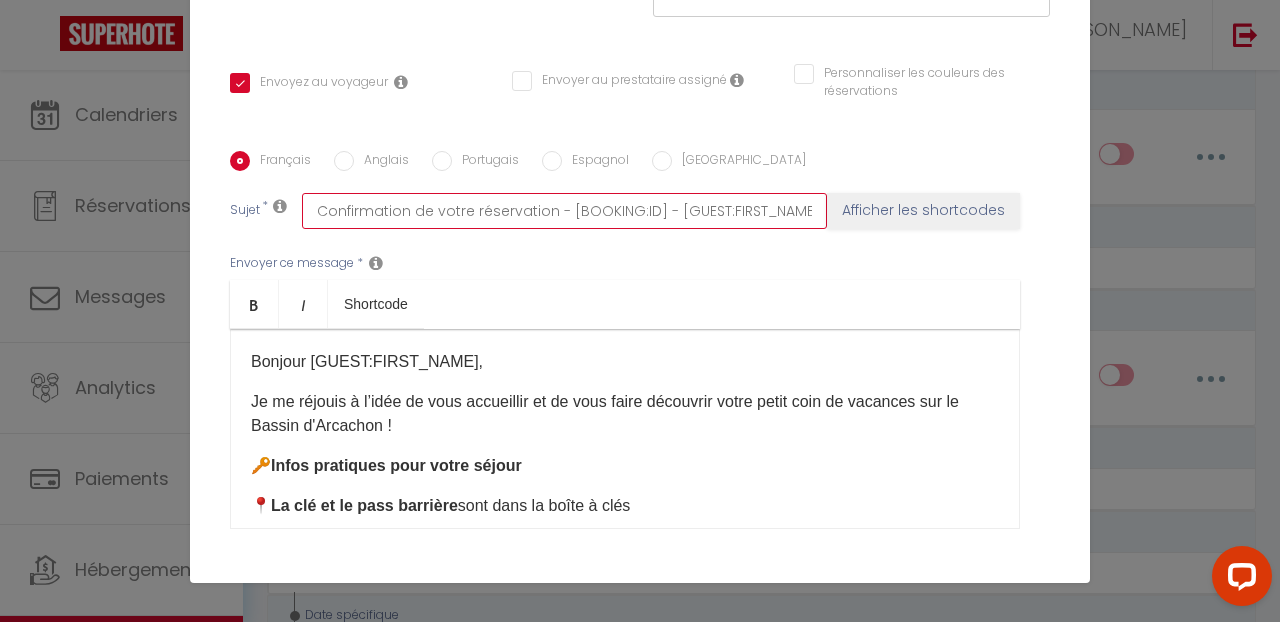 drag, startPoint x: 549, startPoint y: 210, endPoint x: 408, endPoint y: 199, distance: 141.42842 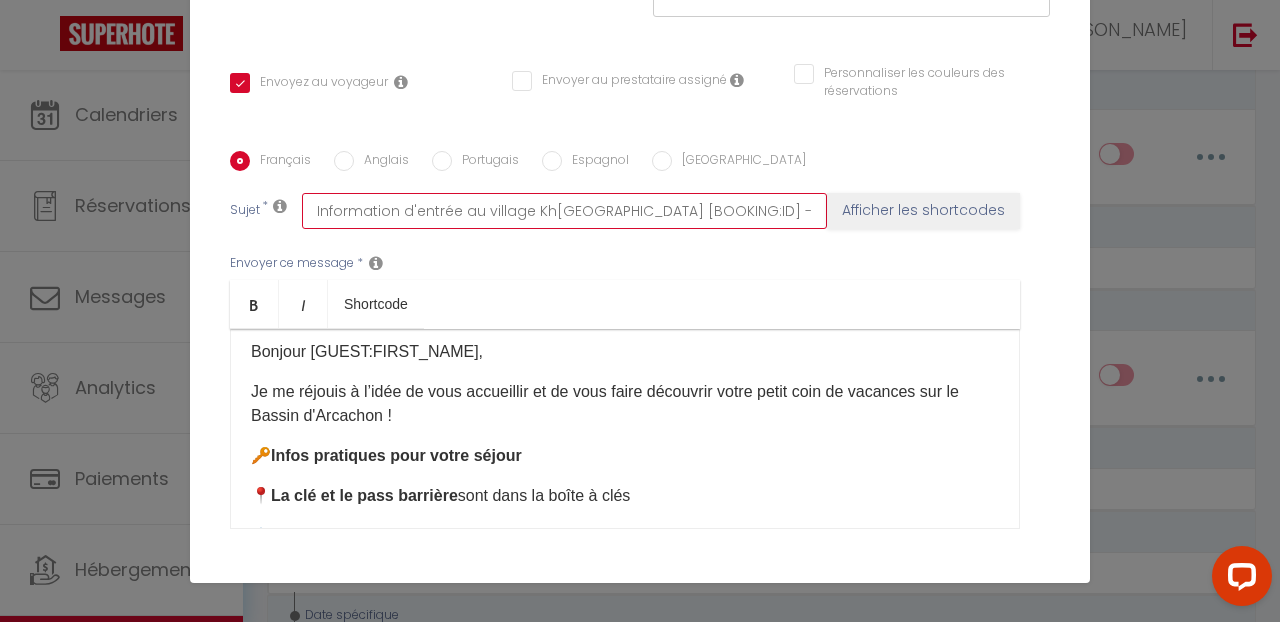 scroll, scrollTop: 11, scrollLeft: 0, axis: vertical 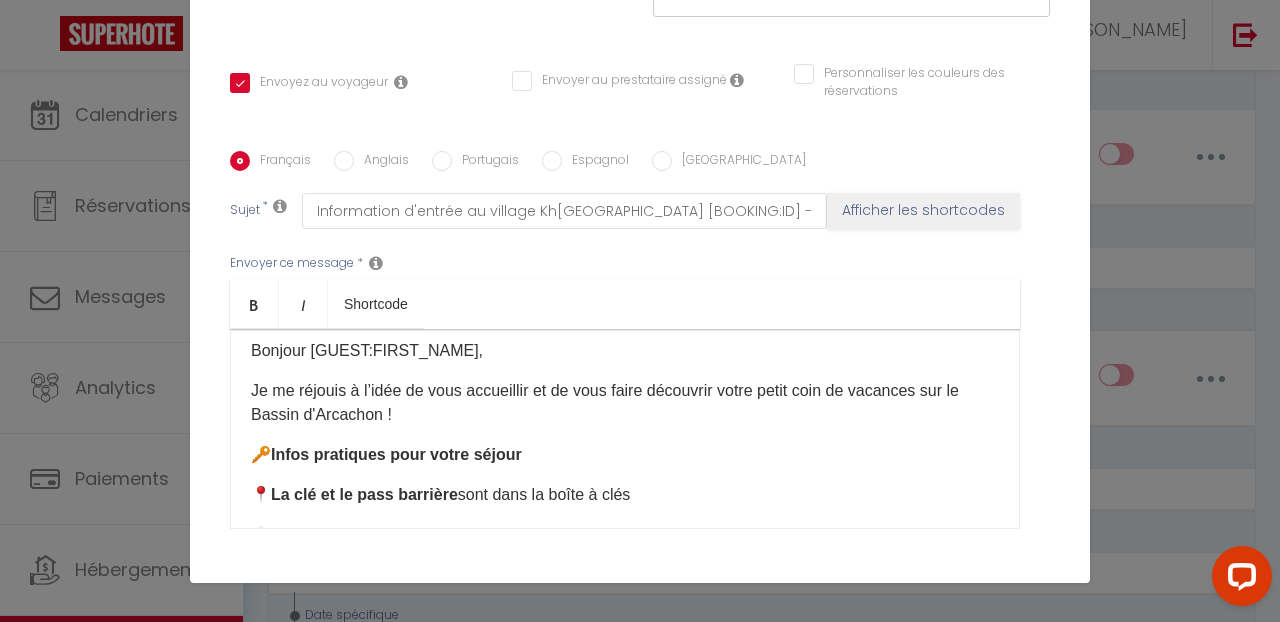 click on "Bonjour [GUEST:FIRST_NAME],
Je me réjouis à l’idée de vous accueillir et de vous faire découvrir votre petit coin de vacances sur le Bassin d'[PERSON_NAME] !
🔑  Infos pratiques pour votre séjour
📍  La clé et le pass barrière  sont dans la boîte à clés   ❄️  Climatisation  : merci de ne pas descendre en dessous de  25°C , même par forte chaleur  📶  Wi-Fi  : les identifiants se trouvent directement sur la  box dans le cellier    🤫  Respect du voisinage  : merci de  préserver le calme après 22h
✨  Bon séjour à vous et profitez pleinement du cadre !  🌿 Belle journée,
[RENTAL:HOSTFIRSTNAME] [RENTAL:HOSTLASTNAME]" at bounding box center [625, 429] 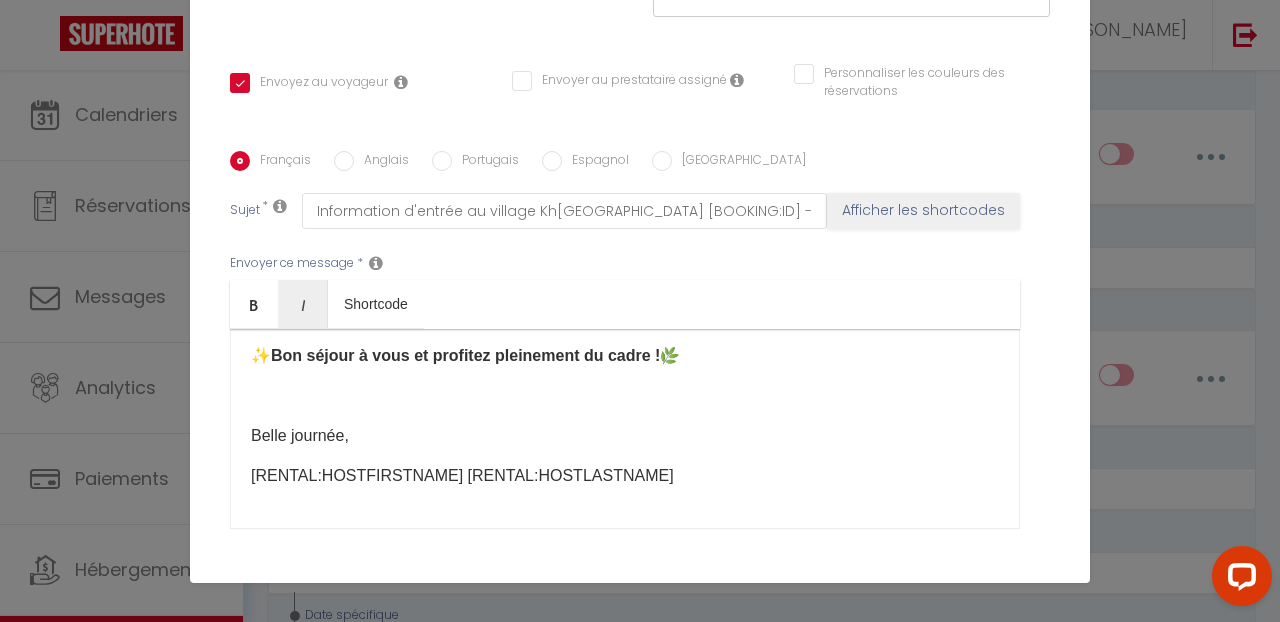 scroll, scrollTop: 310, scrollLeft: 0, axis: vertical 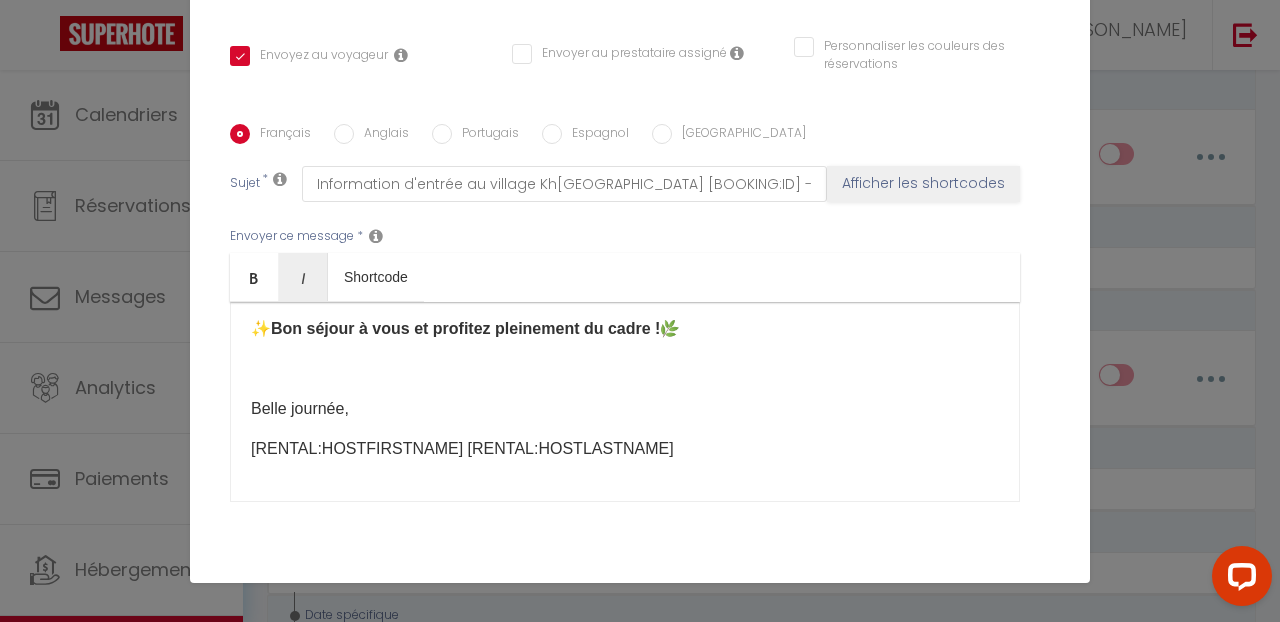 click on "[RENTAL:HOSTFIRSTNAME] [RENTAL:HOSTLASTNAME]" at bounding box center (625, 449) 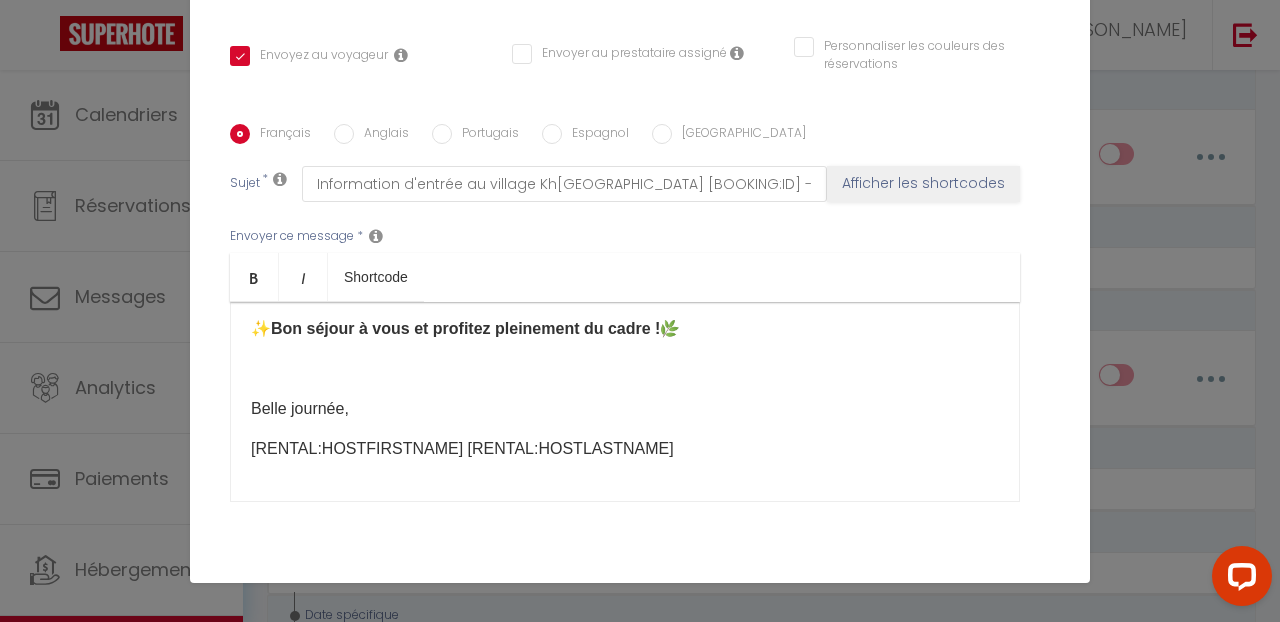 click on "[RENTAL:HOSTFIRSTNAME] [RENTAL:HOSTLASTNAME]" at bounding box center (625, 449) 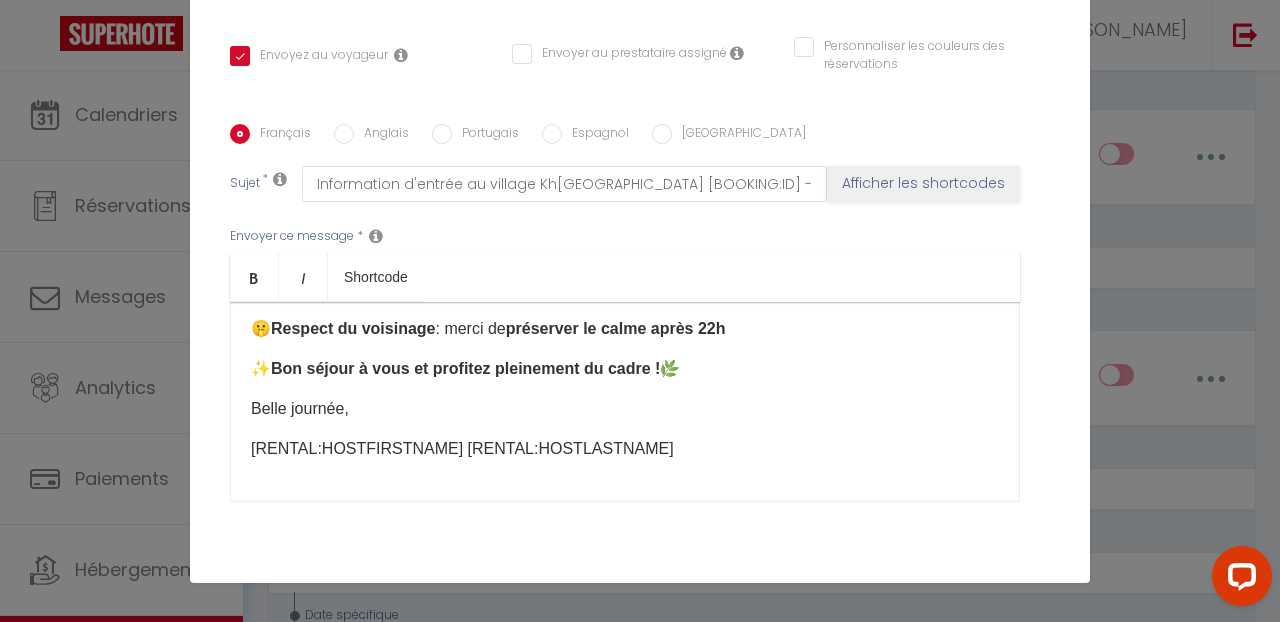 click on "[RENTAL:HOSTFIRSTNAME] [RENTAL:HOSTLASTNAME]" at bounding box center (625, 449) 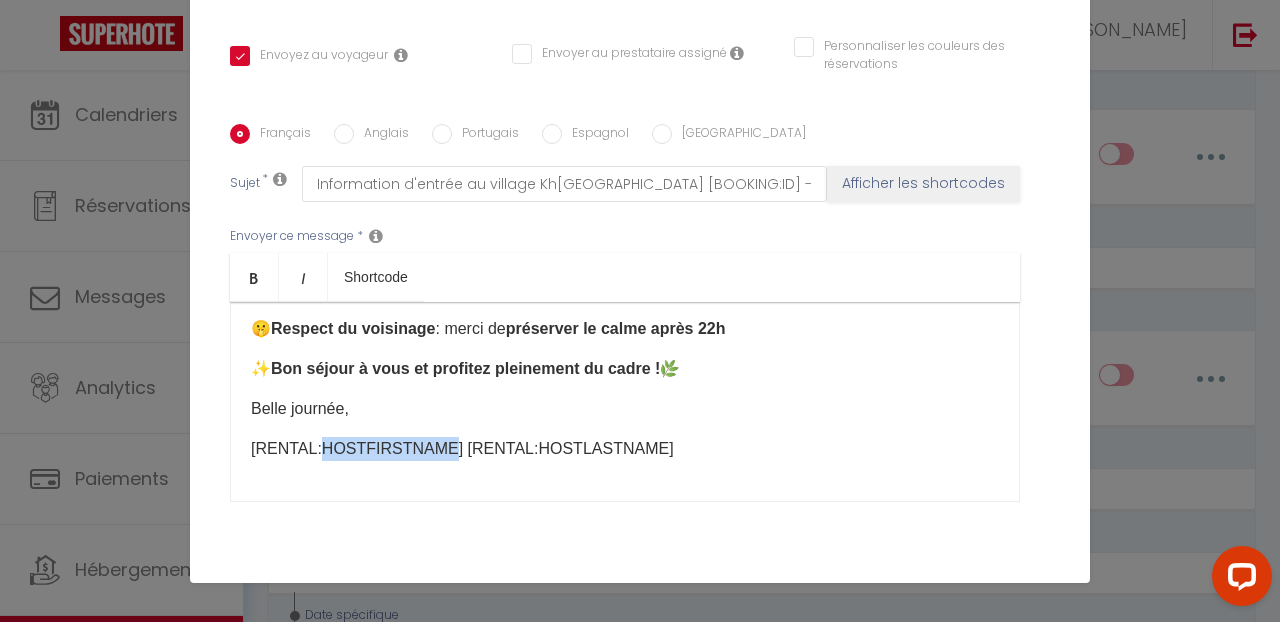 click on "[RENTAL:HOSTFIRSTNAME] [RENTAL:HOSTLASTNAME]" at bounding box center (625, 449) 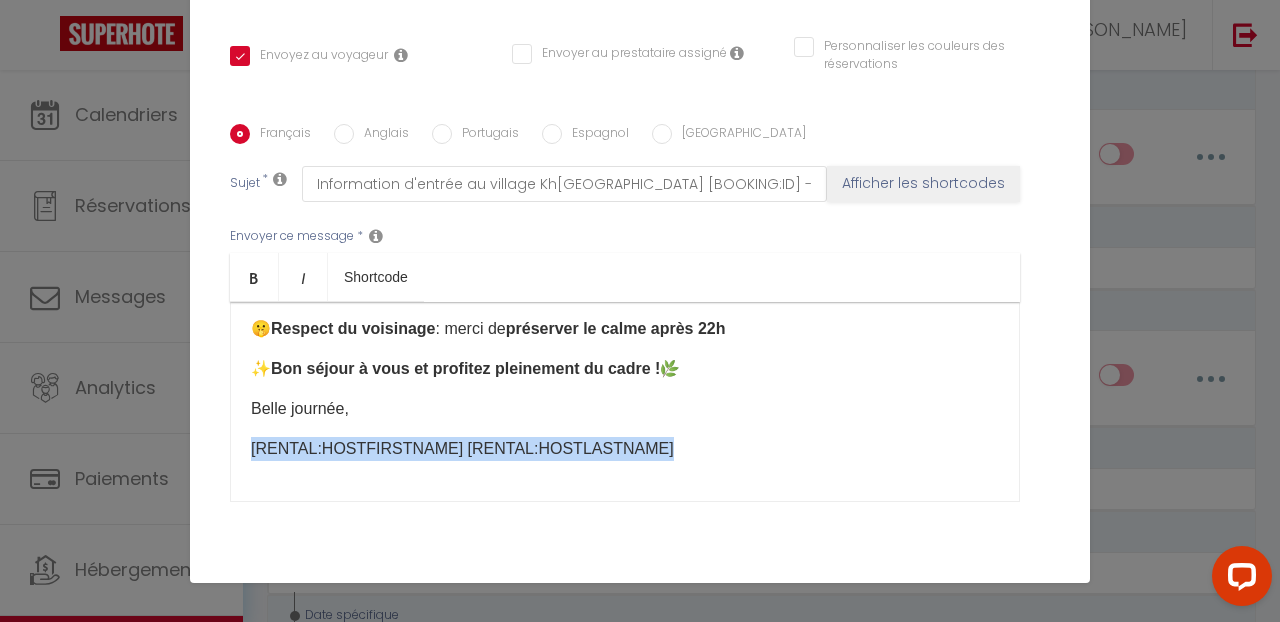 click on "[RENTAL:HOSTFIRSTNAME] [RENTAL:HOSTLASTNAME]" at bounding box center (625, 449) 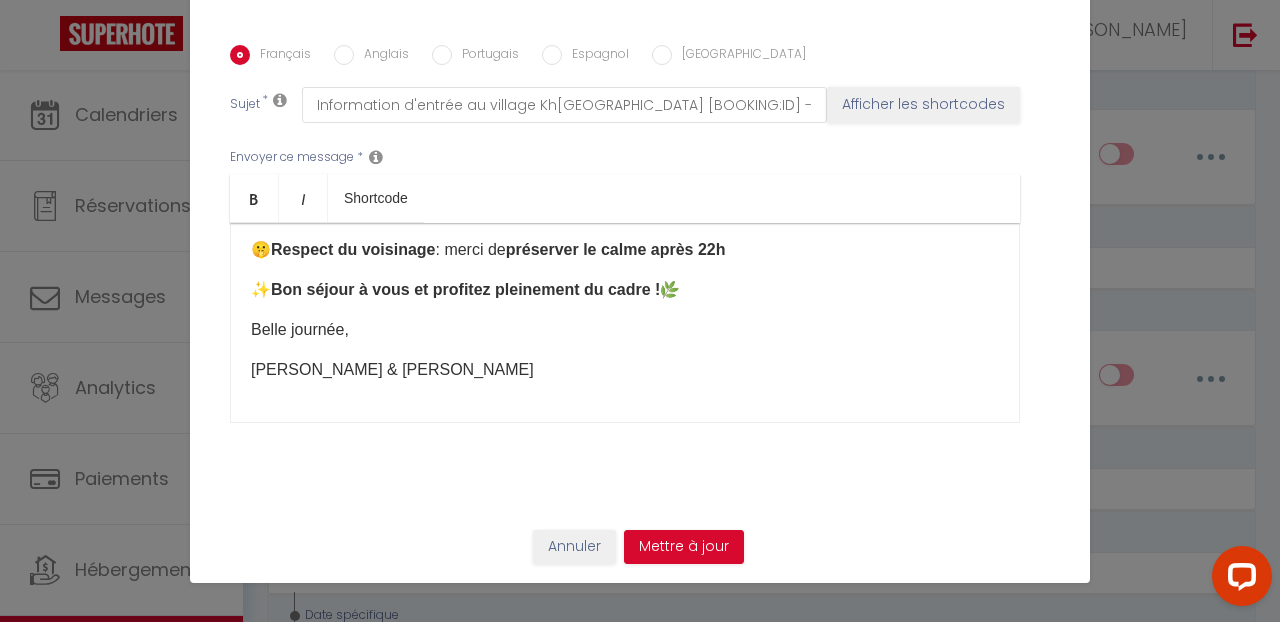 scroll, scrollTop: 469, scrollLeft: 0, axis: vertical 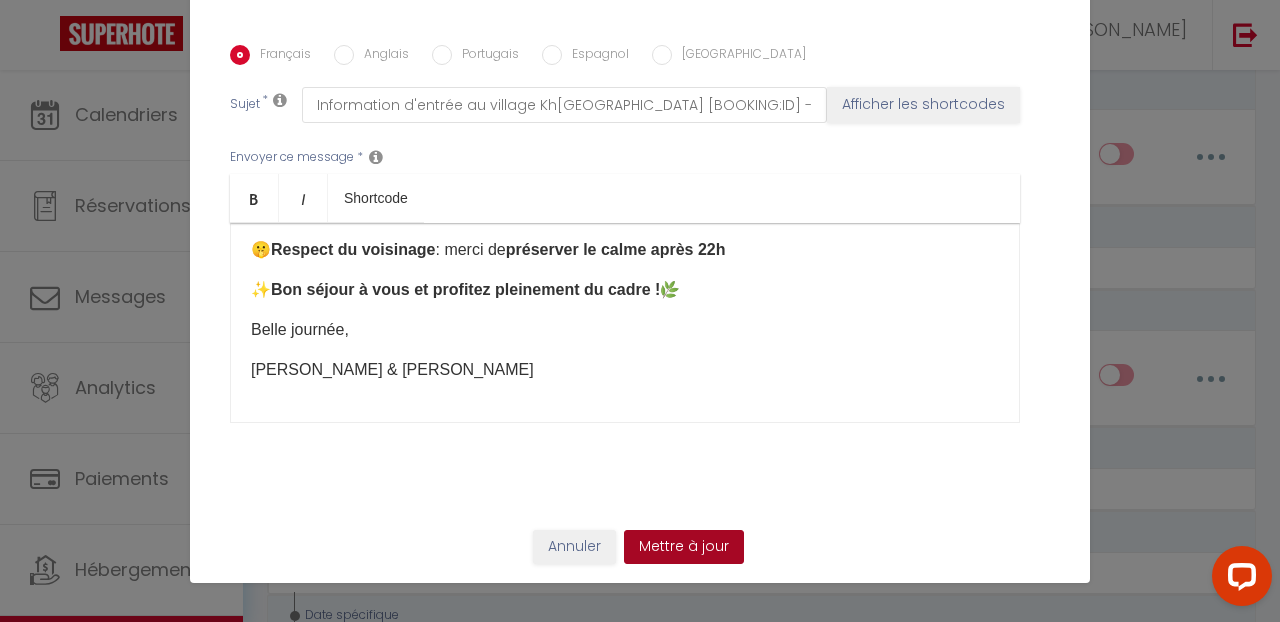 click on "Mettre à jour" at bounding box center (684, 547) 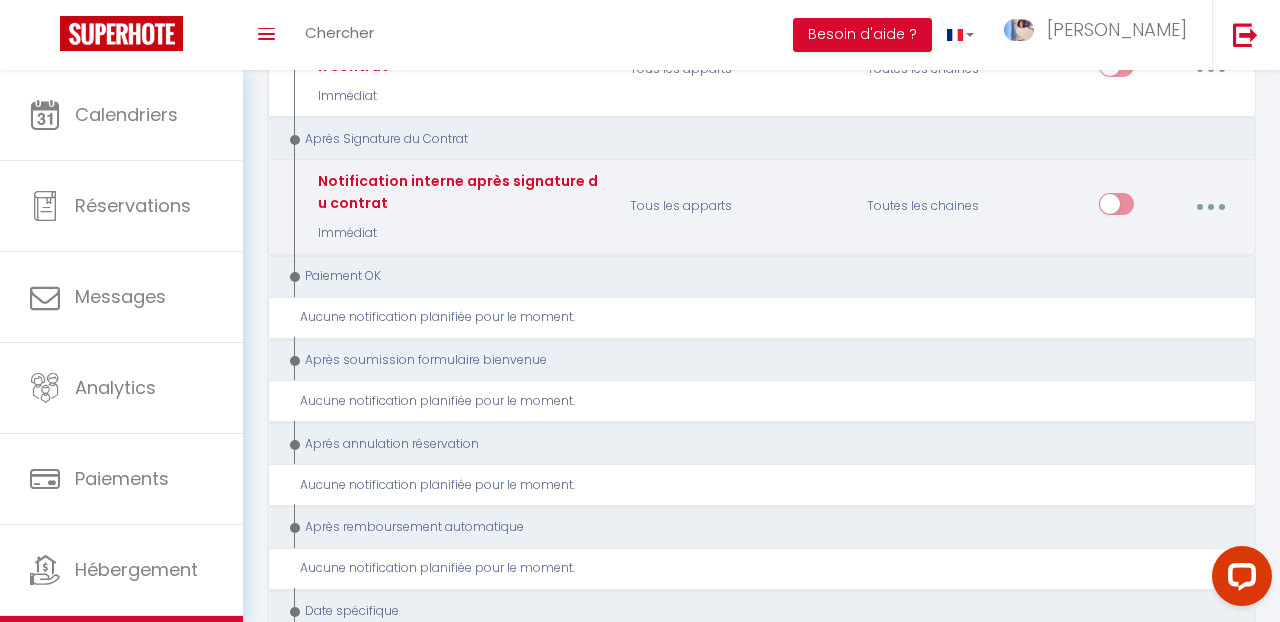 scroll, scrollTop: 2437, scrollLeft: 0, axis: vertical 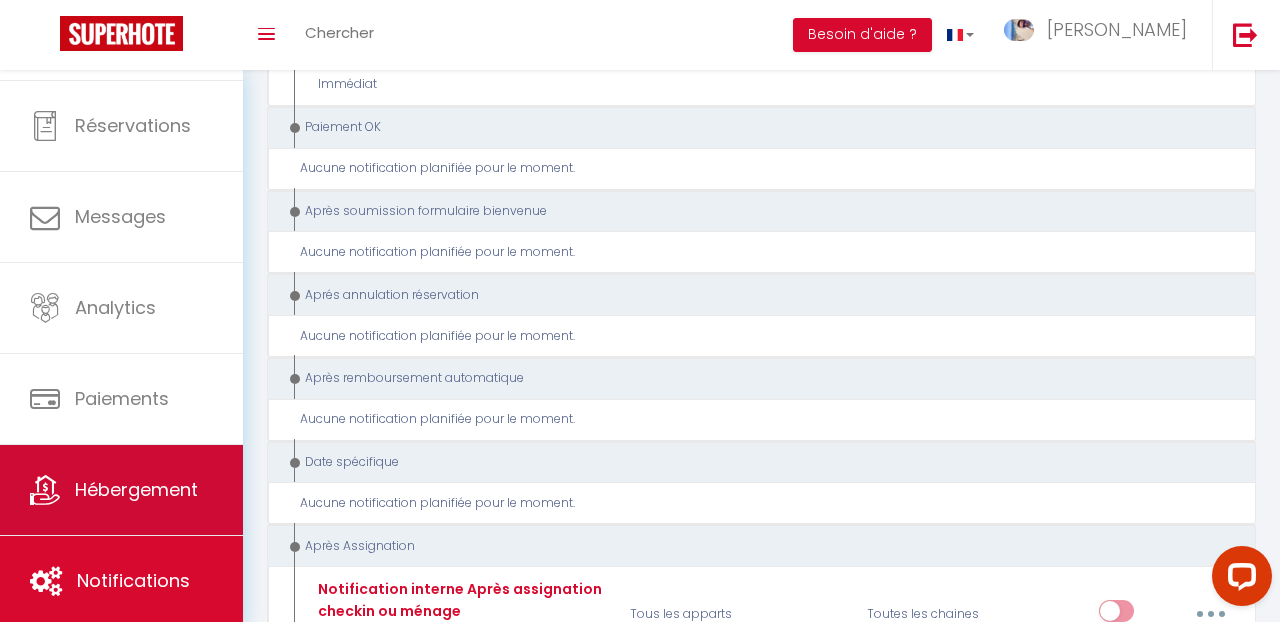 click on "Hébergement" at bounding box center [136, 489] 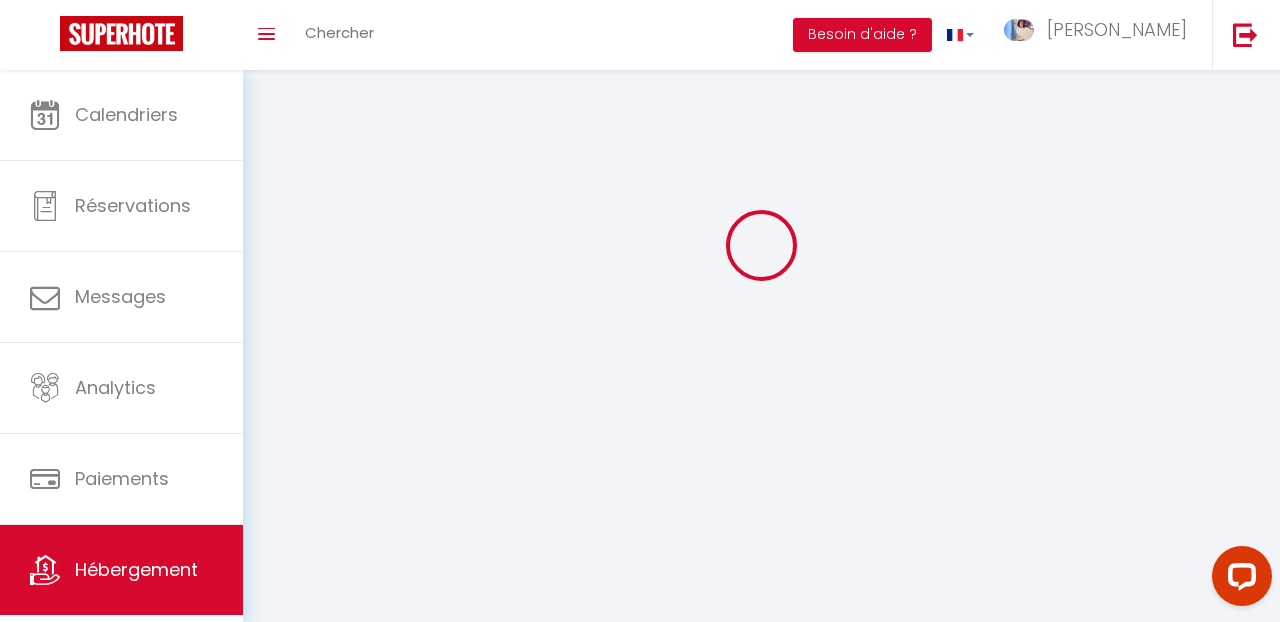 scroll, scrollTop: 0, scrollLeft: 0, axis: both 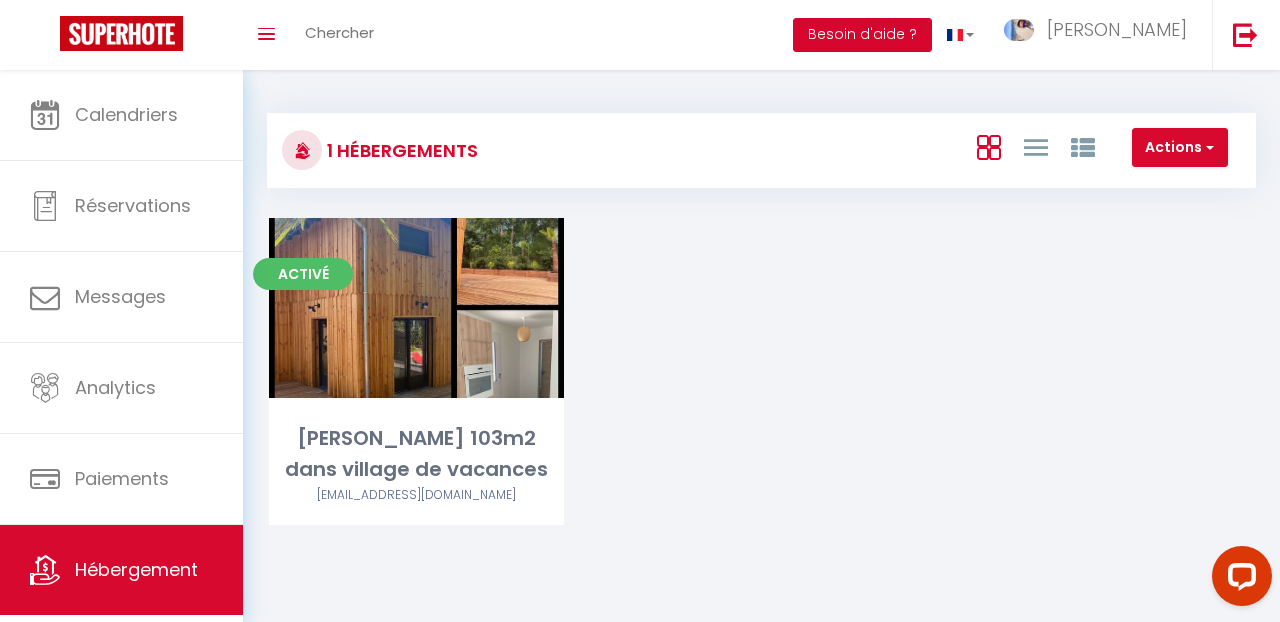 click on "Besoin d'aide ?" at bounding box center (862, 35) 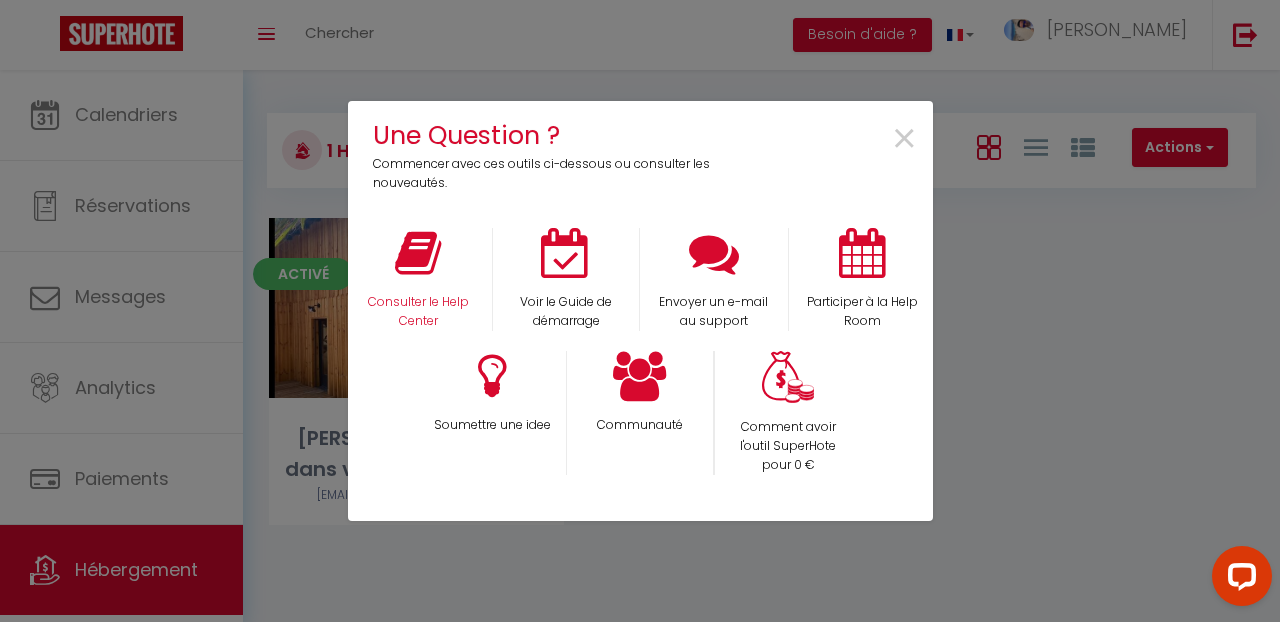 click at bounding box center (418, 253) 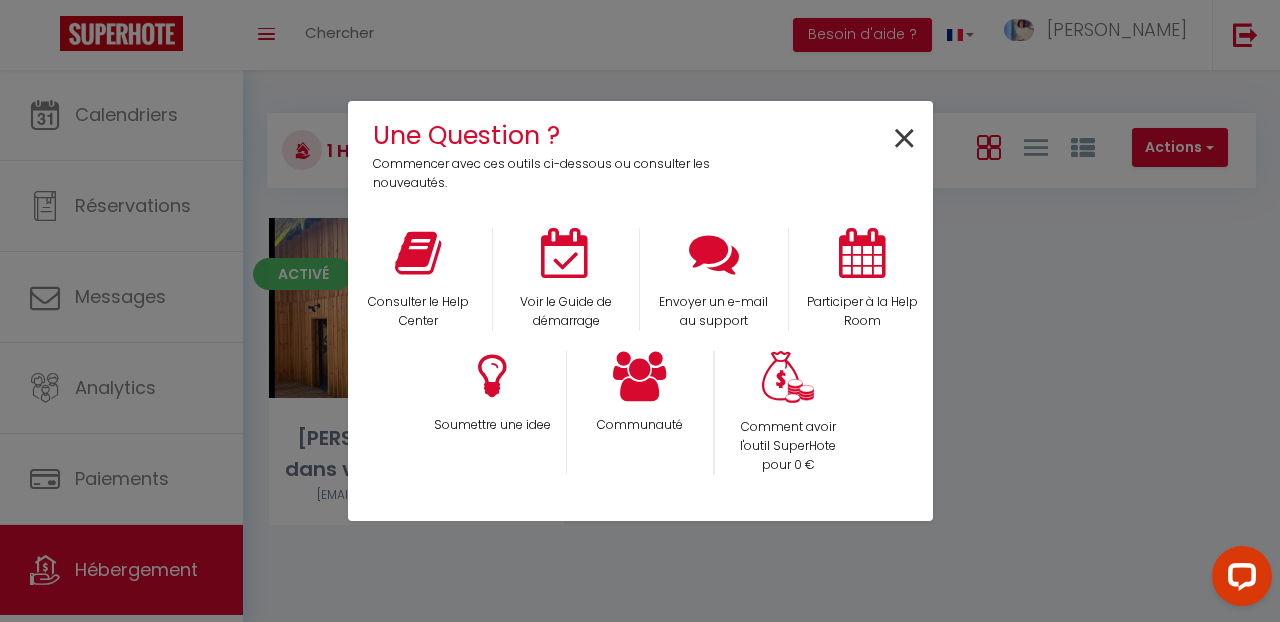 click on "×" at bounding box center [904, 139] 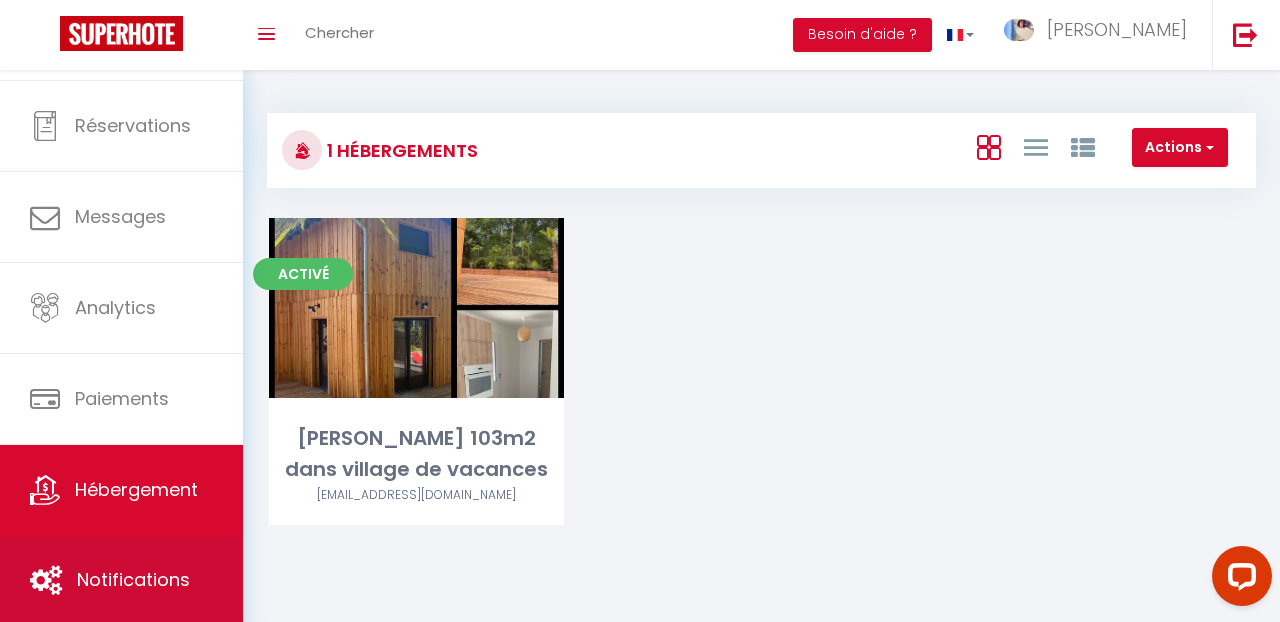 scroll, scrollTop: 80, scrollLeft: 0, axis: vertical 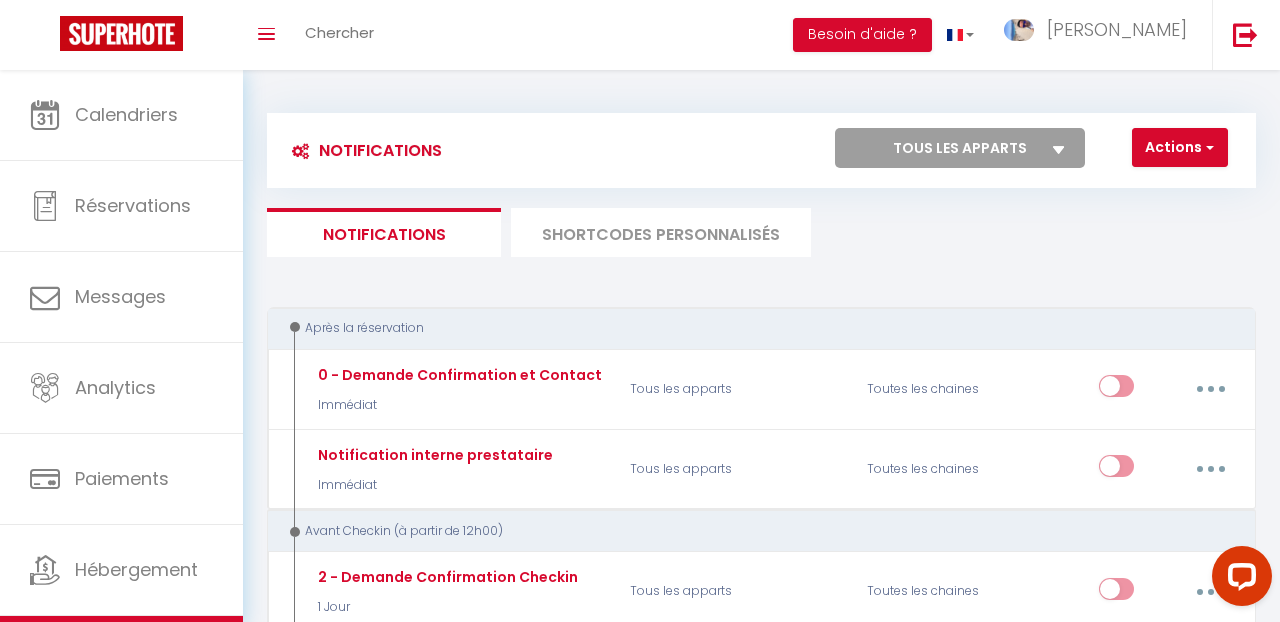 click on "SHORTCODES PERSONNALISÉS" at bounding box center (661, 232) 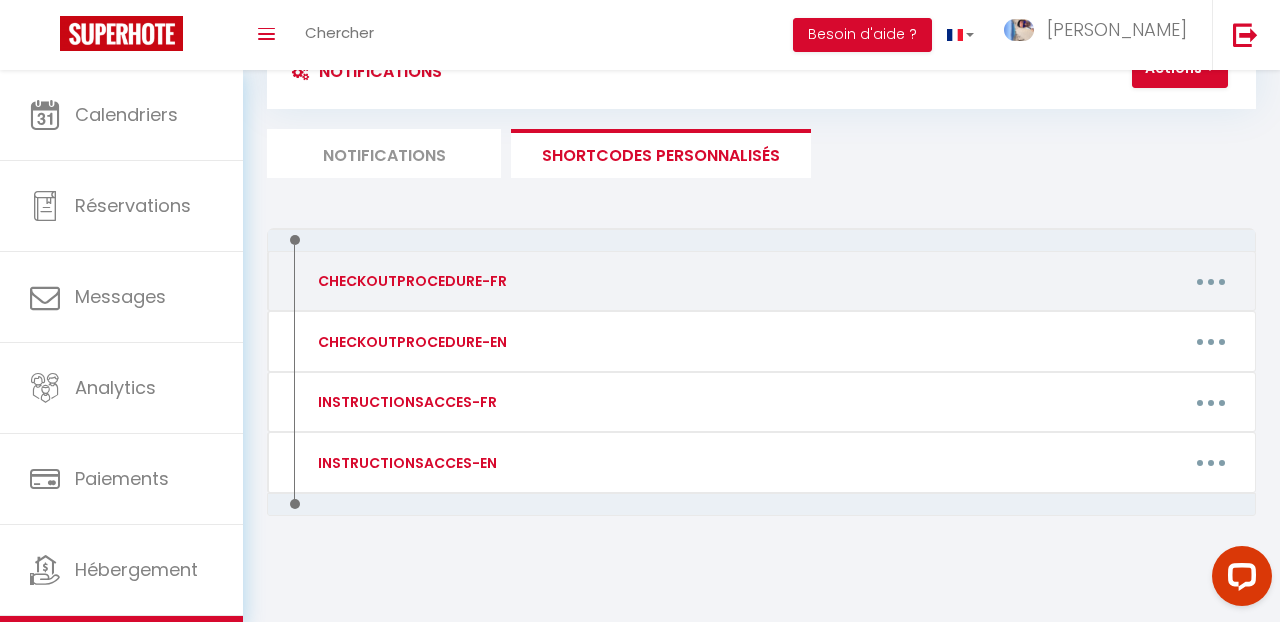 scroll, scrollTop: 78, scrollLeft: 0, axis: vertical 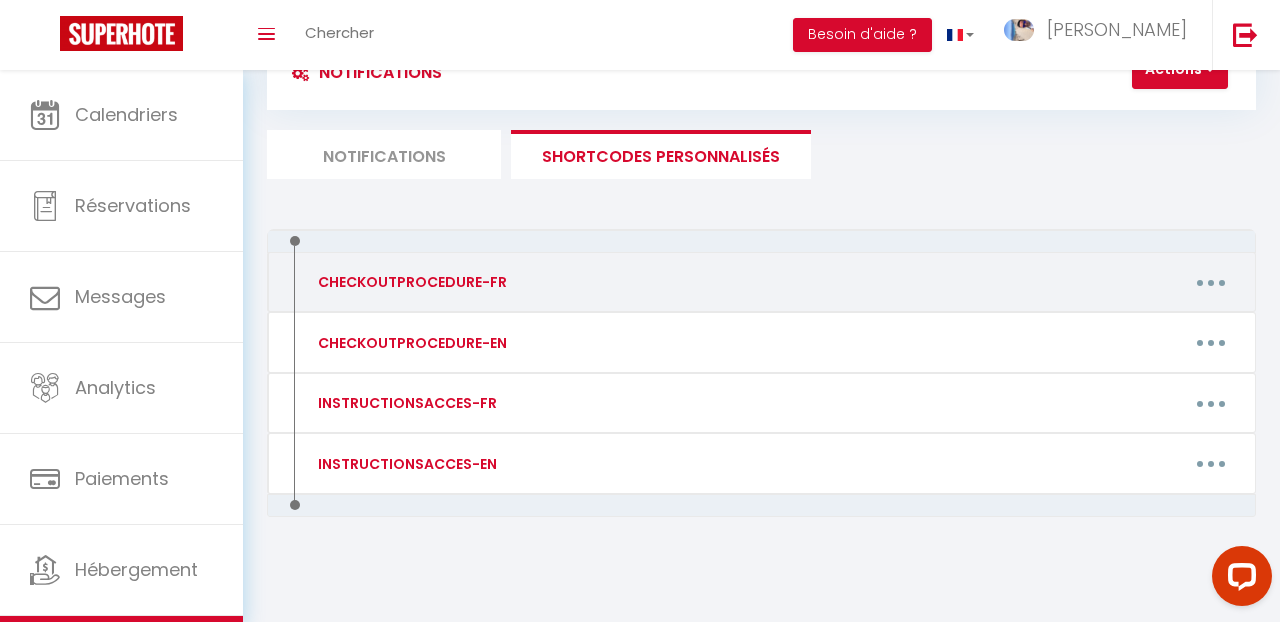 click at bounding box center (1211, 282) 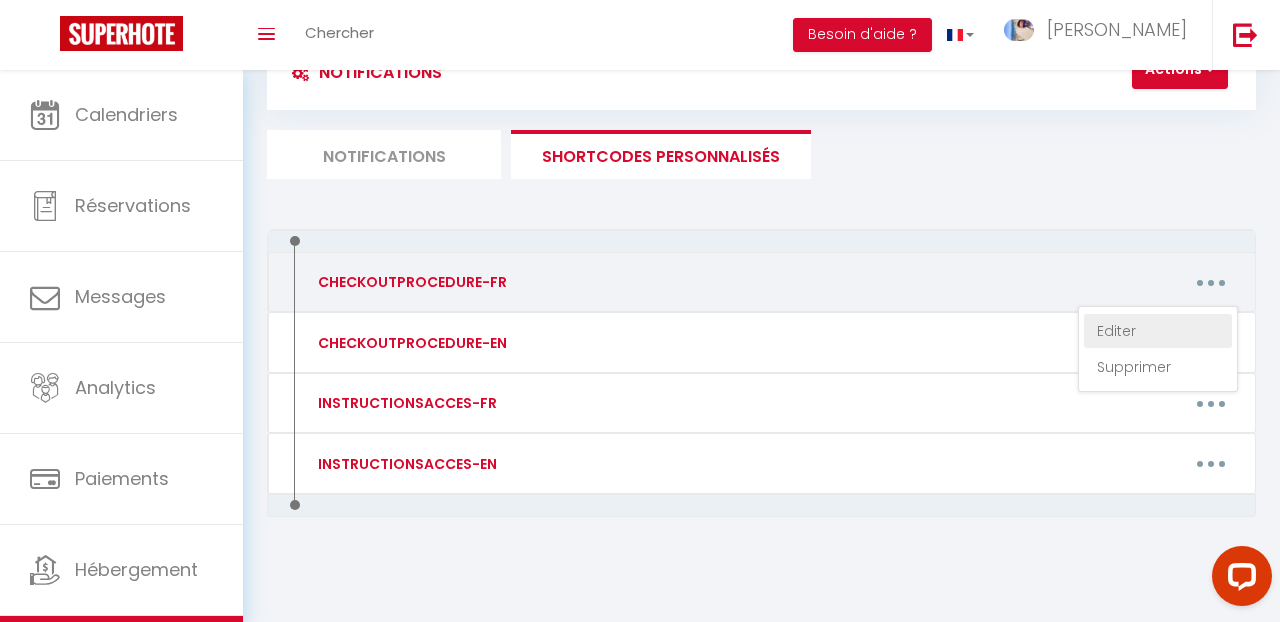 click on "Editer" at bounding box center (1158, 331) 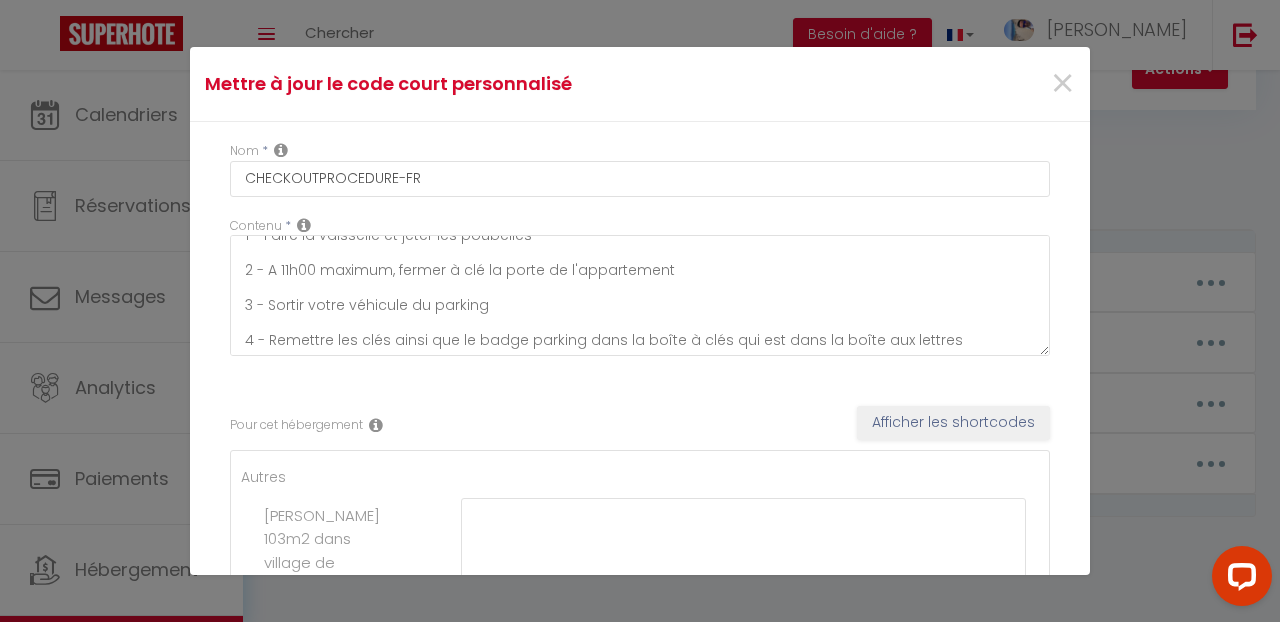 scroll, scrollTop: 14, scrollLeft: 0, axis: vertical 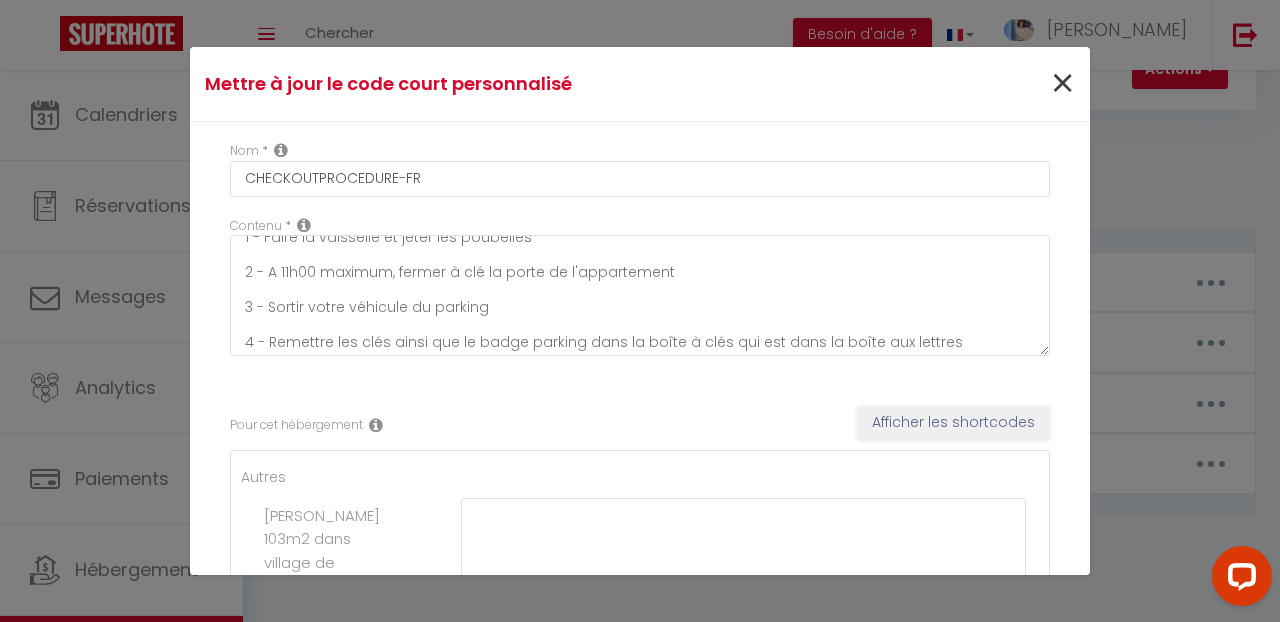 click on "×" at bounding box center [1062, 84] 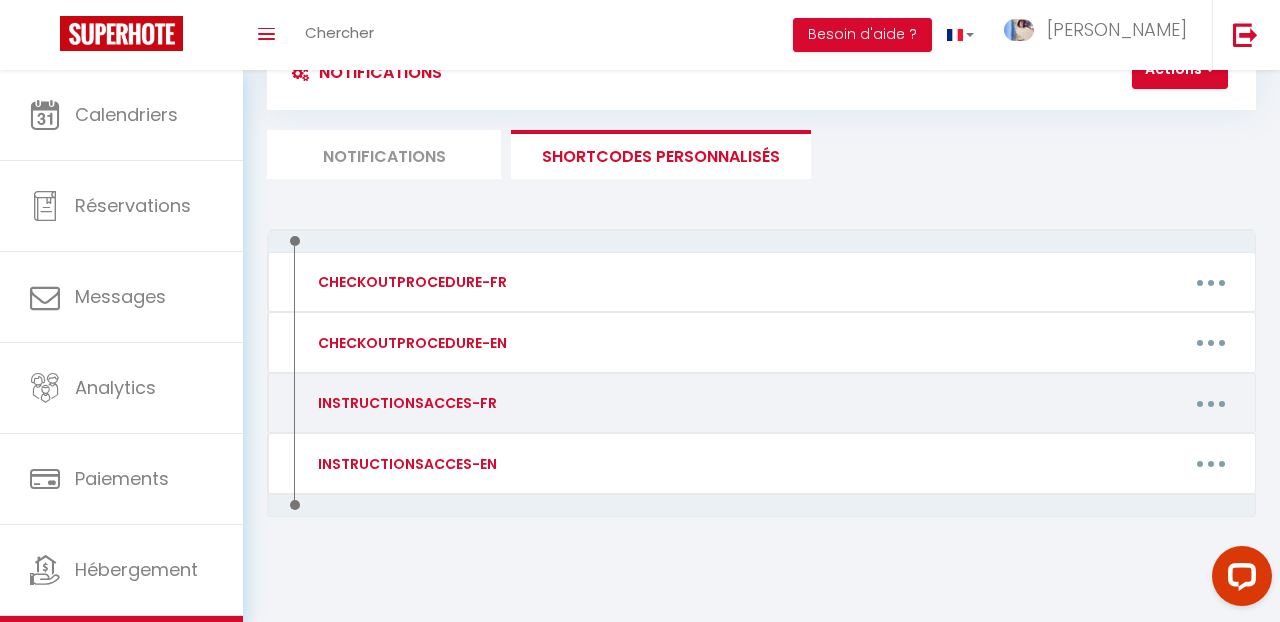 click at bounding box center [1211, 403] 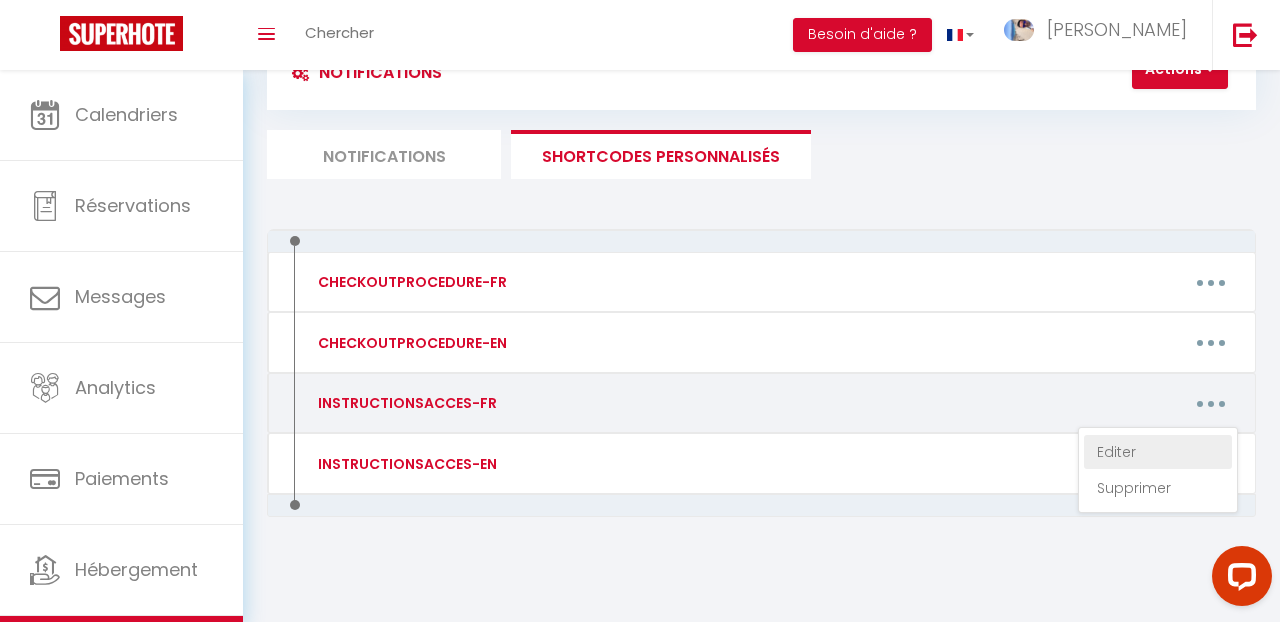 click on "Editer" at bounding box center [1158, 452] 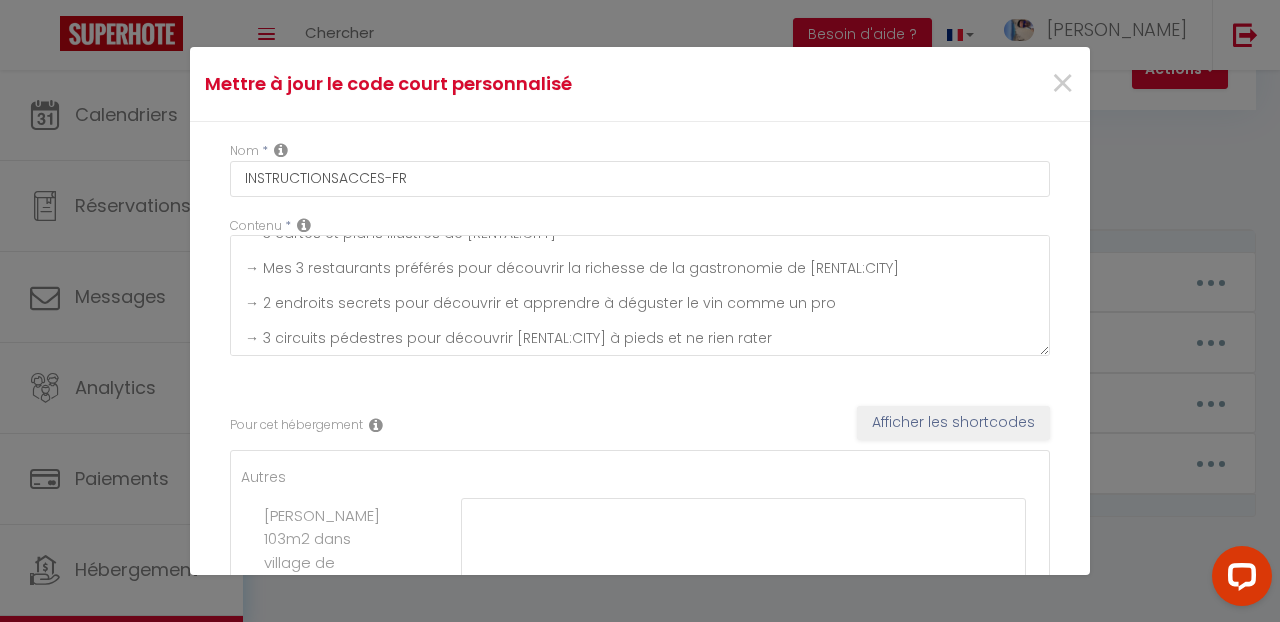 scroll, scrollTop: 111, scrollLeft: 0, axis: vertical 